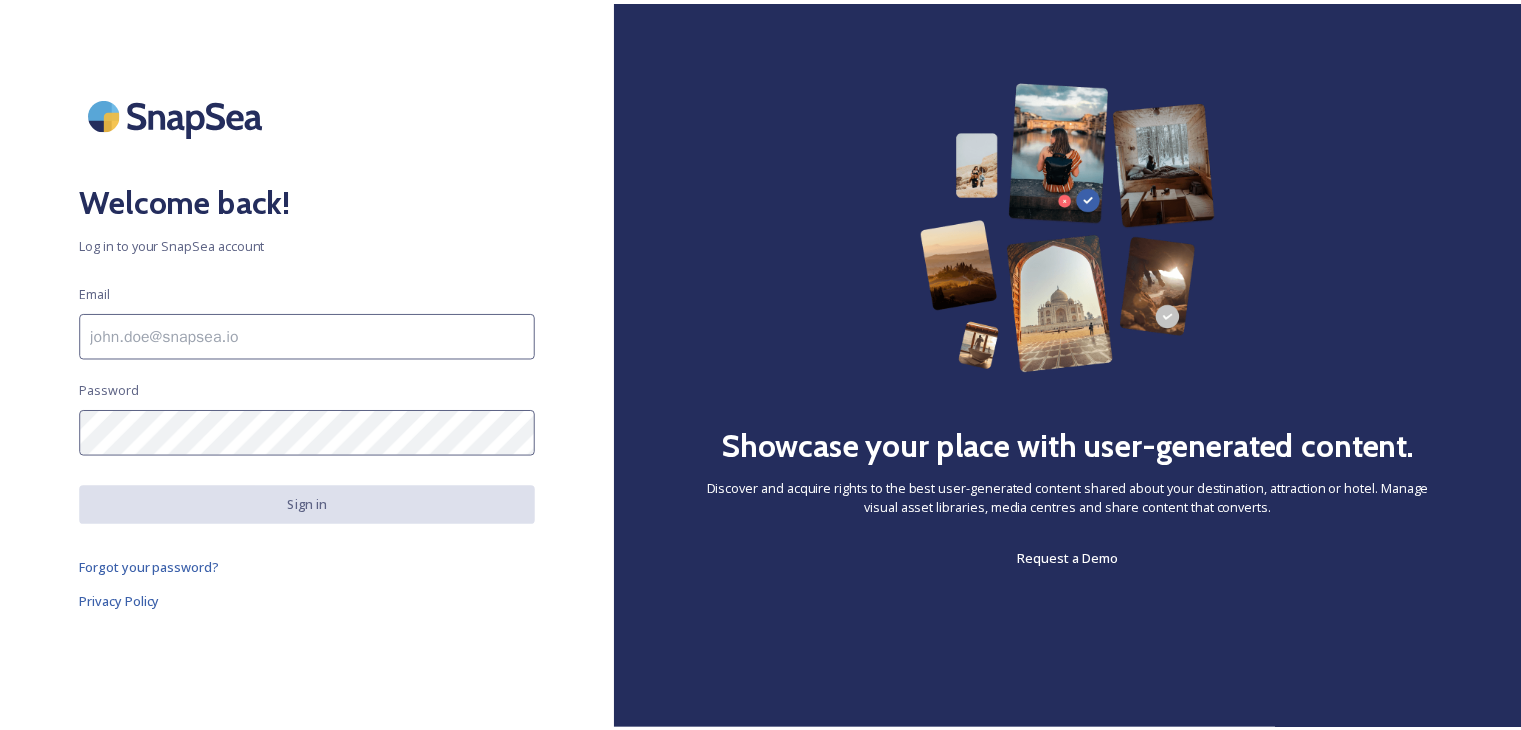 scroll, scrollTop: 0, scrollLeft: 0, axis: both 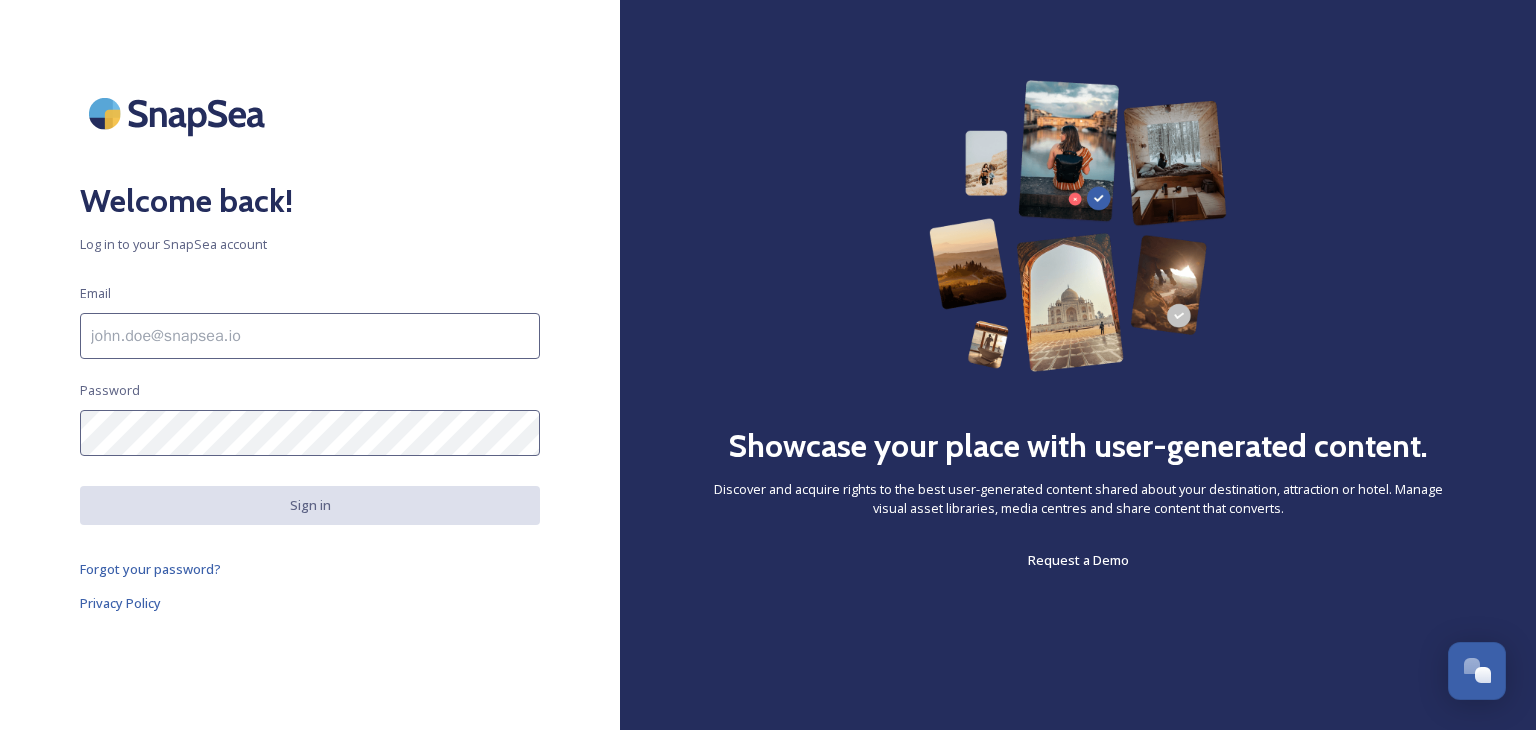click at bounding box center (310, 336) 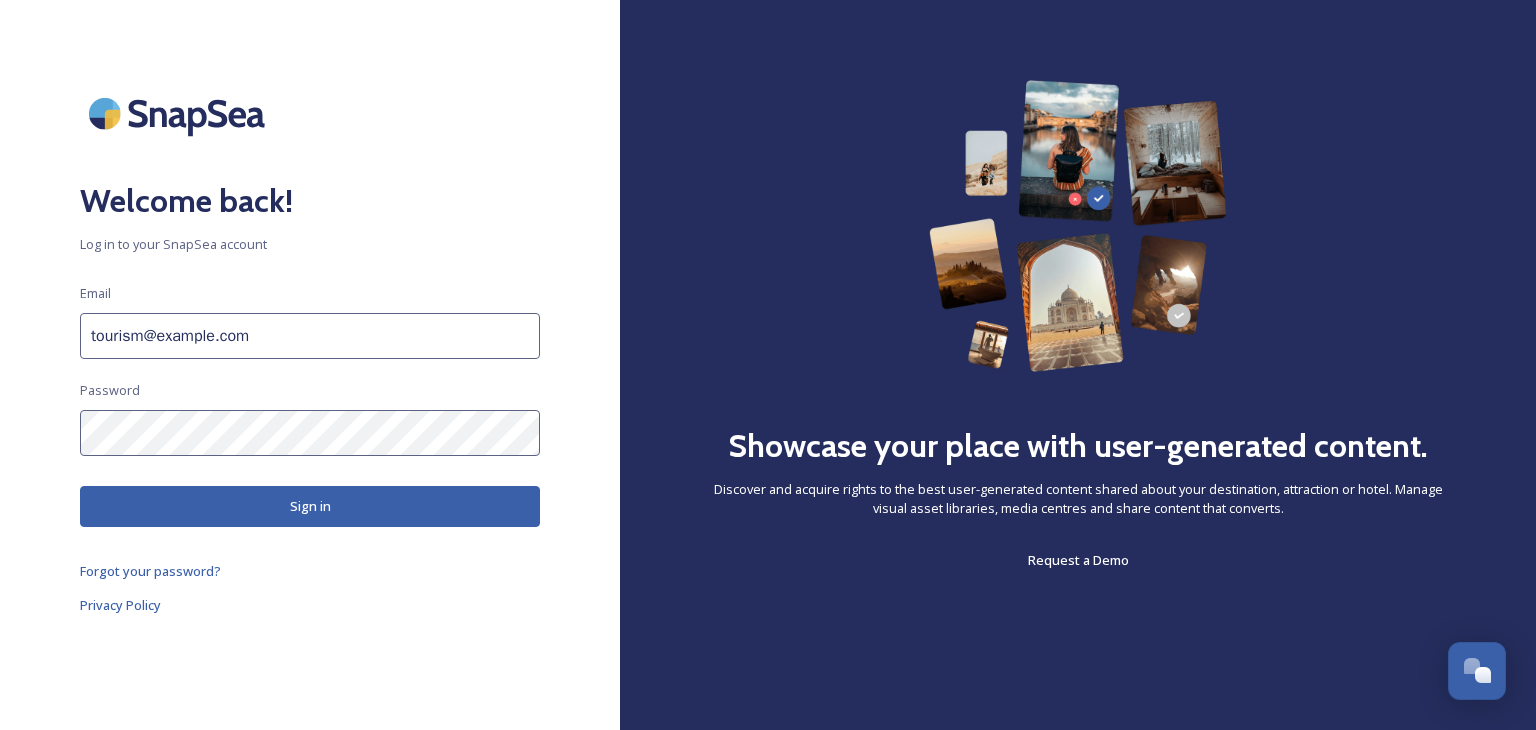 click on "Sign in" at bounding box center [310, 506] 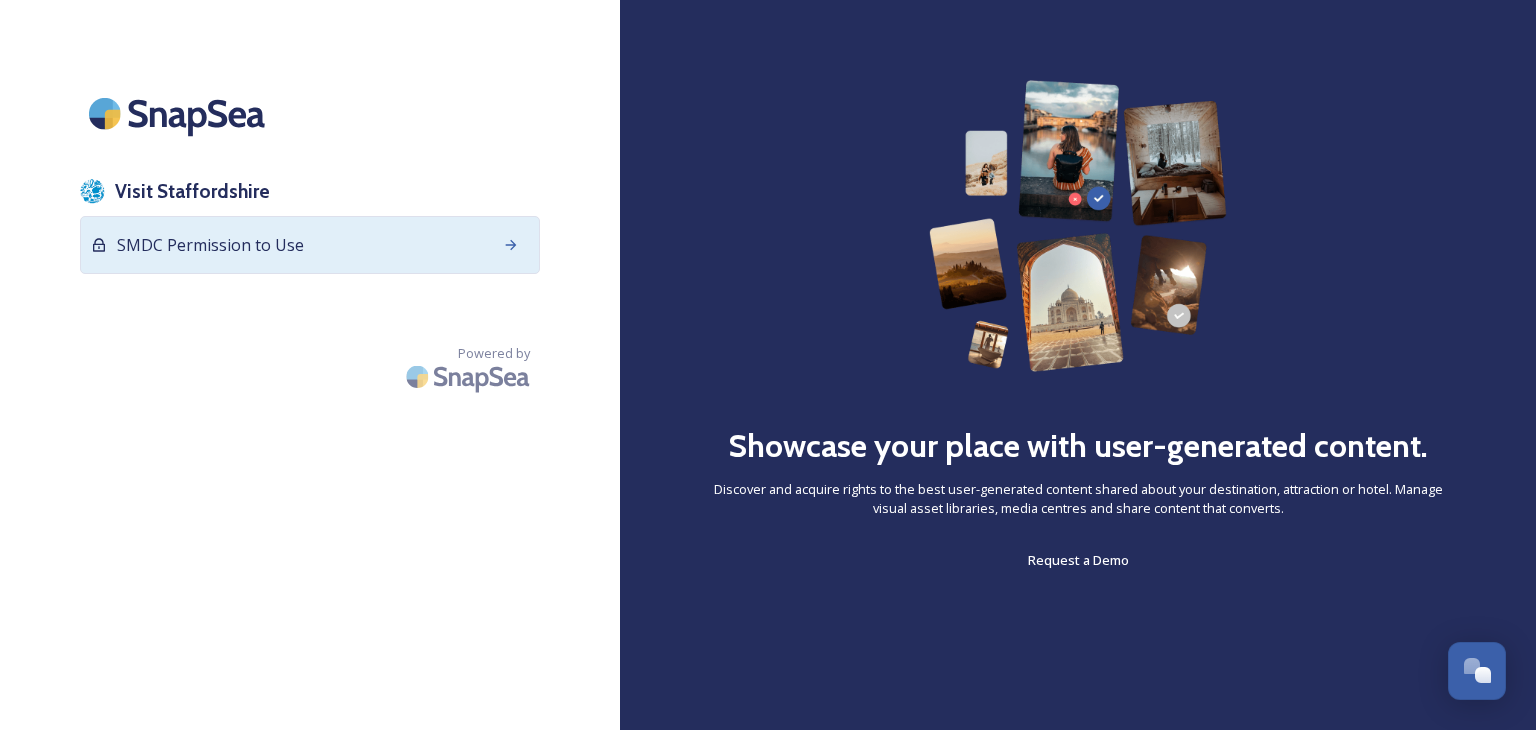 click on "SMDC Permission to Use" at bounding box center [210, 245] 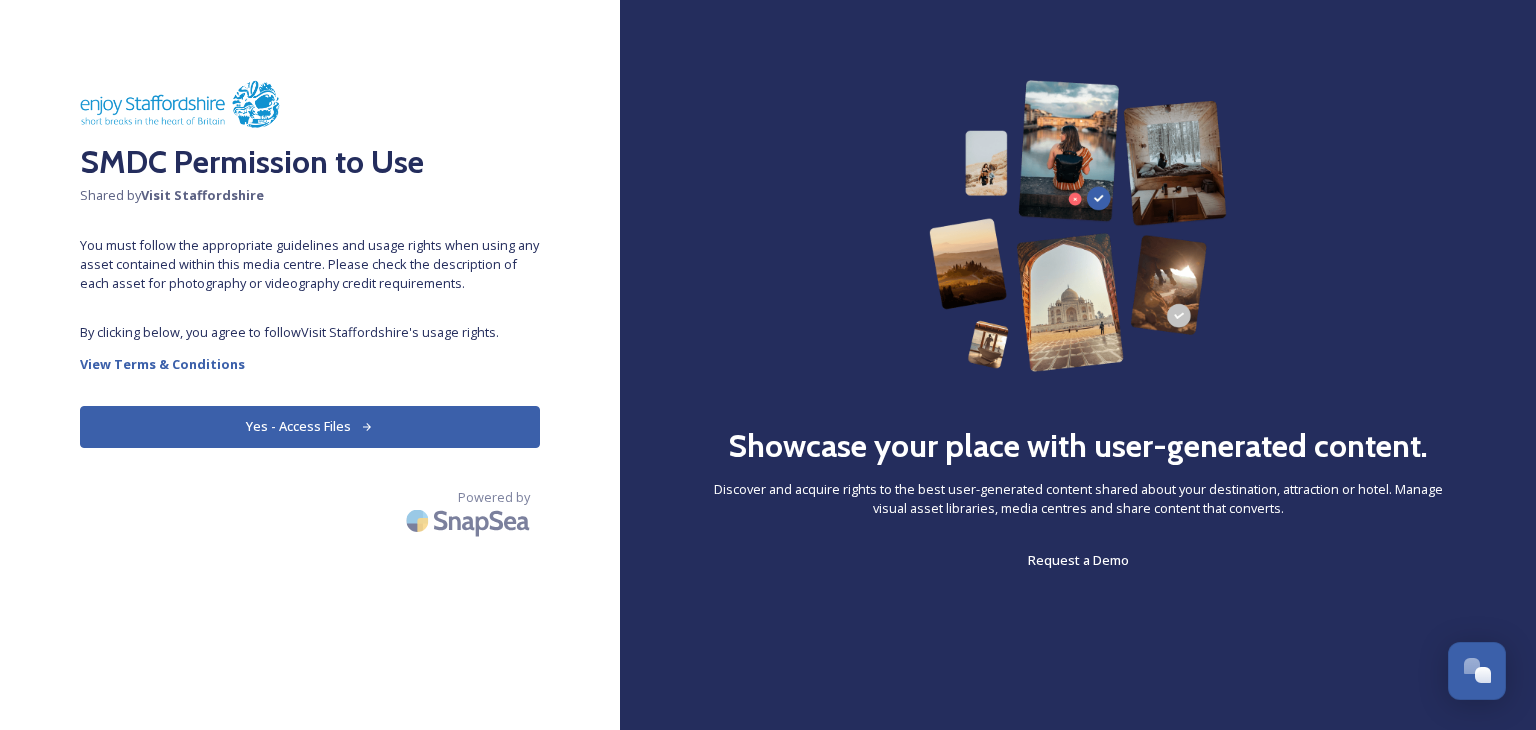 click on "Yes - Access Files" at bounding box center [310, 426] 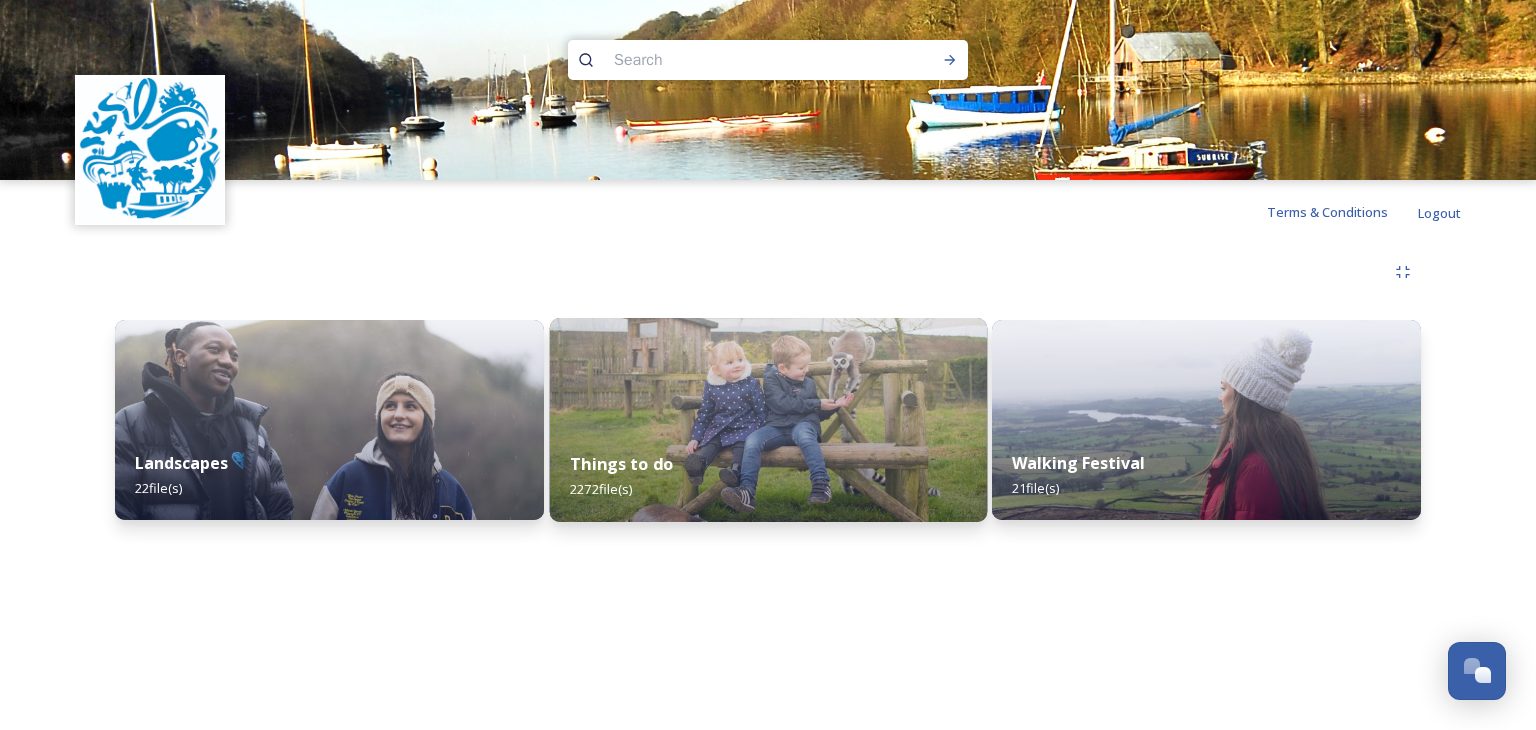 click on "Things to do 2272  file(s)" at bounding box center (767, 476) 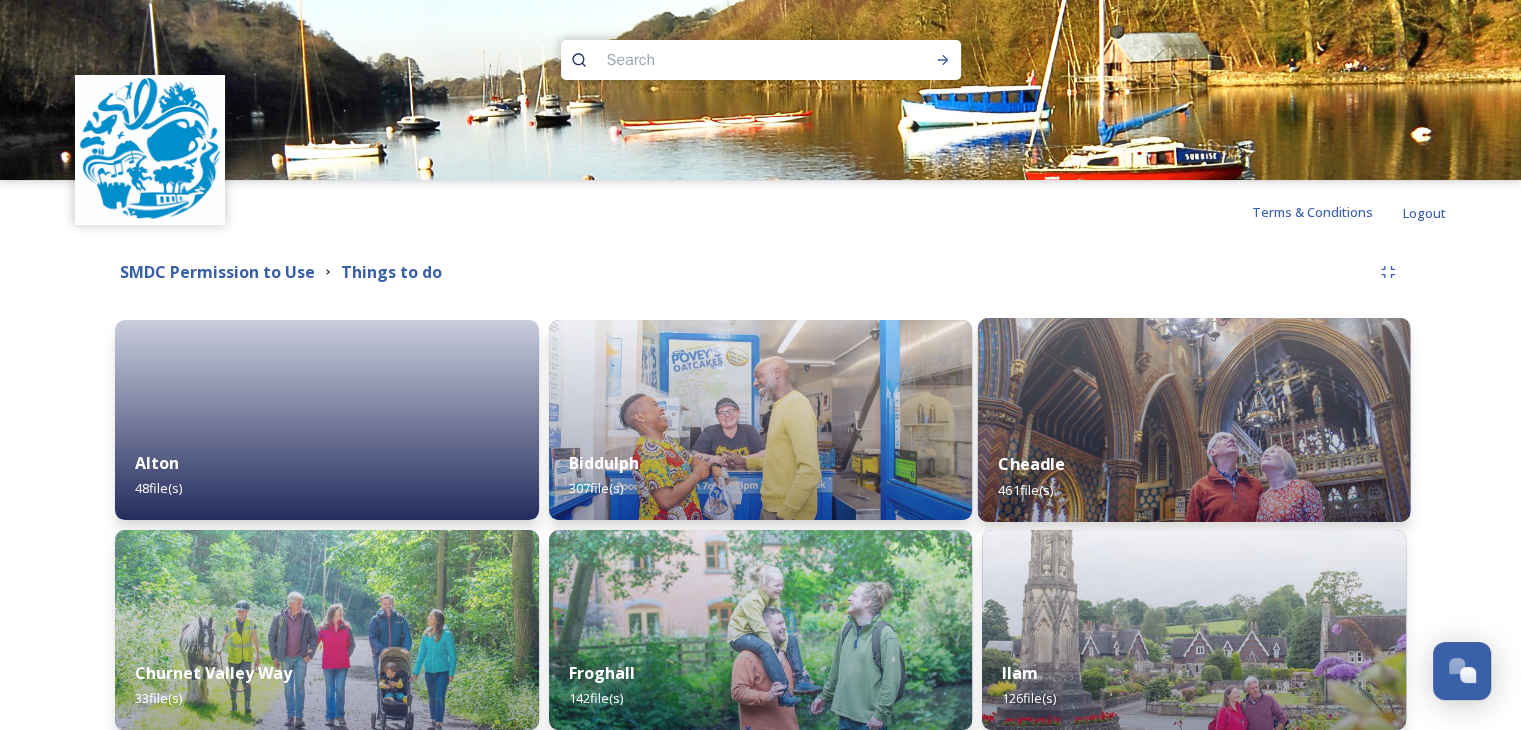 click on "Cheadle 461  file(s)" at bounding box center (1194, 476) 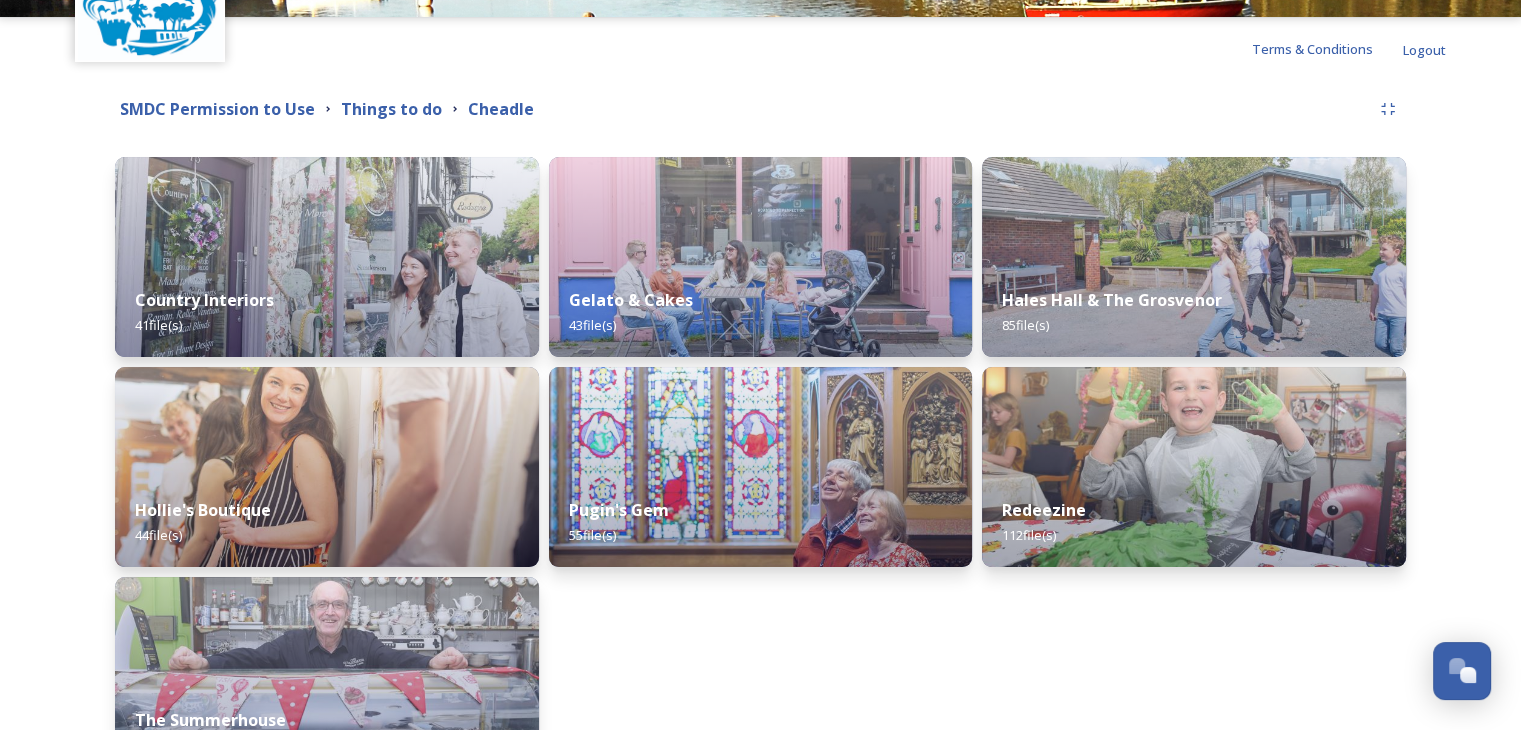 scroll, scrollTop: 200, scrollLeft: 0, axis: vertical 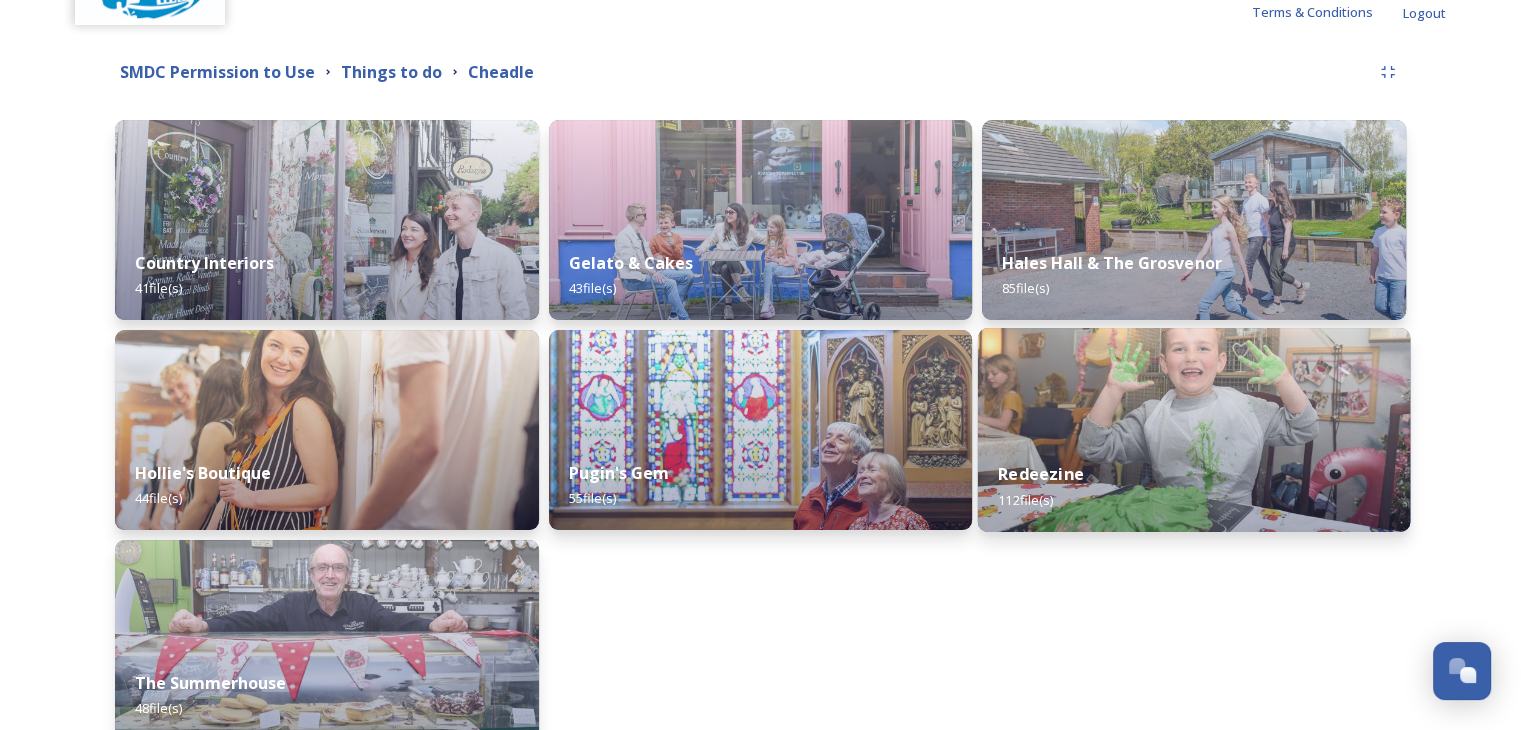click at bounding box center [1194, 430] 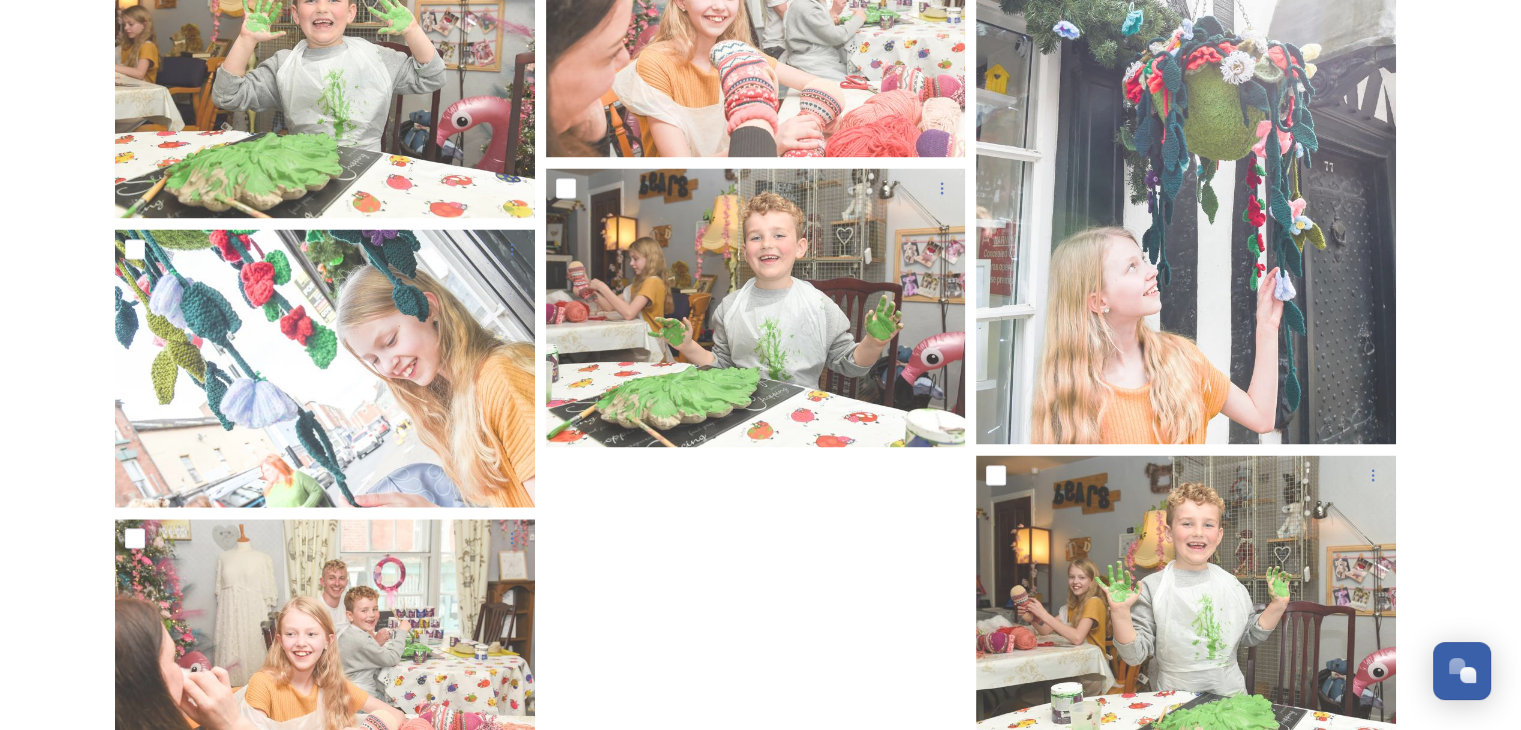 scroll, scrollTop: 11020, scrollLeft: 0, axis: vertical 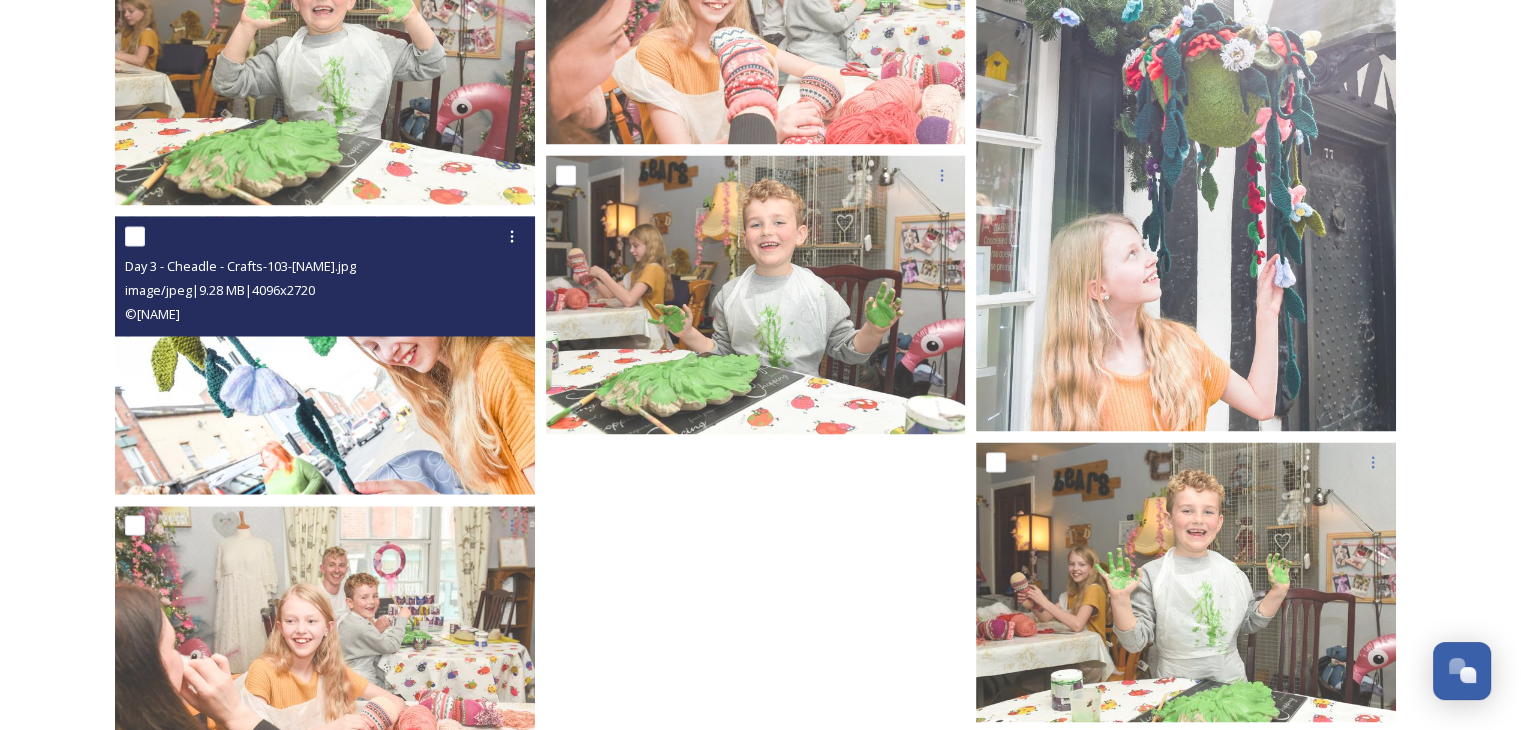 click at bounding box center (325, 355) 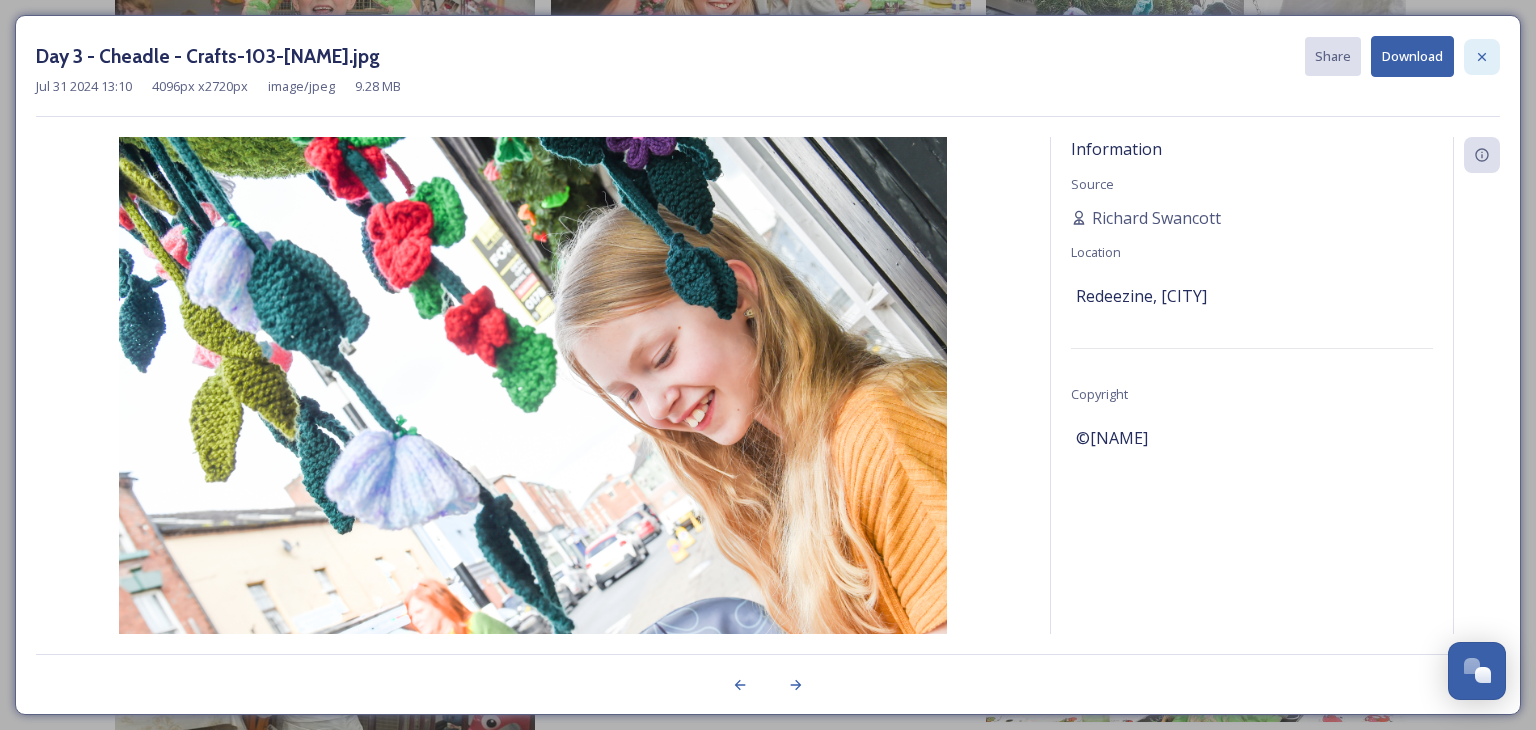 click 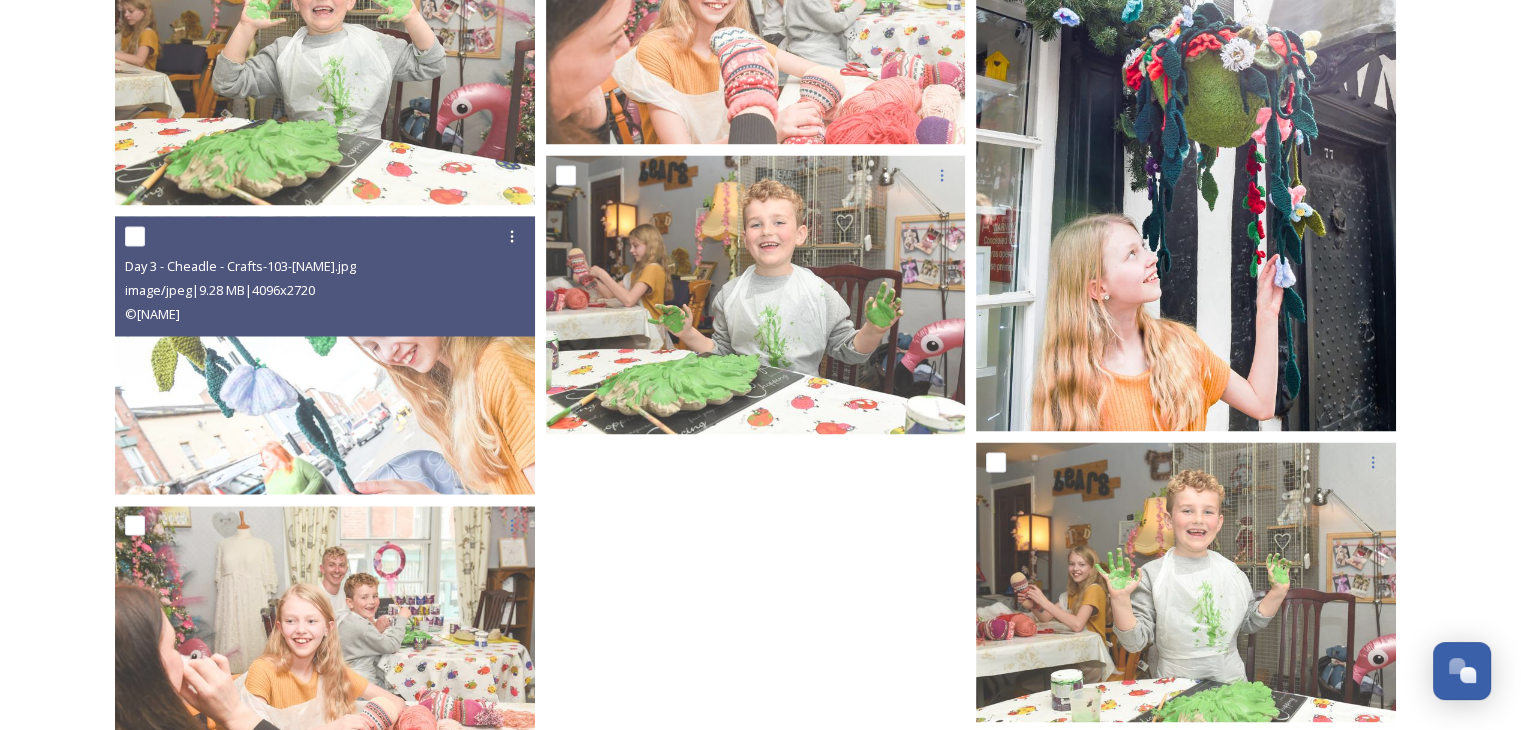click at bounding box center [1186, 115] 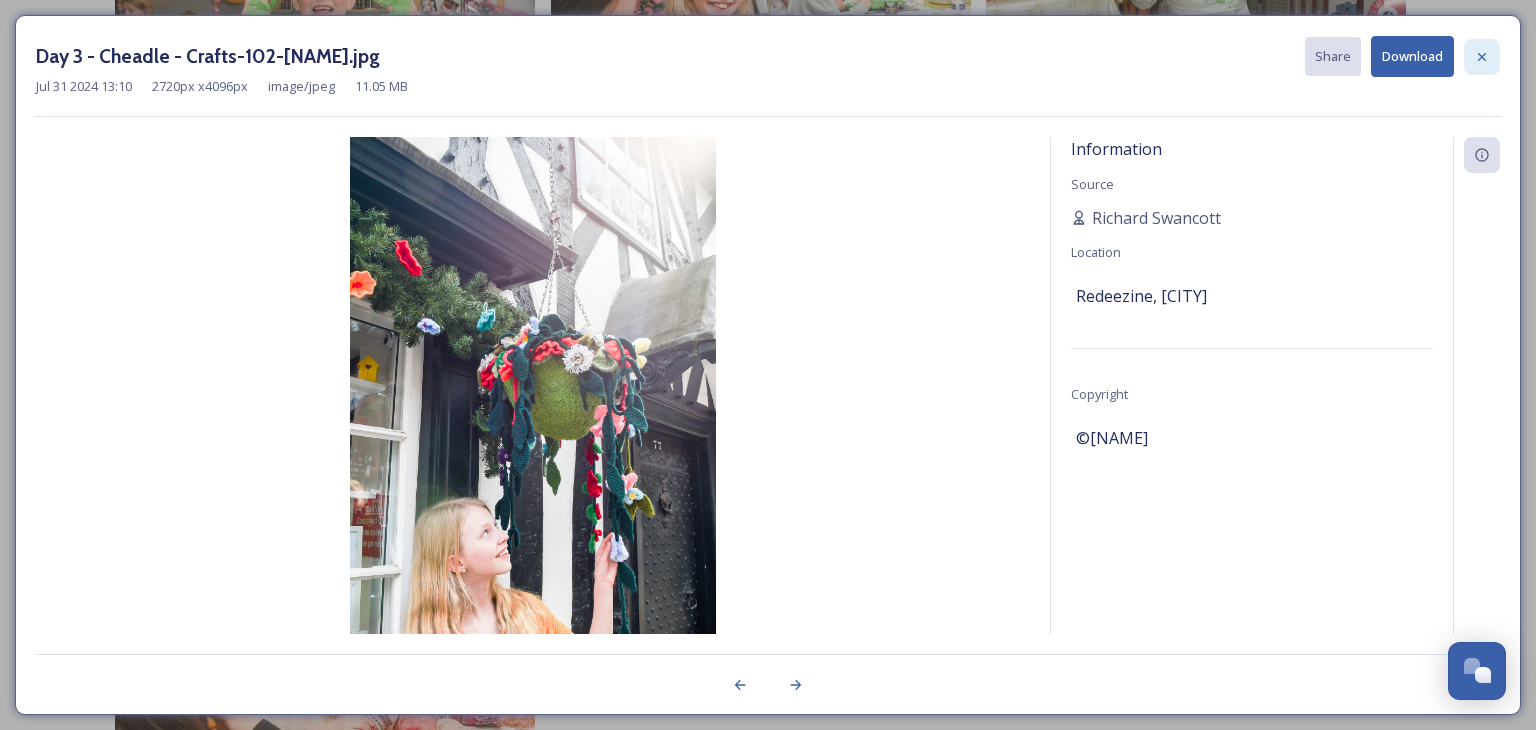 click 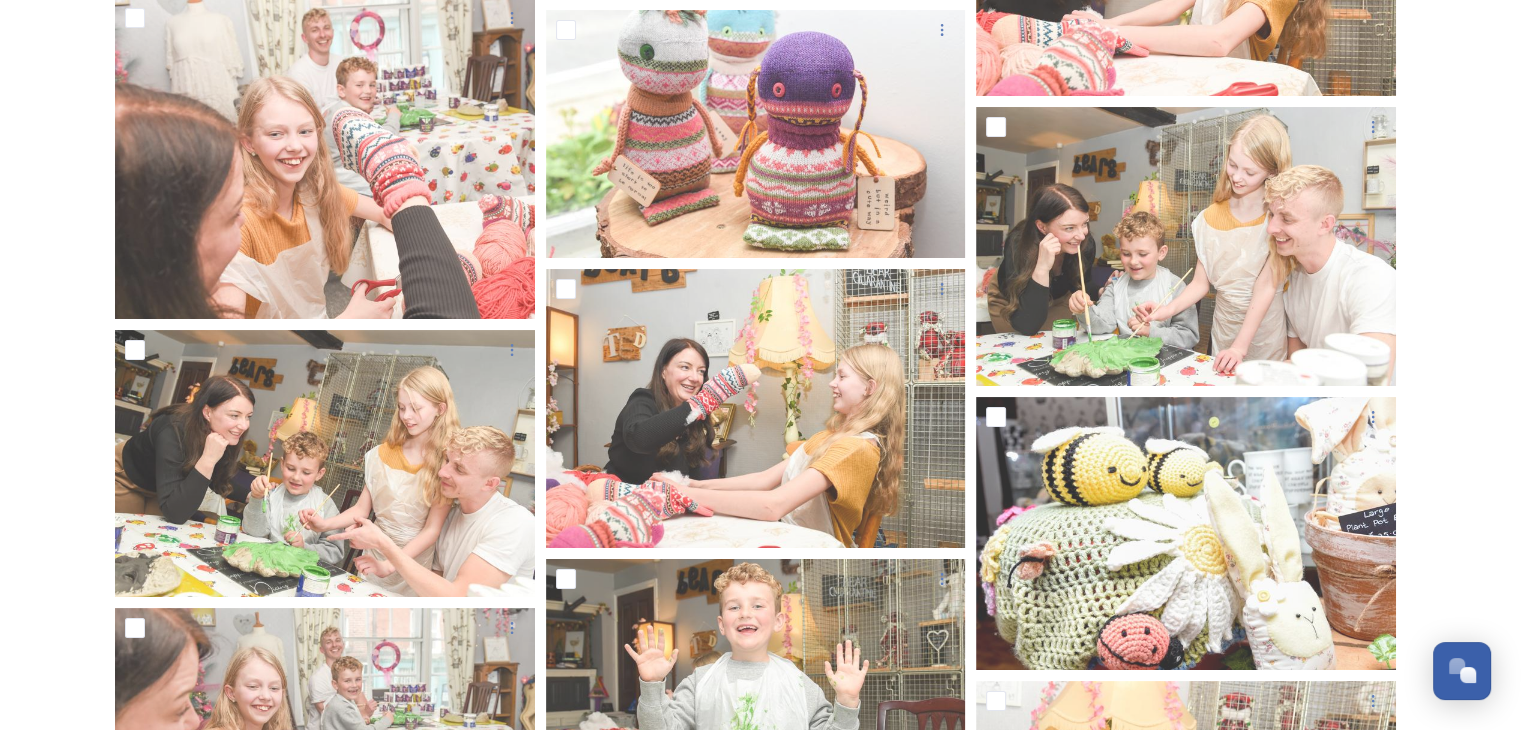 scroll, scrollTop: 7720, scrollLeft: 0, axis: vertical 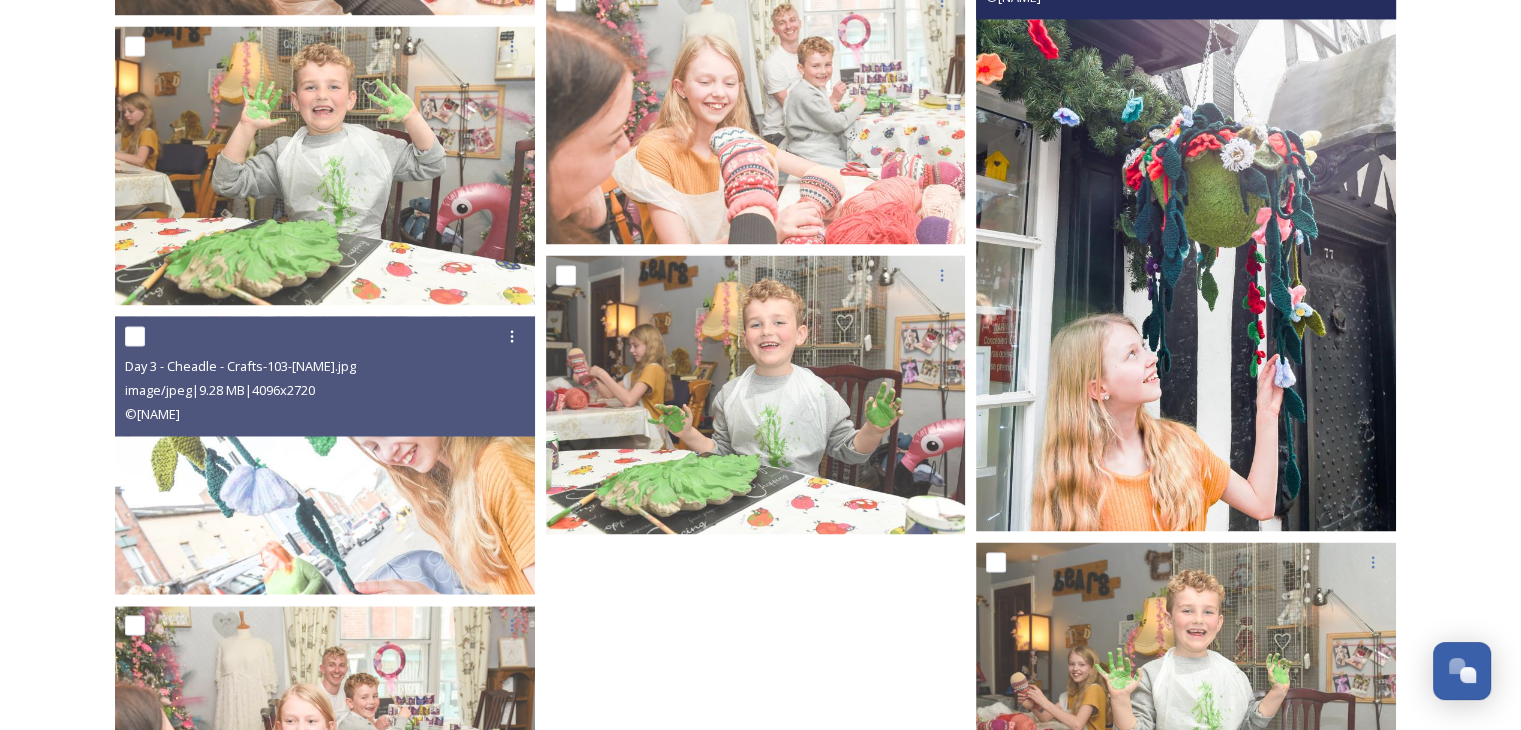 click at bounding box center [1186, 215] 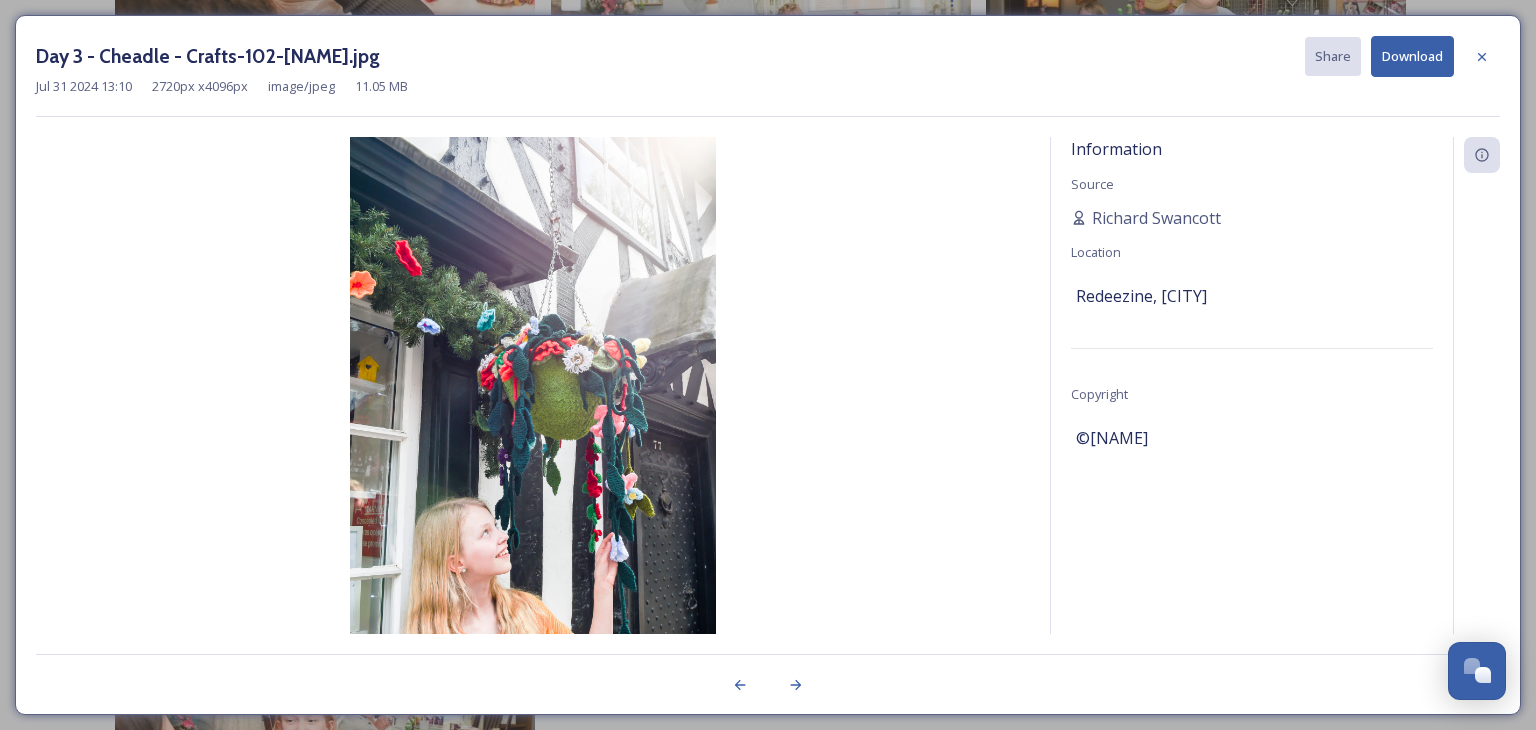click on "Download" at bounding box center [1412, 56] 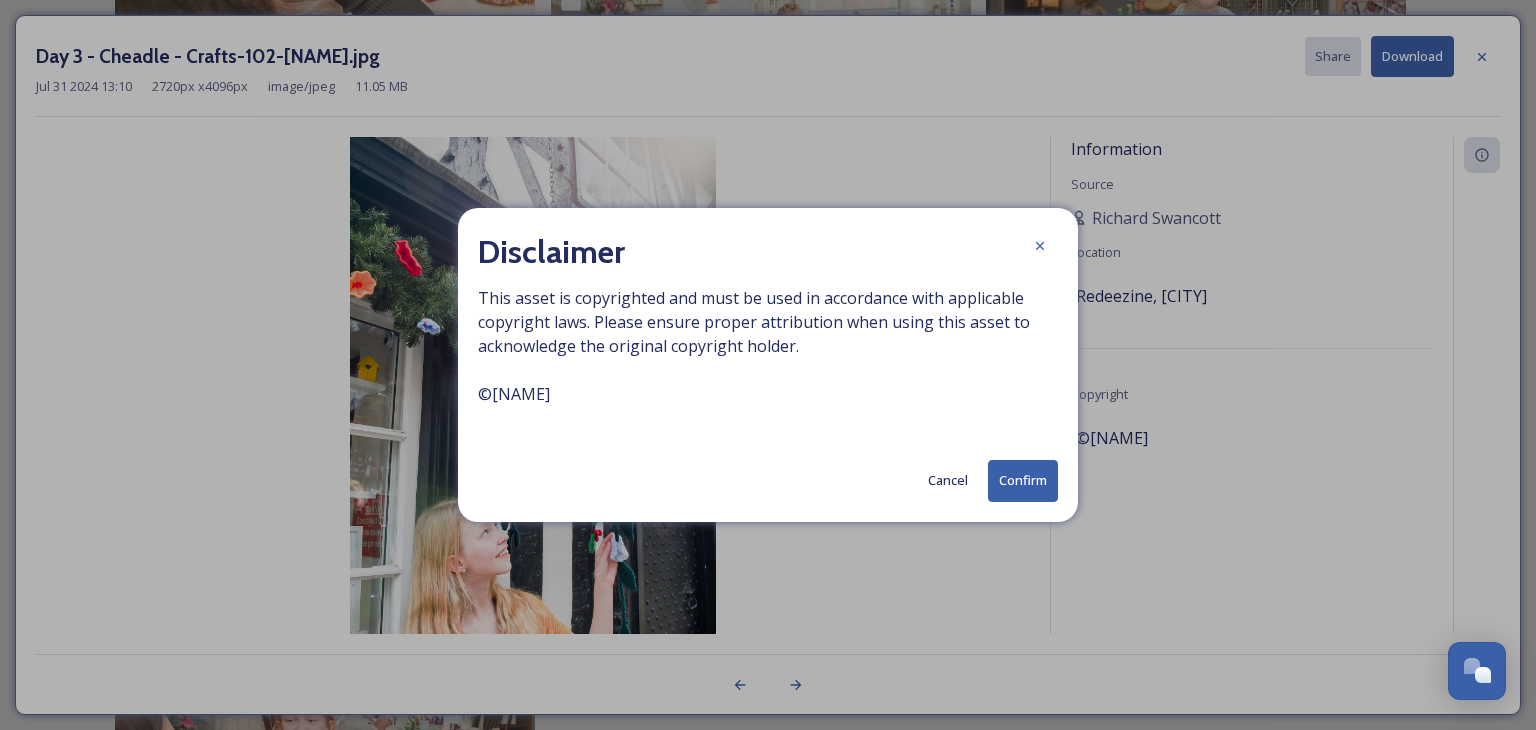 click on "Confirm" at bounding box center (1023, 480) 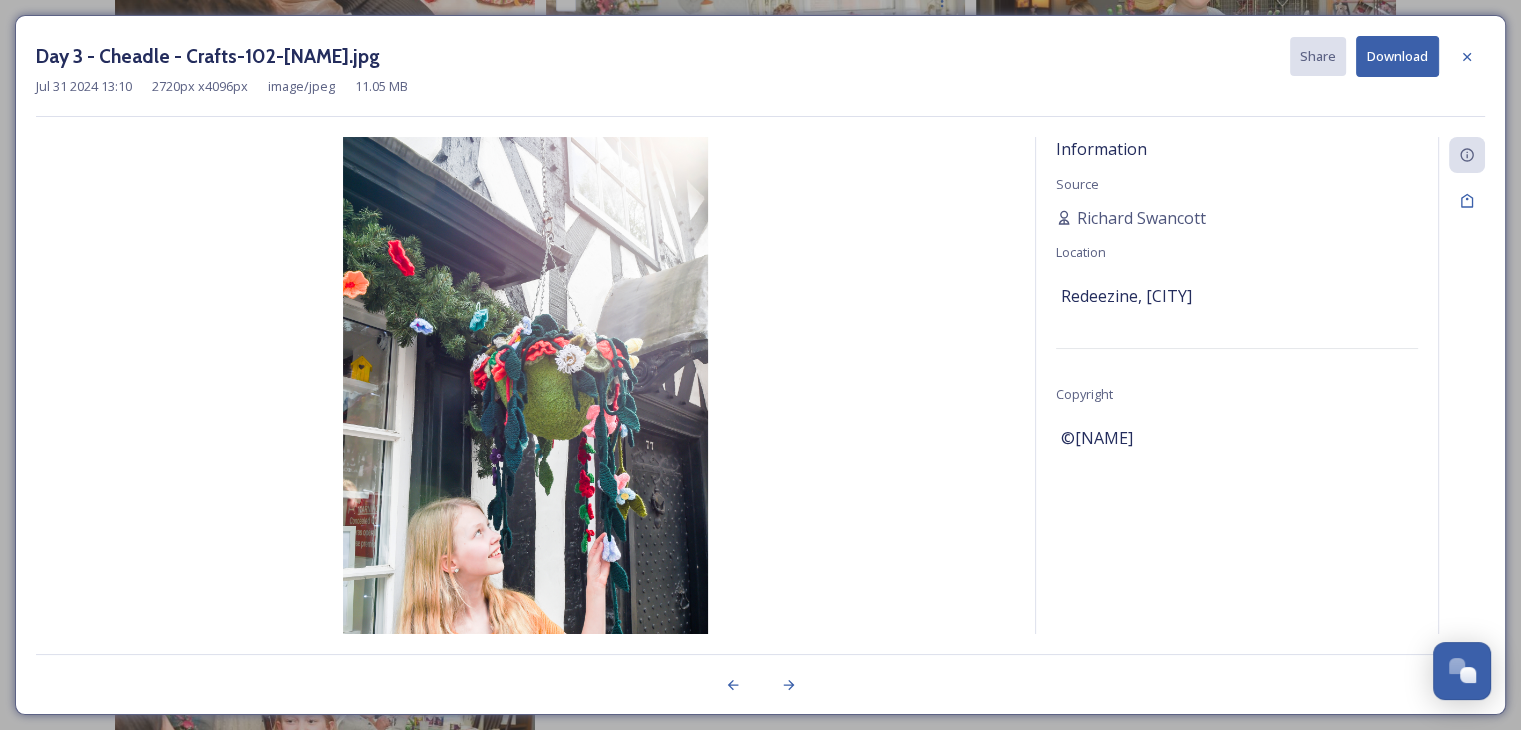 click at bounding box center [525, 412] 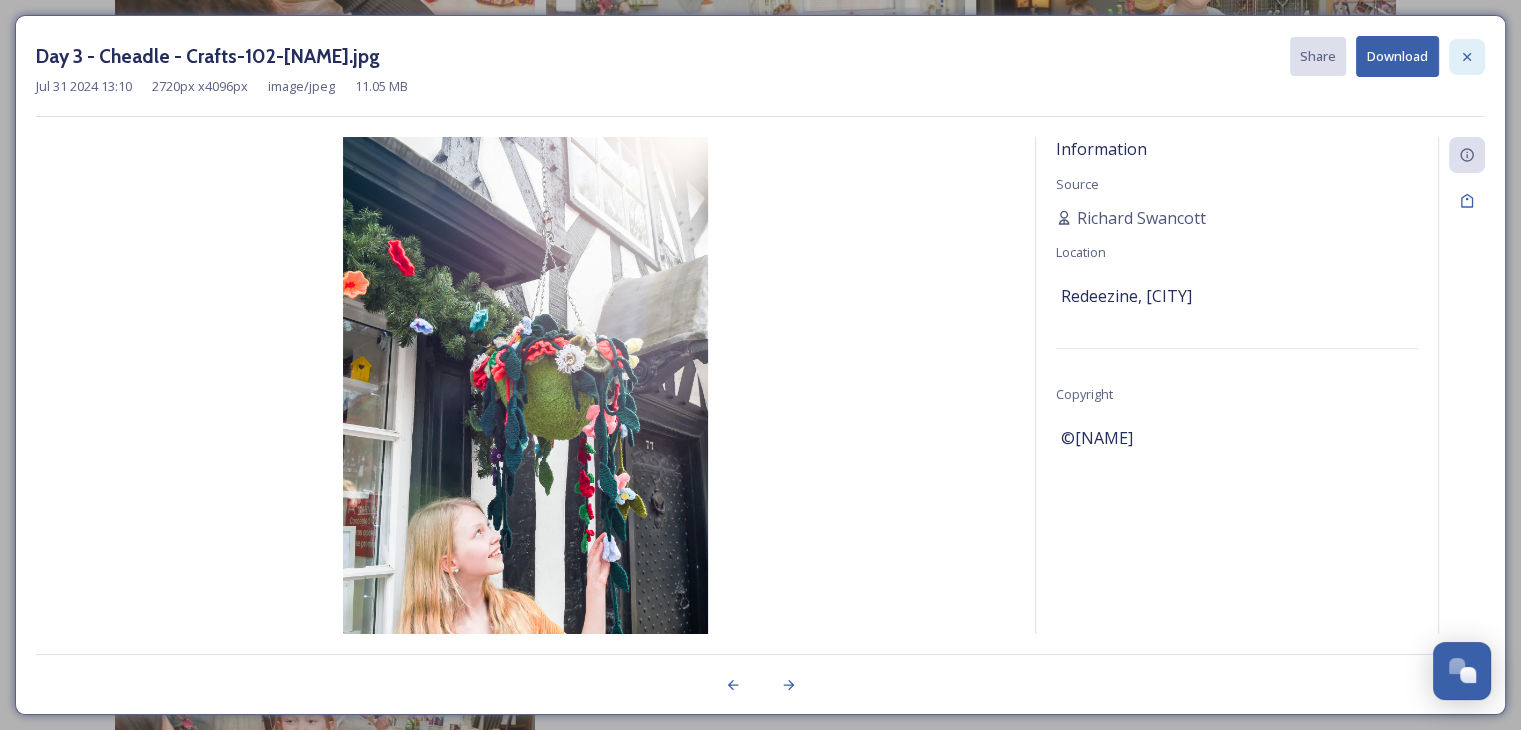 click 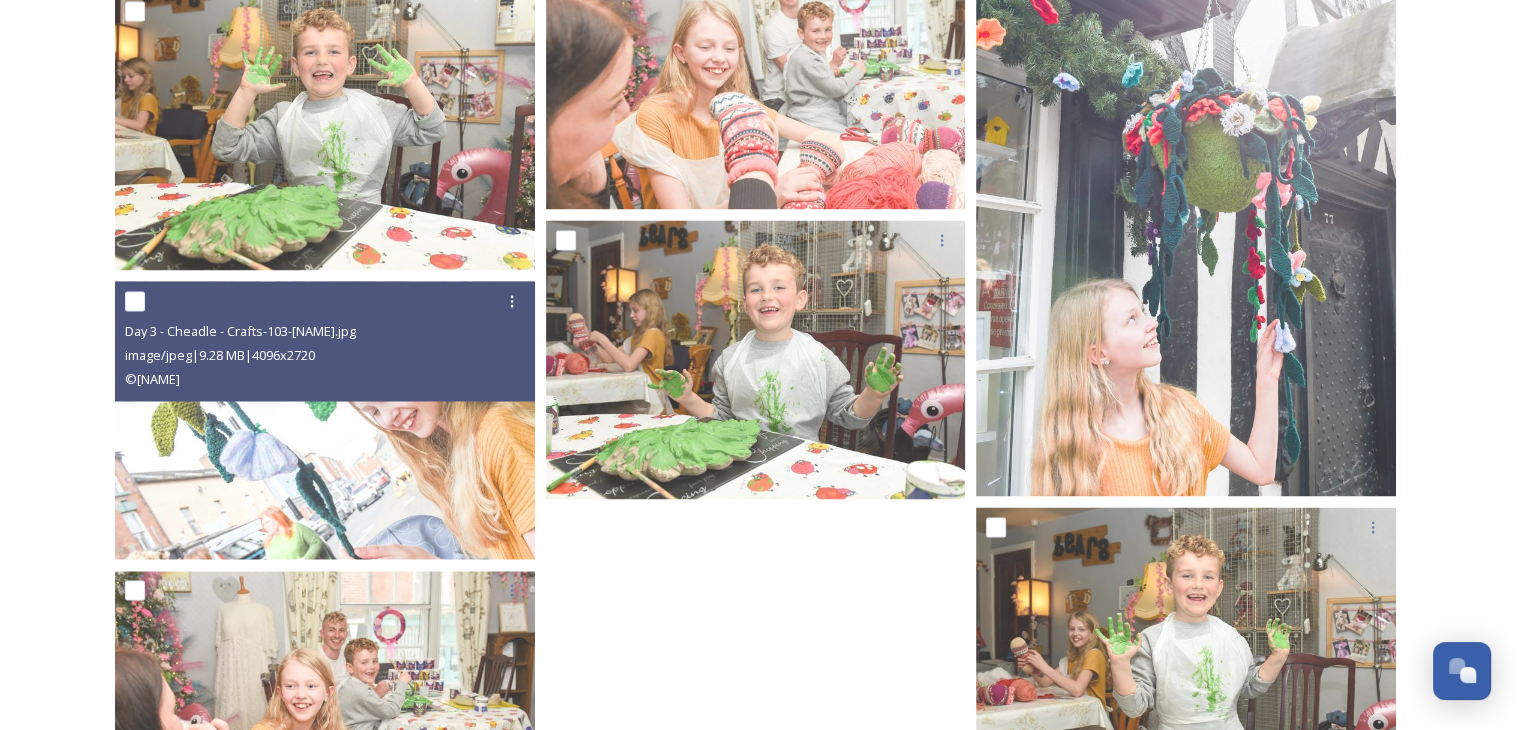 scroll, scrollTop: 10920, scrollLeft: 0, axis: vertical 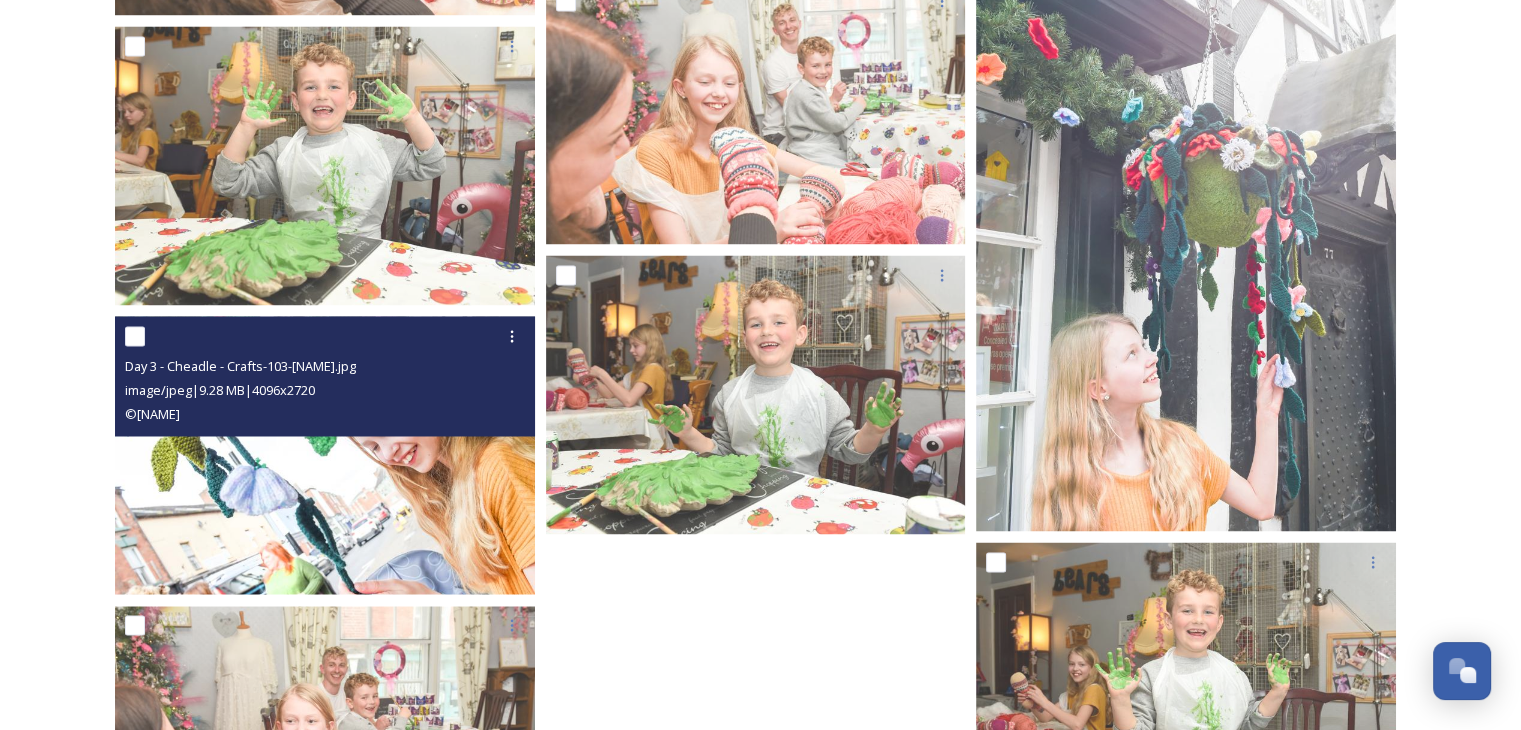 click at bounding box center [325, 455] 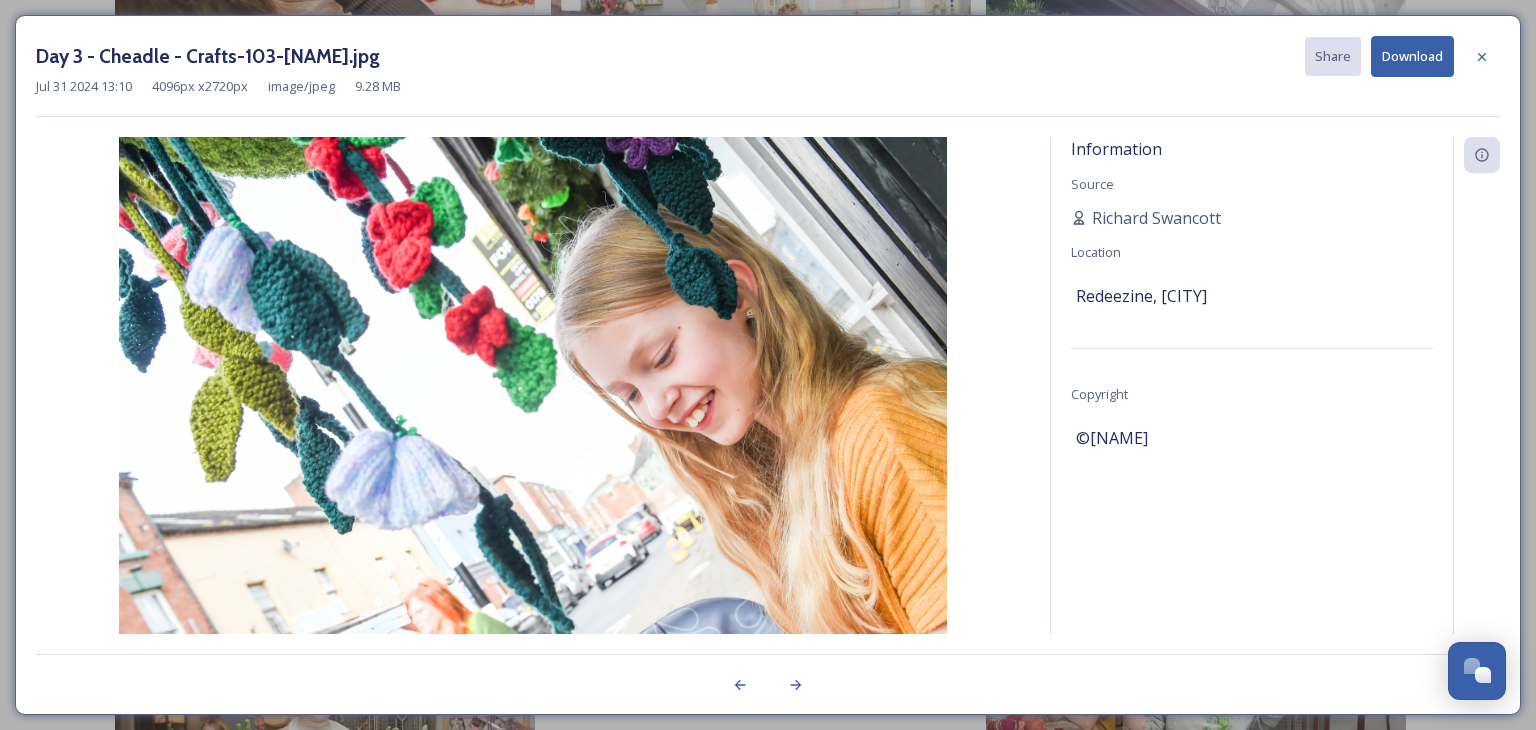 click on "Download" at bounding box center [1412, 56] 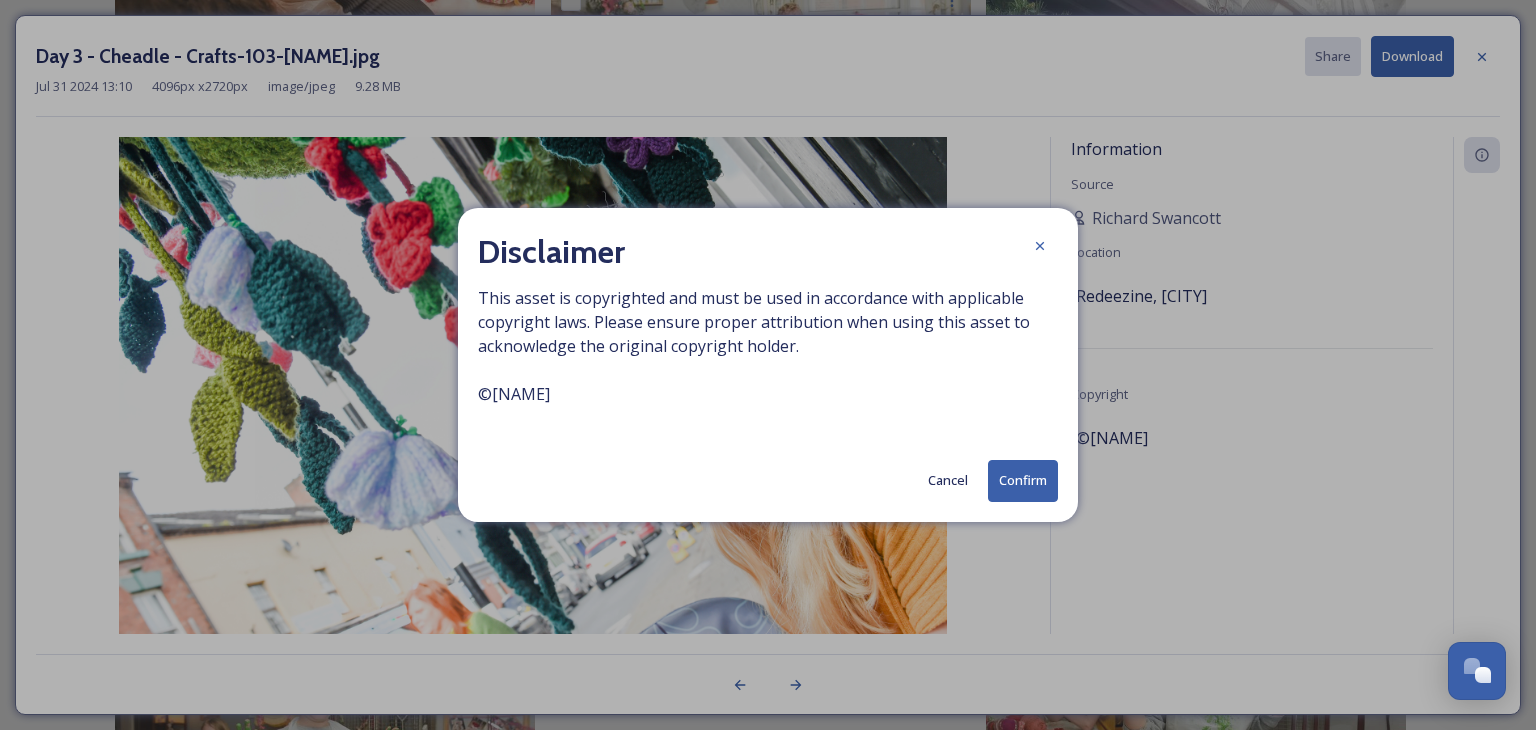 click on "Confirm" at bounding box center (1023, 480) 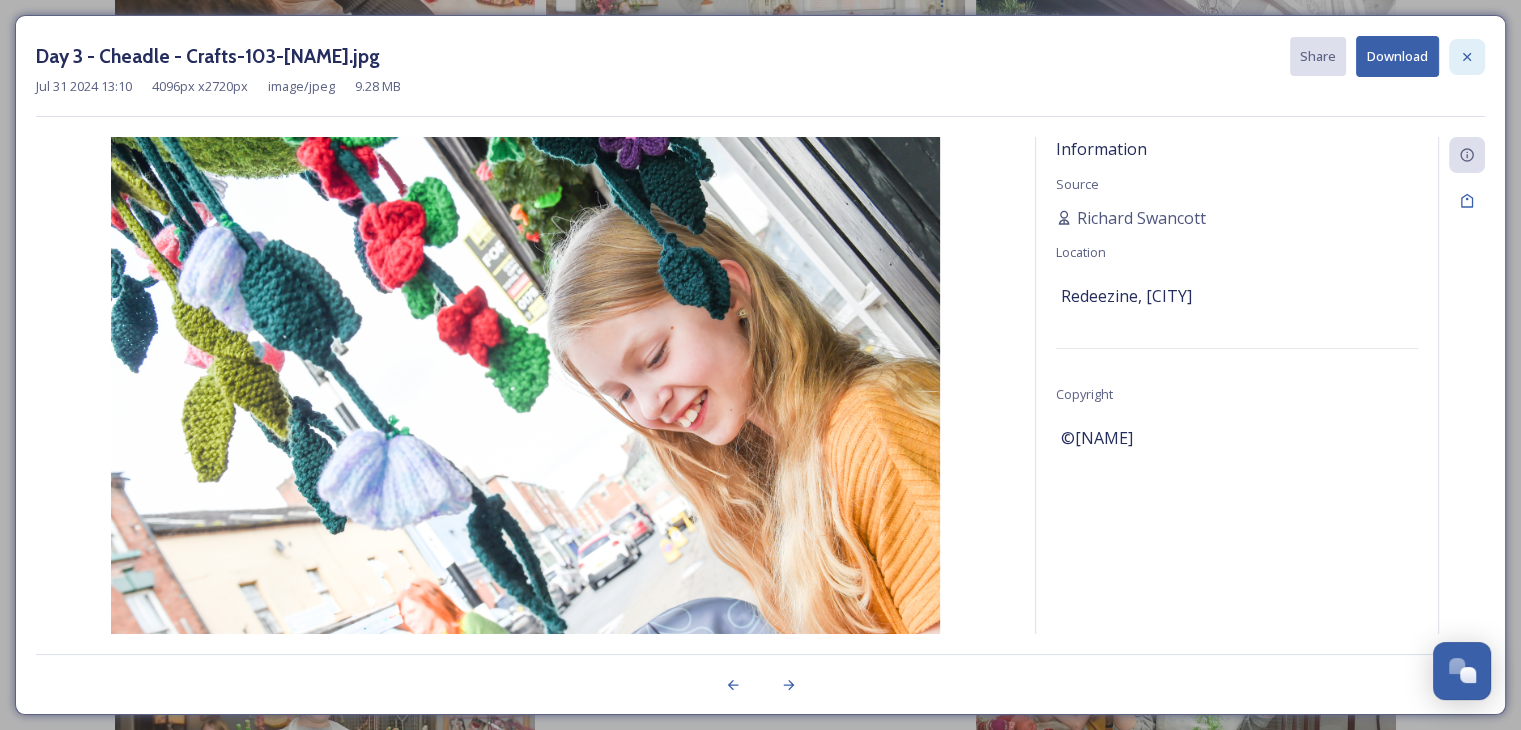 click 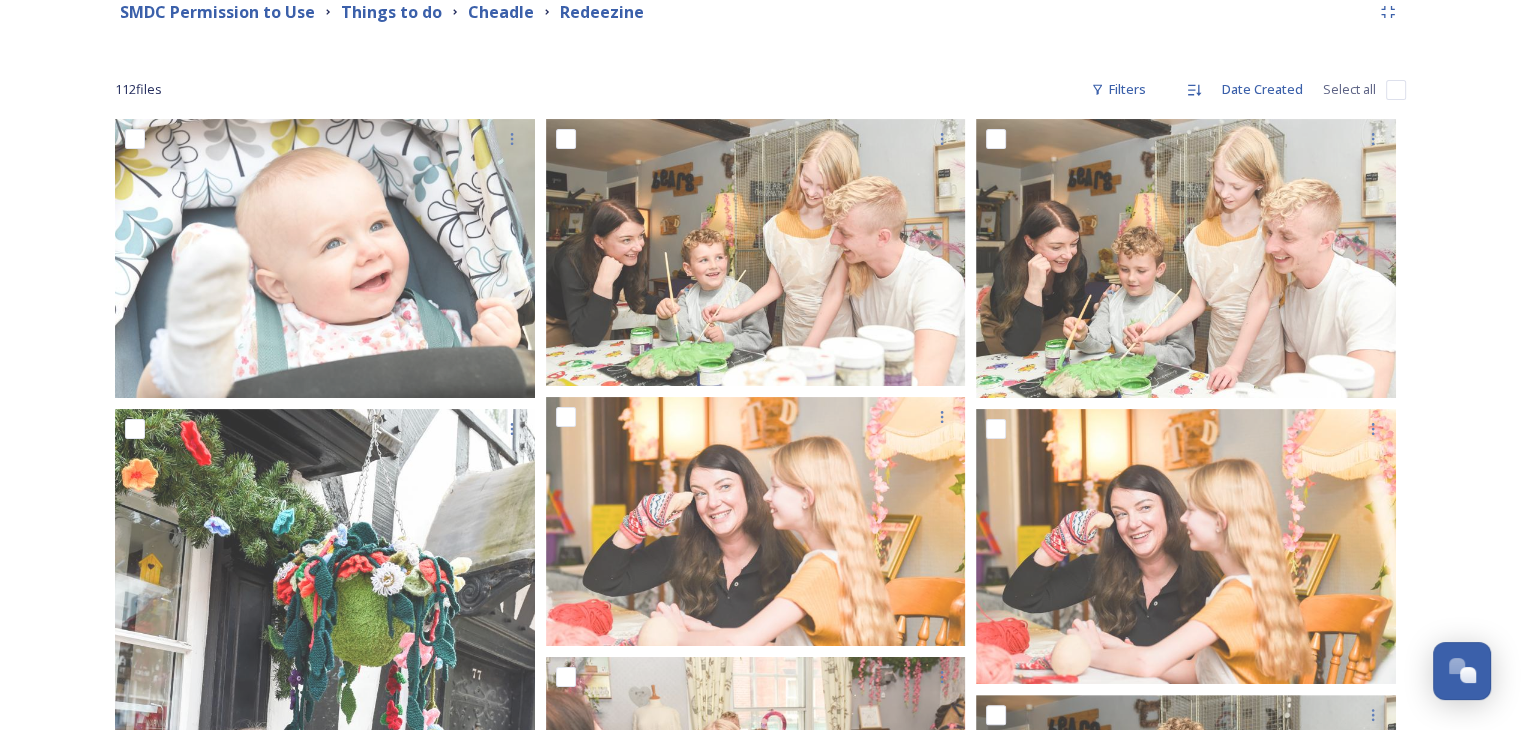 scroll, scrollTop: 0, scrollLeft: 0, axis: both 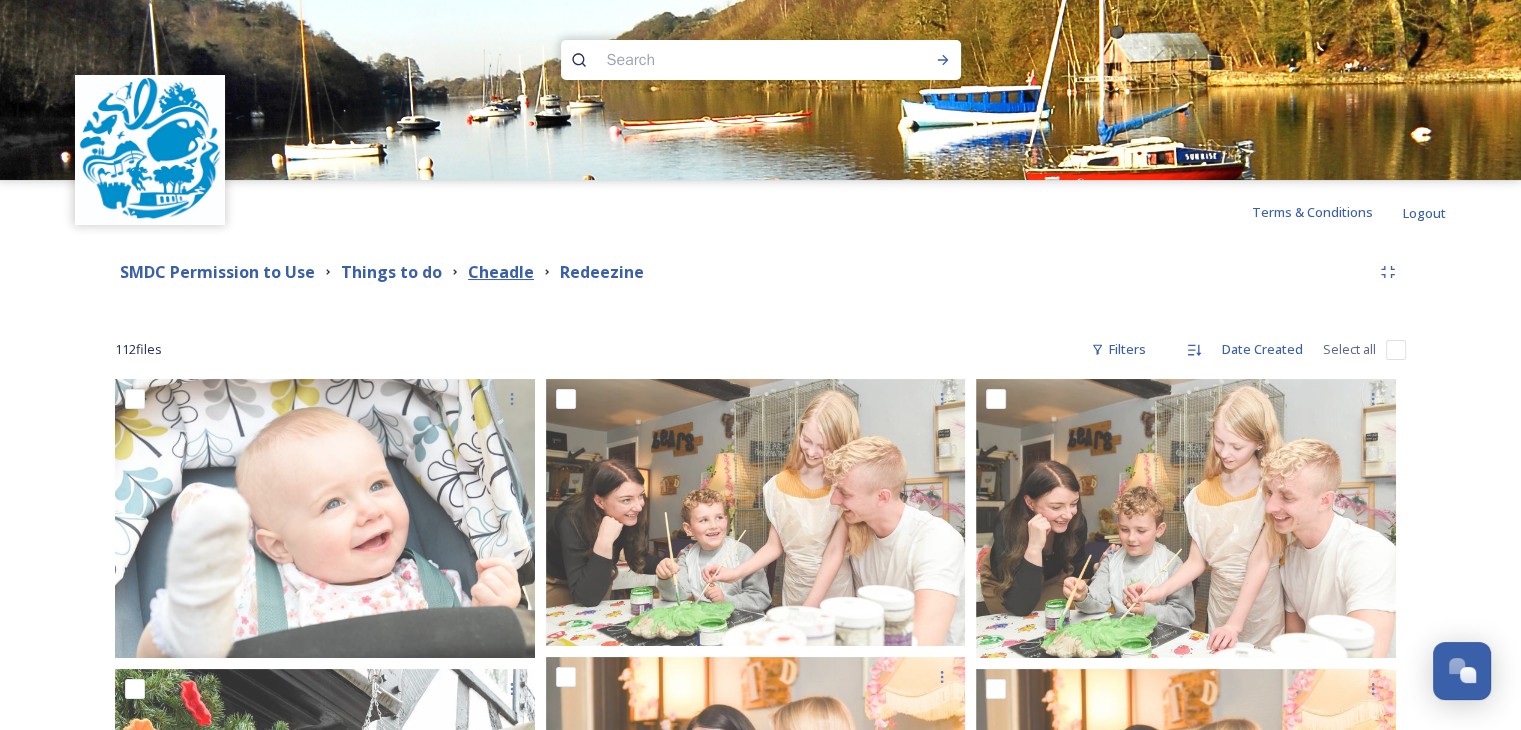 click on "Cheadle" at bounding box center (501, 272) 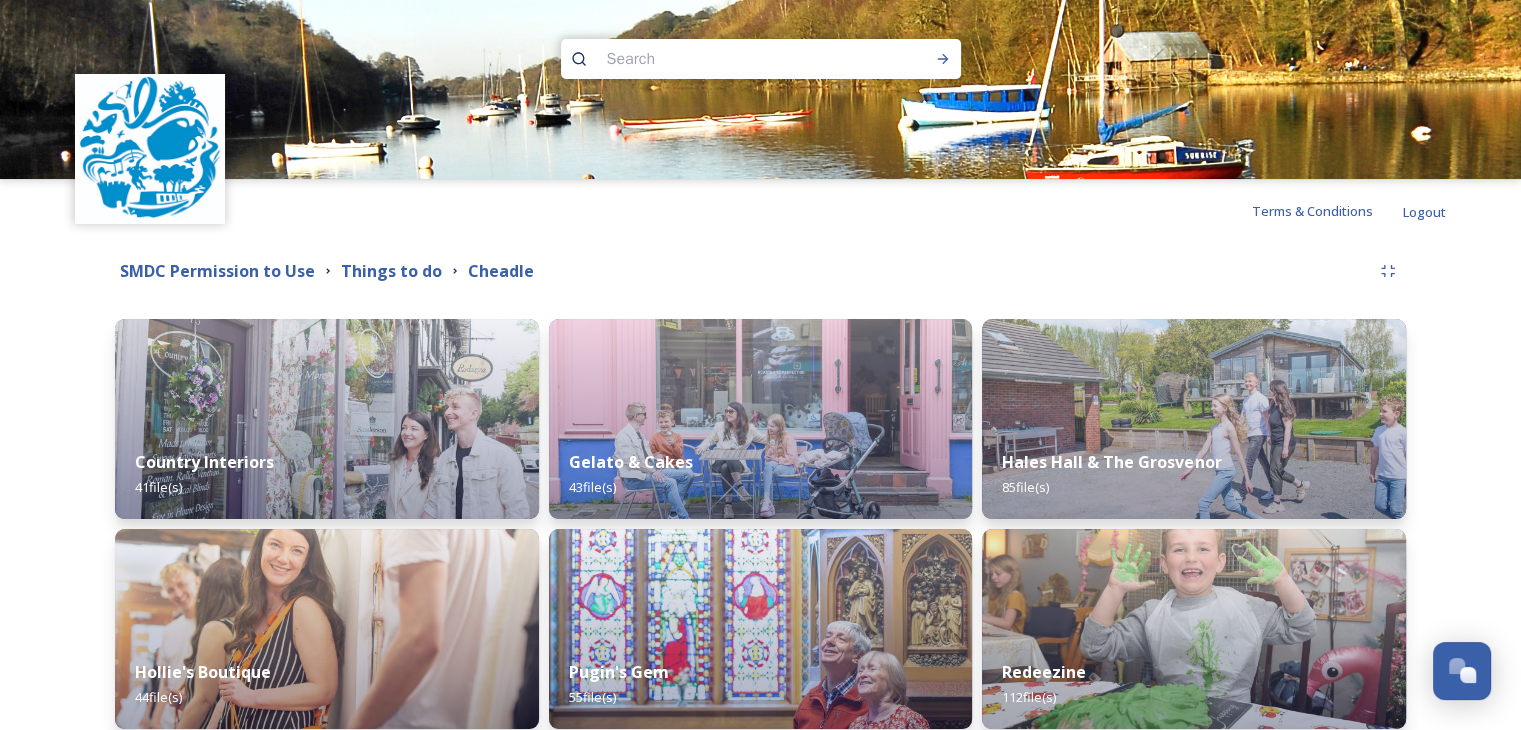 scroll, scrollTop: 0, scrollLeft: 0, axis: both 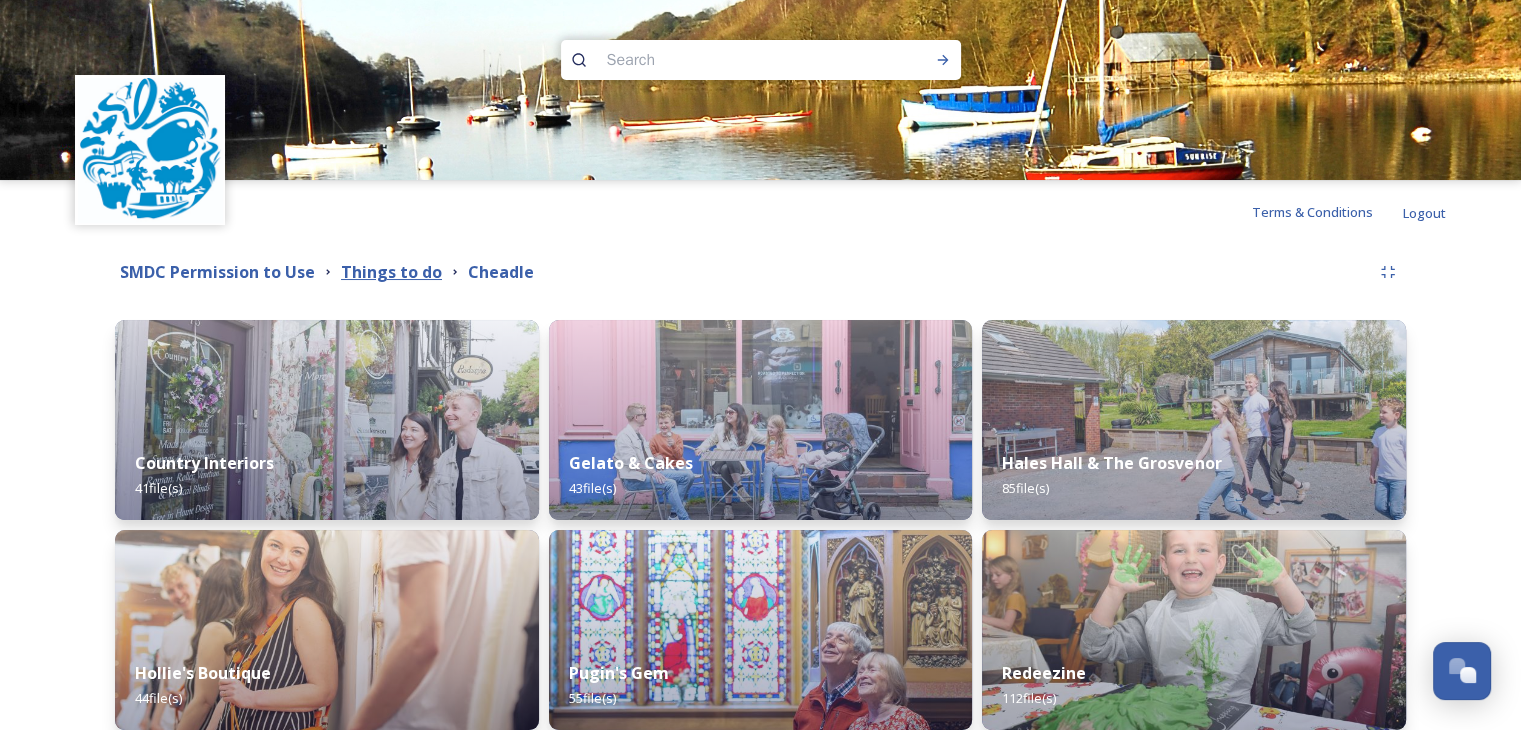 click on "Things to do" at bounding box center (391, 272) 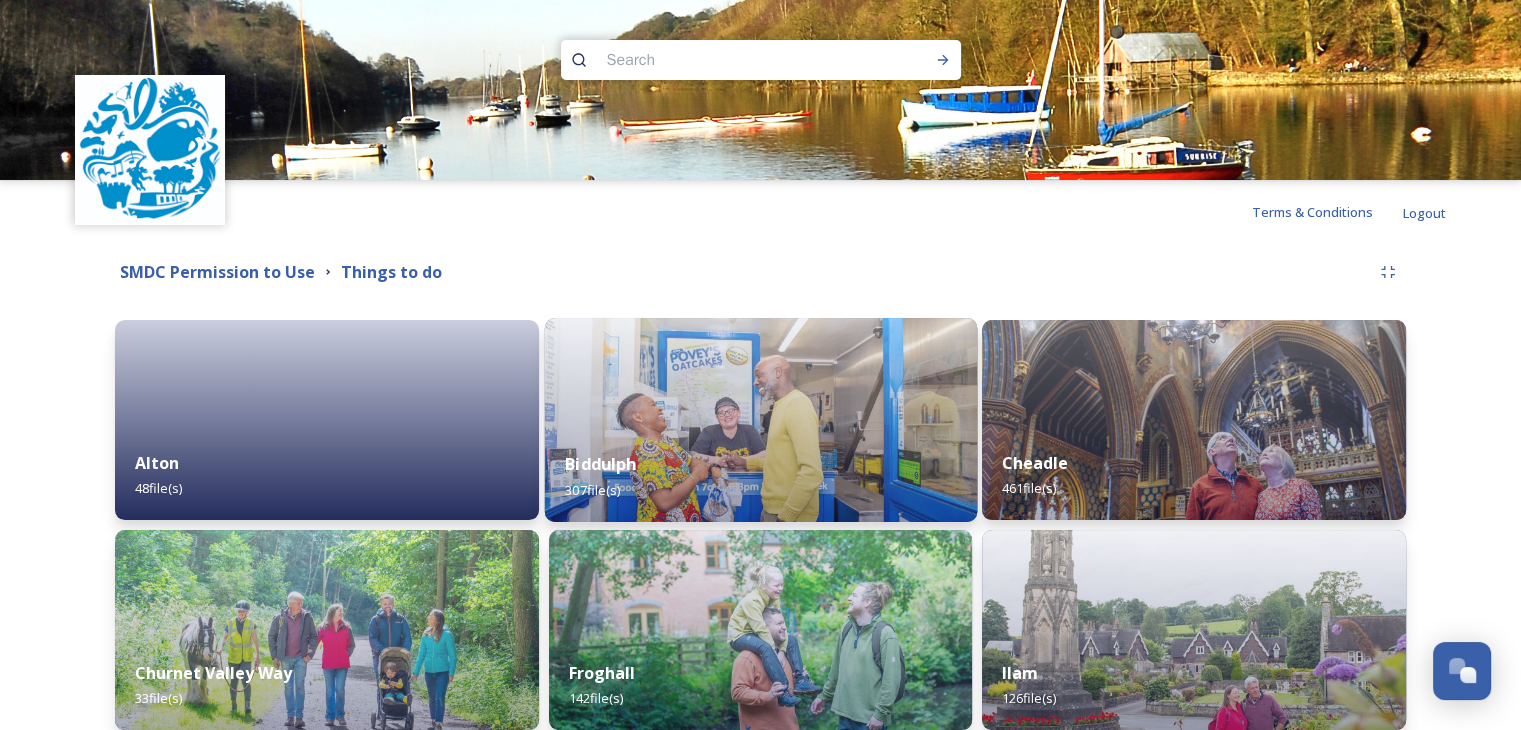 click at bounding box center [760, 420] 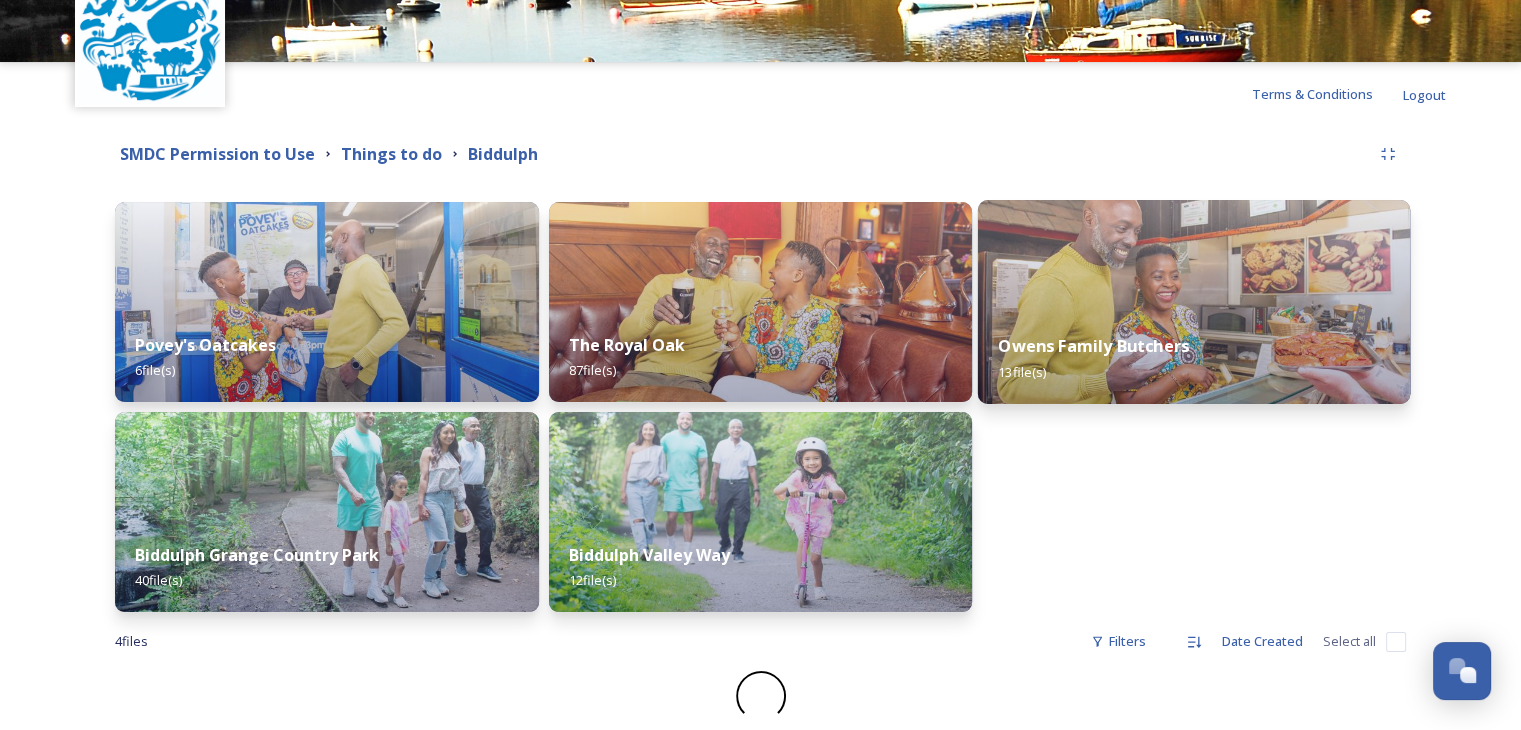 scroll, scrollTop: 120, scrollLeft: 0, axis: vertical 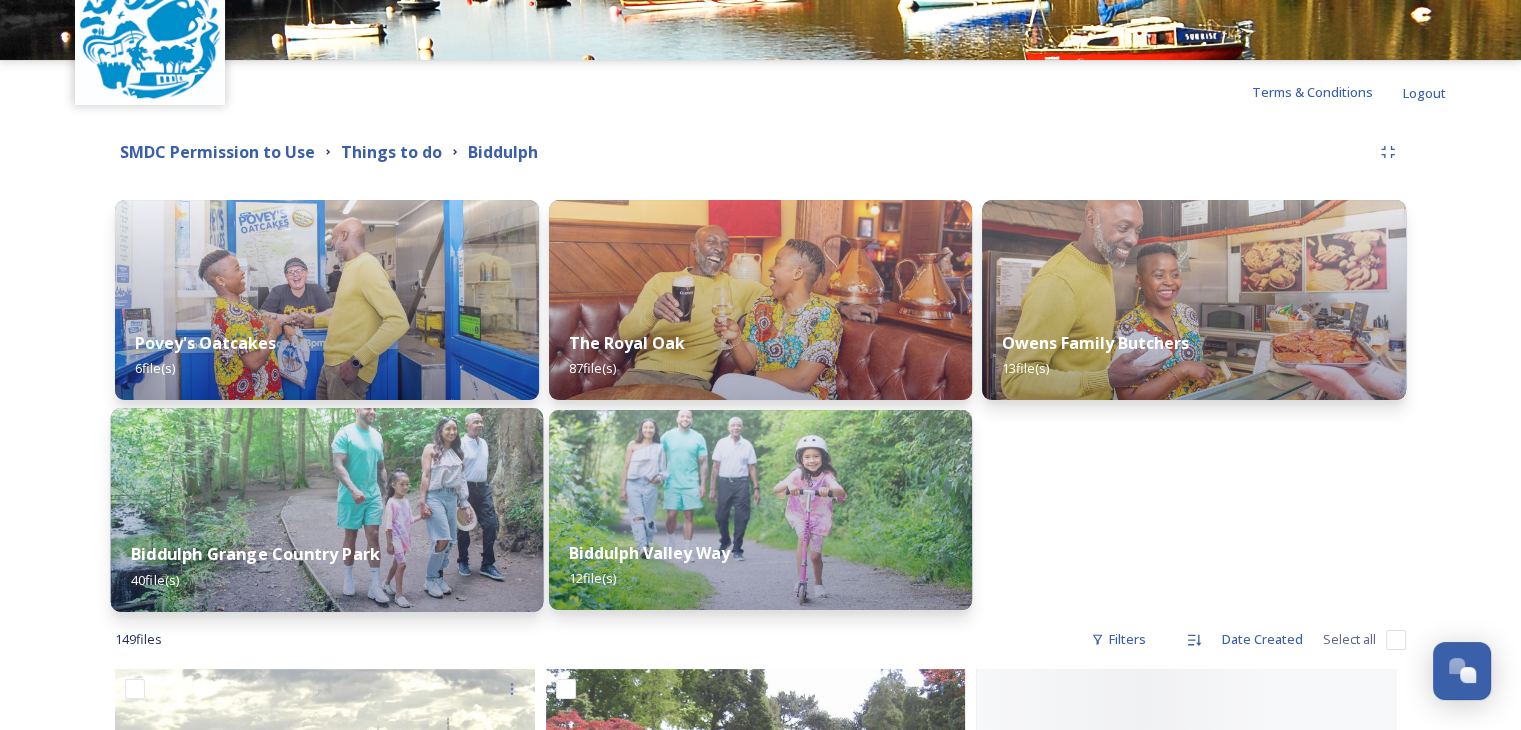 click at bounding box center [327, 510] 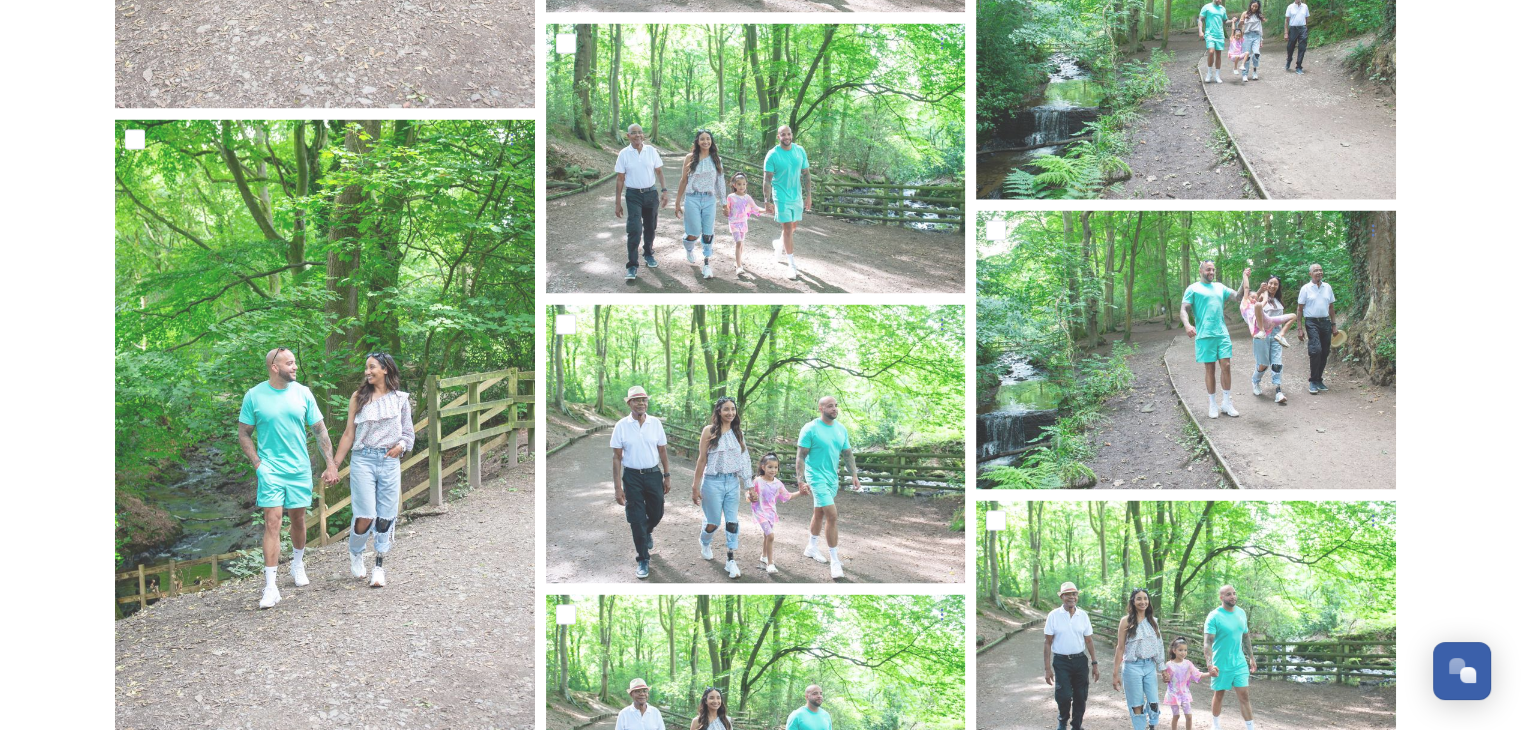 scroll, scrollTop: 3900, scrollLeft: 0, axis: vertical 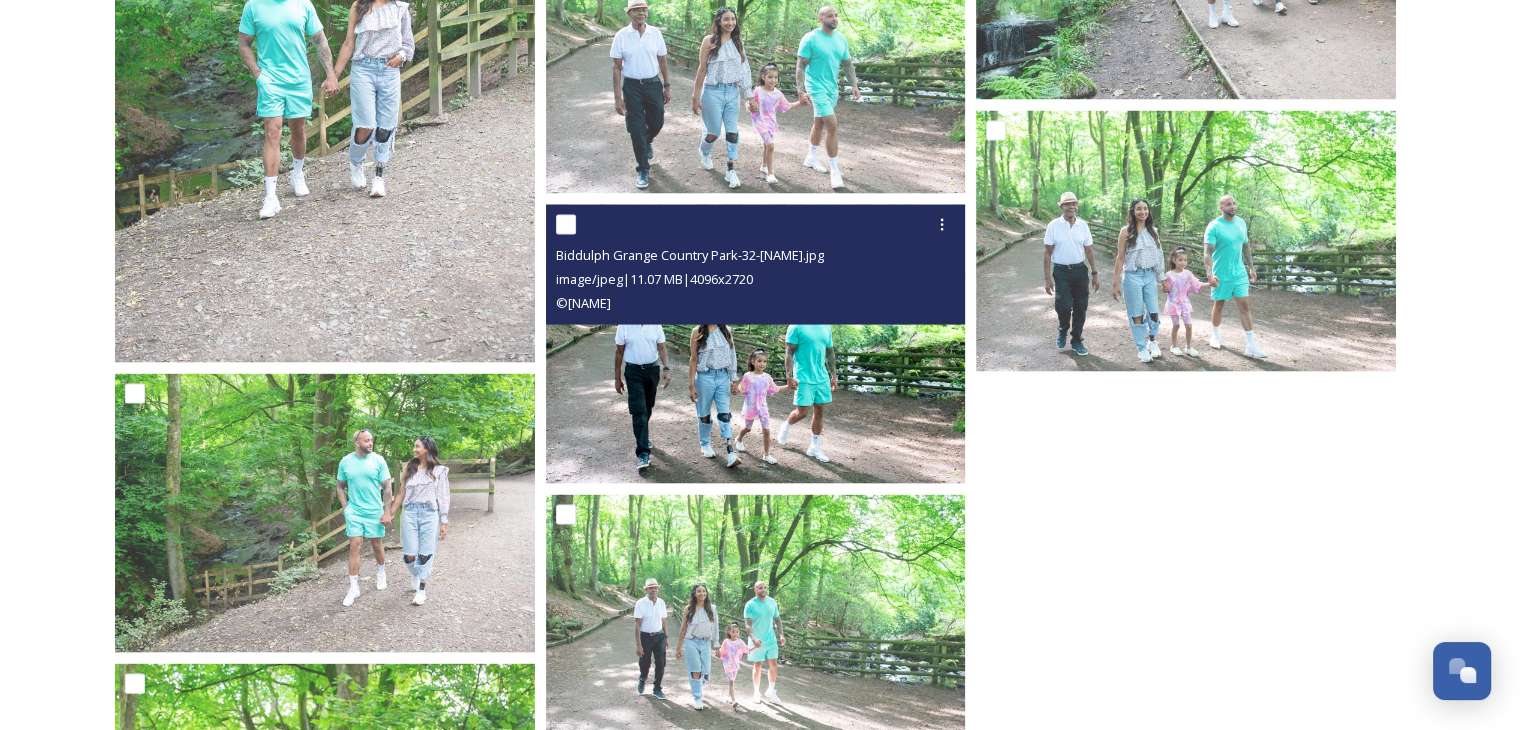 click at bounding box center (756, 344) 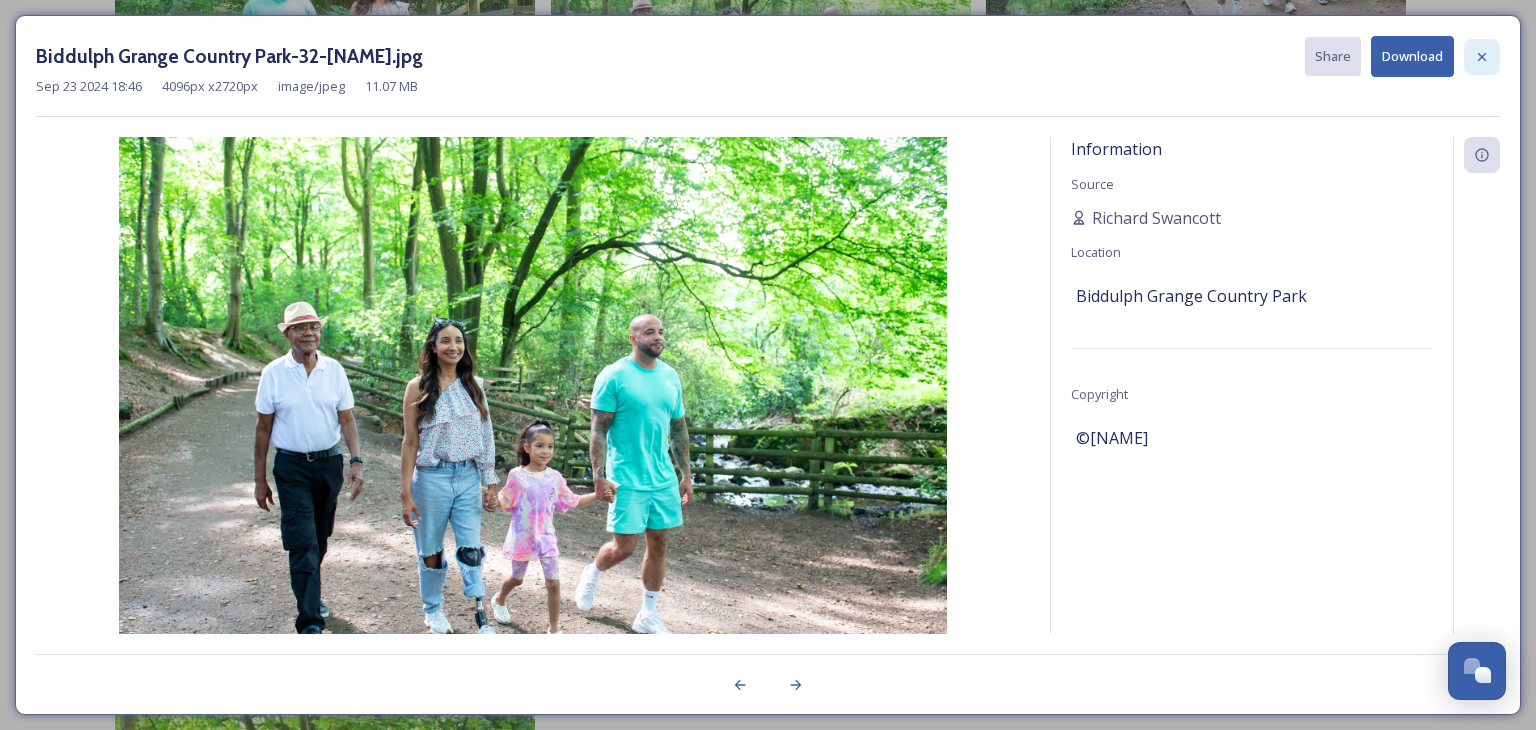 click at bounding box center (1482, 57) 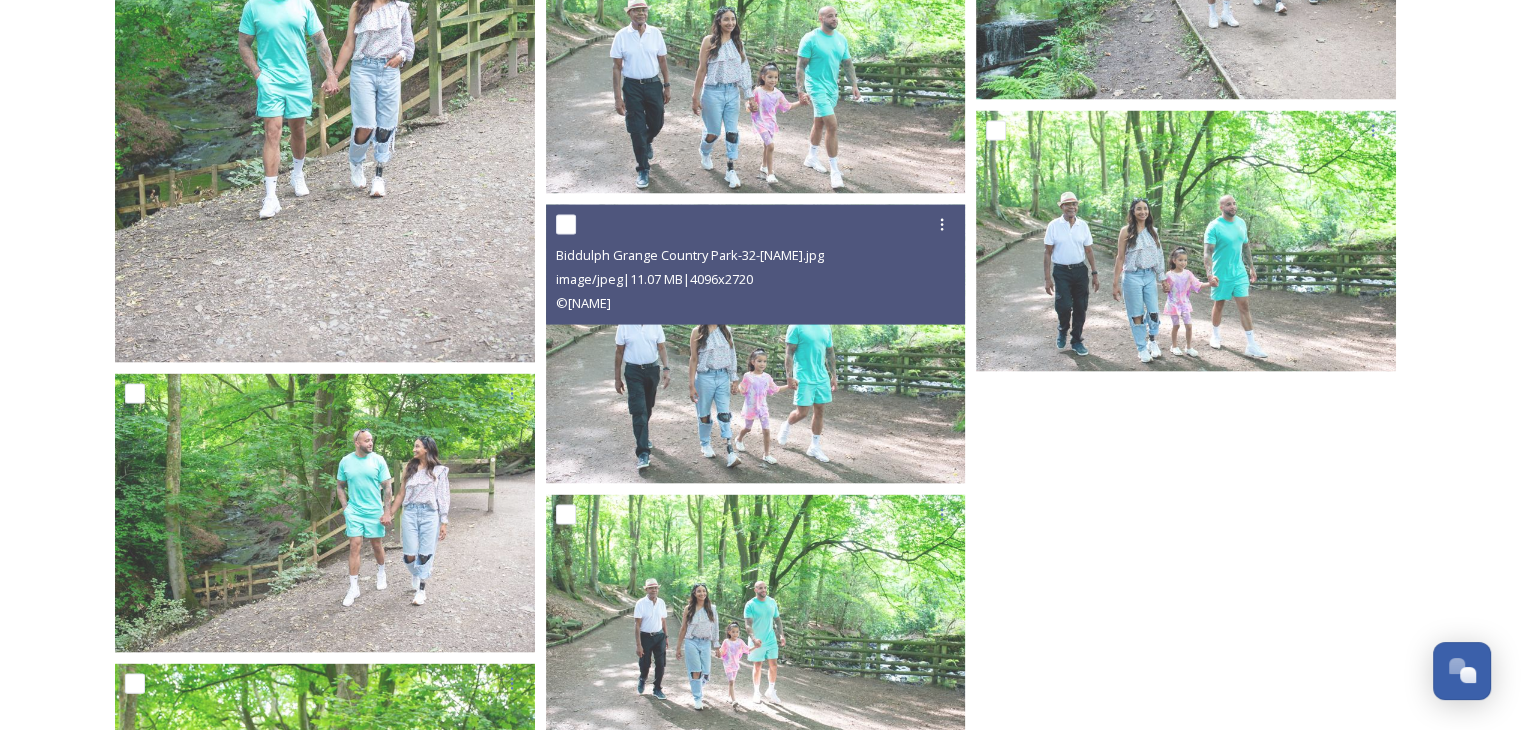 click at bounding box center [1191, -642] 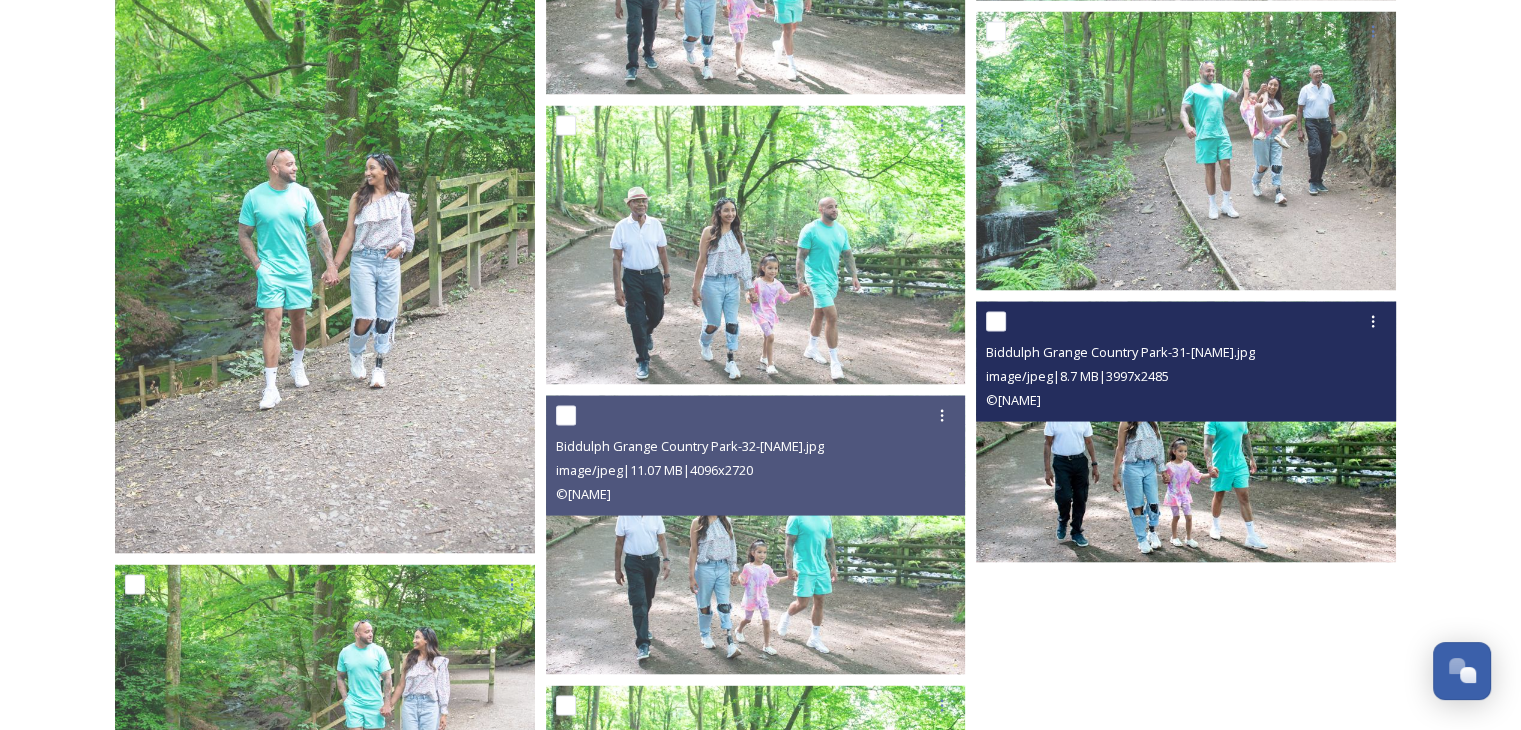scroll, scrollTop: 3871, scrollLeft: 0, axis: vertical 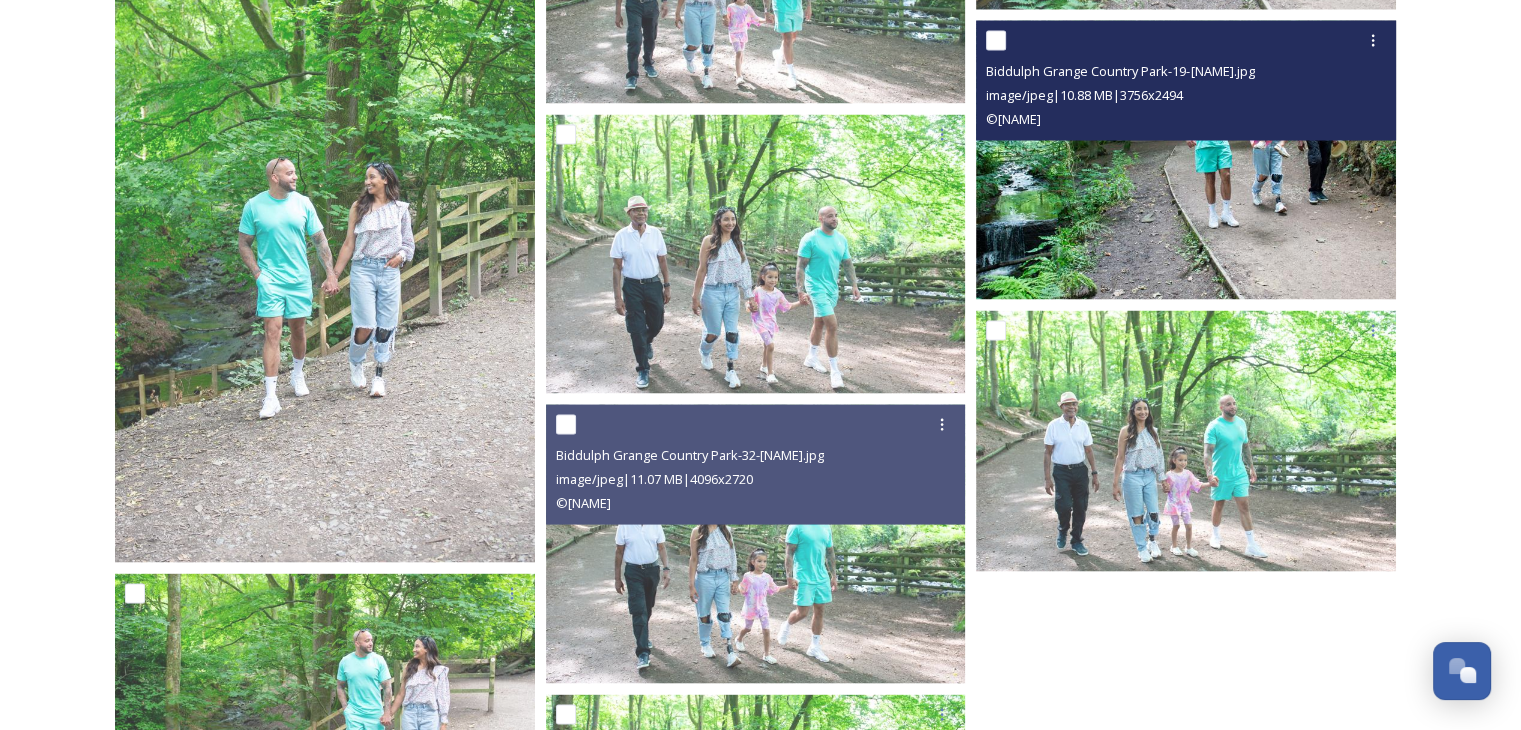 click at bounding box center [1186, 160] 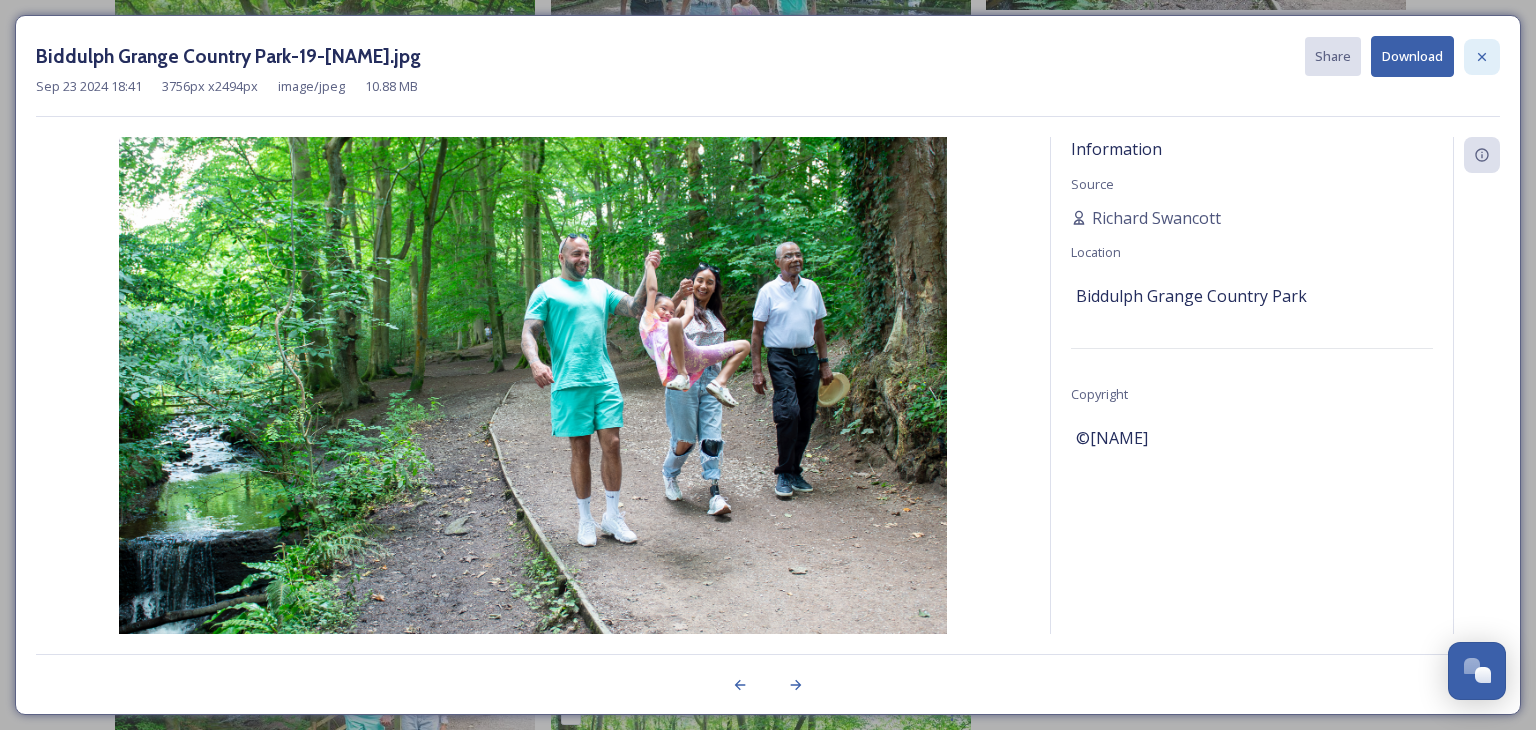 click 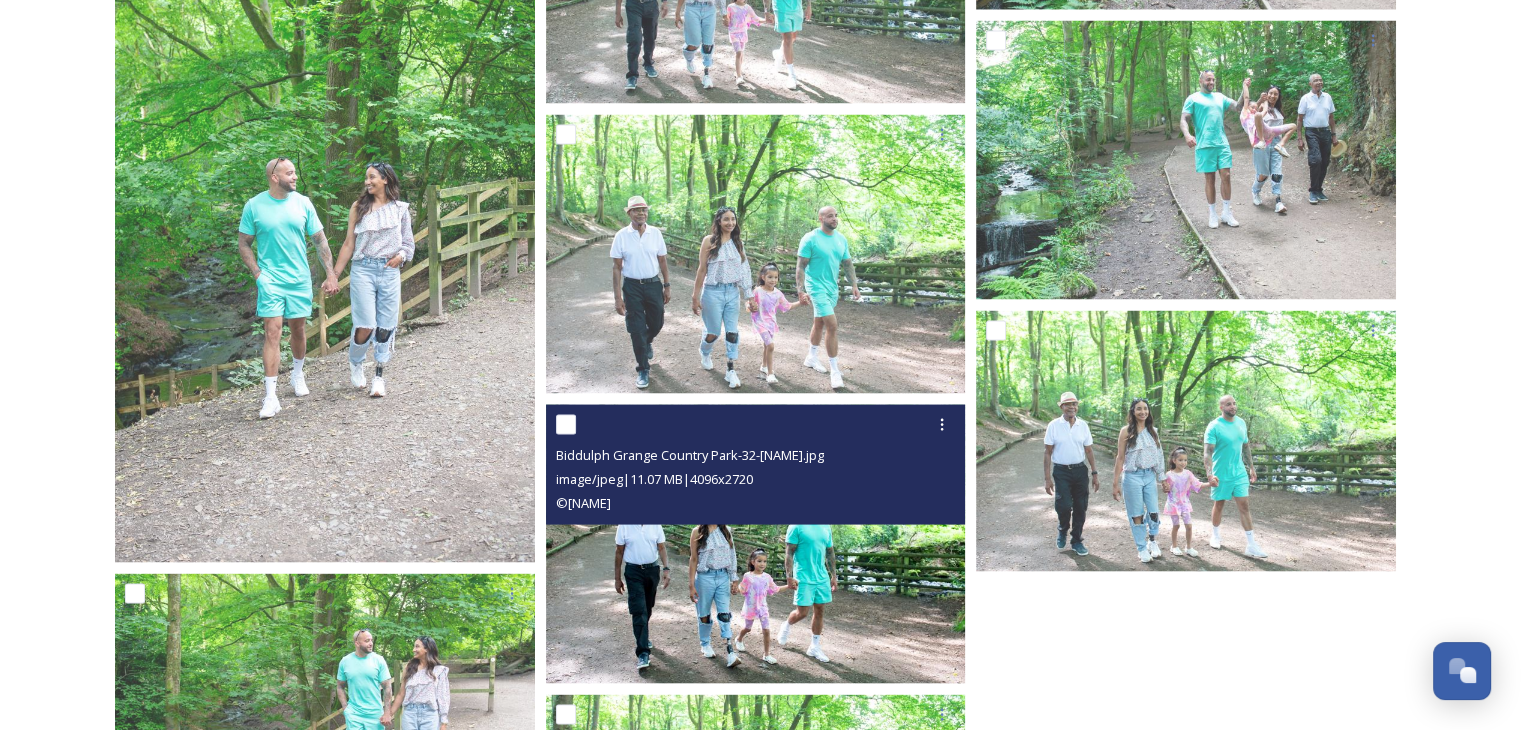 click at bounding box center [756, 544] 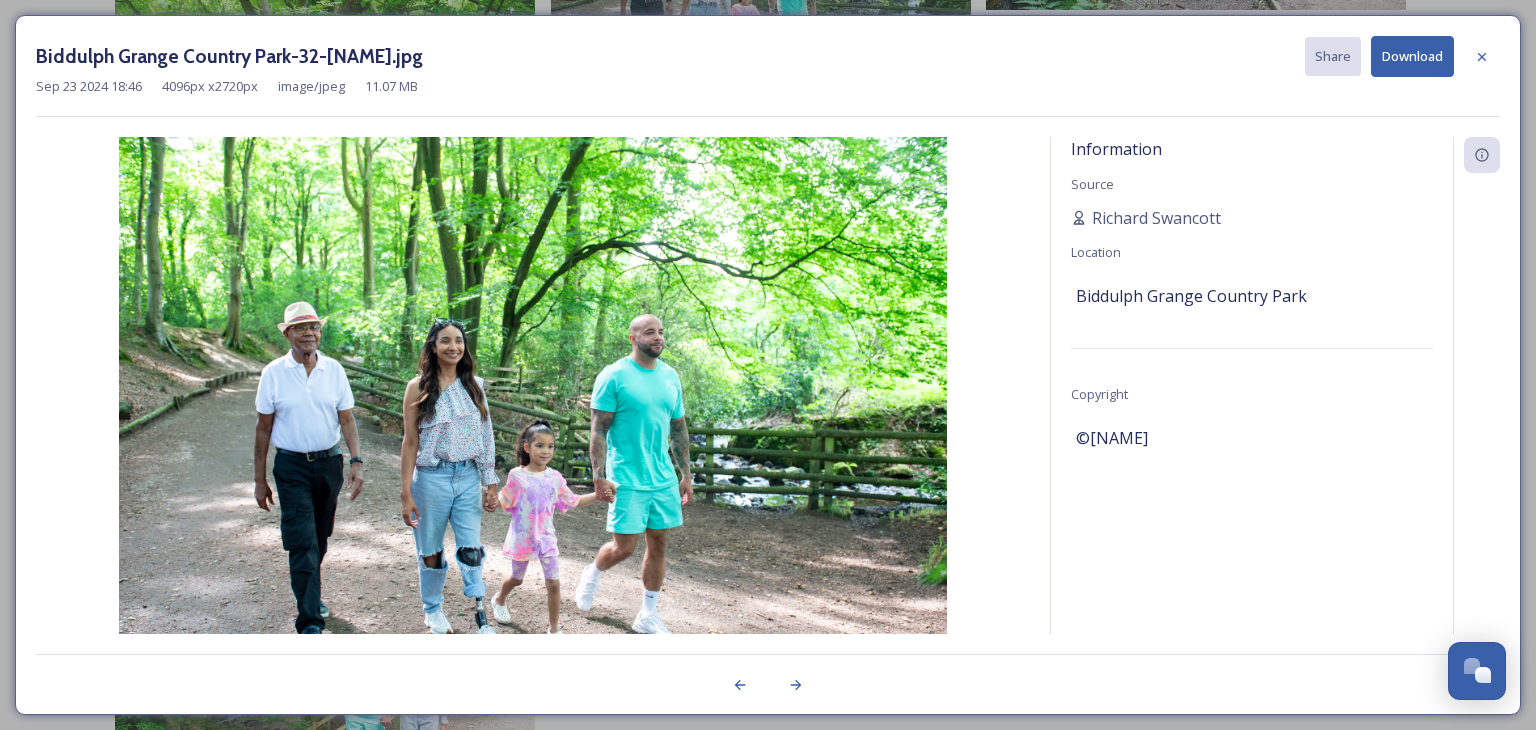 click on "Download" at bounding box center [1412, 56] 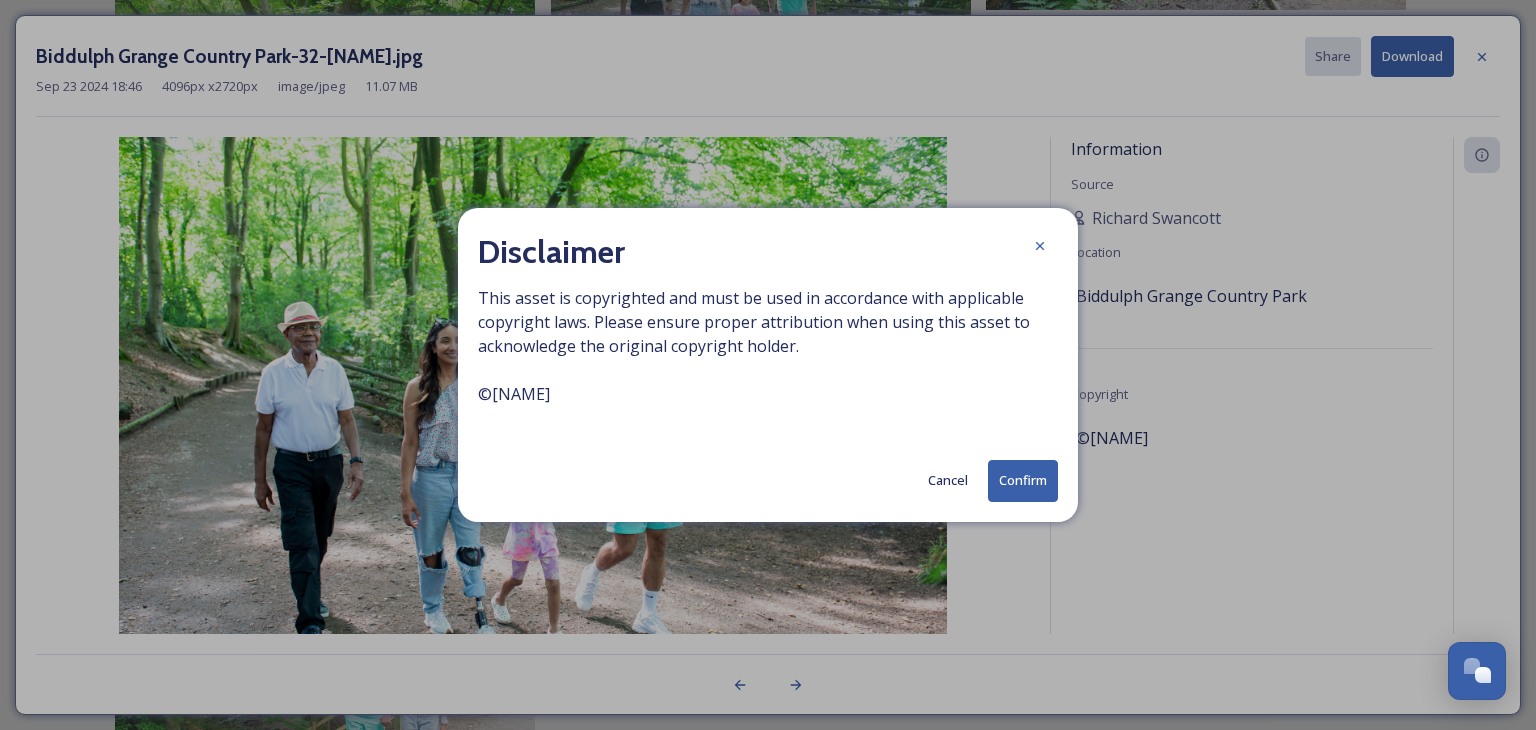 click on "Confirm" at bounding box center (1023, 480) 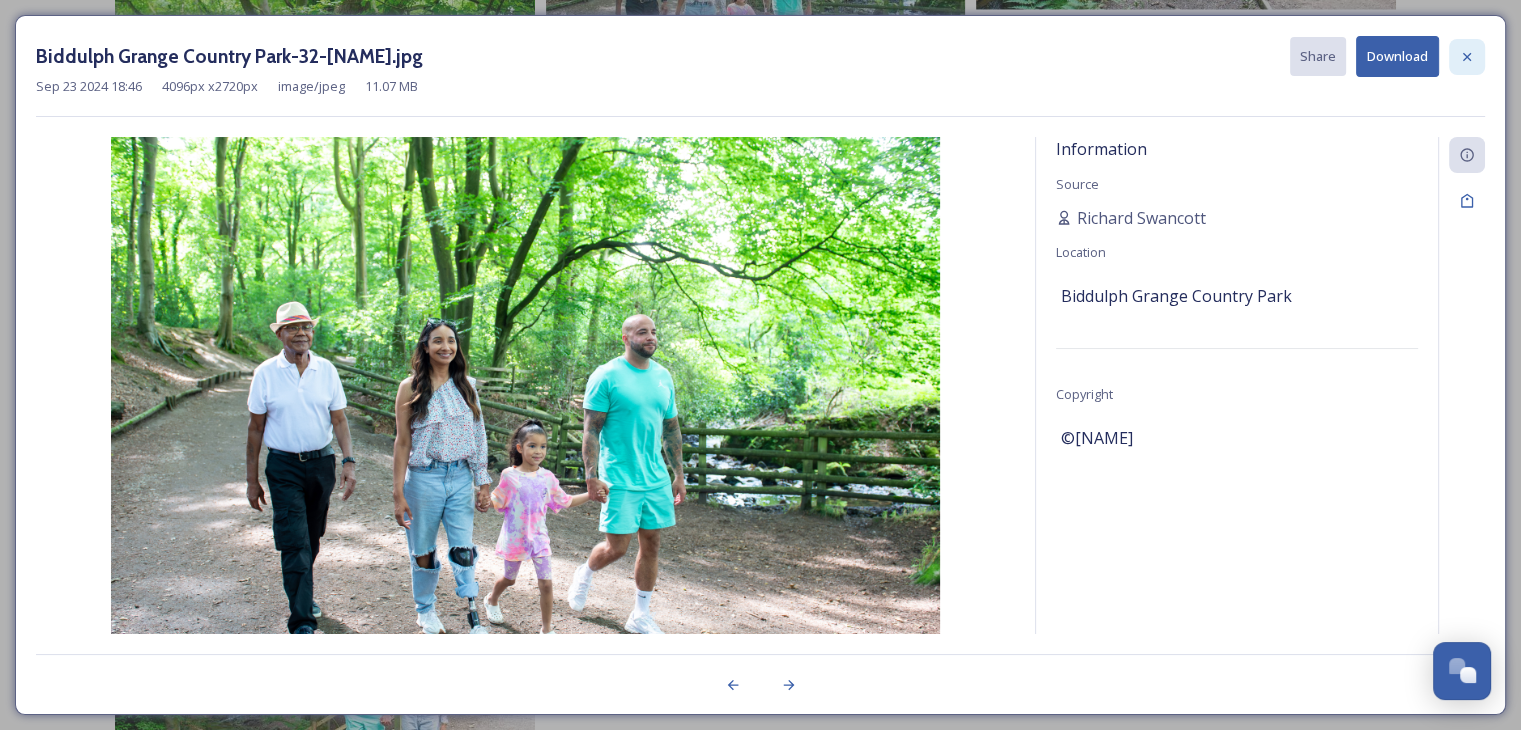 click 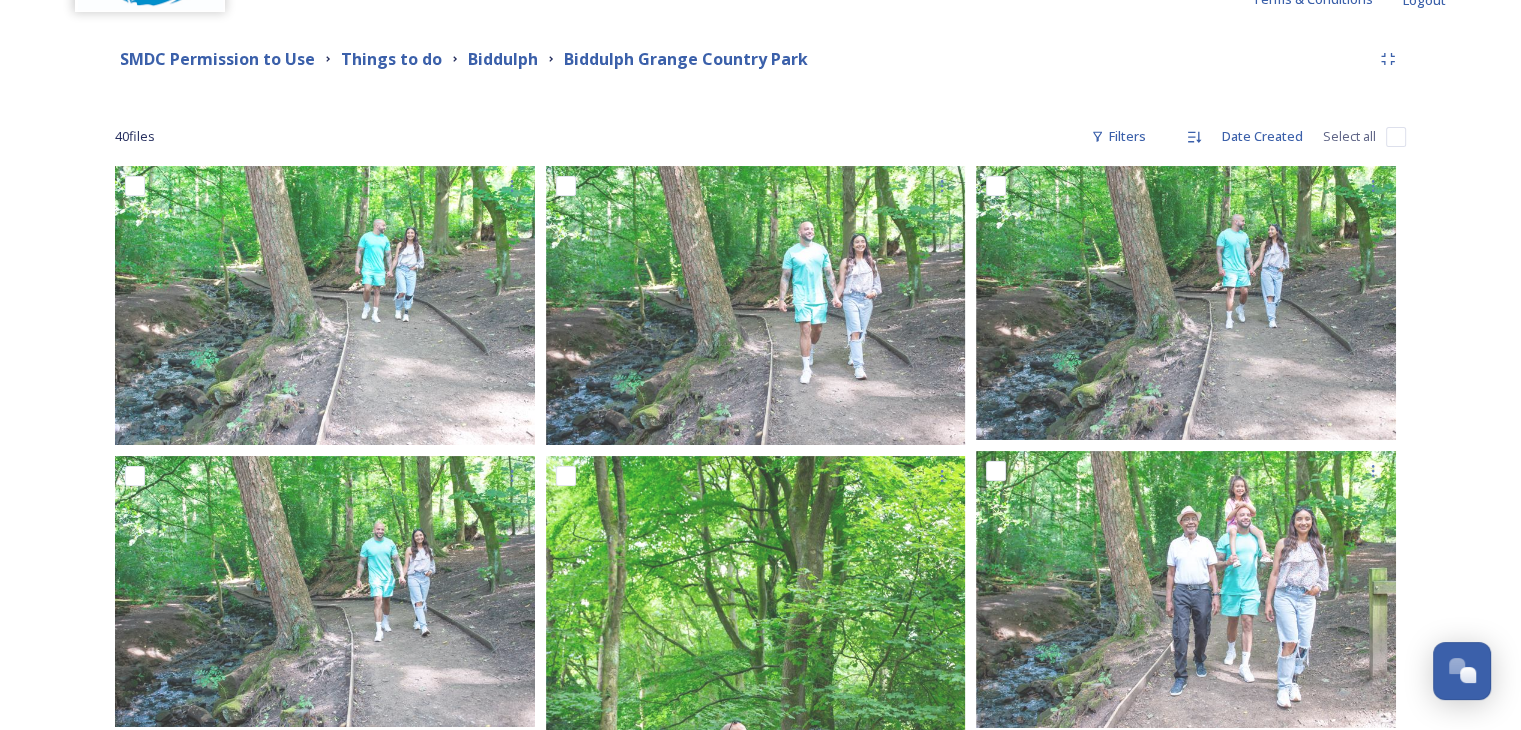 scroll, scrollTop: 0, scrollLeft: 0, axis: both 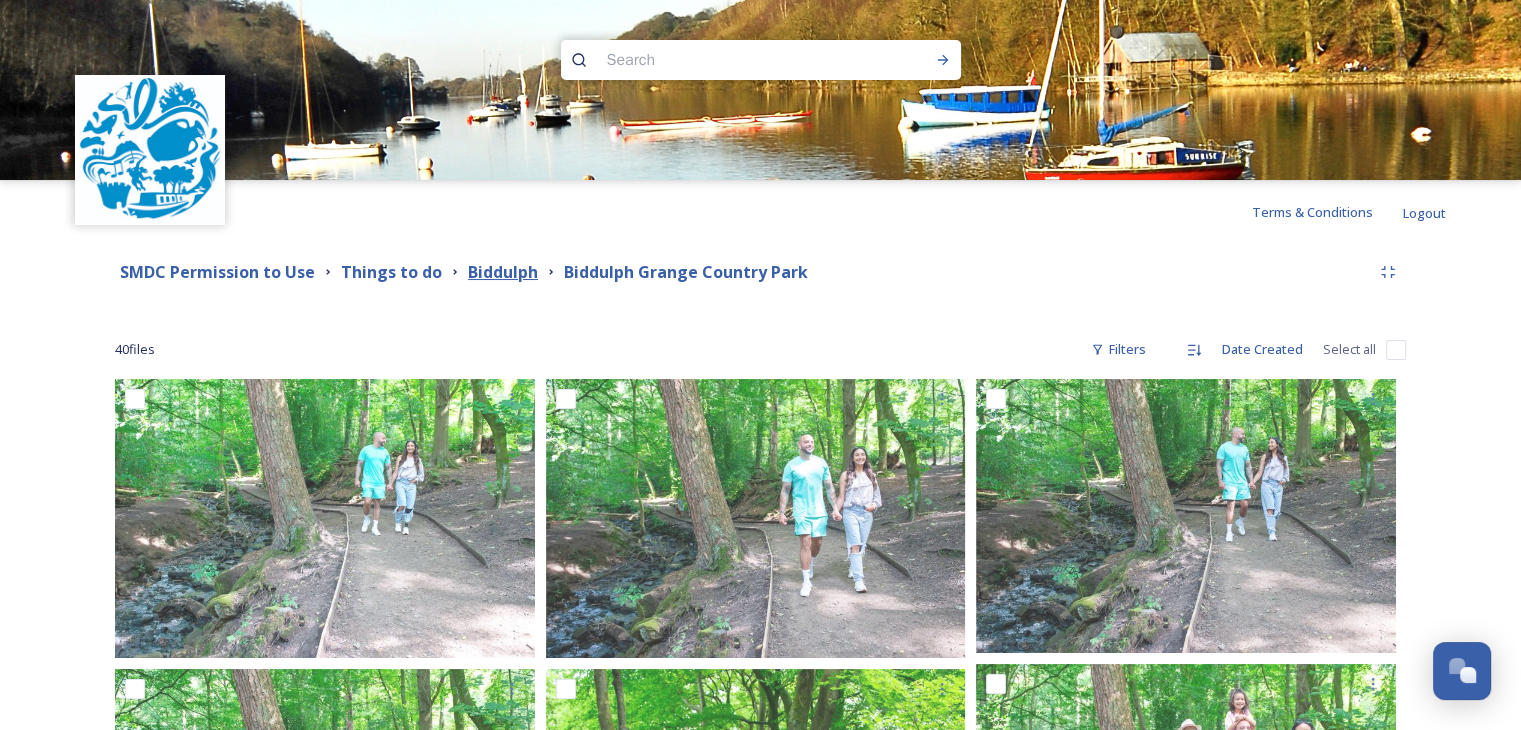 click on "Biddulph" at bounding box center (503, 272) 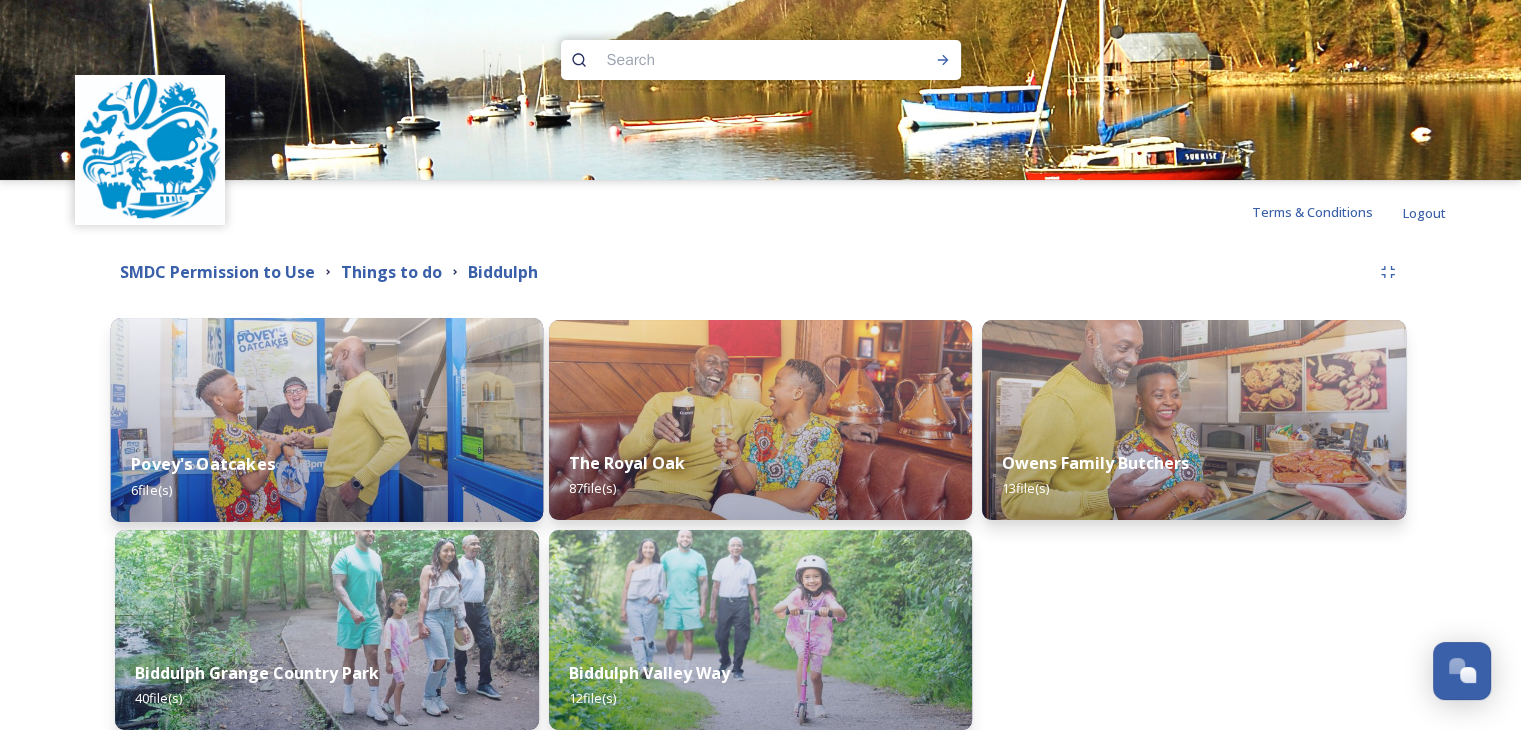 click at bounding box center (327, 420) 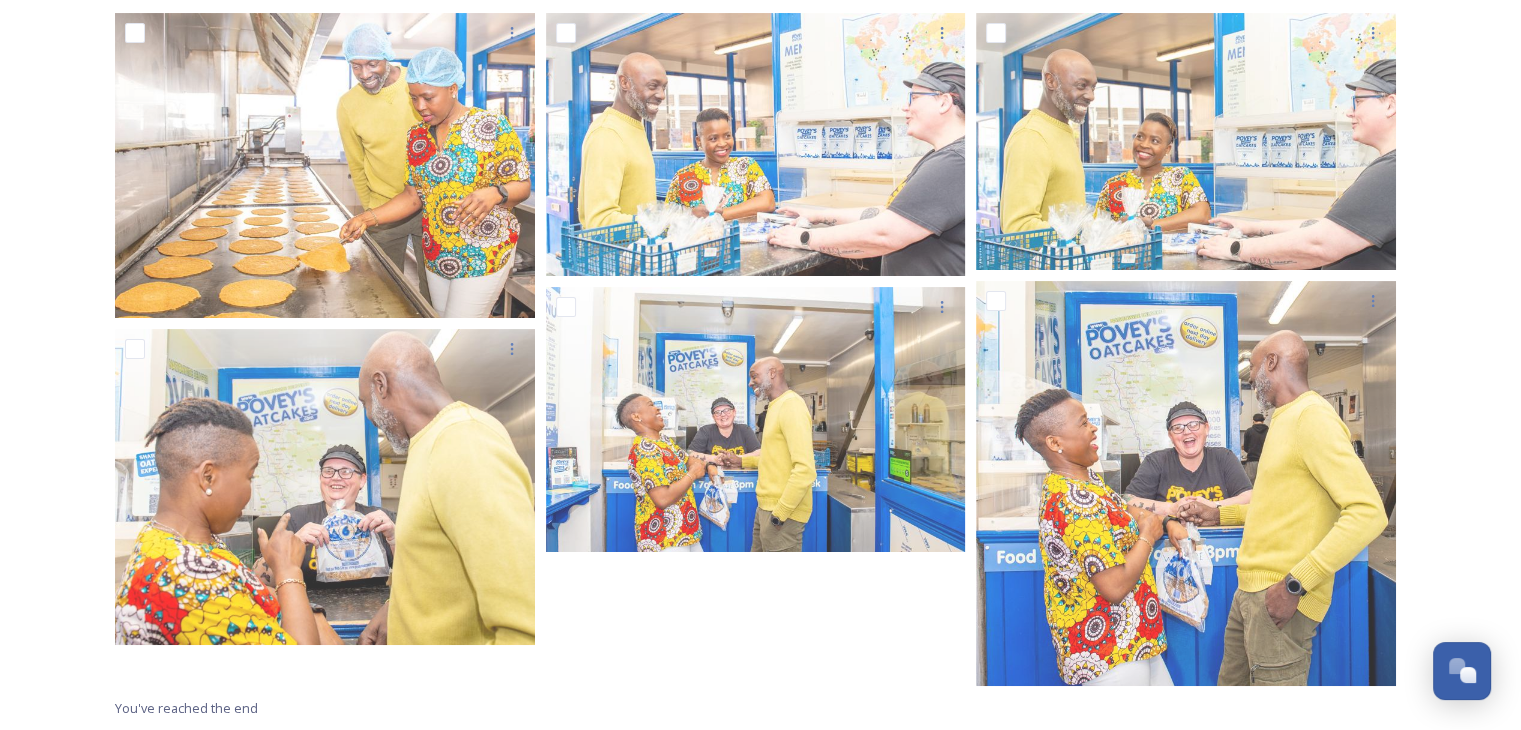 scroll, scrollTop: 348, scrollLeft: 0, axis: vertical 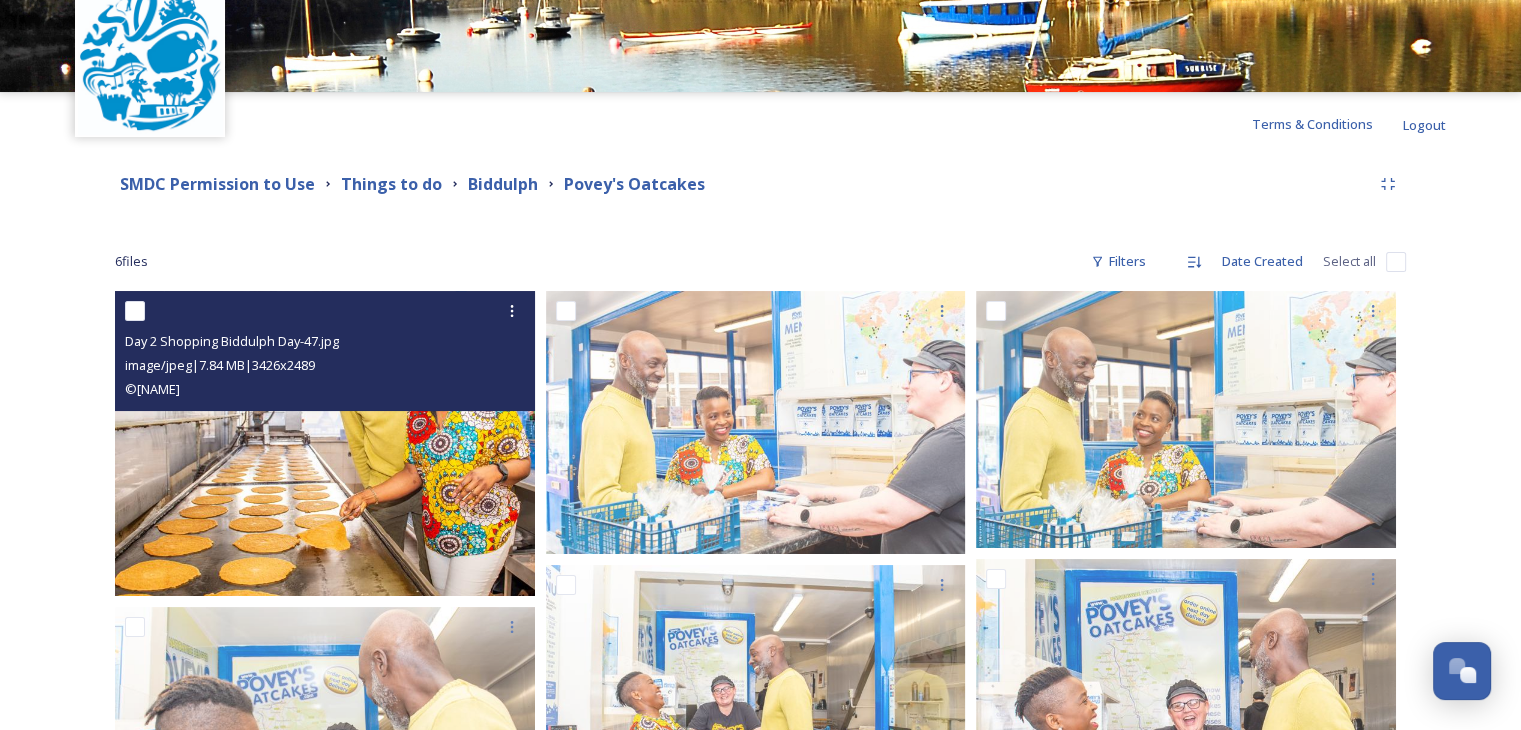 click at bounding box center (325, 443) 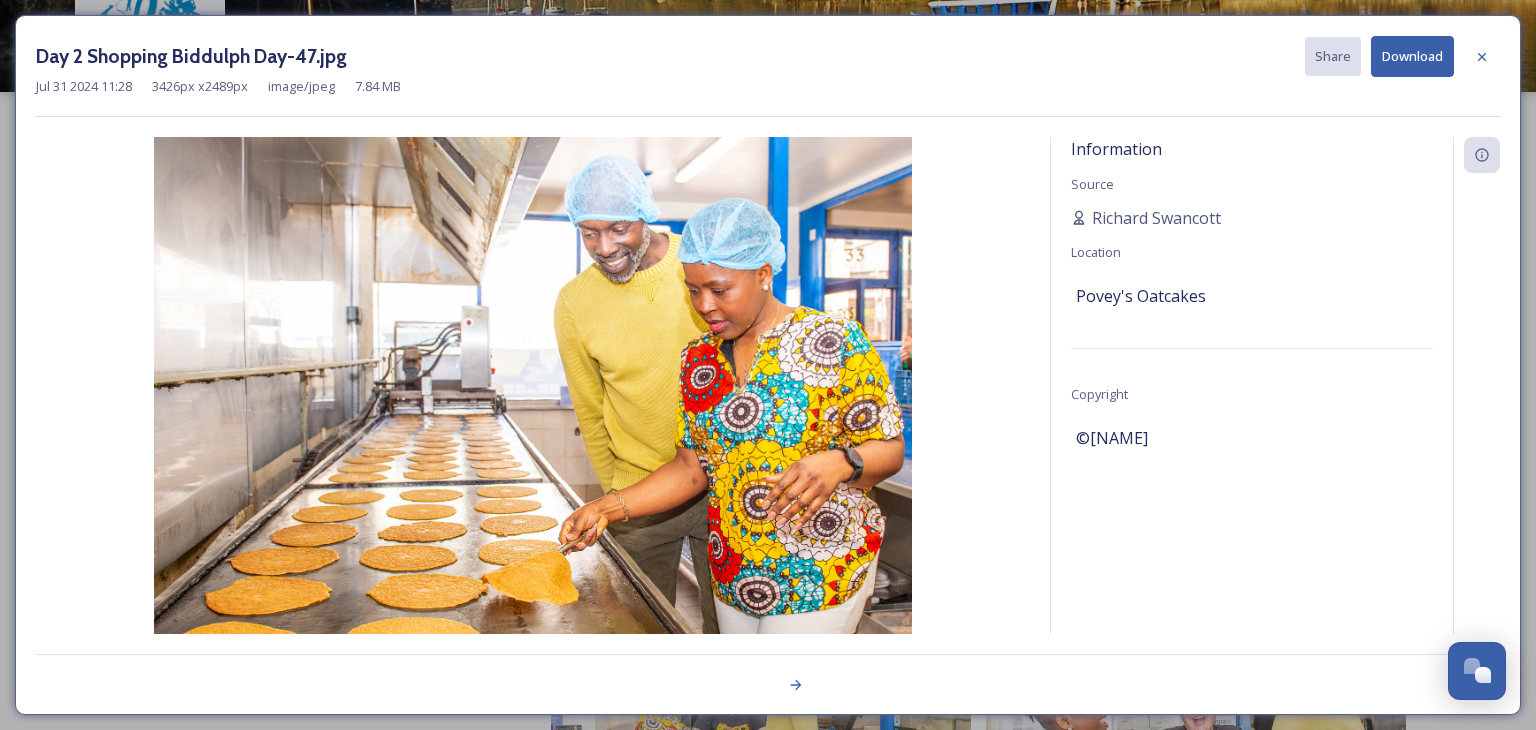 click on "Download" at bounding box center [1412, 56] 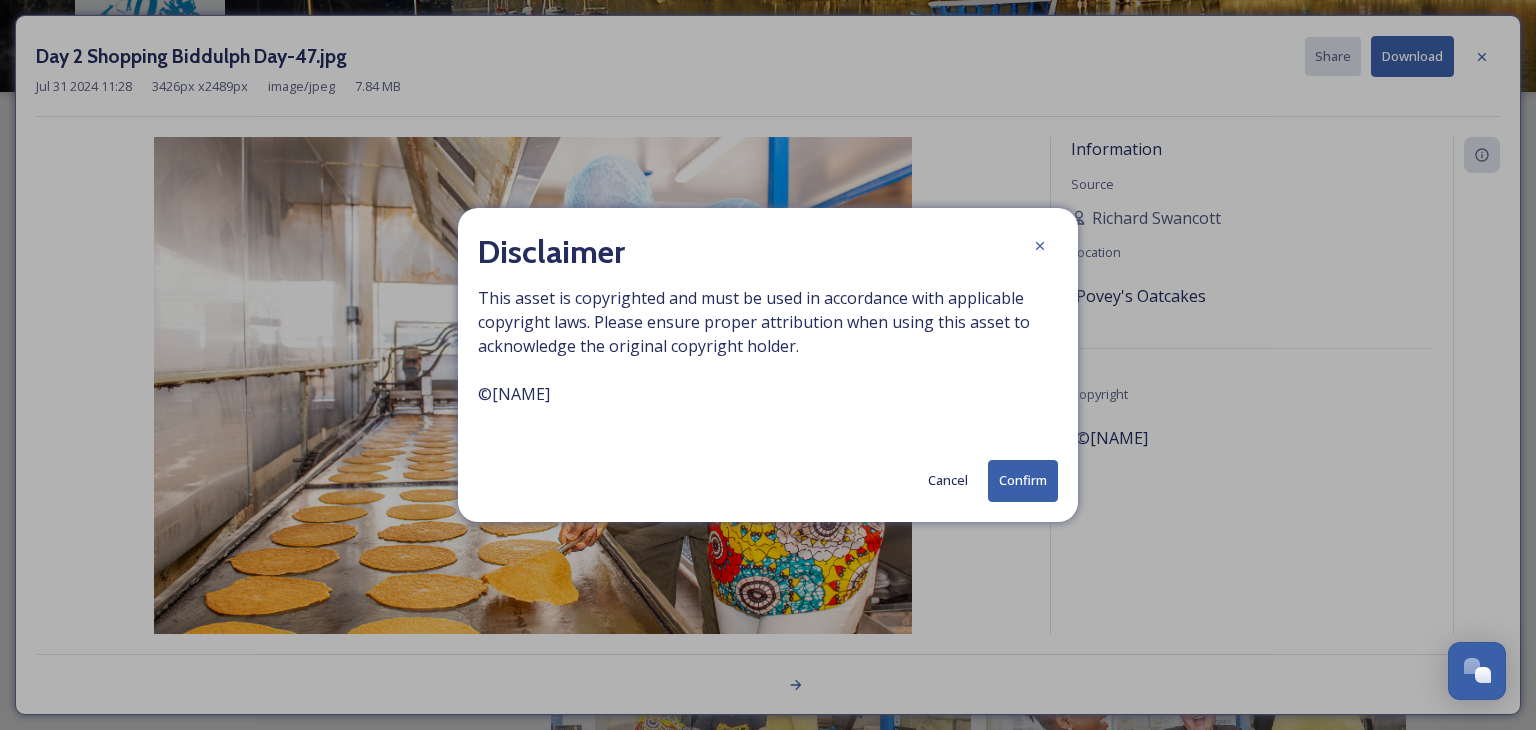 click on "Confirm" at bounding box center (1023, 480) 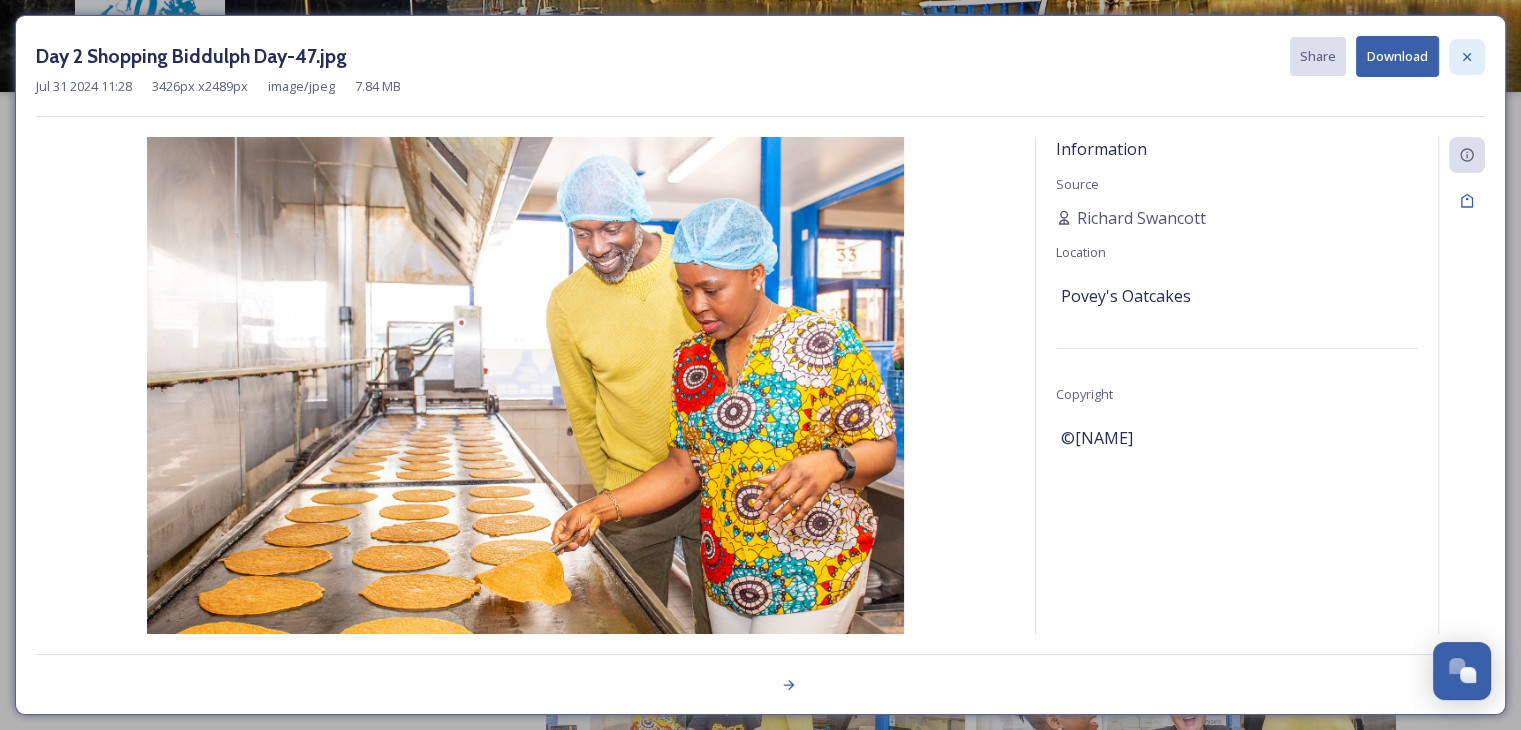 click at bounding box center (1467, 57) 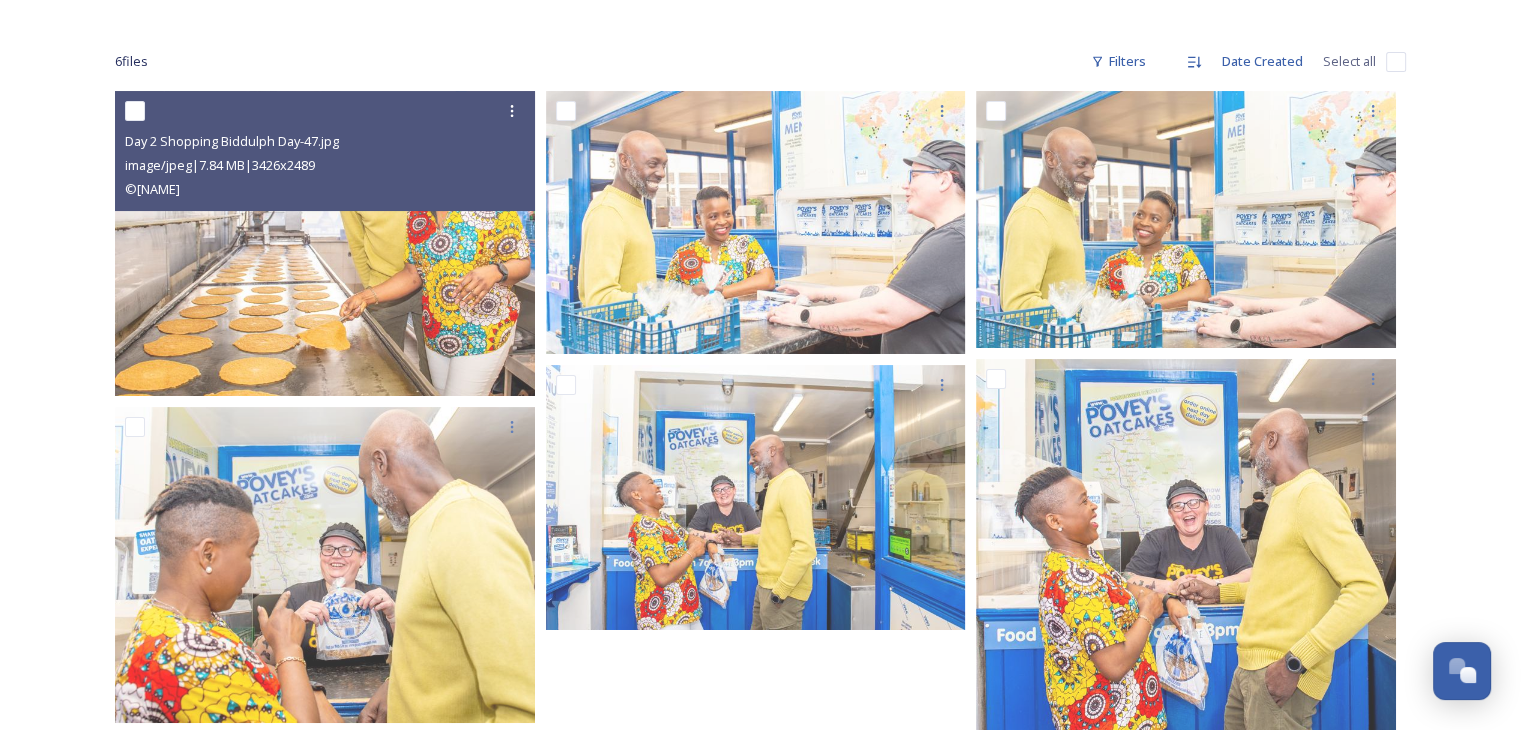 scroll, scrollTop: 367, scrollLeft: 0, axis: vertical 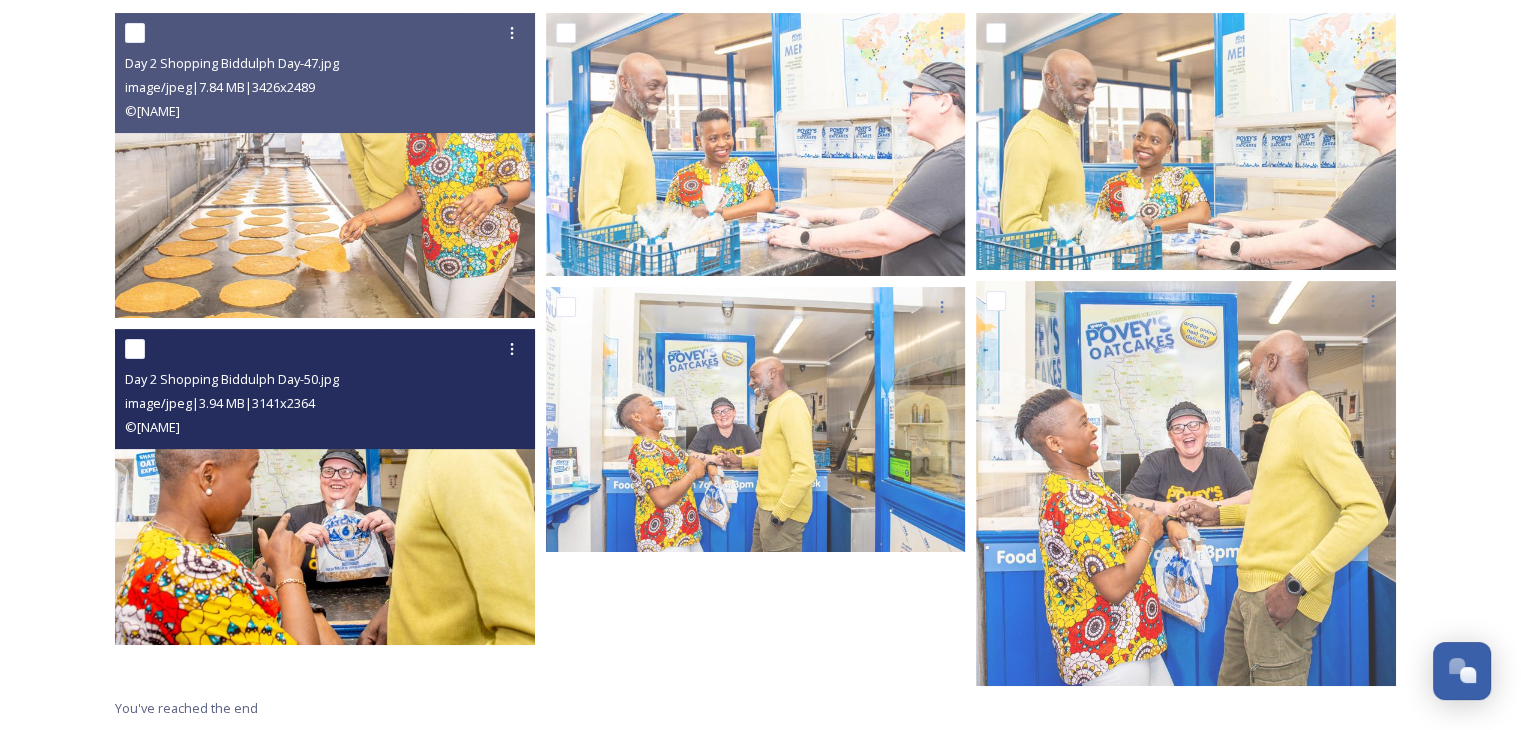 click at bounding box center (325, 487) 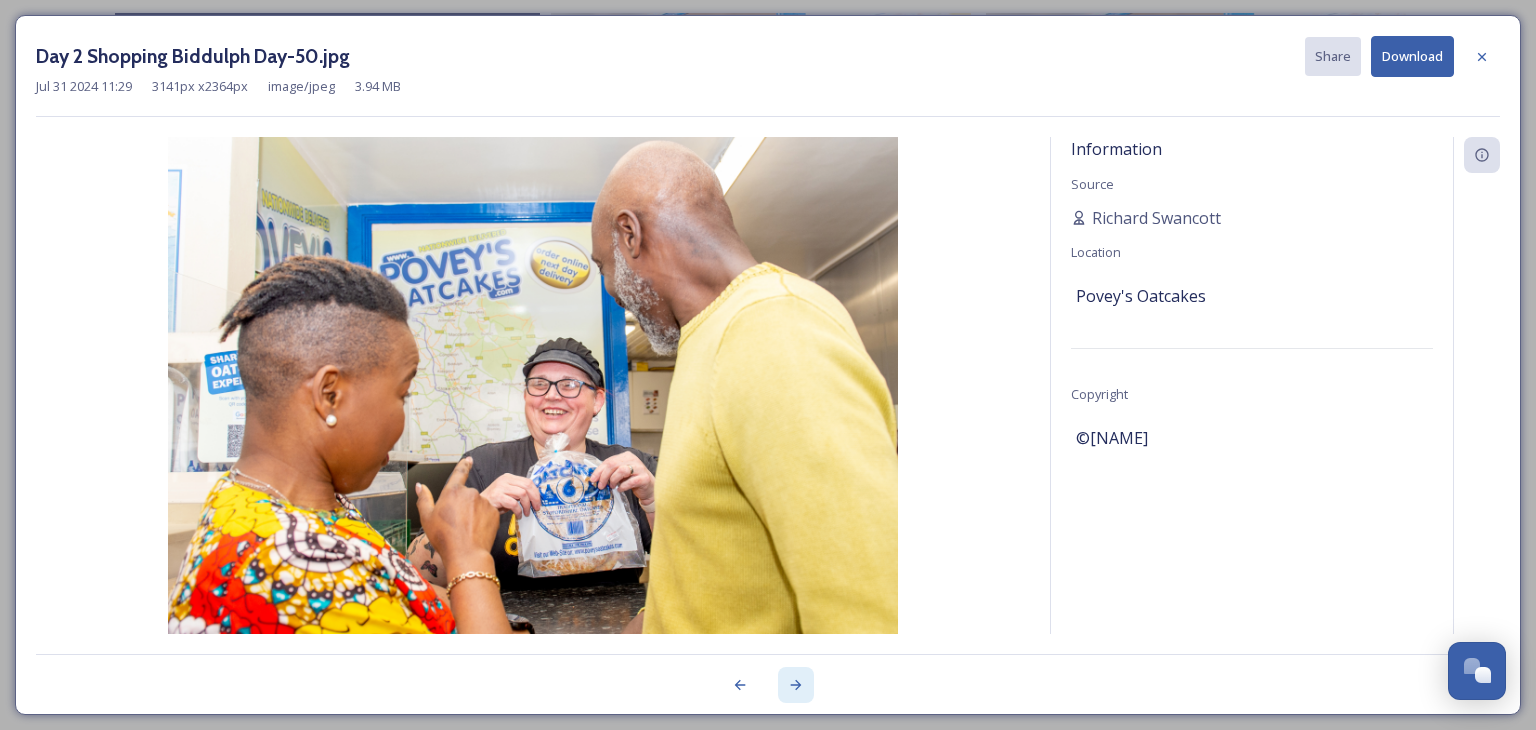 click at bounding box center (796, 685) 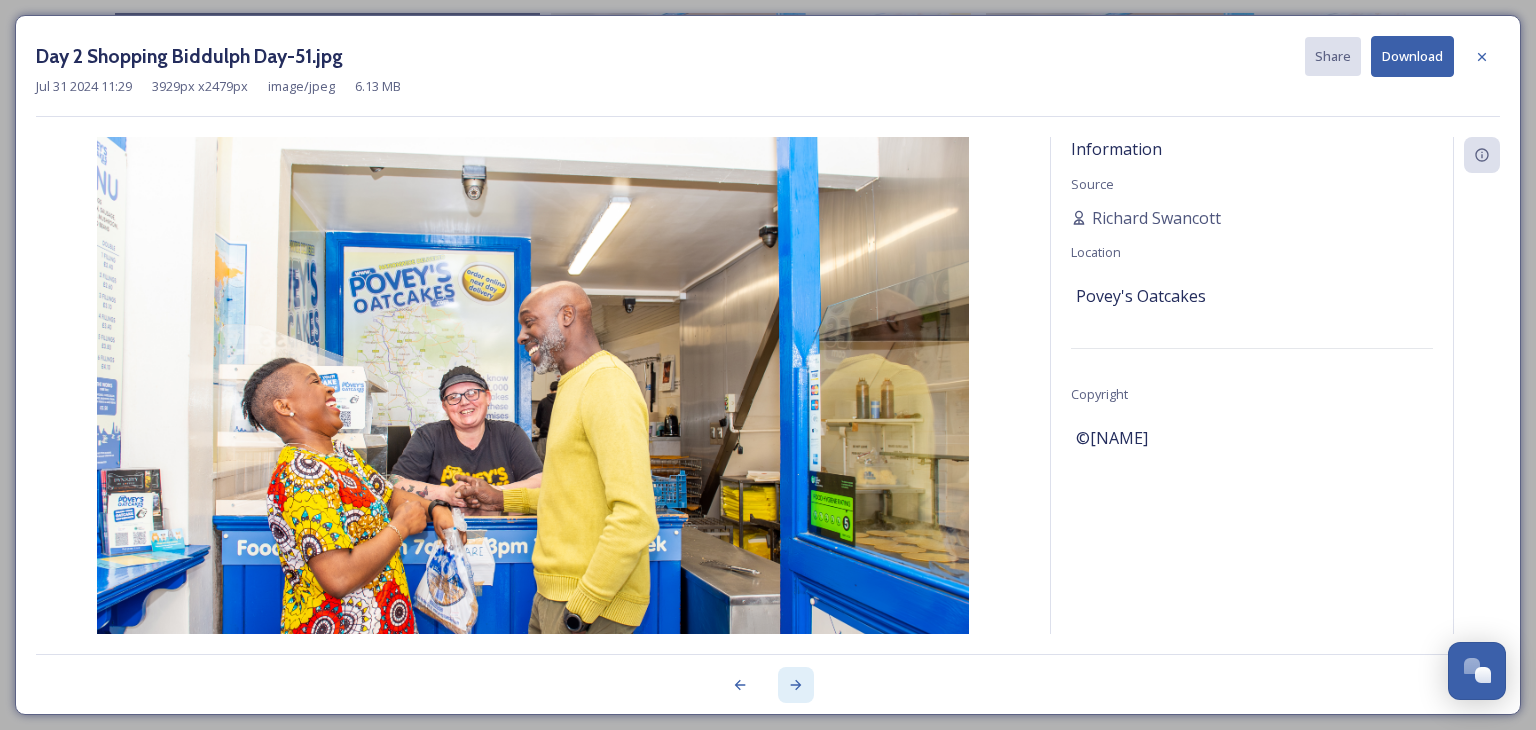 click at bounding box center (796, 685) 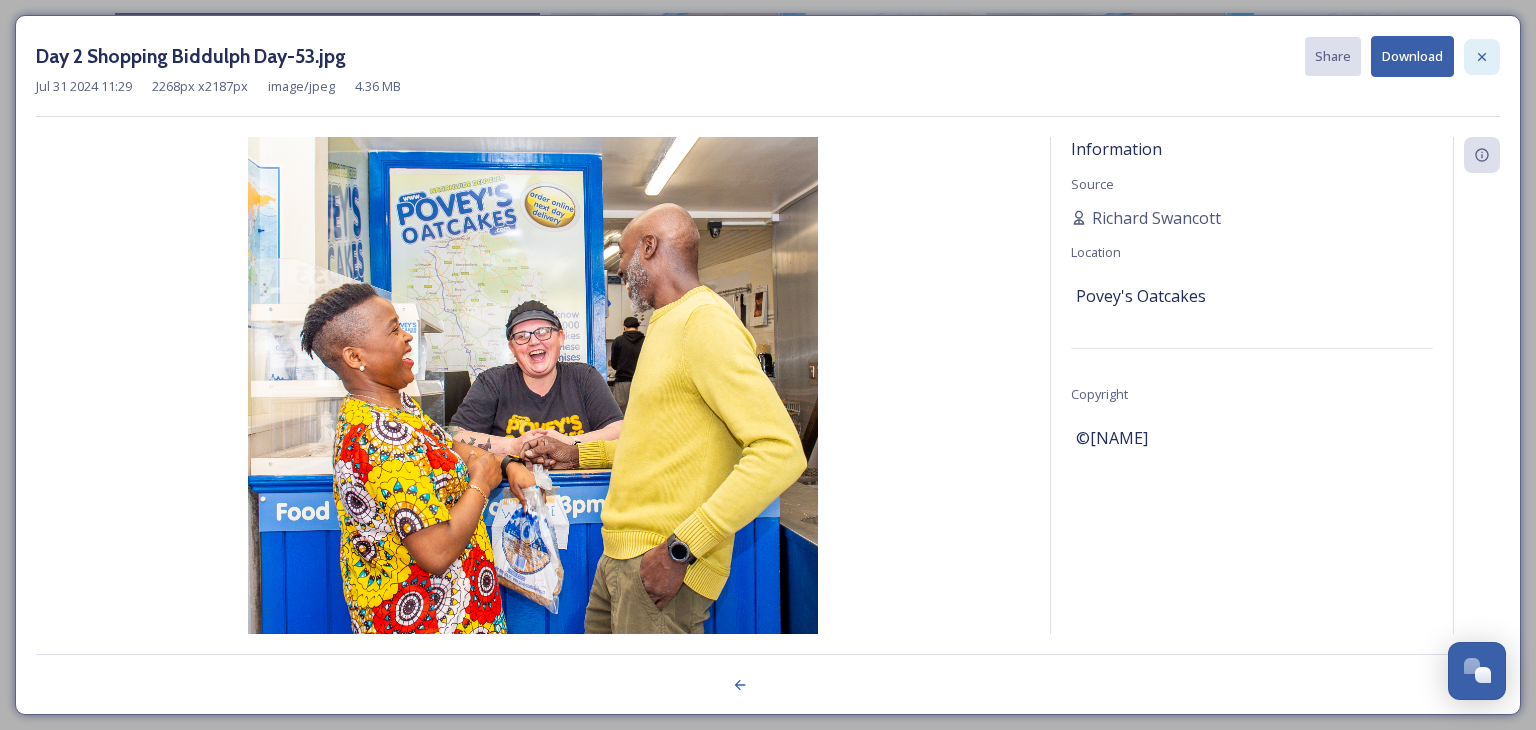 click 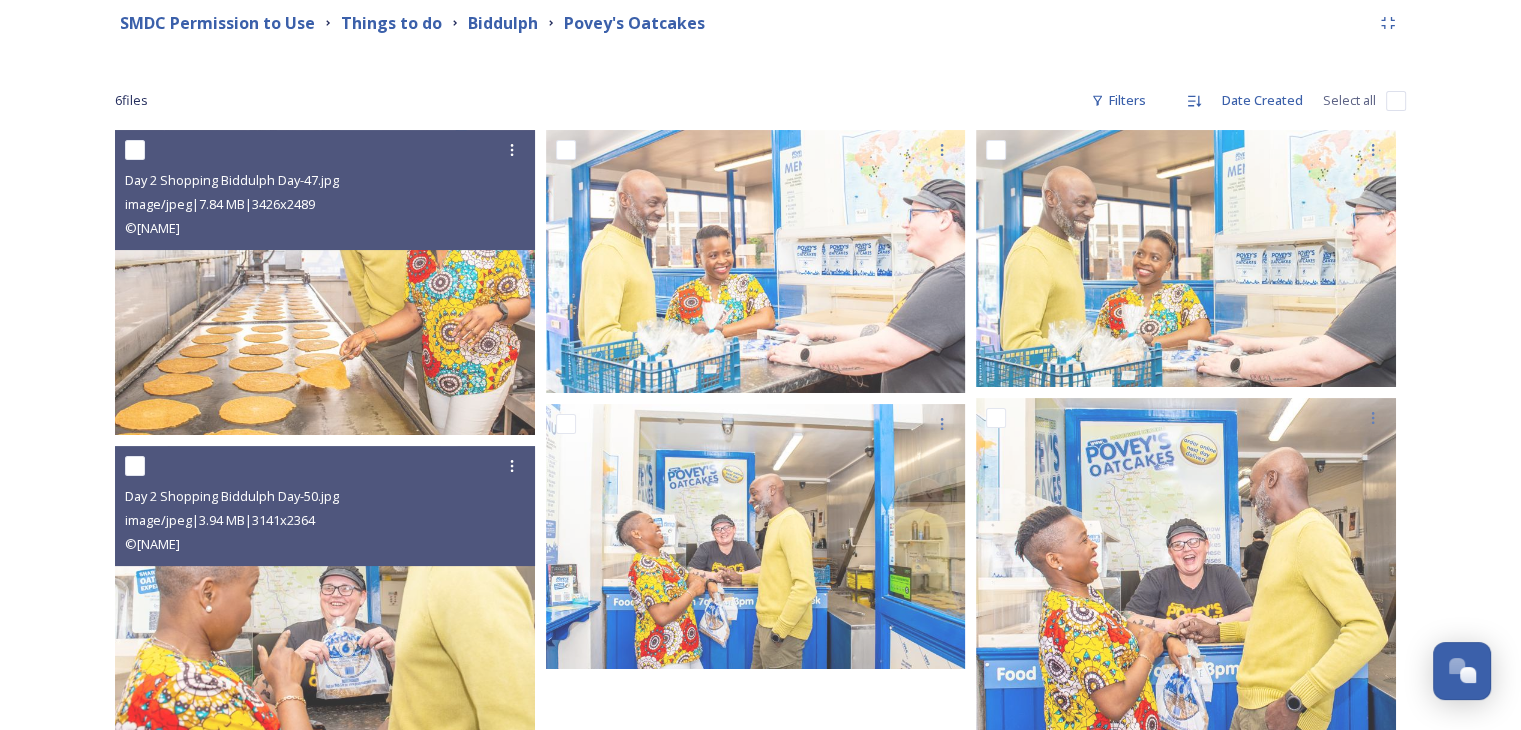 scroll, scrollTop: 167, scrollLeft: 0, axis: vertical 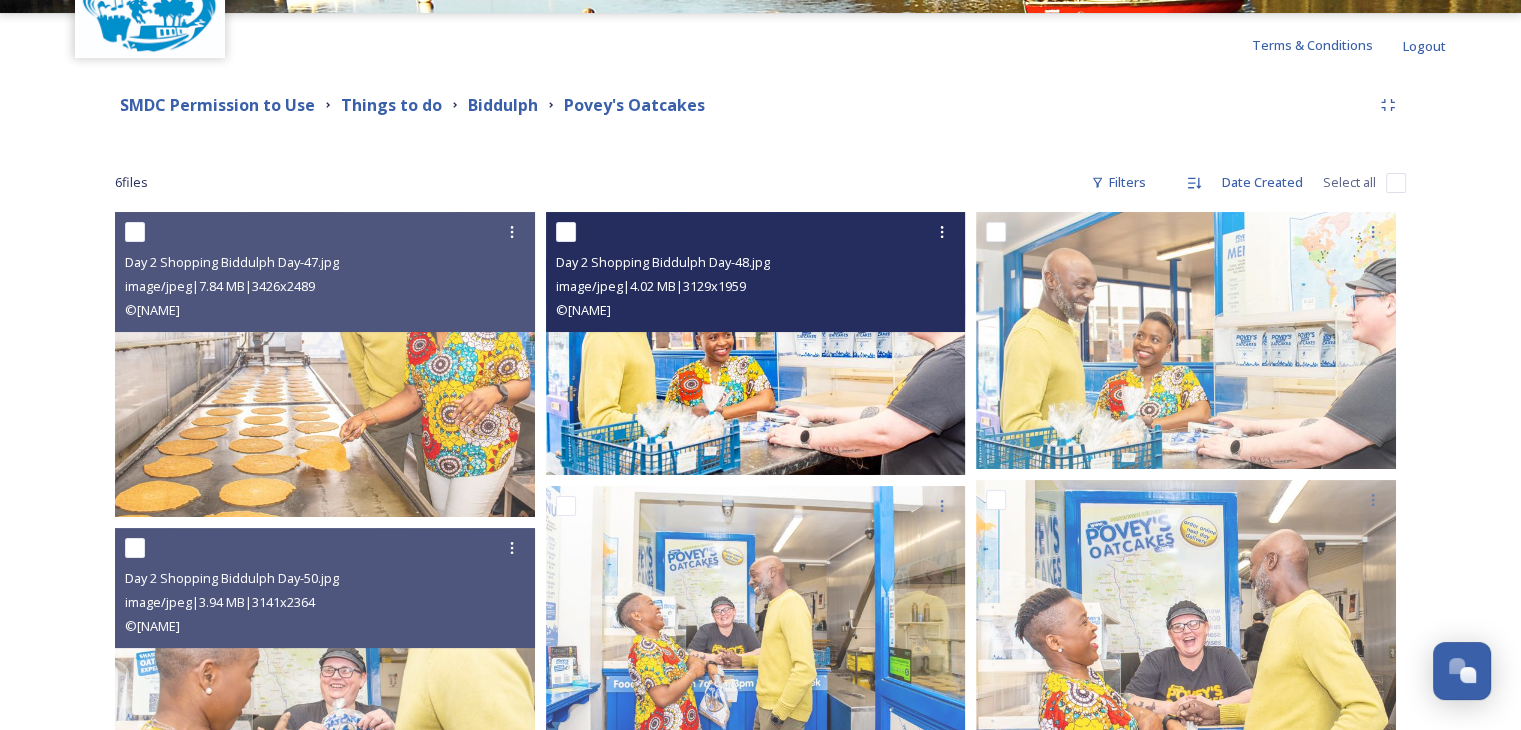 click at bounding box center (756, 343) 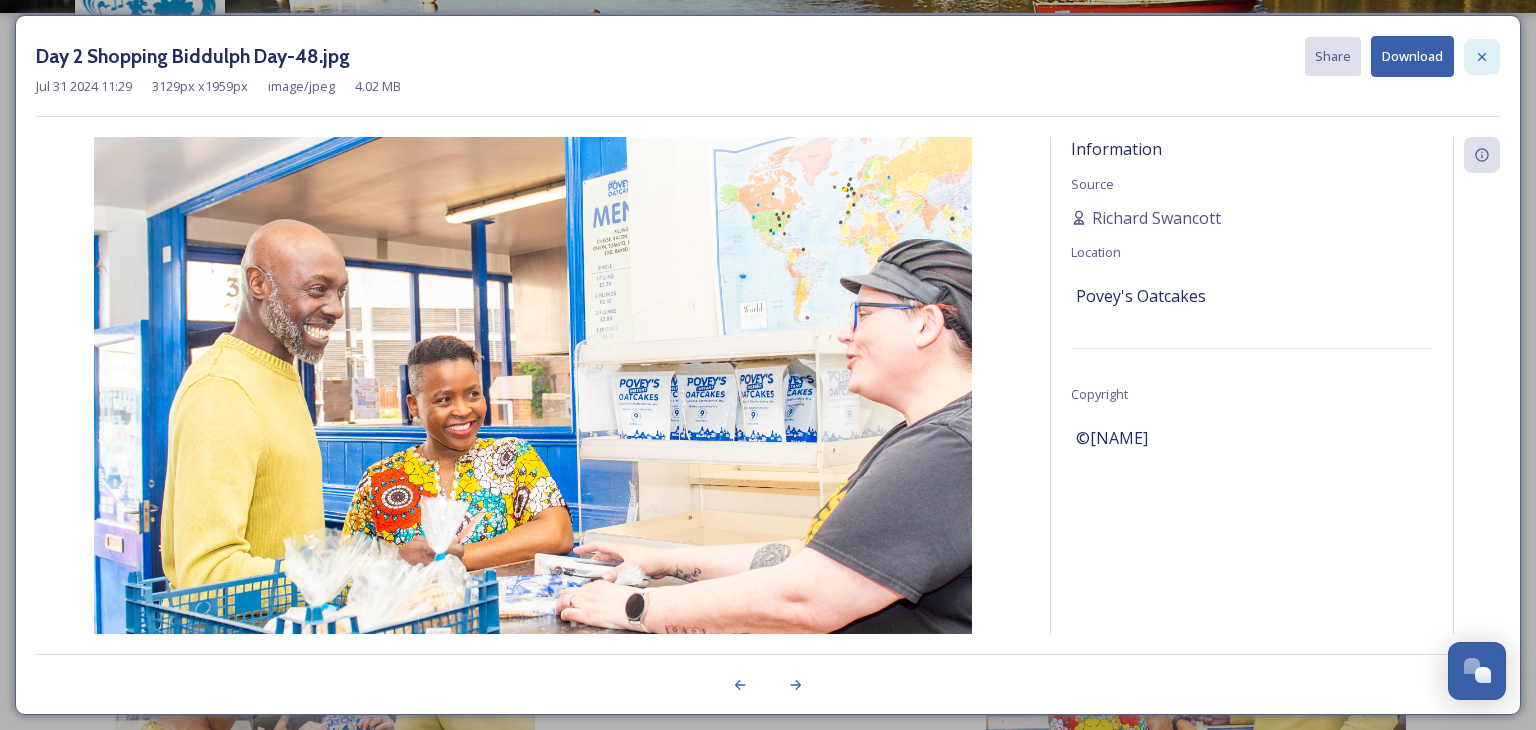 click 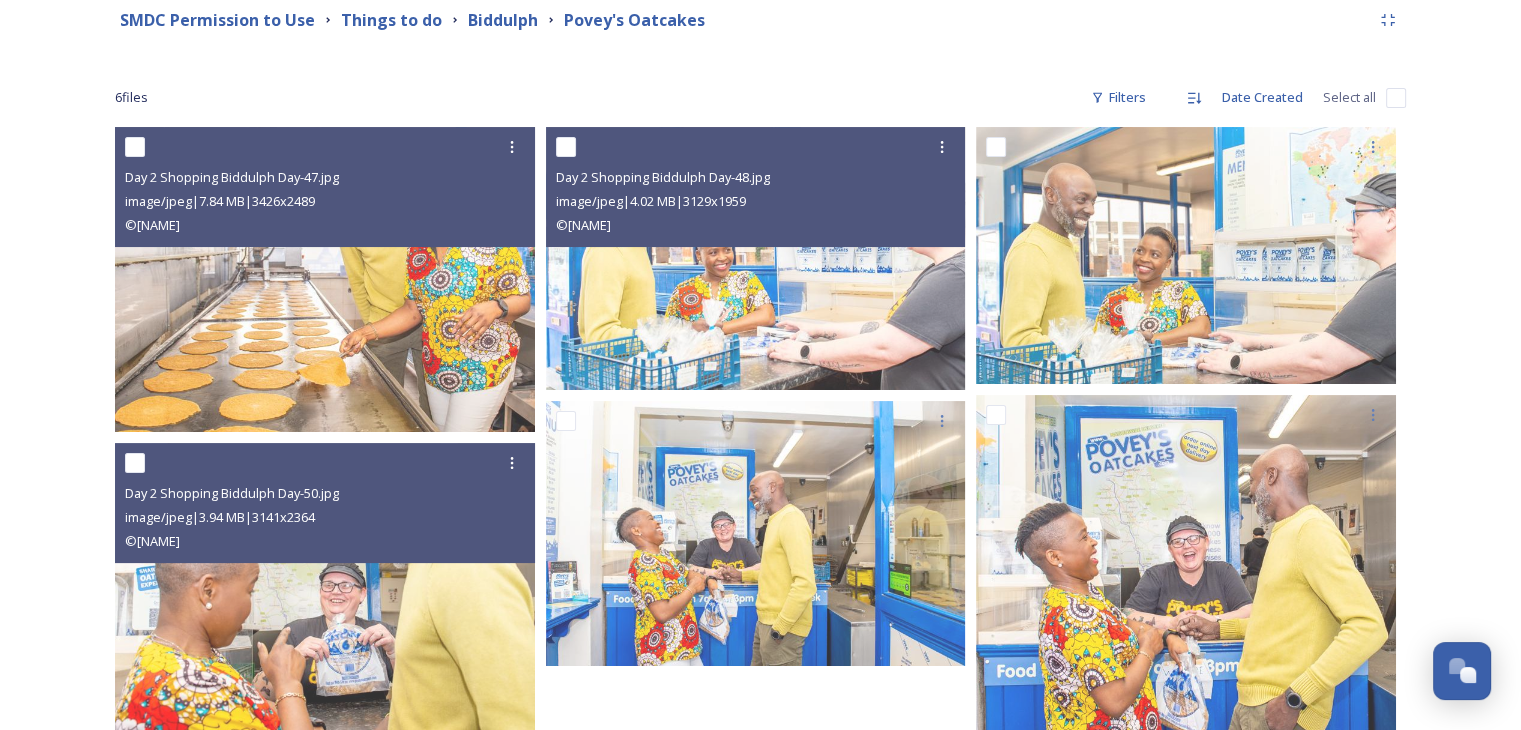 scroll, scrollTop: 367, scrollLeft: 0, axis: vertical 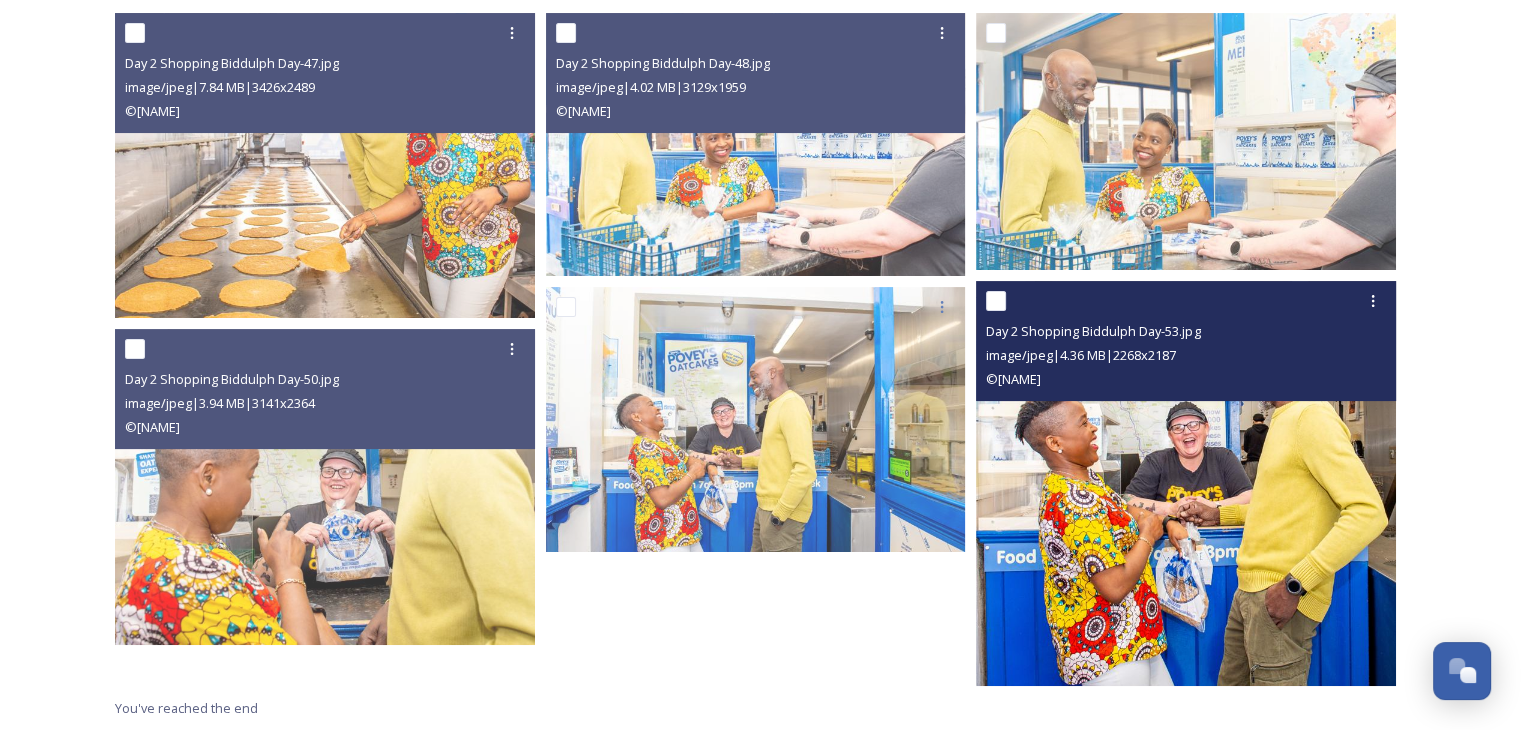 click at bounding box center [1186, 483] 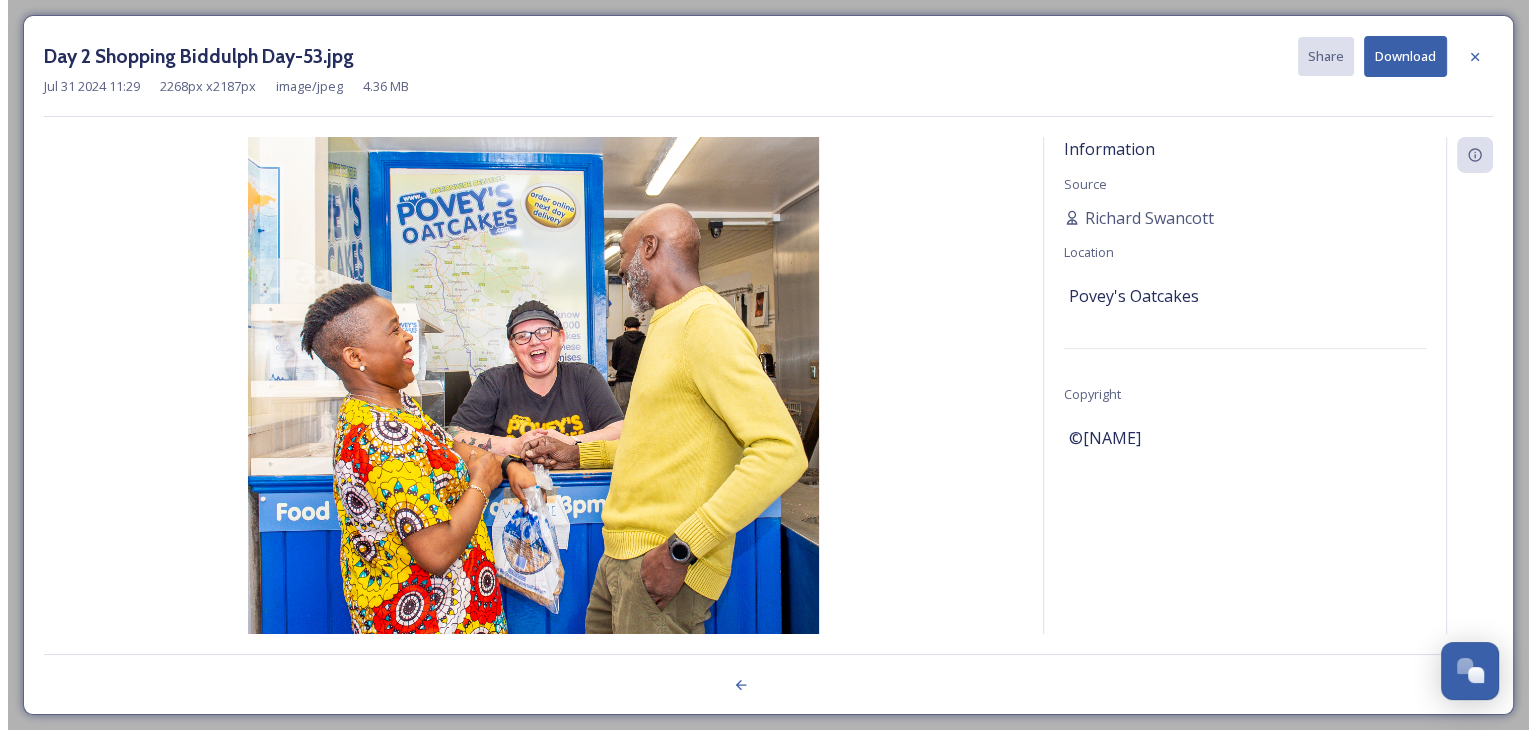 scroll, scrollTop: 325, scrollLeft: 0, axis: vertical 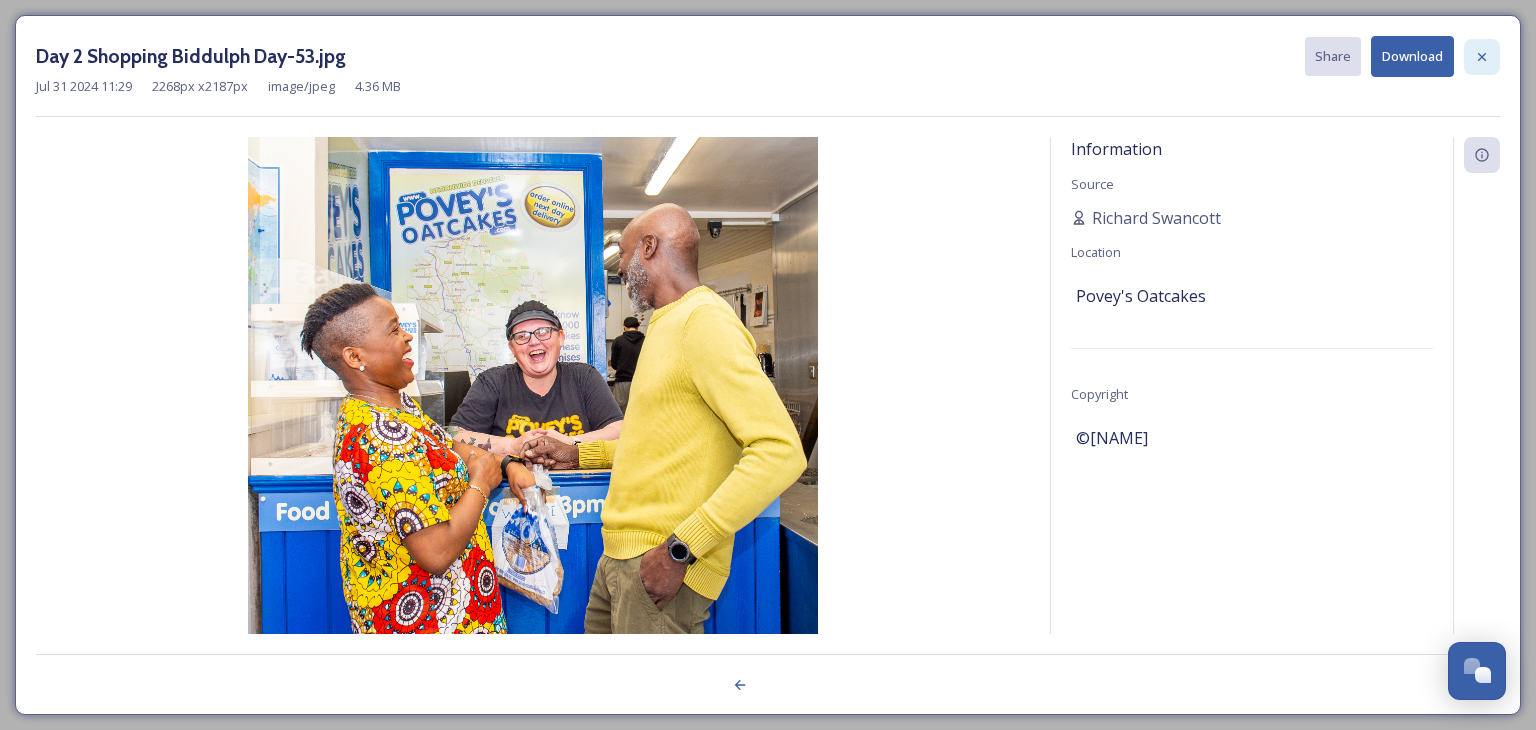 click at bounding box center (1482, 57) 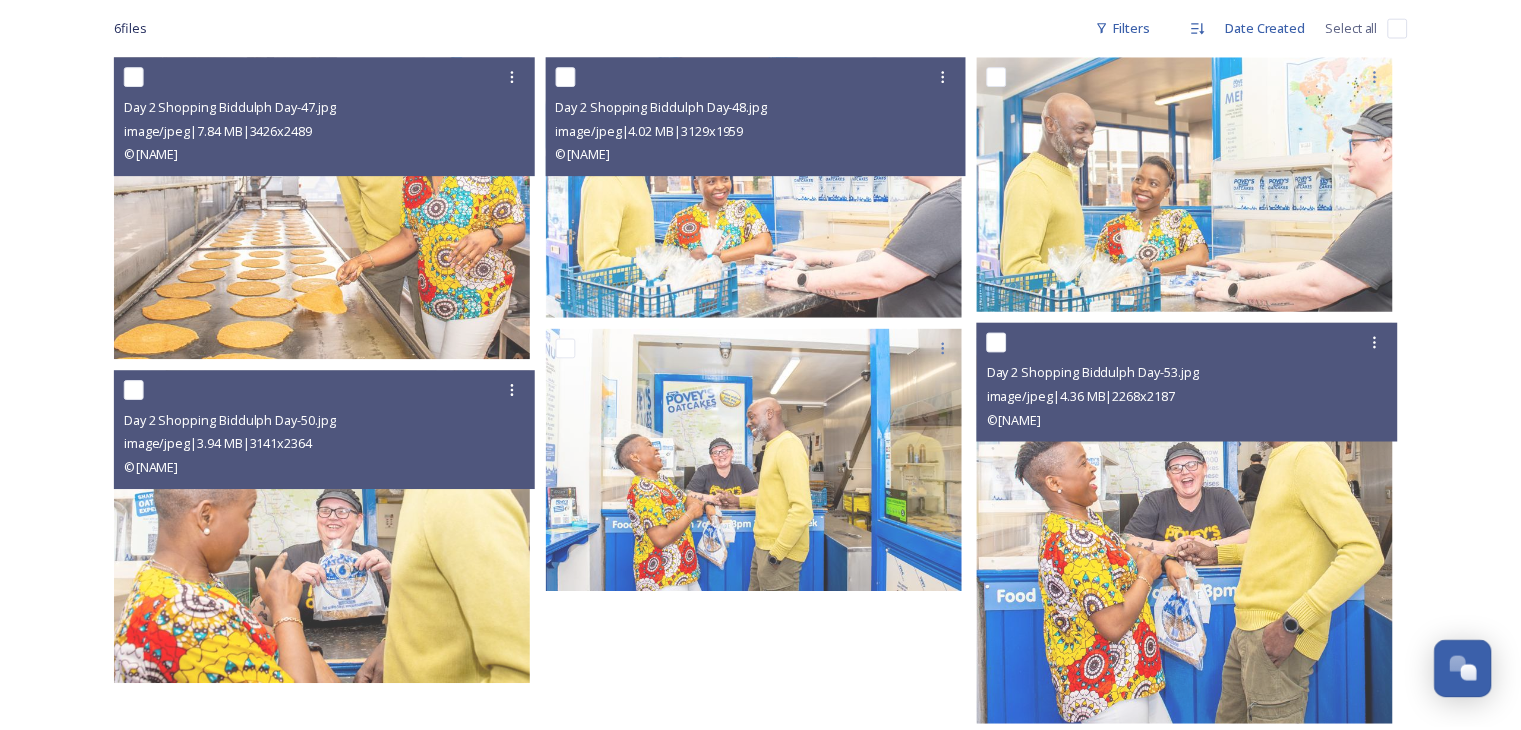 scroll, scrollTop: 367, scrollLeft: 0, axis: vertical 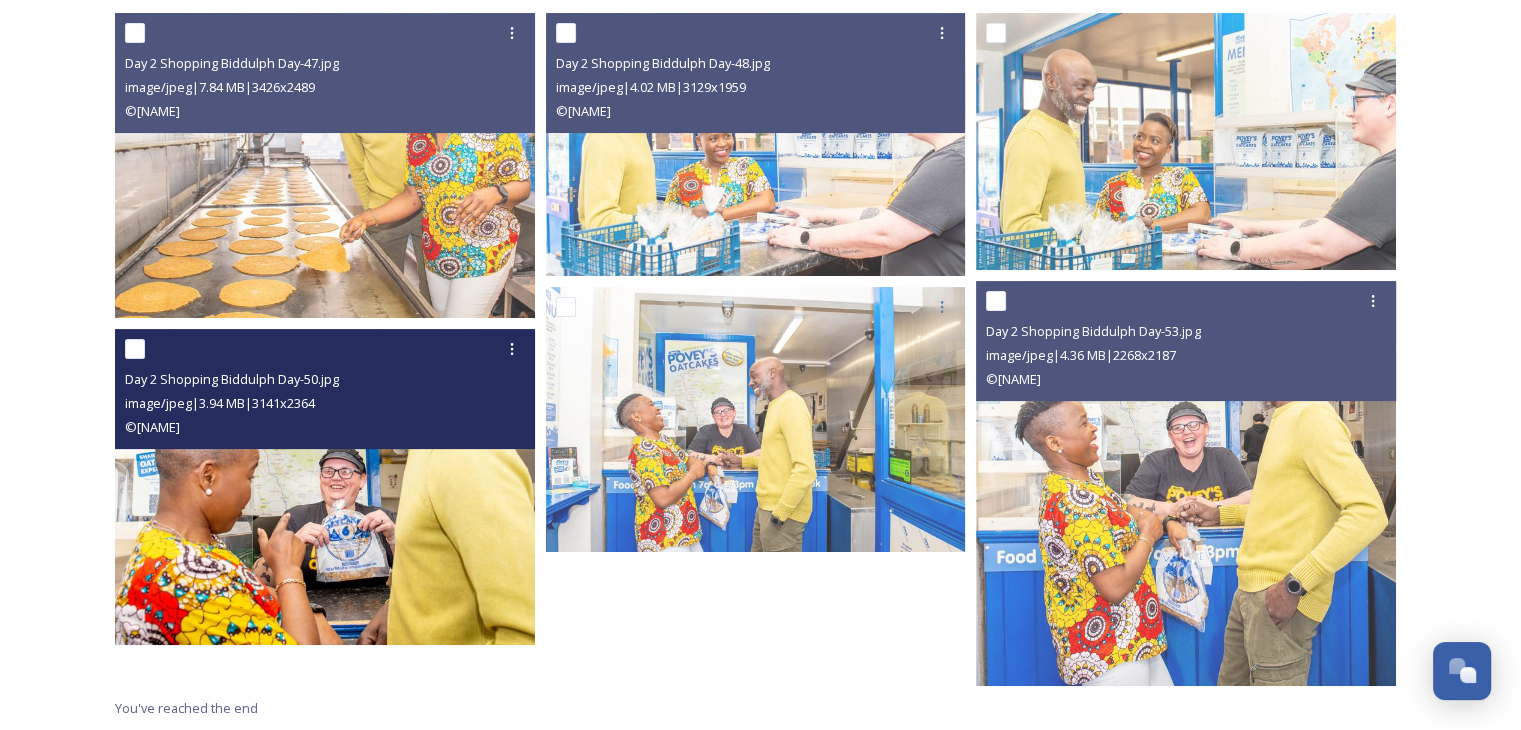 click at bounding box center [325, 487] 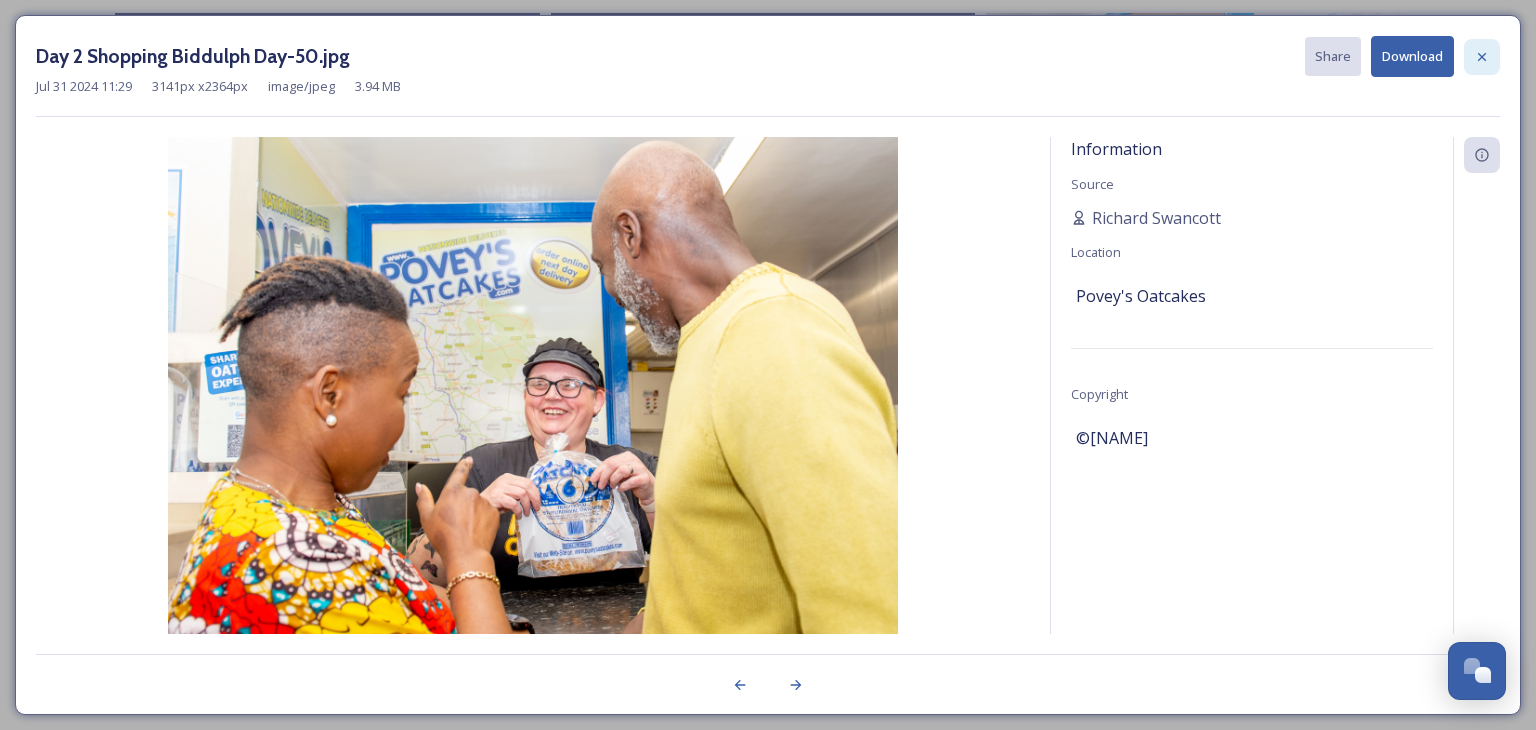 click 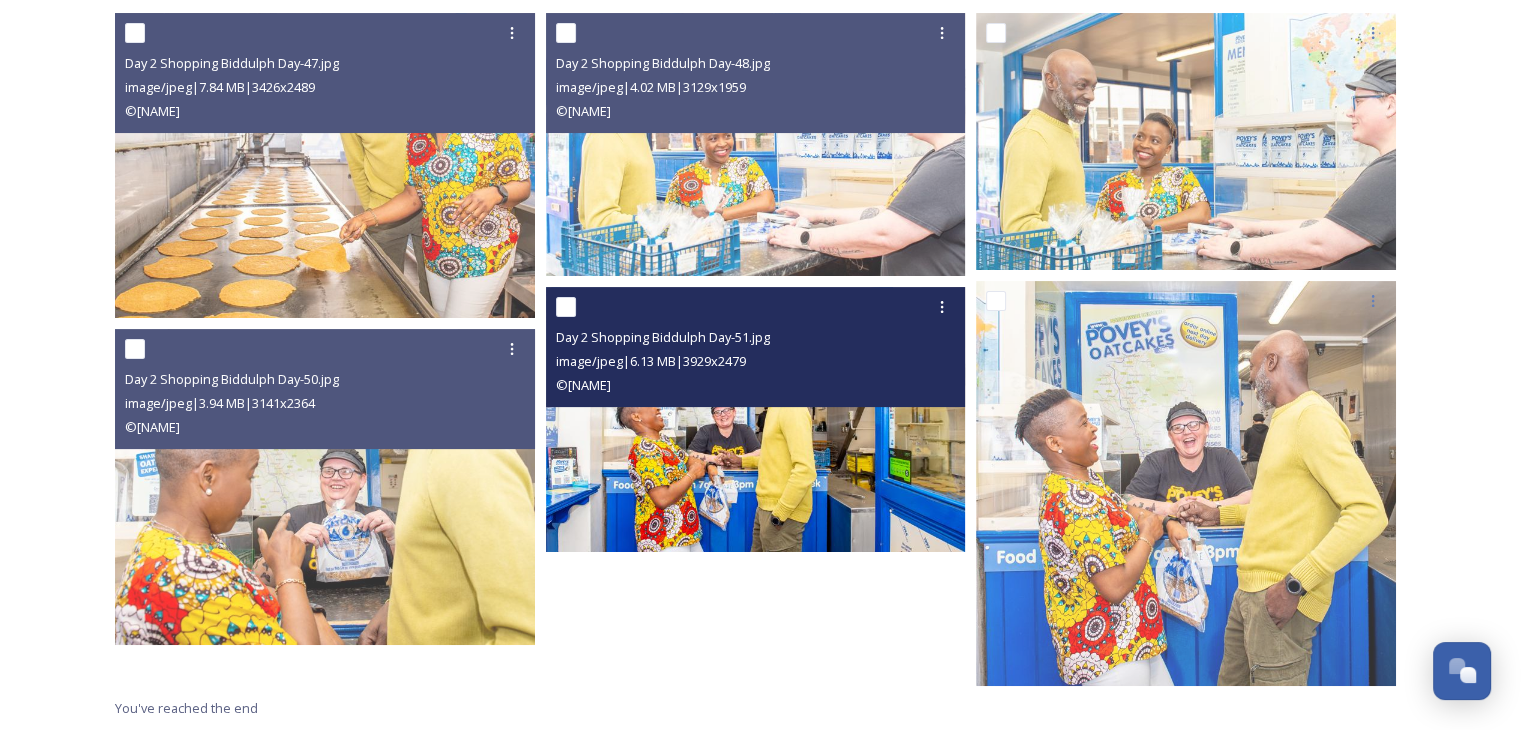 click at bounding box center [756, 419] 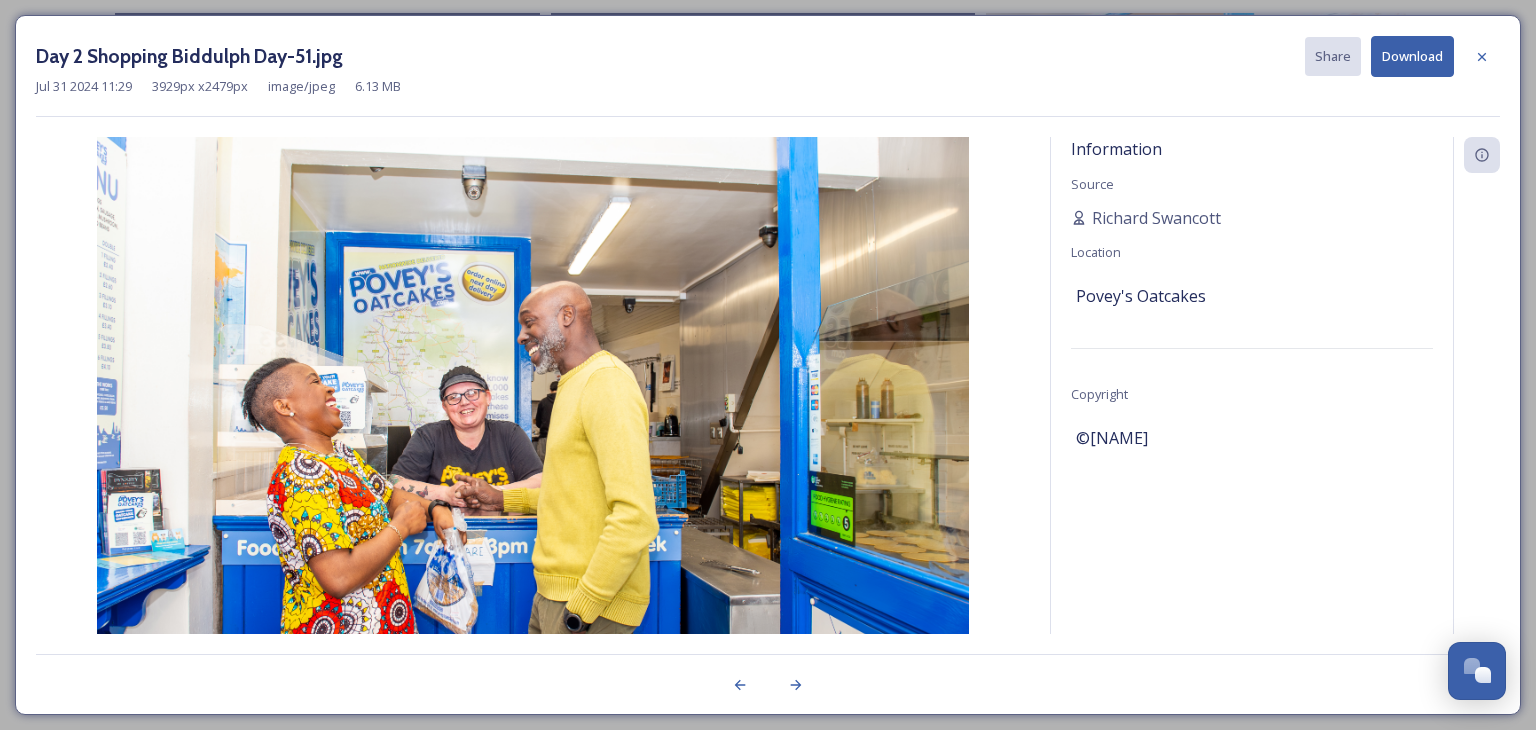click on "Download" at bounding box center [1412, 56] 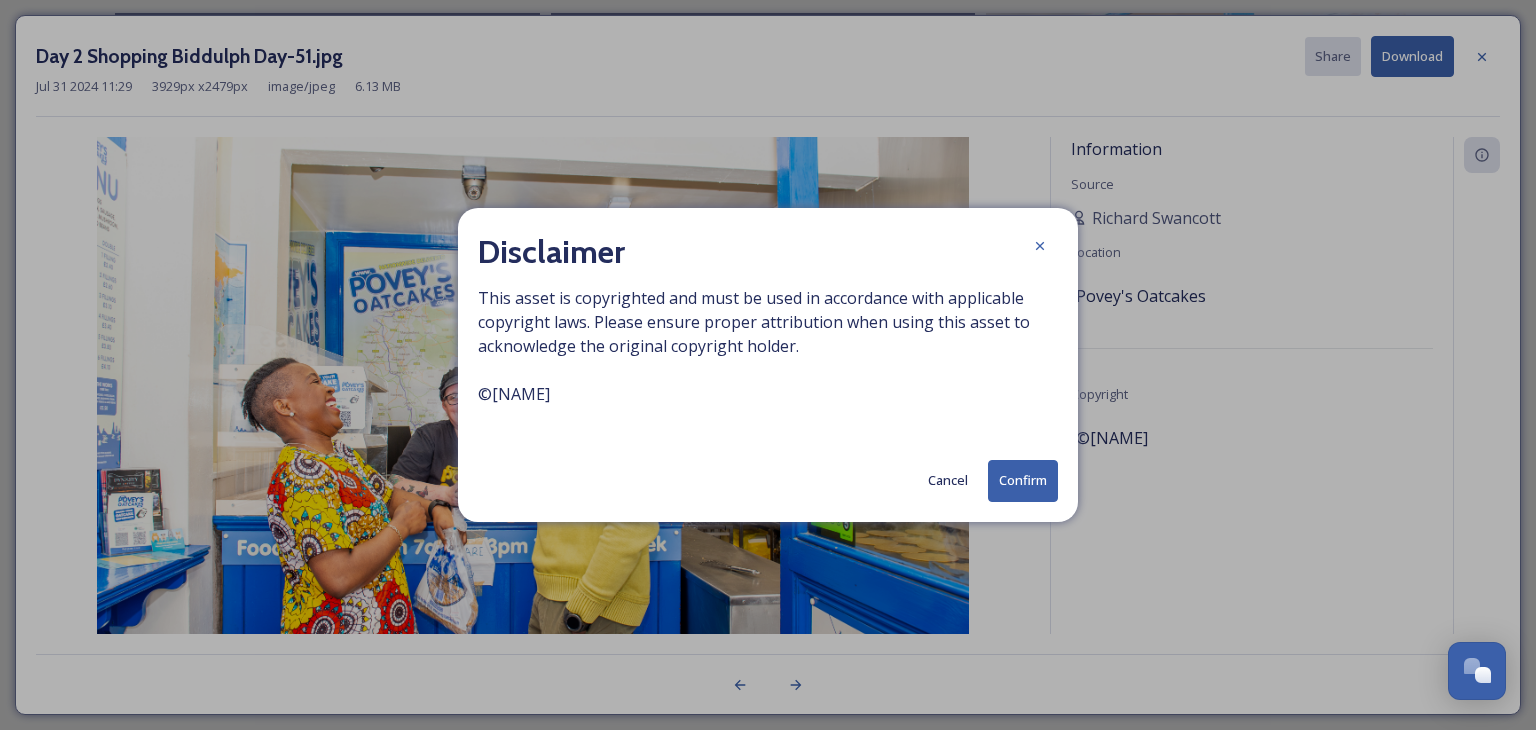 click on "Confirm" at bounding box center (1023, 480) 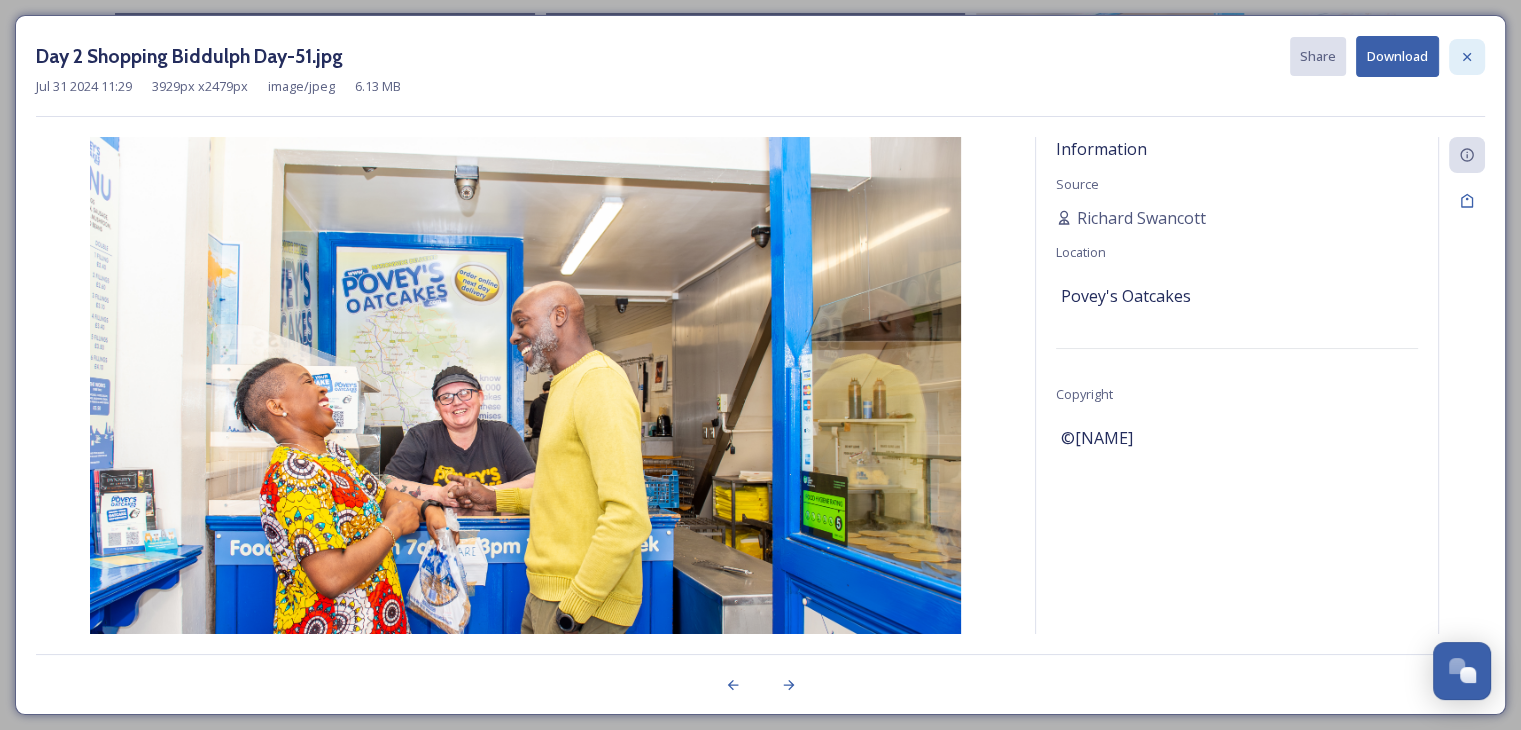 click at bounding box center (1467, 57) 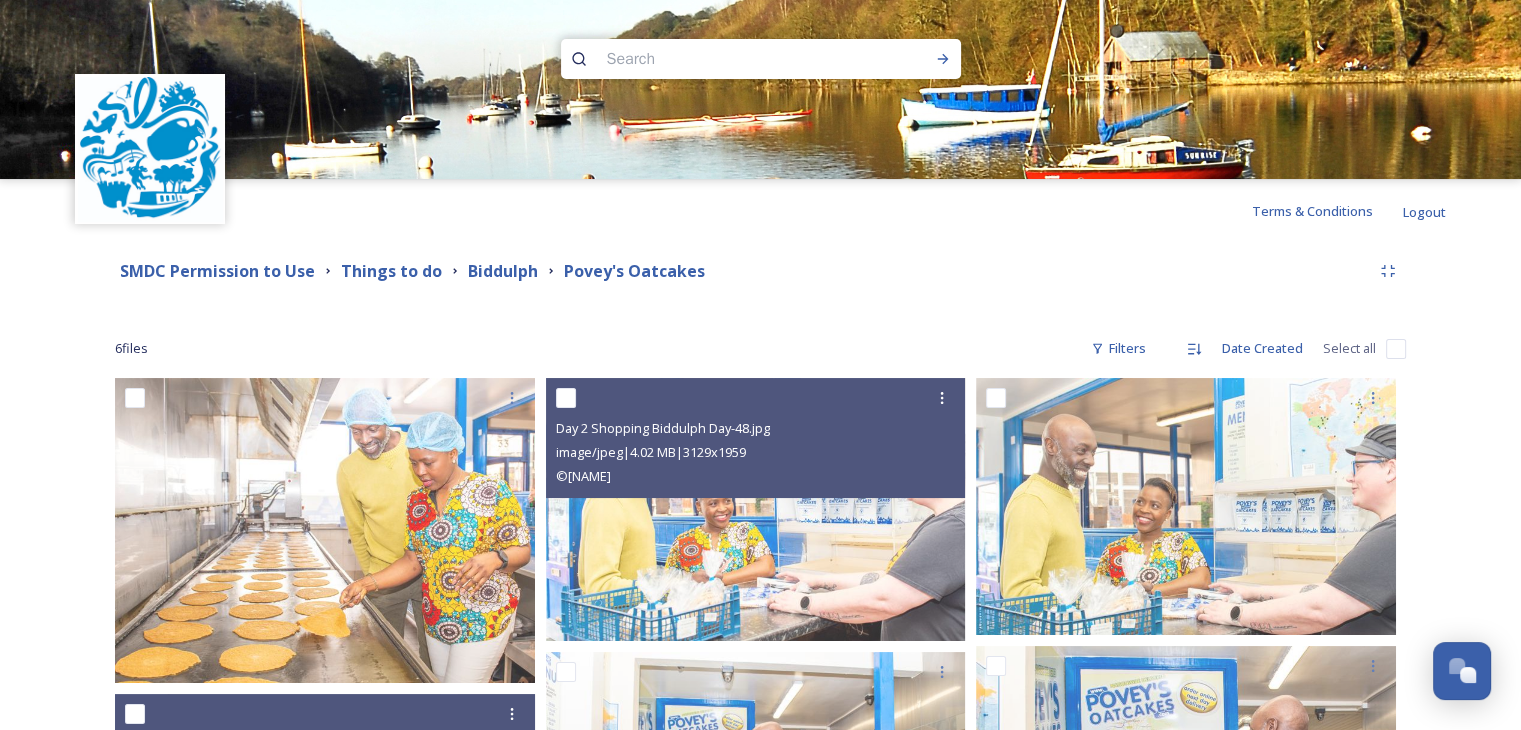 scroll, scrollTop: 0, scrollLeft: 0, axis: both 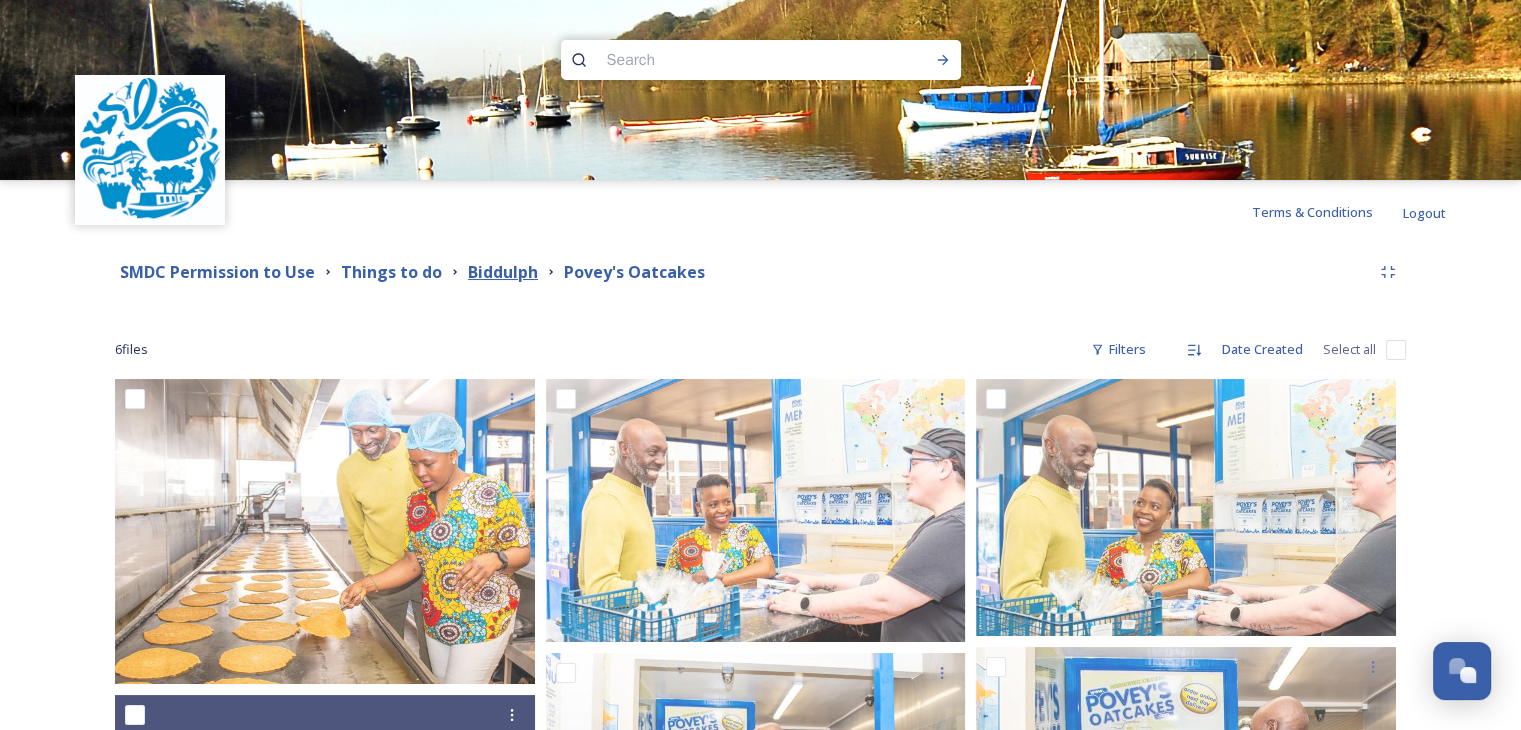 click on "Biddulph" at bounding box center [503, 272] 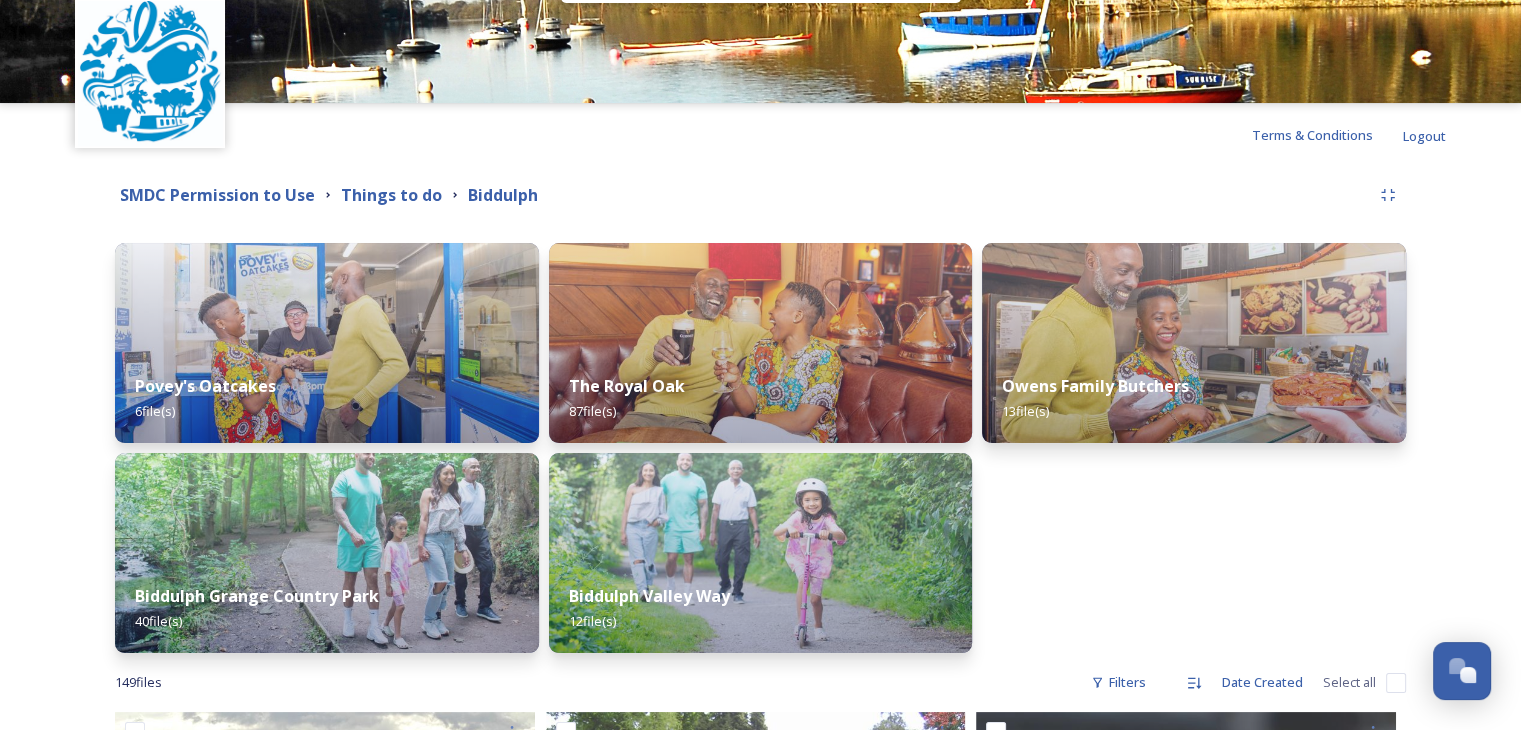 scroll, scrollTop: 200, scrollLeft: 0, axis: vertical 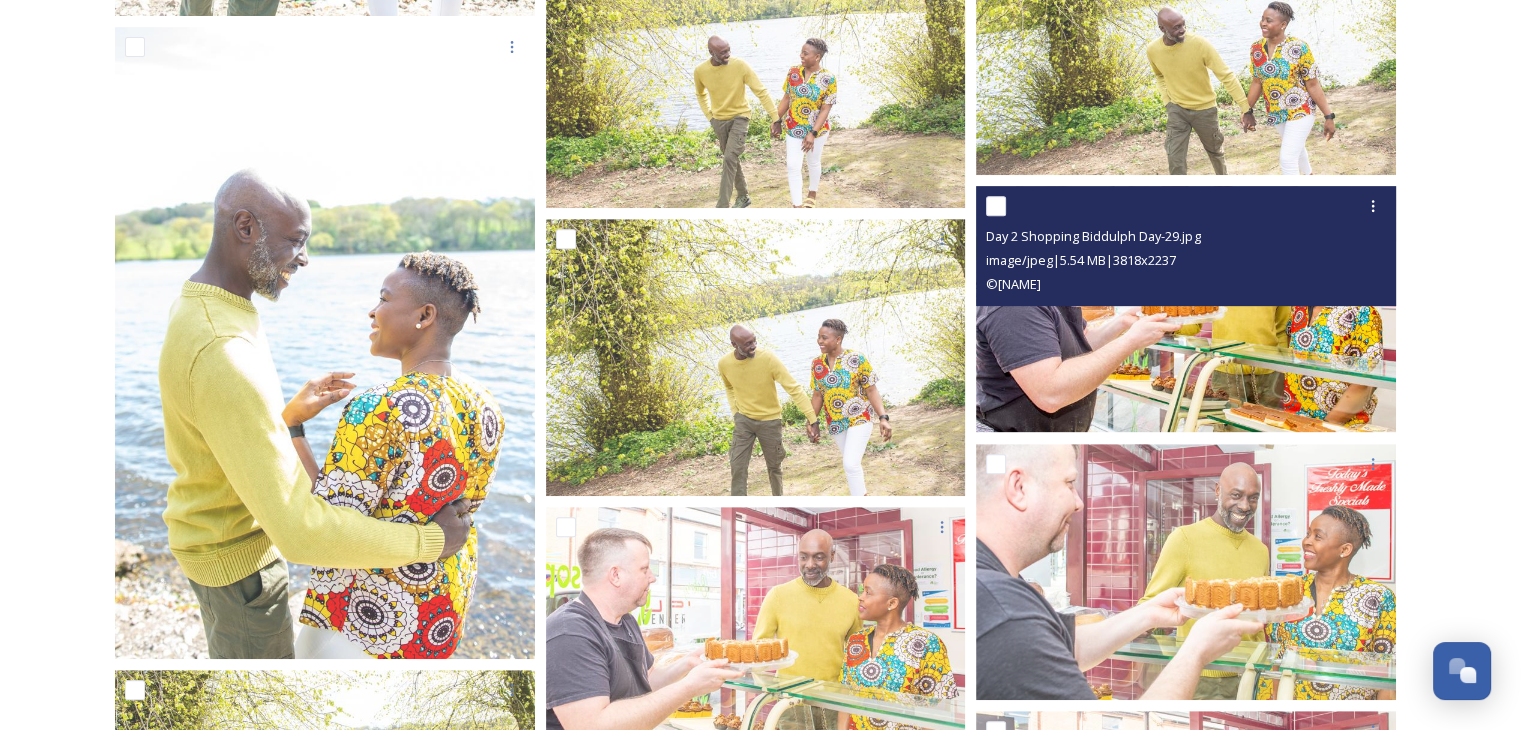 click on "Day 2 Shopping Biddulph Day-29.jpg image/jpeg | 5.54 MB | 3818 x 2237 © [NAME]" at bounding box center (1186, 246) 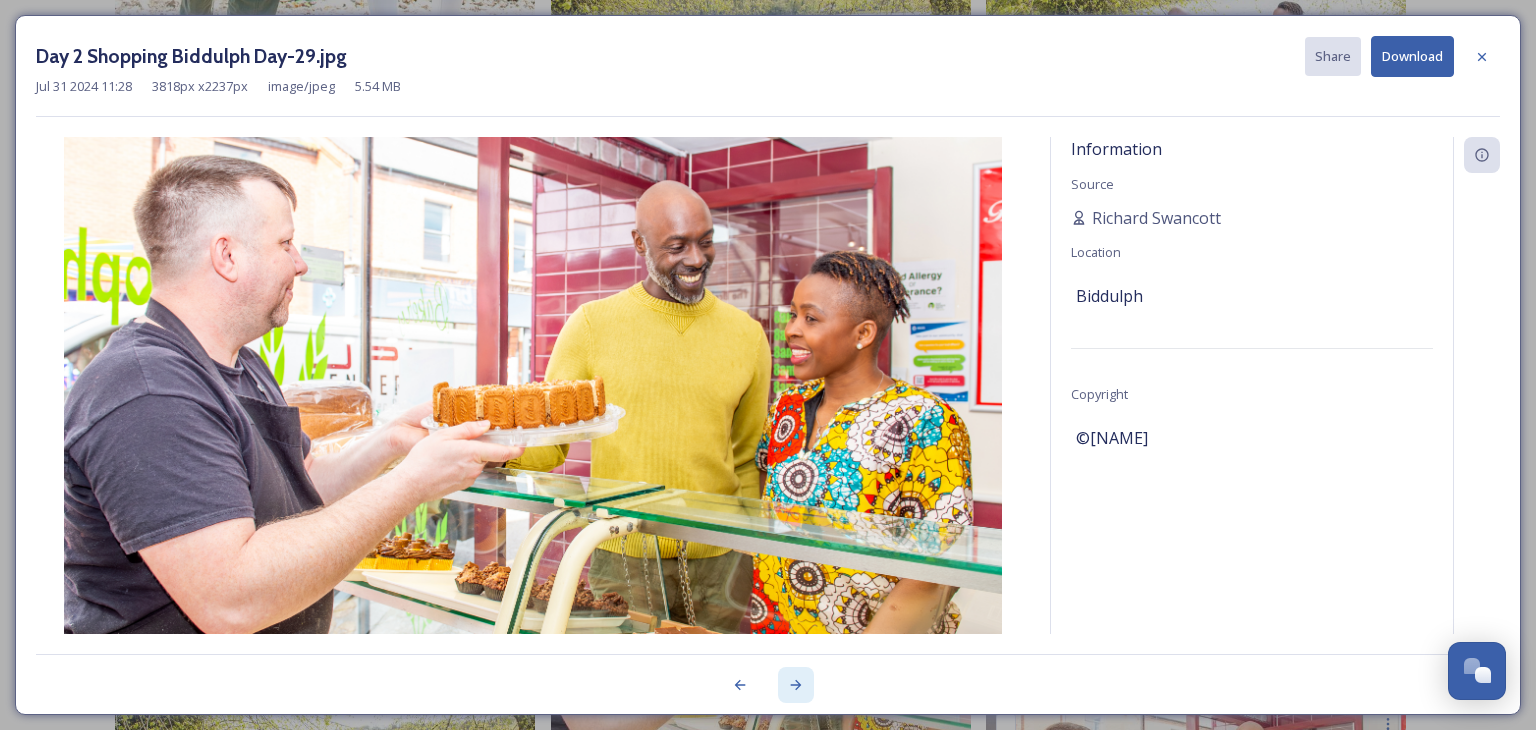 click 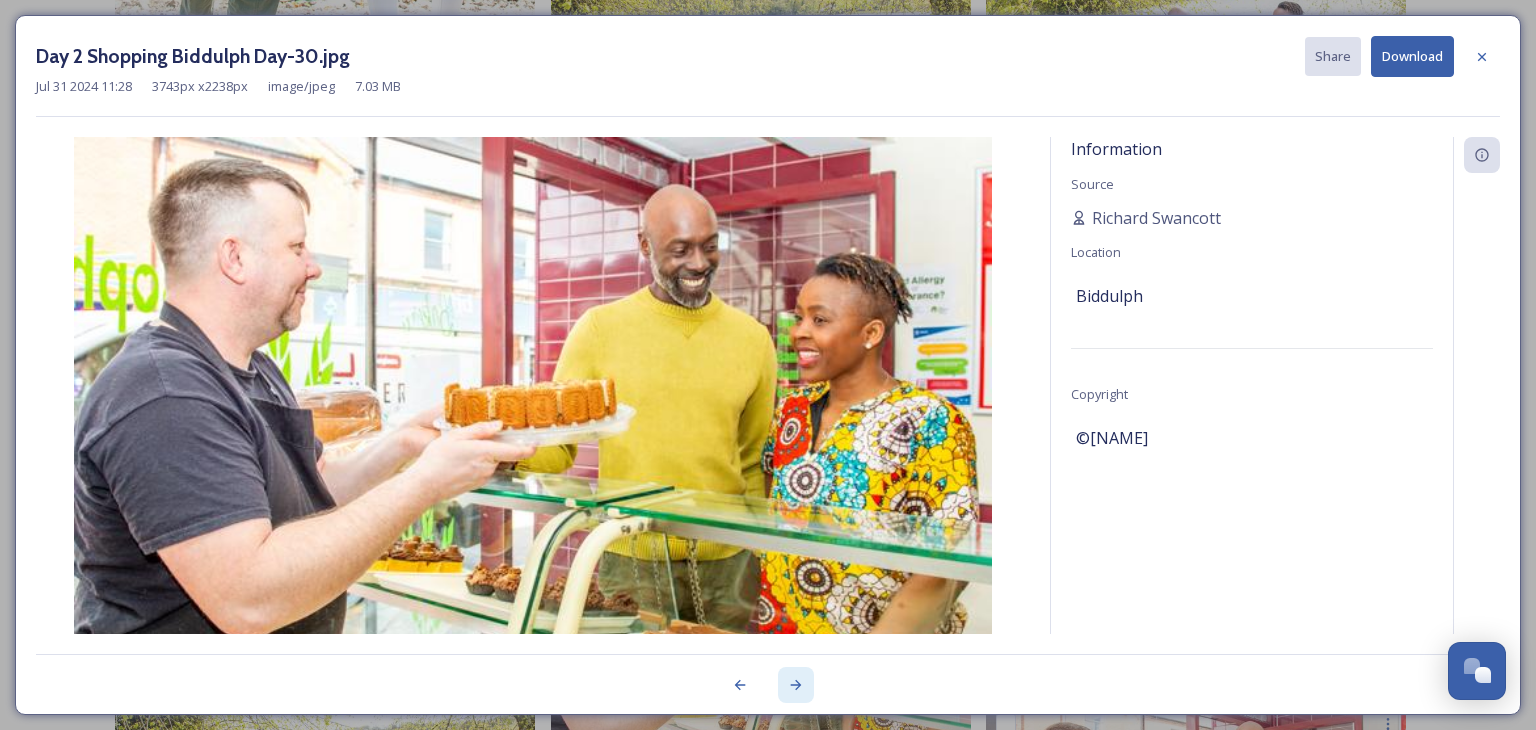 click 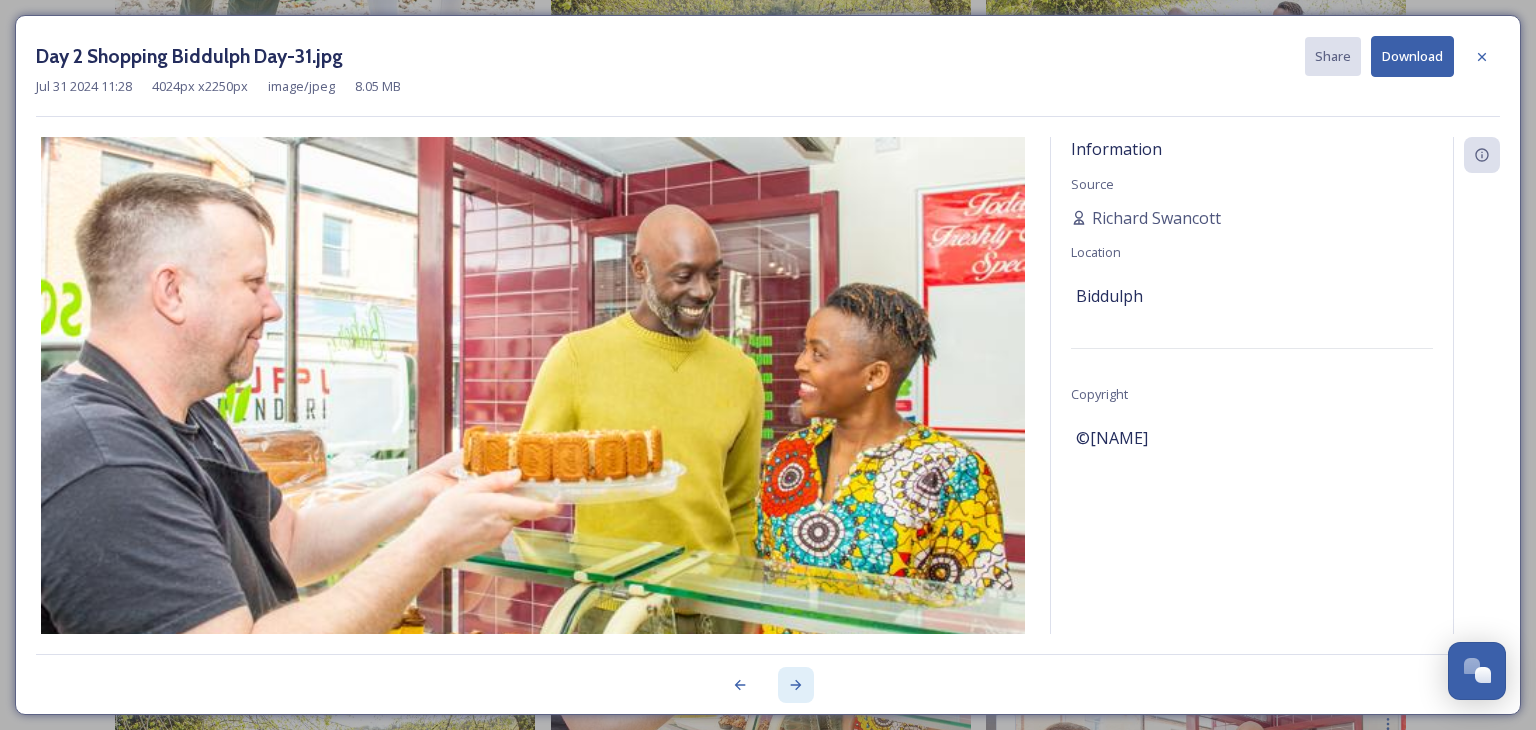 click 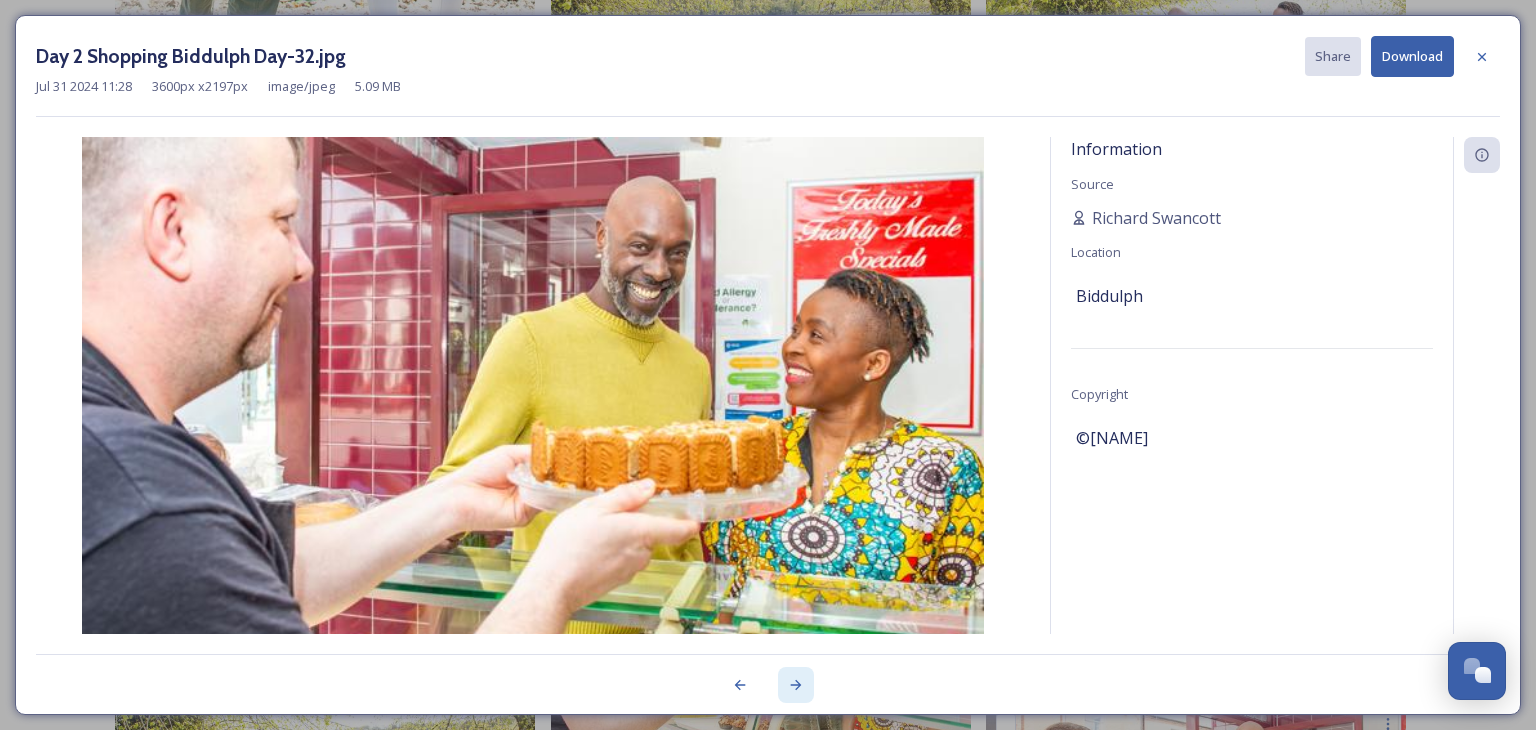 click 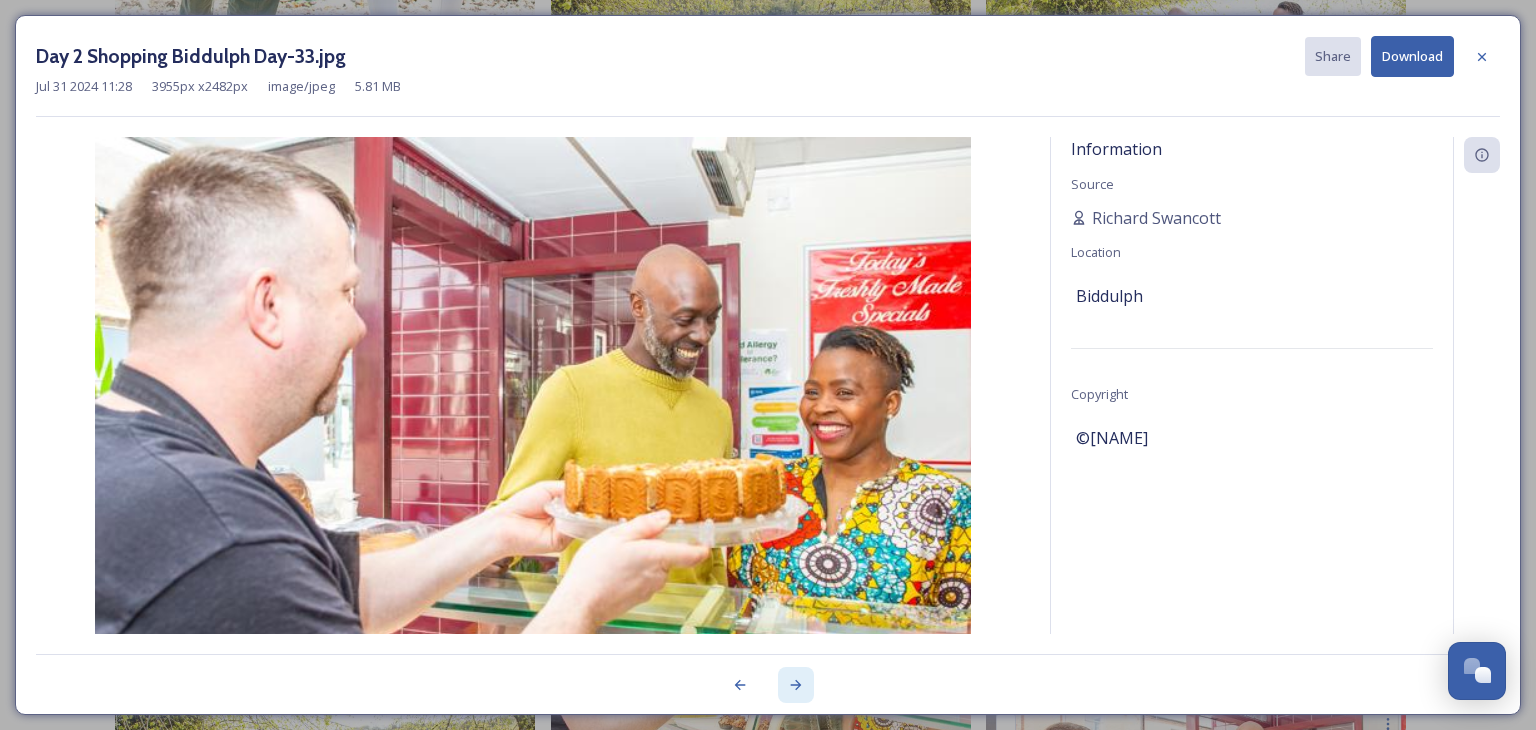 click 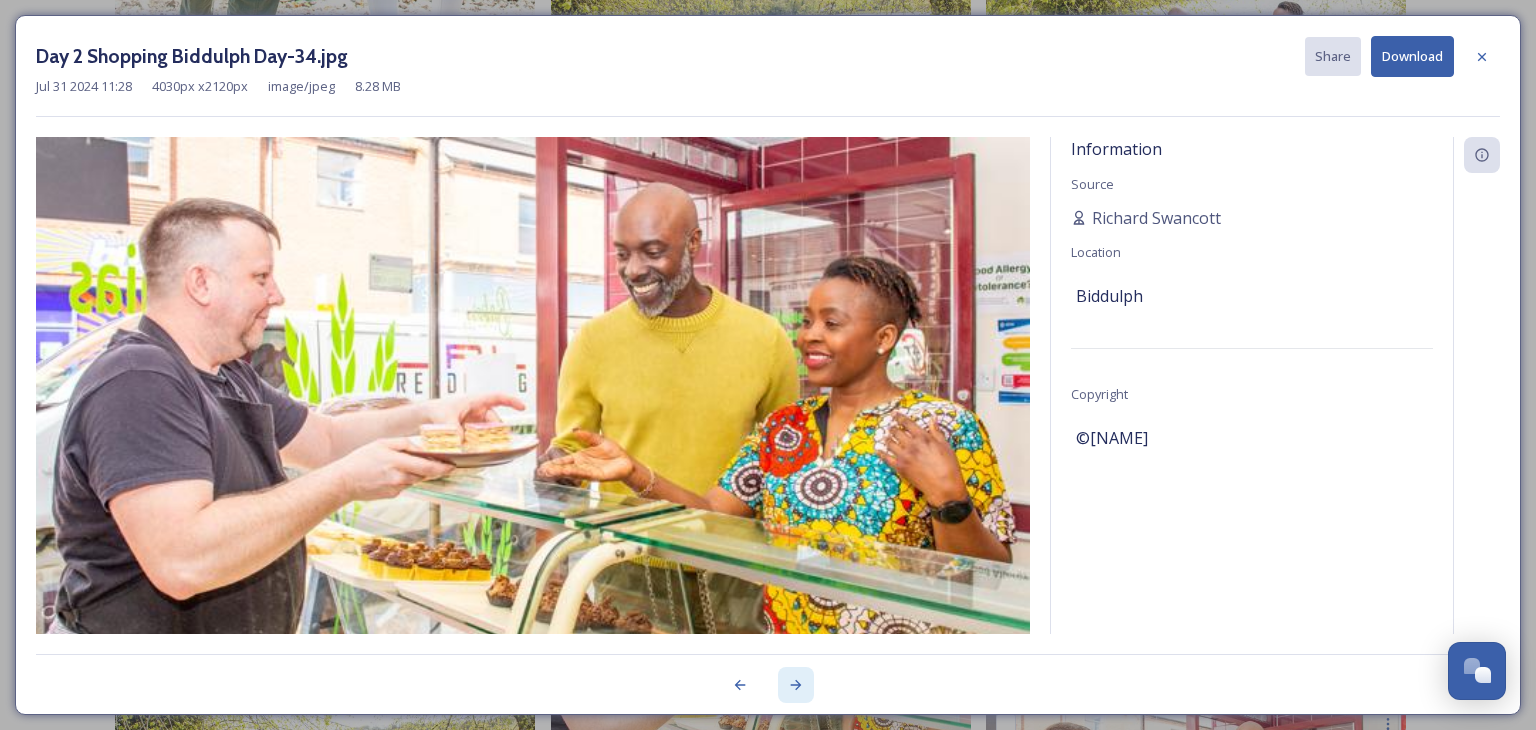 click 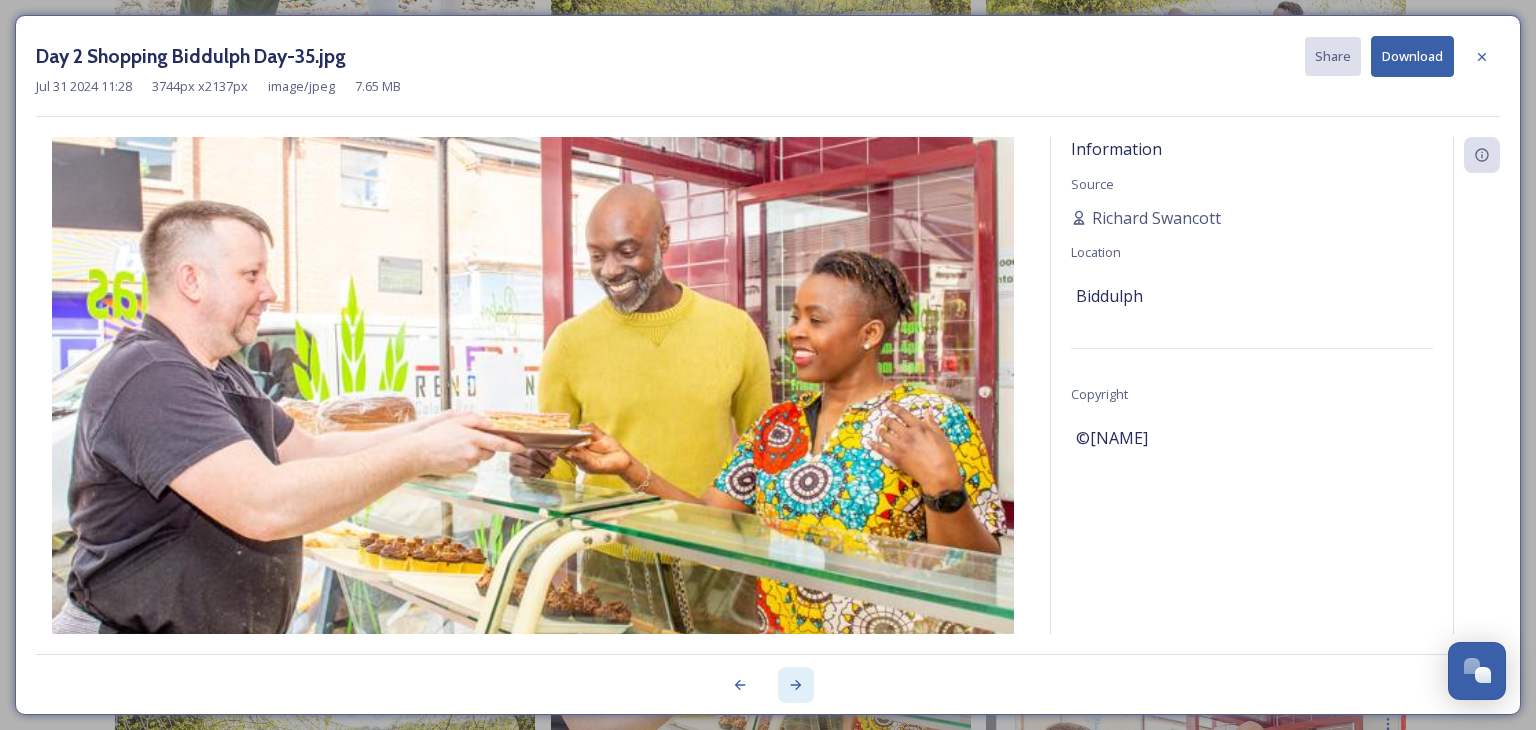 click 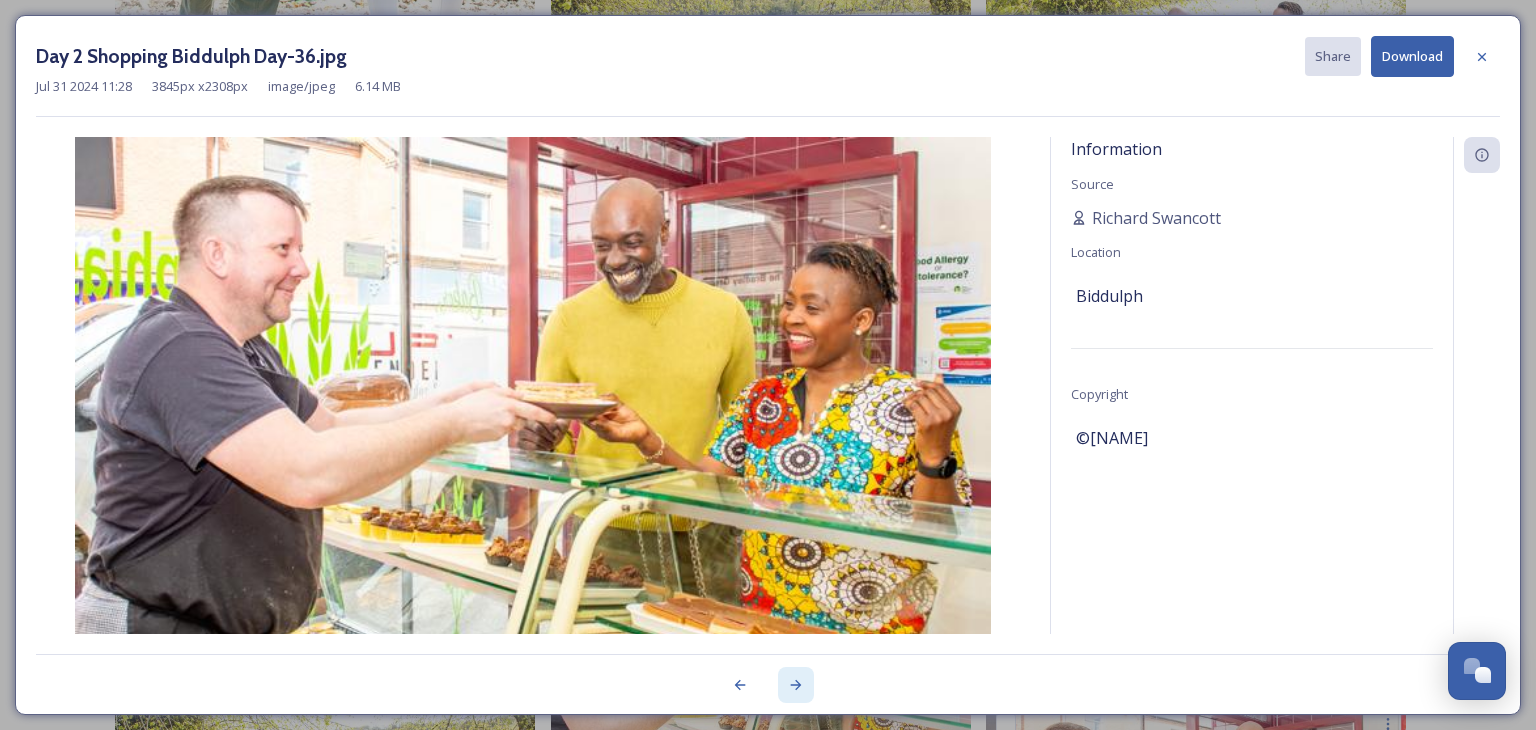 click 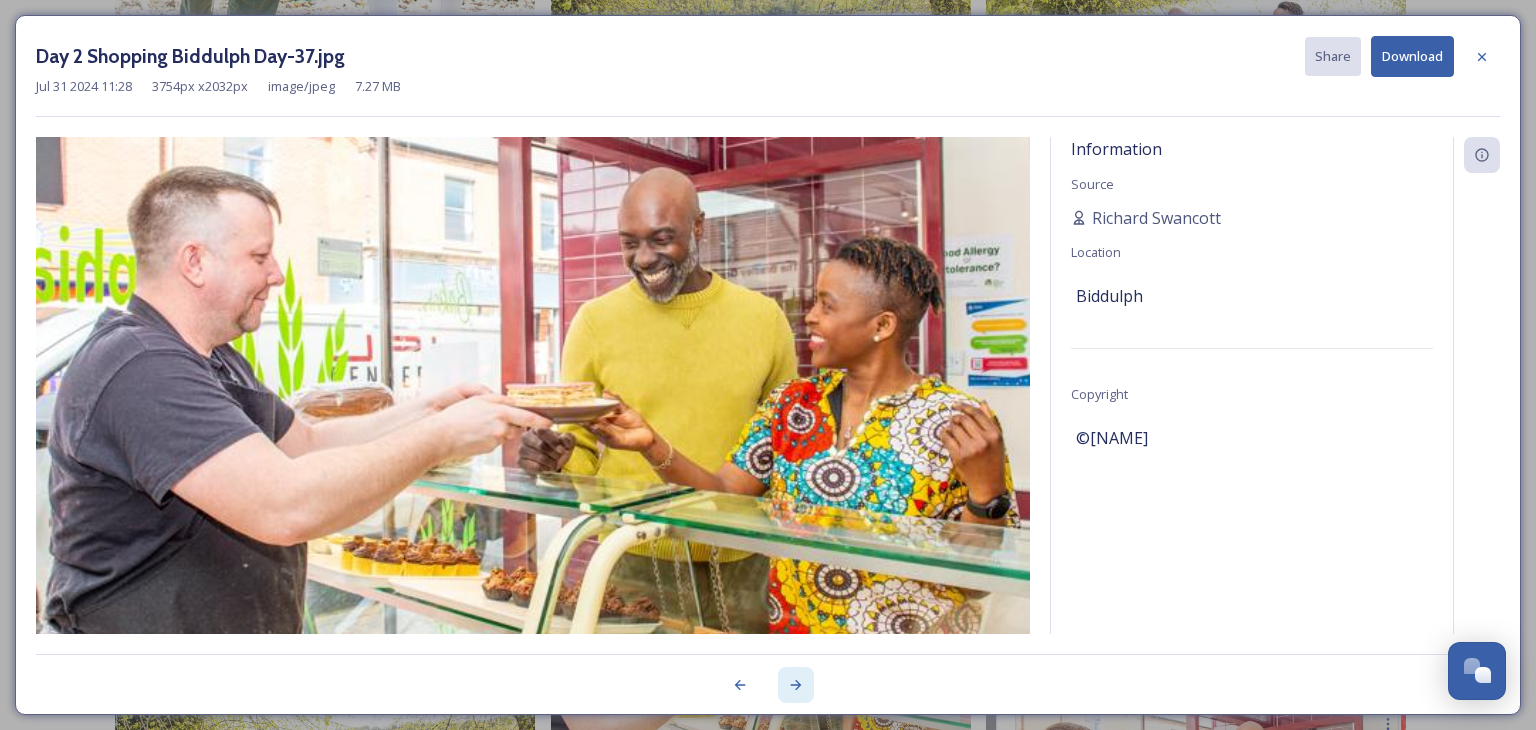 click 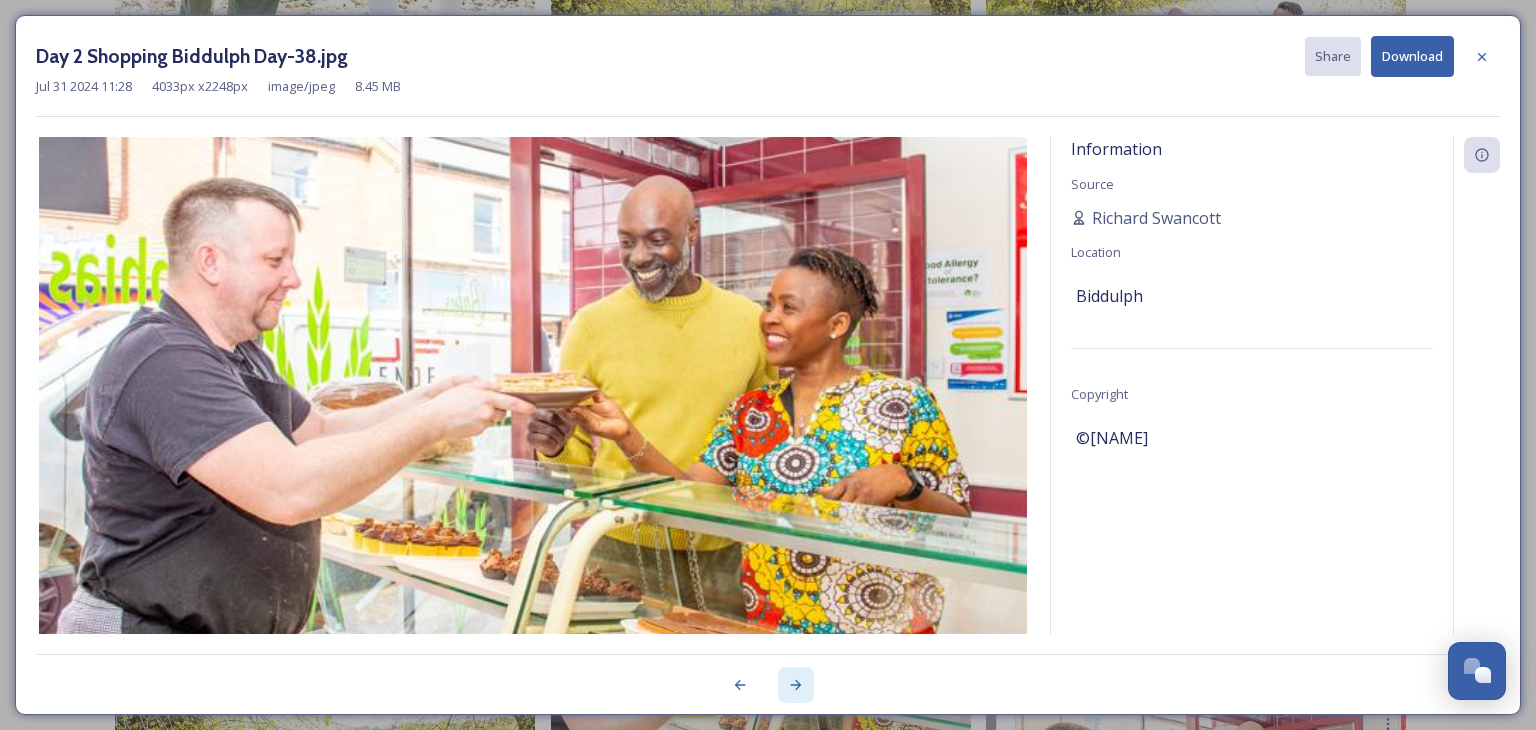 click 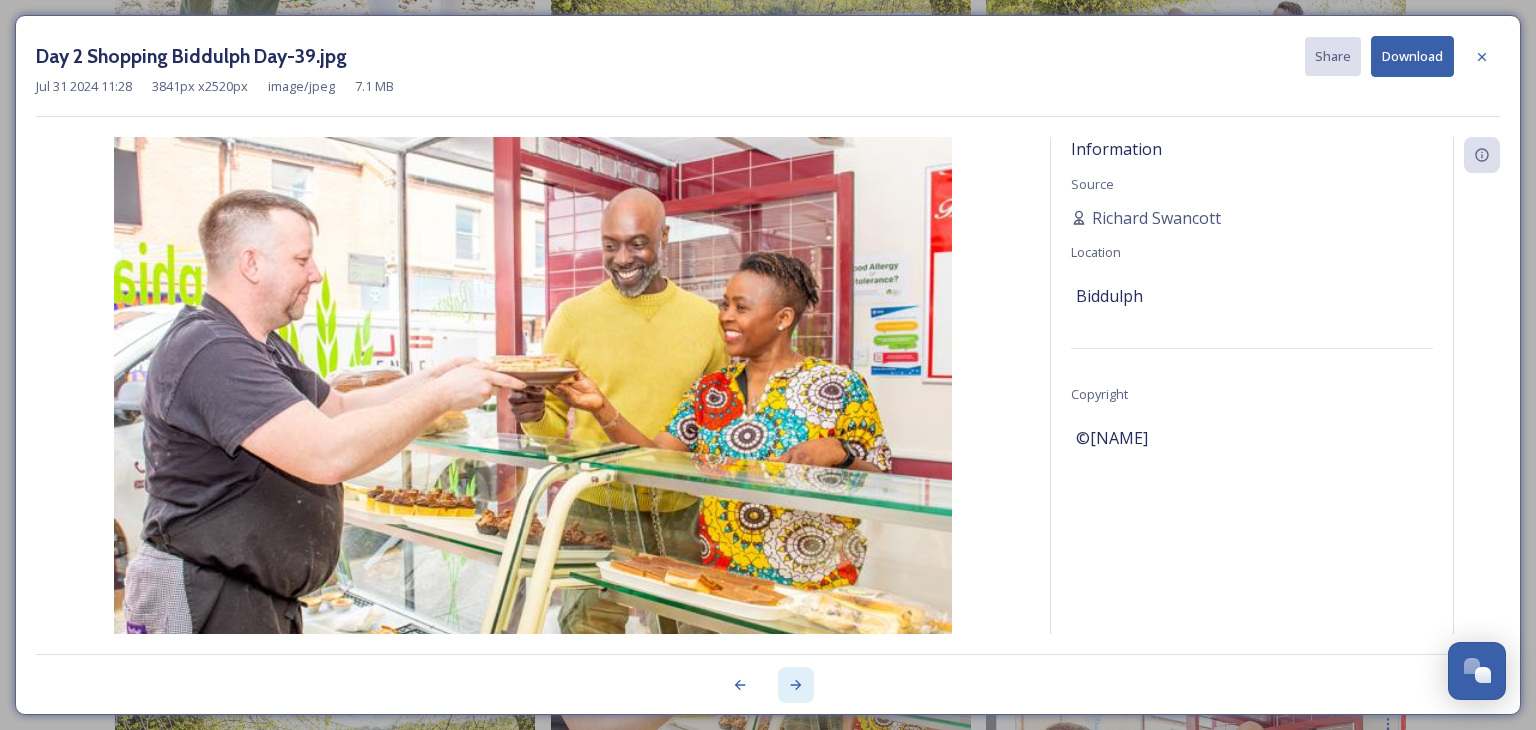 click 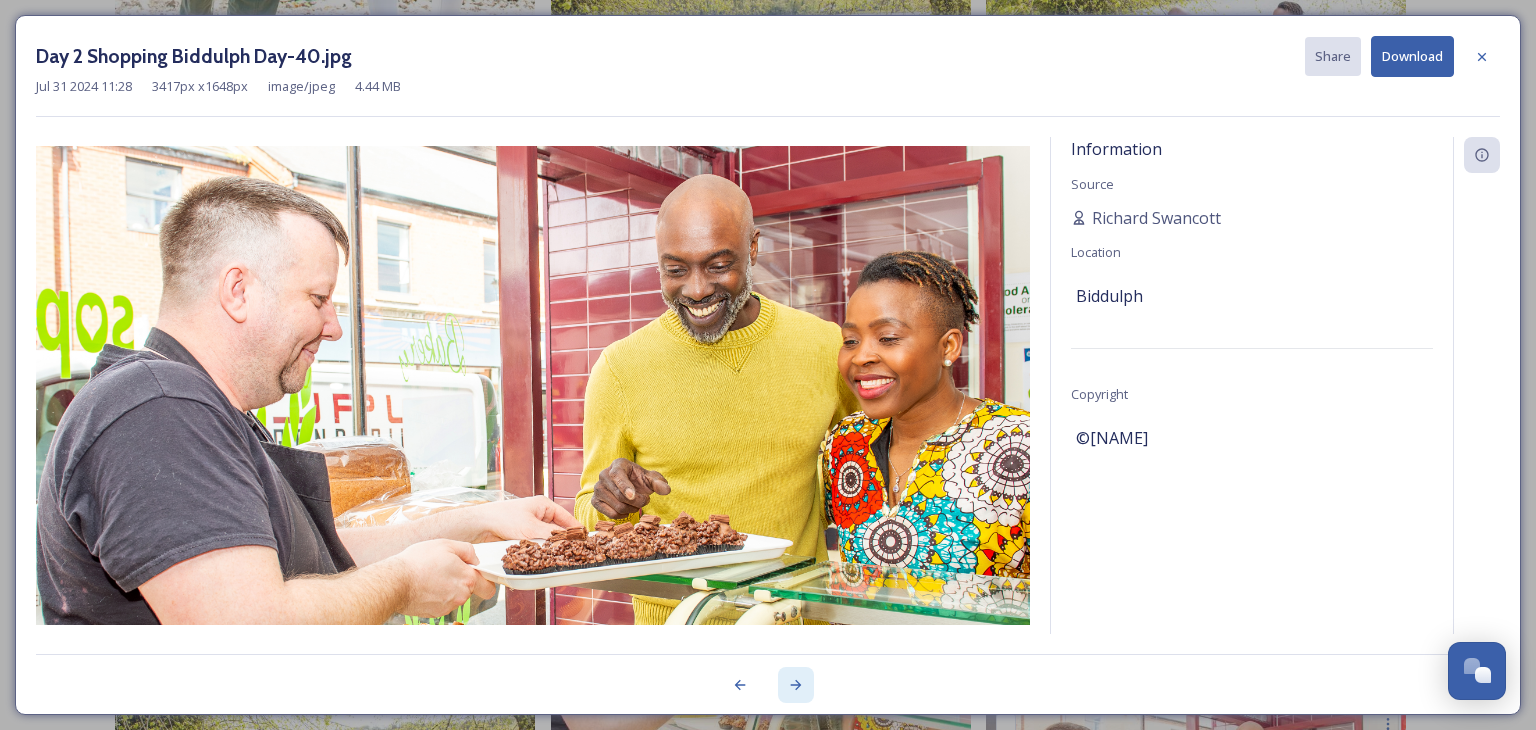click 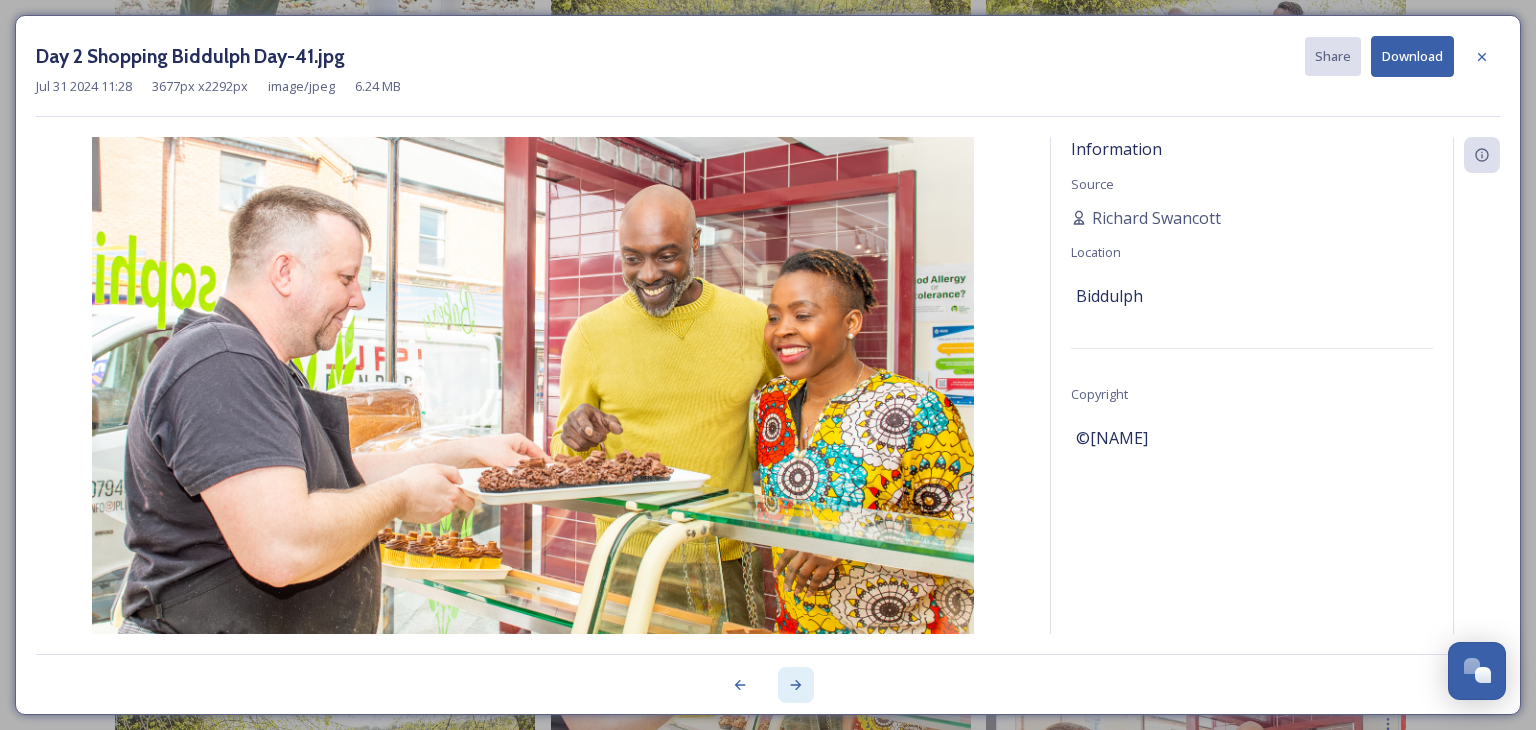 click 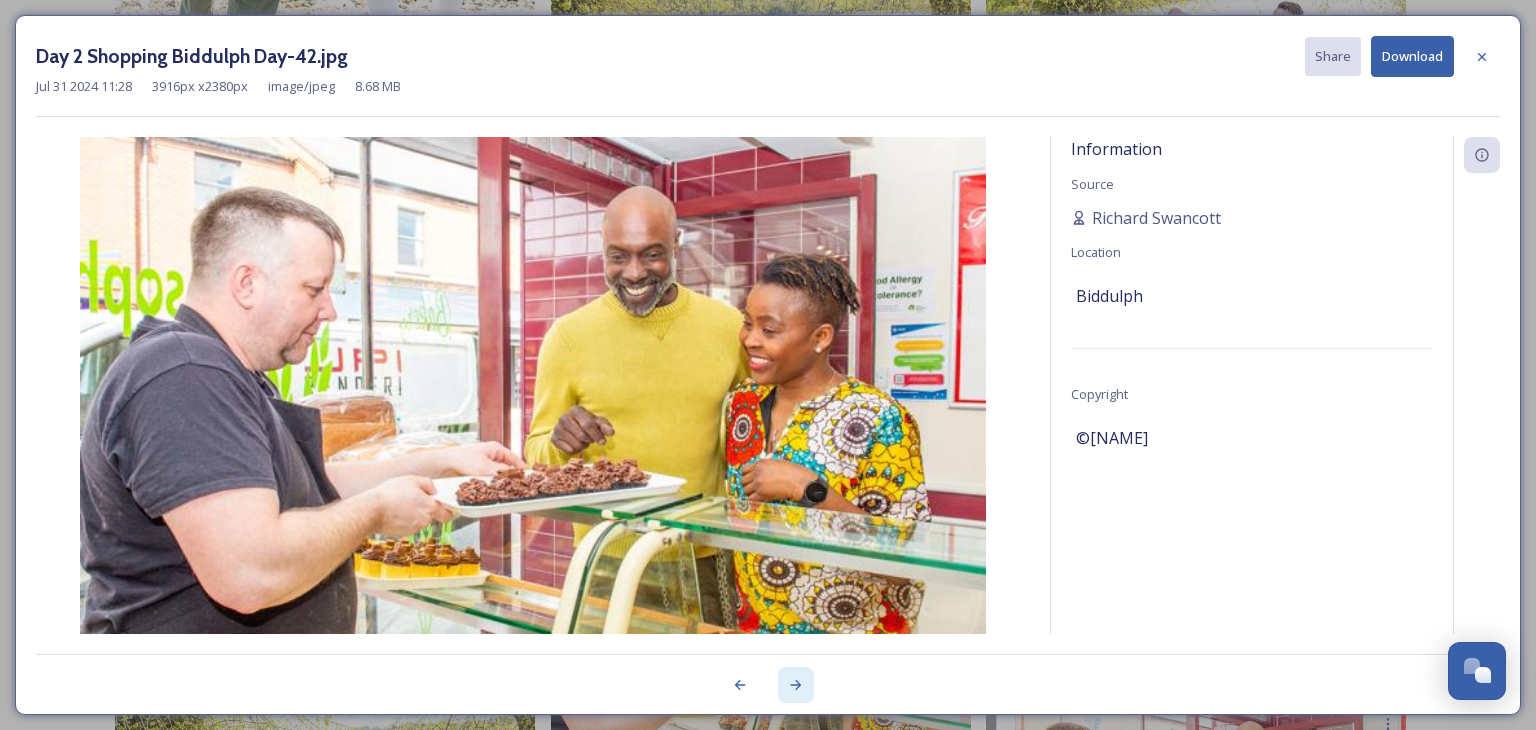 click 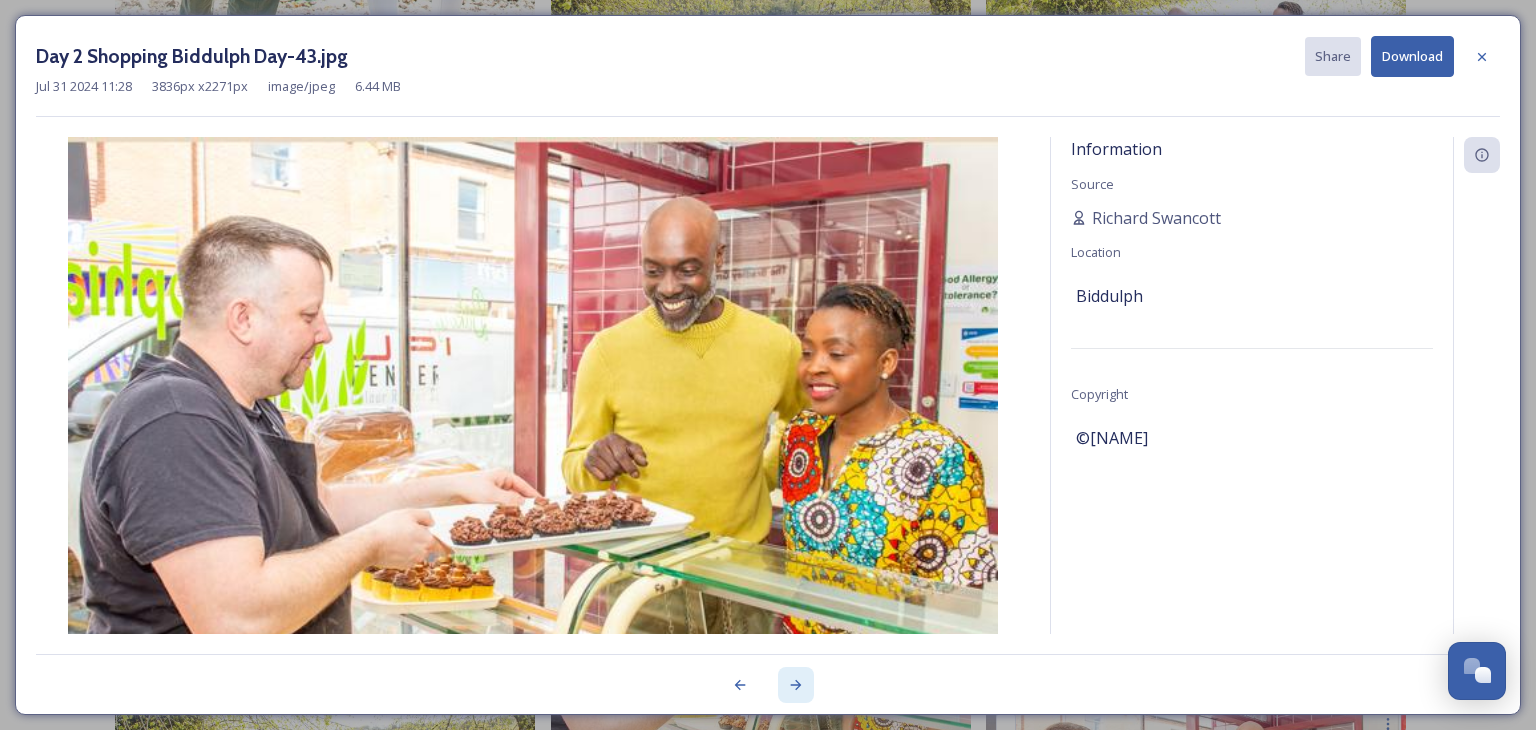 click 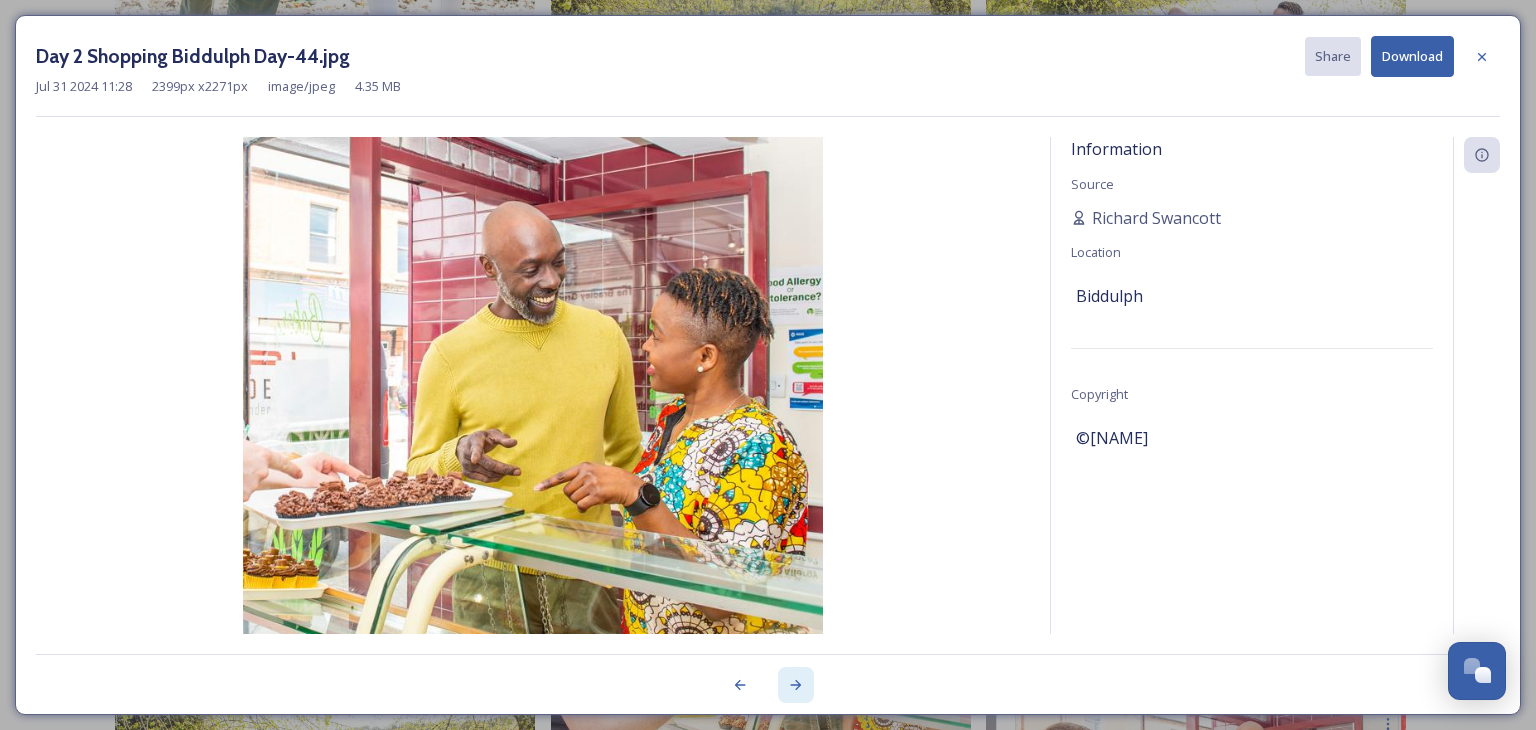 click 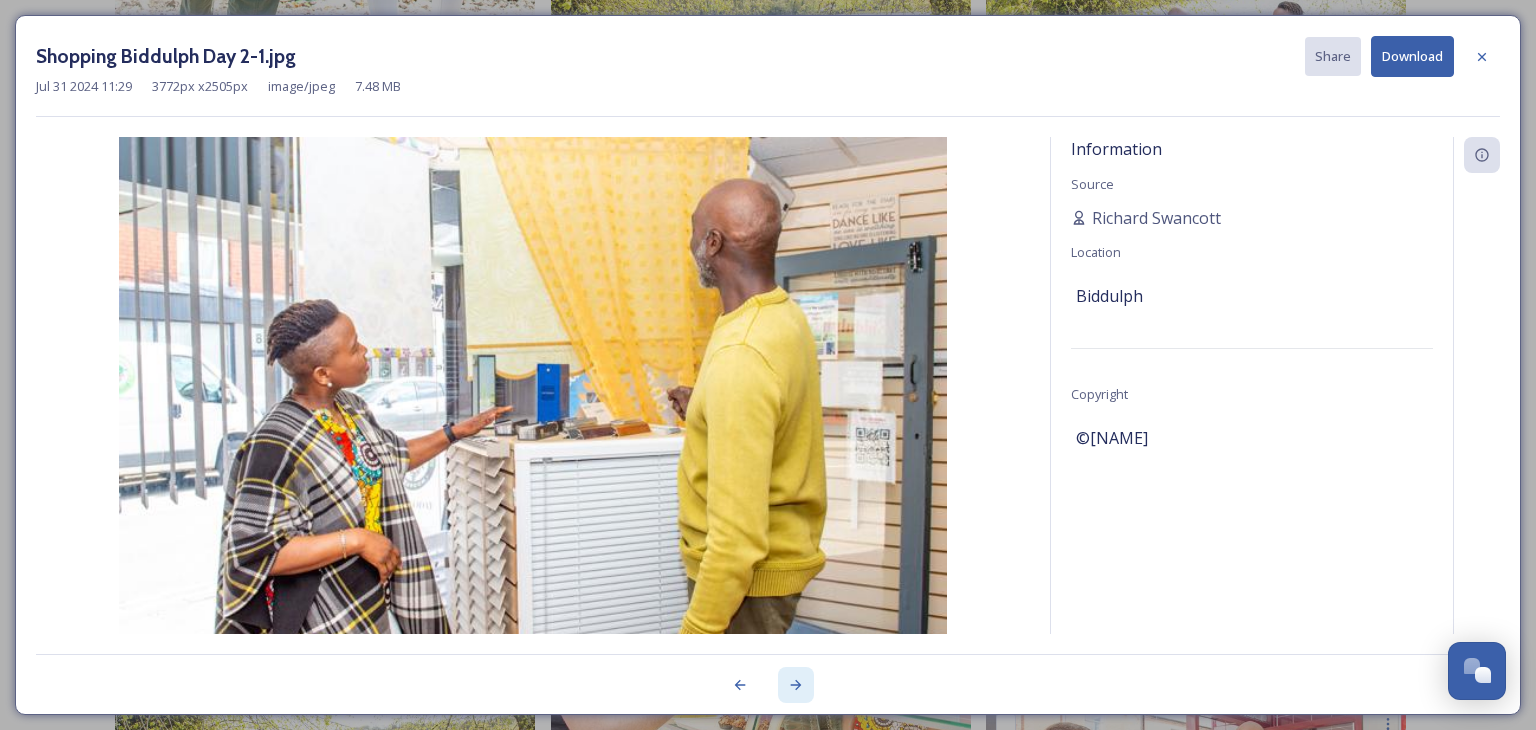 click 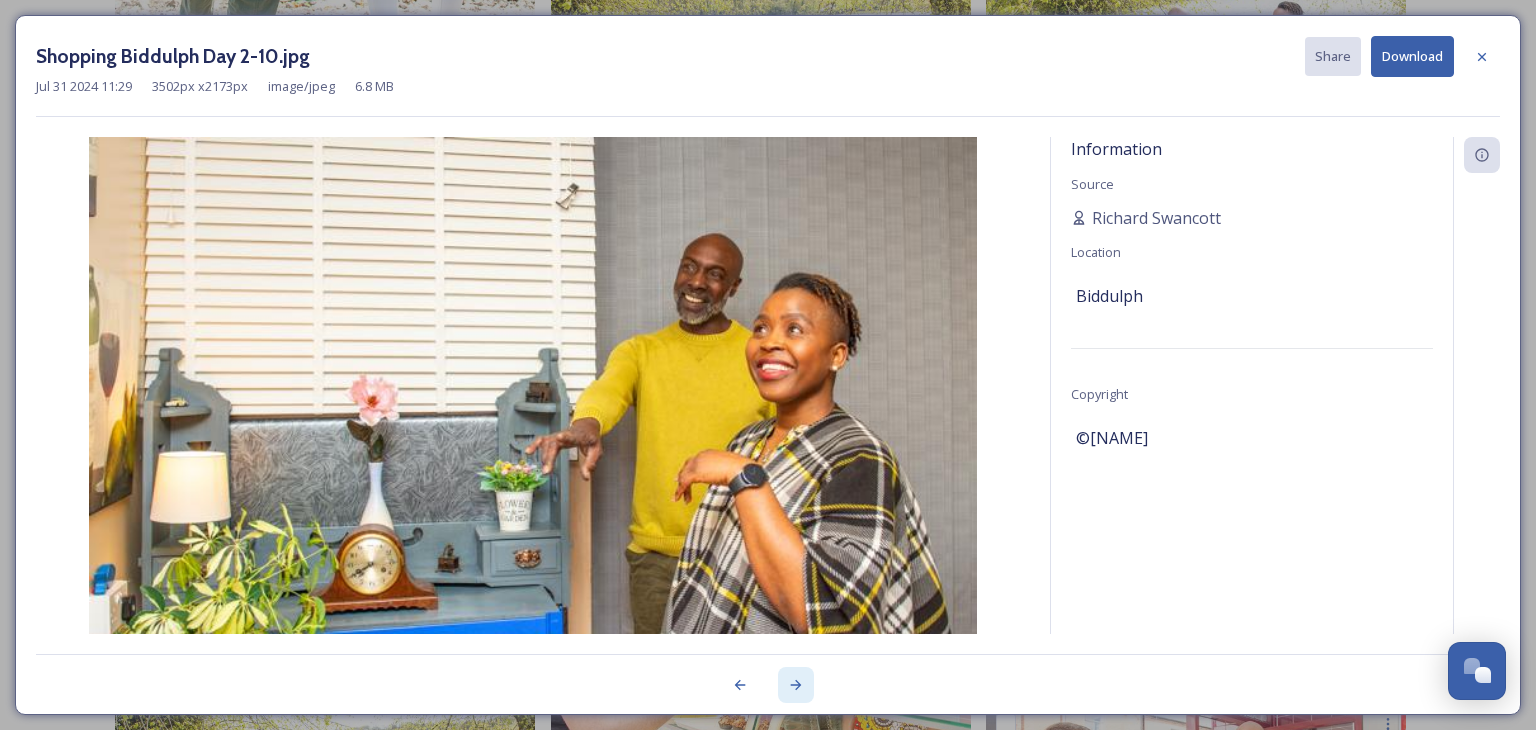 click 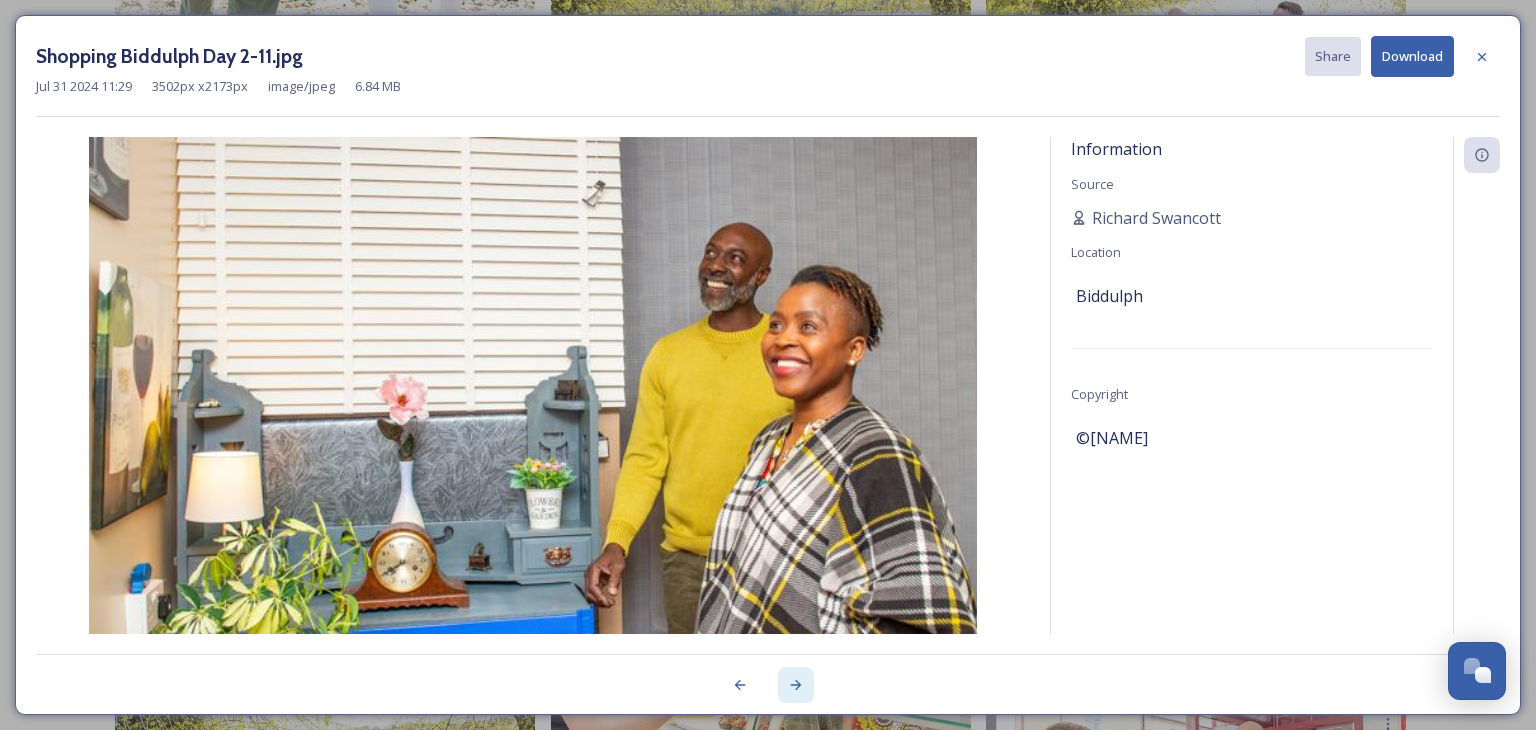 click 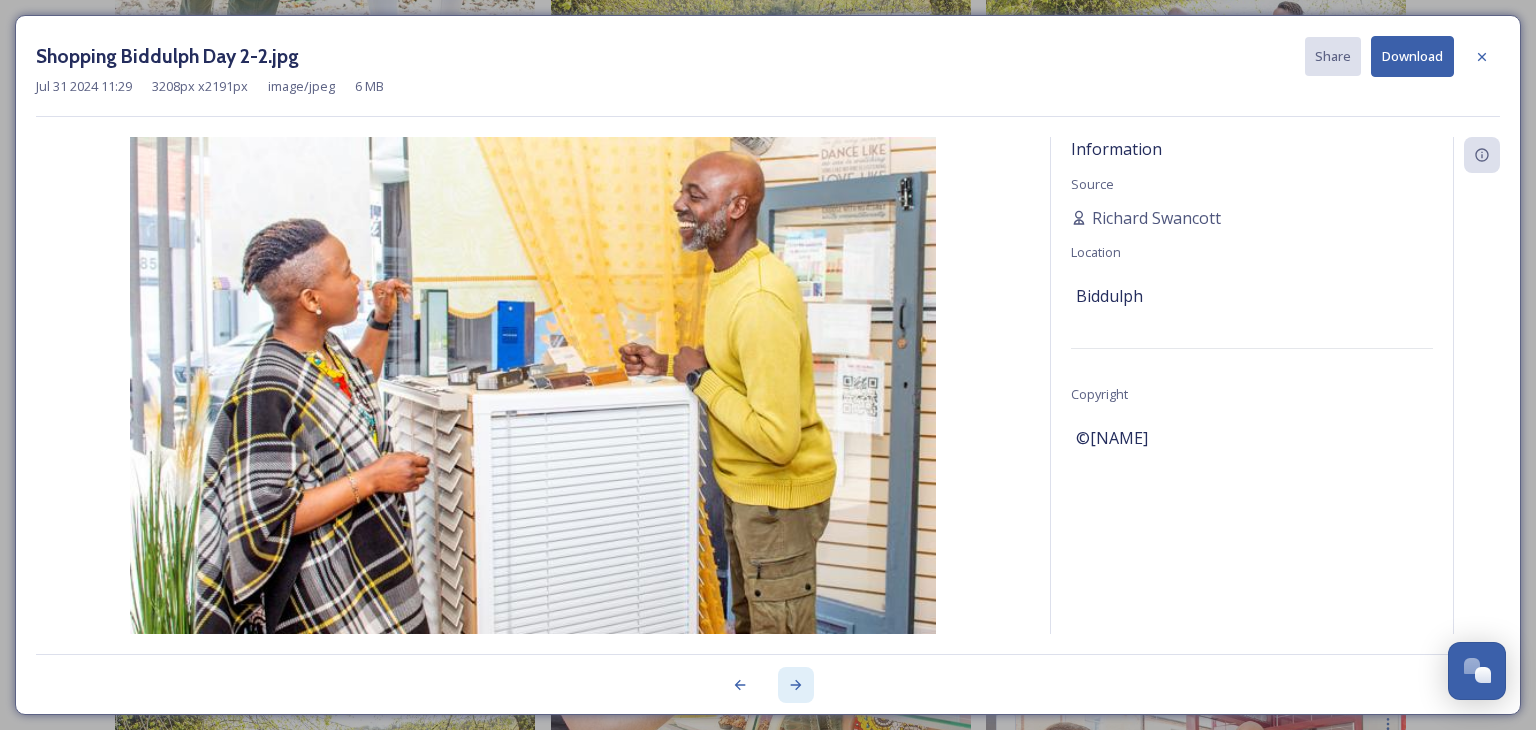 click 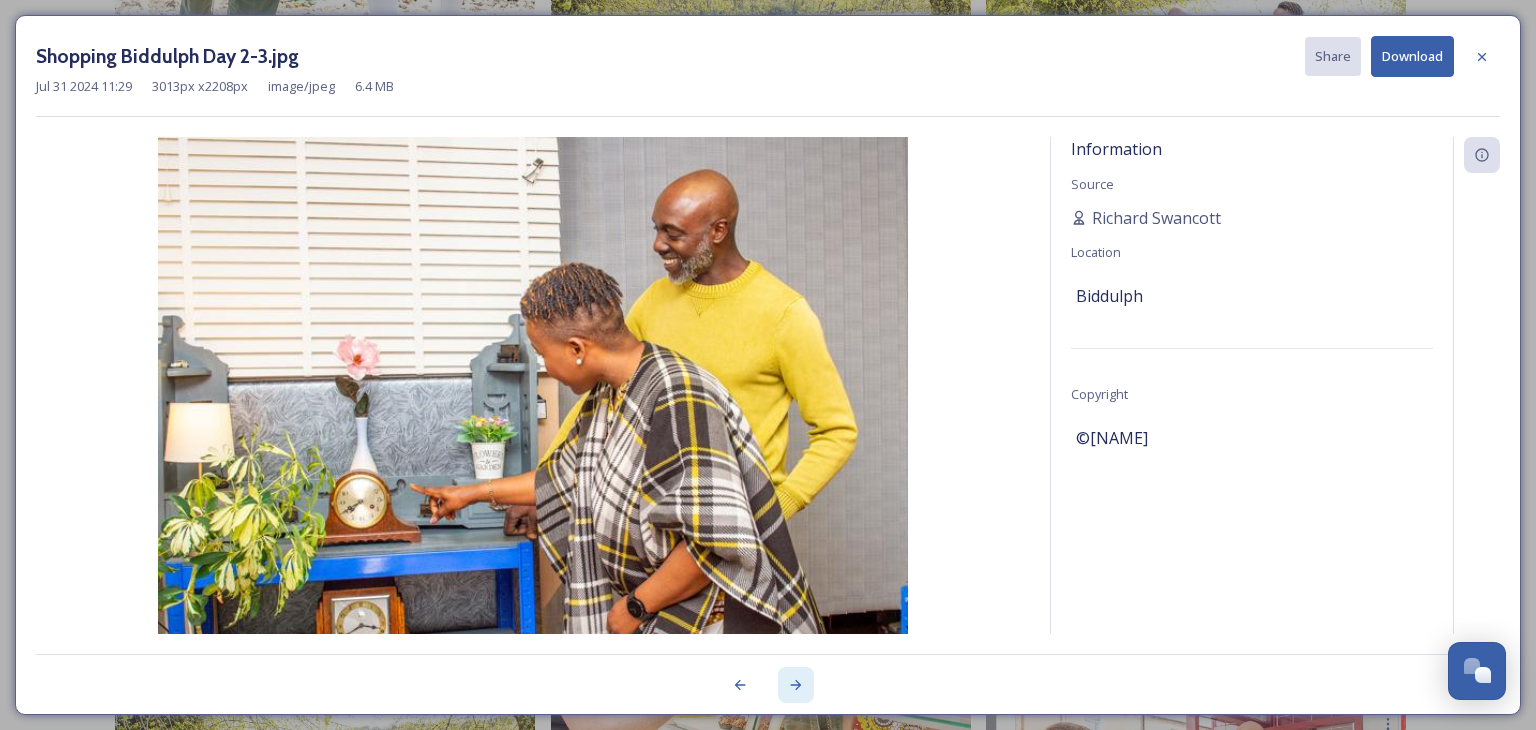 click 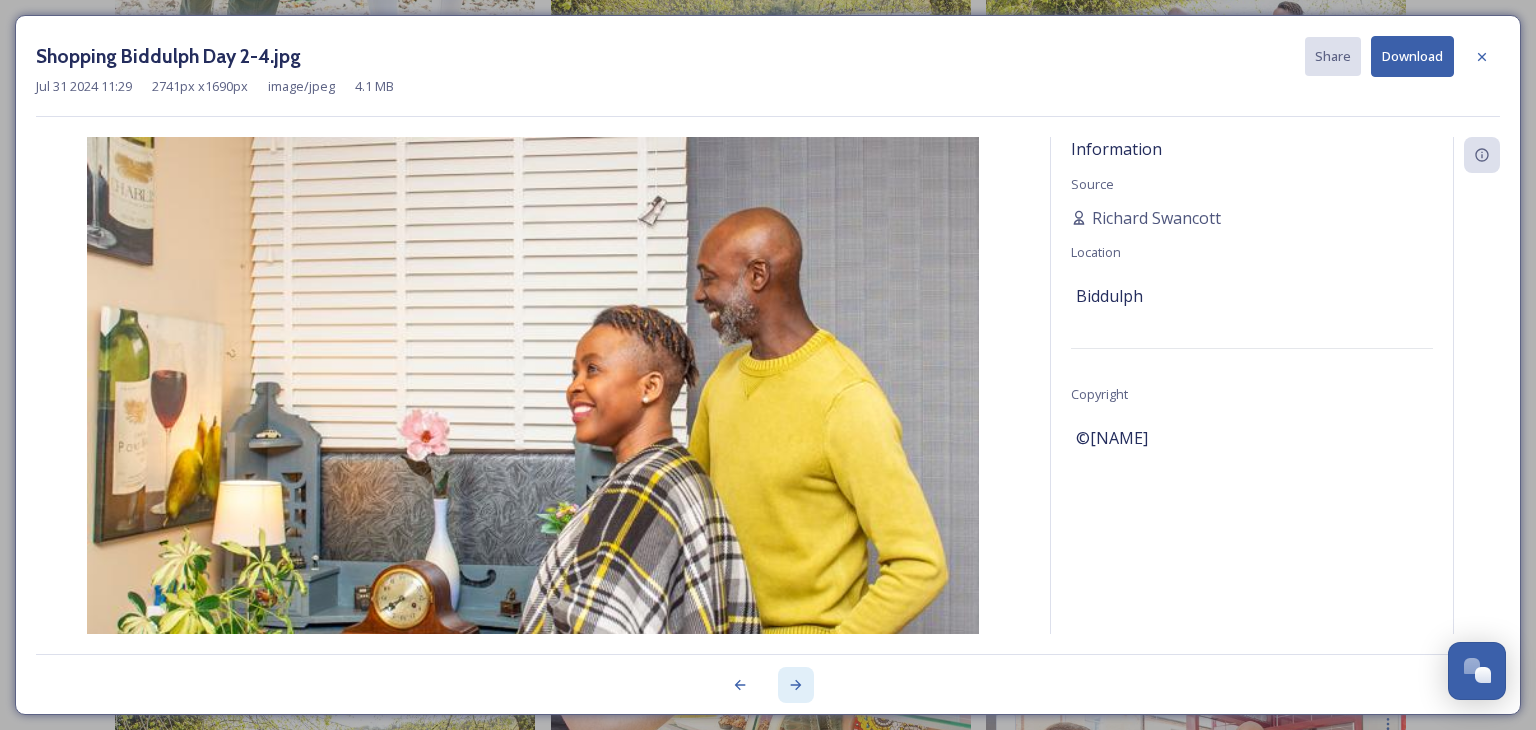 click 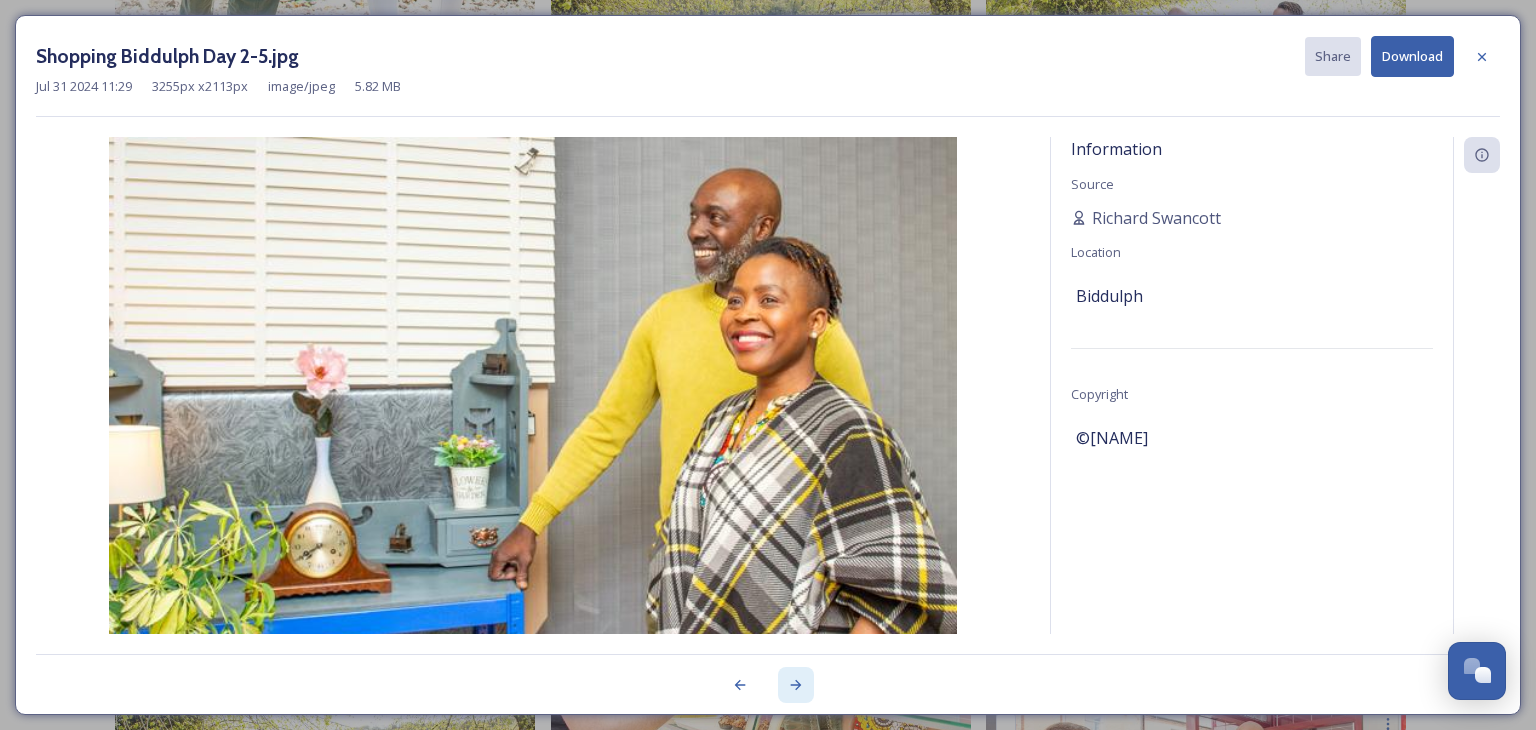 click 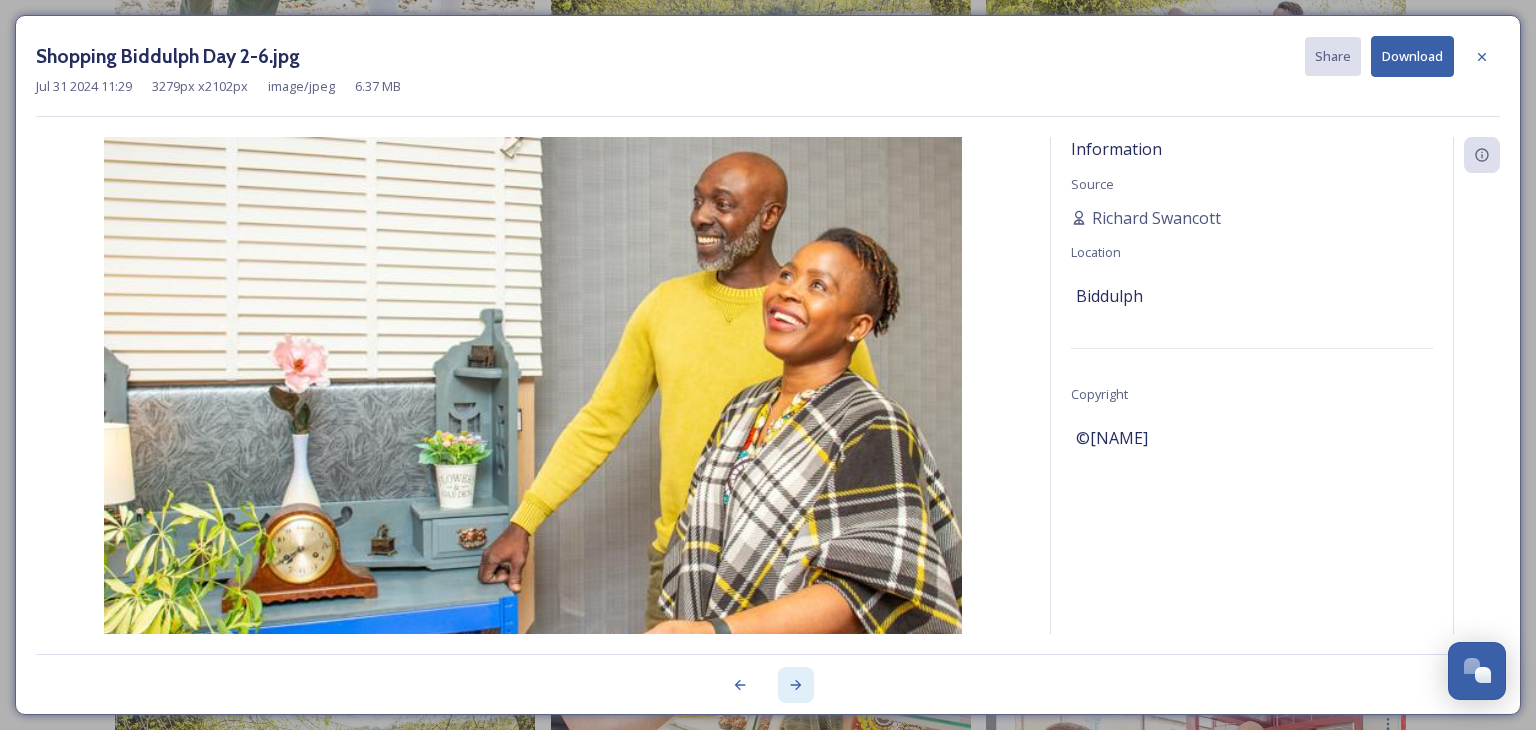 click 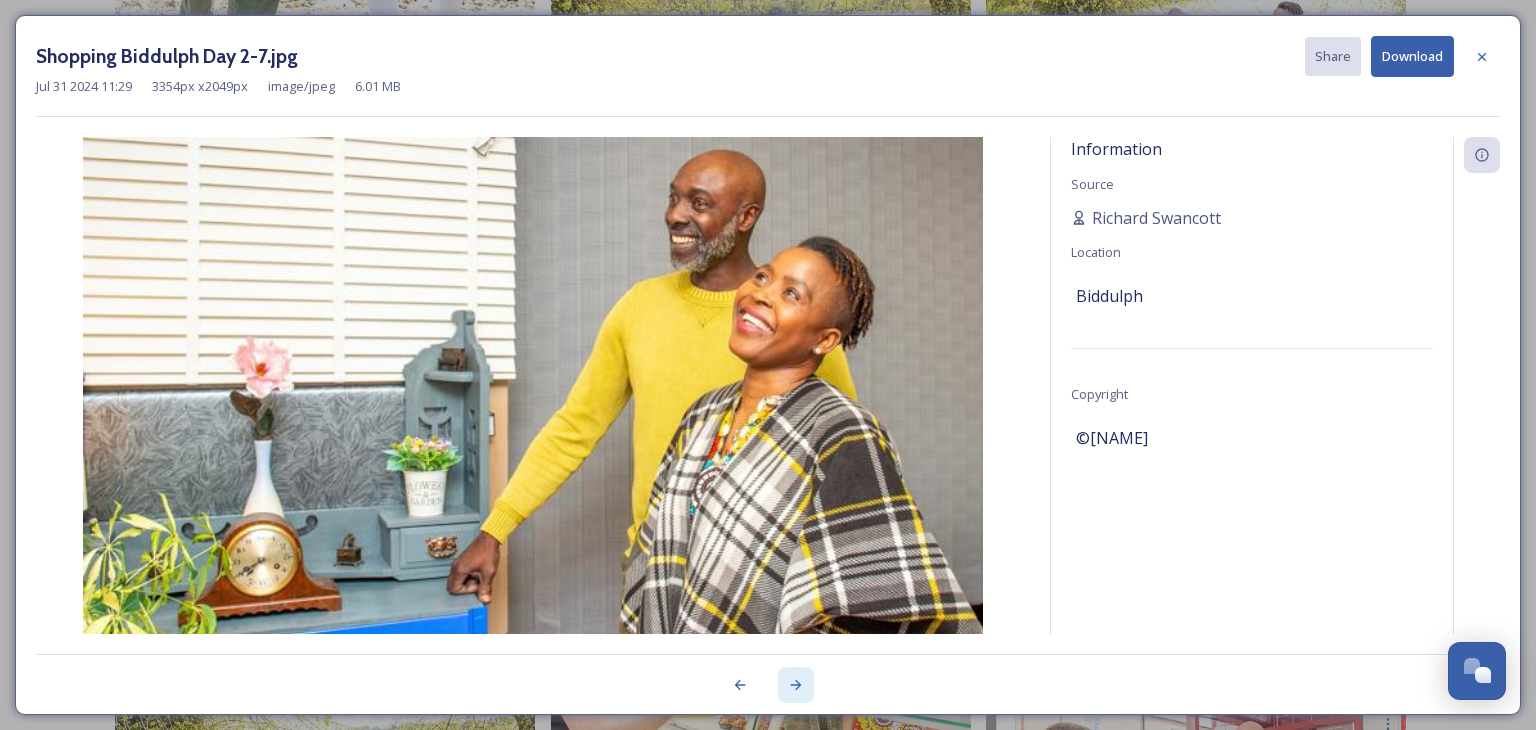 click 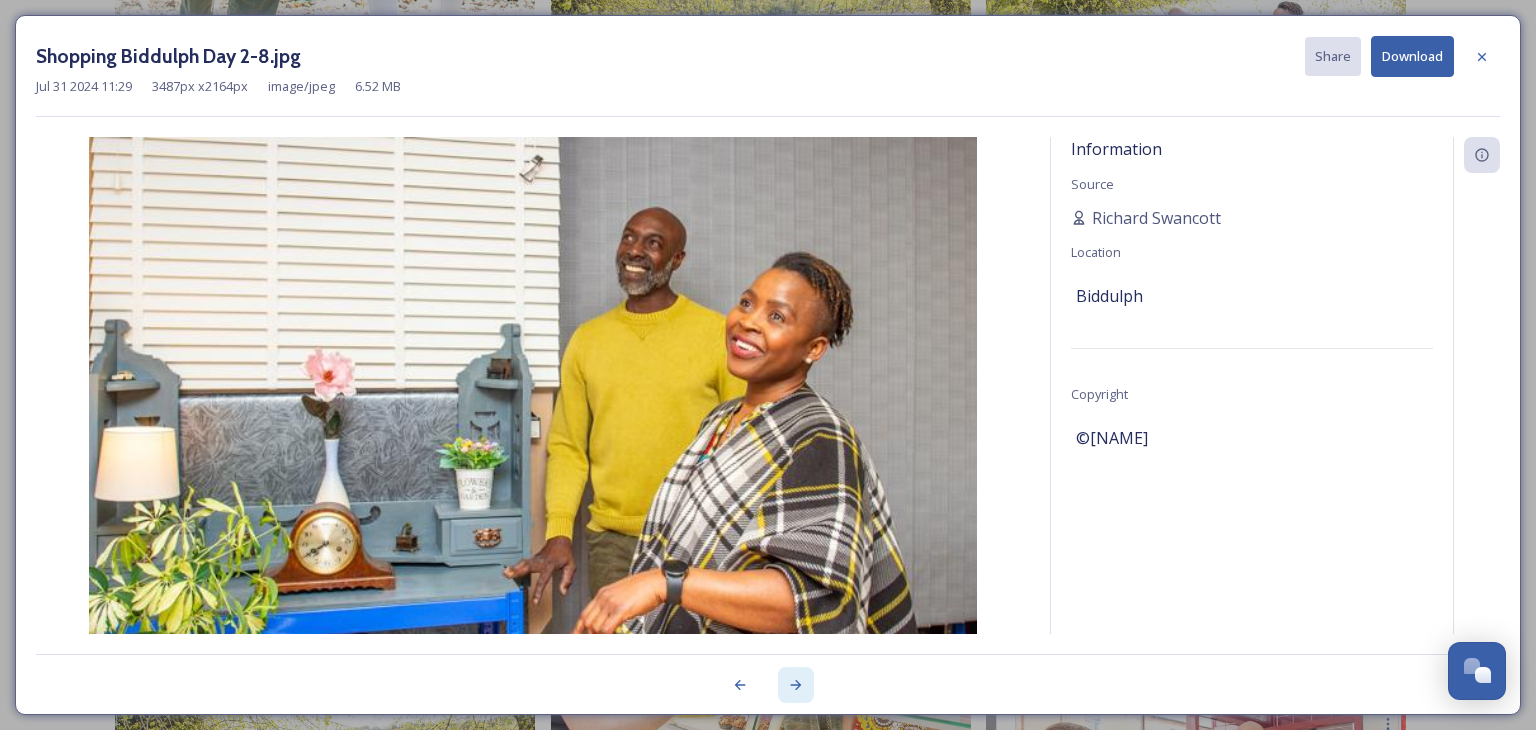 click 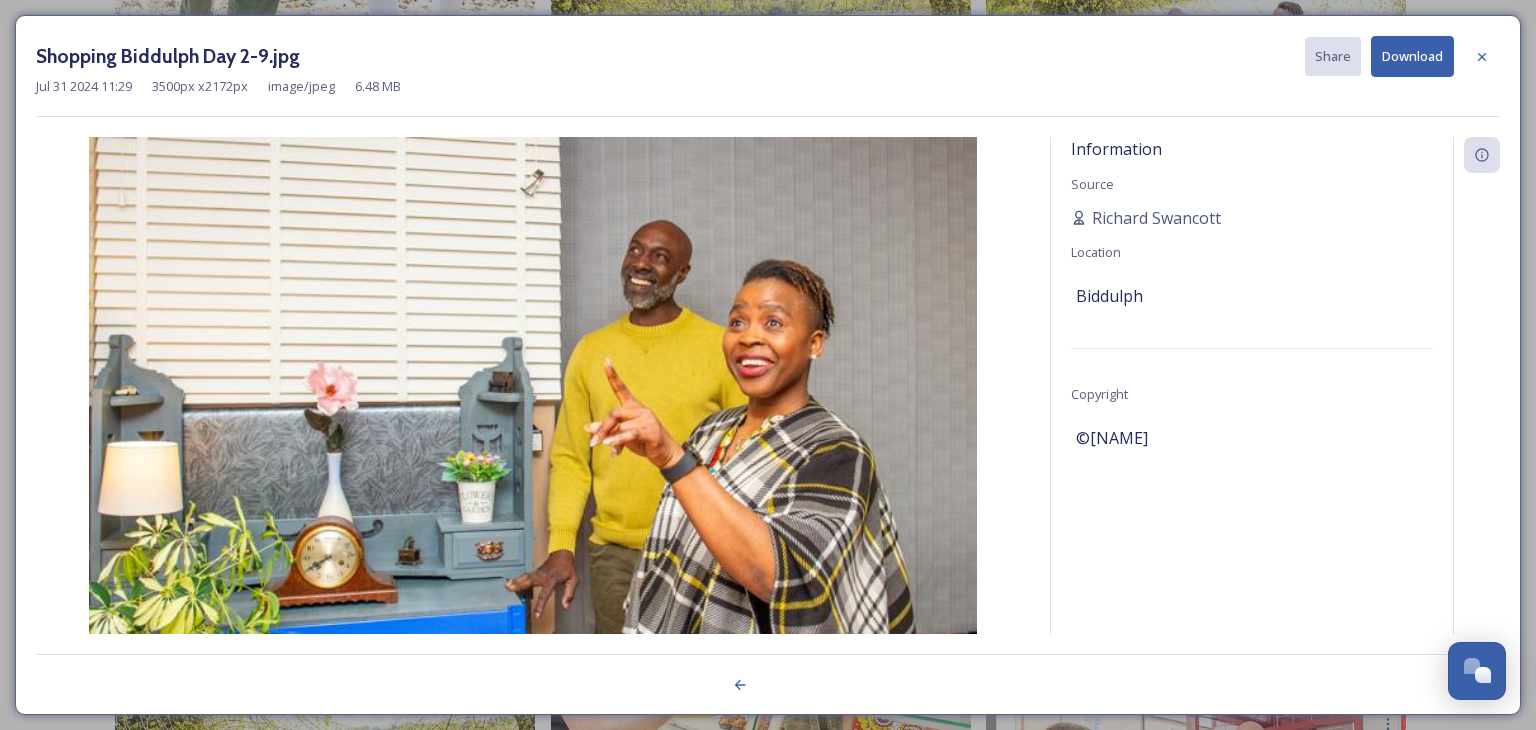 click at bounding box center [768, 674] 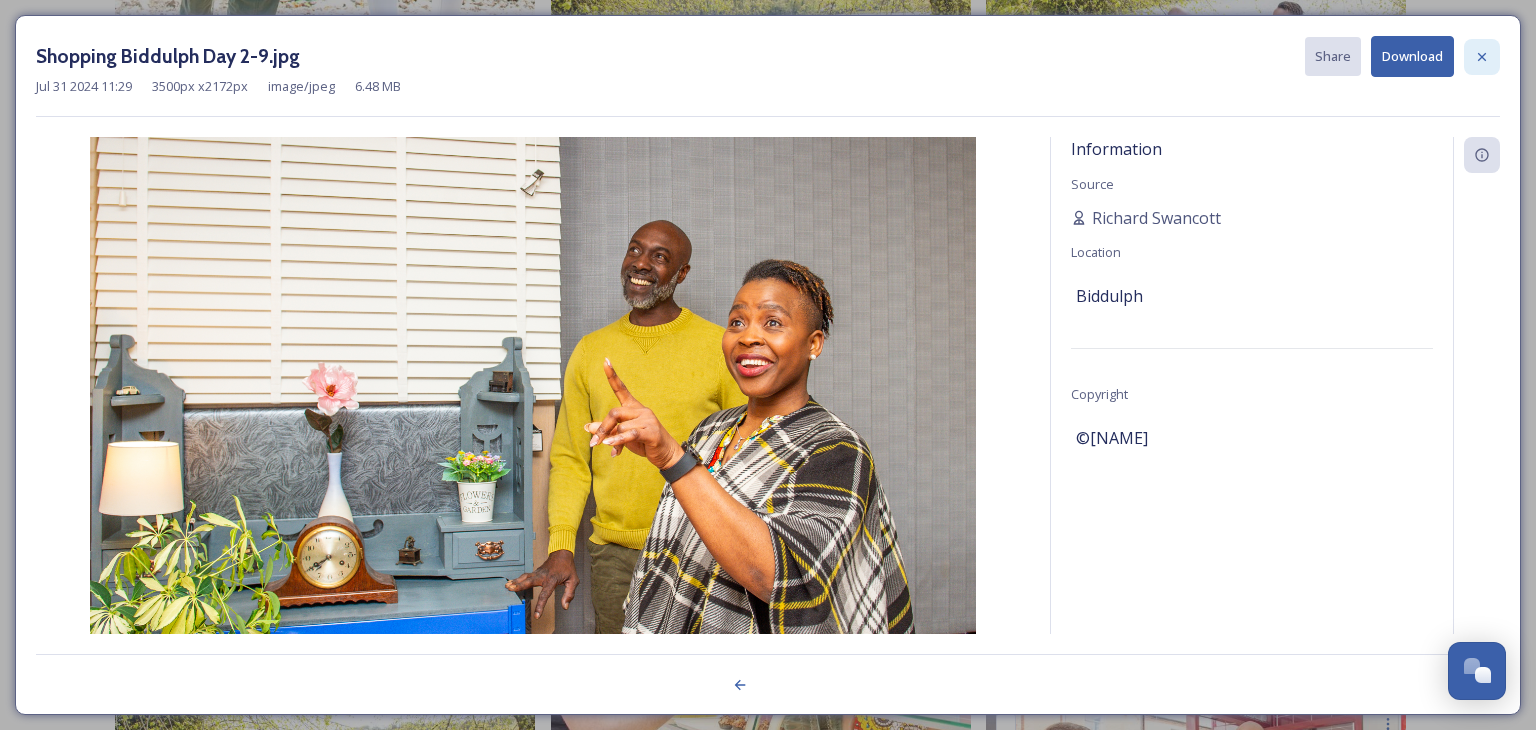 click 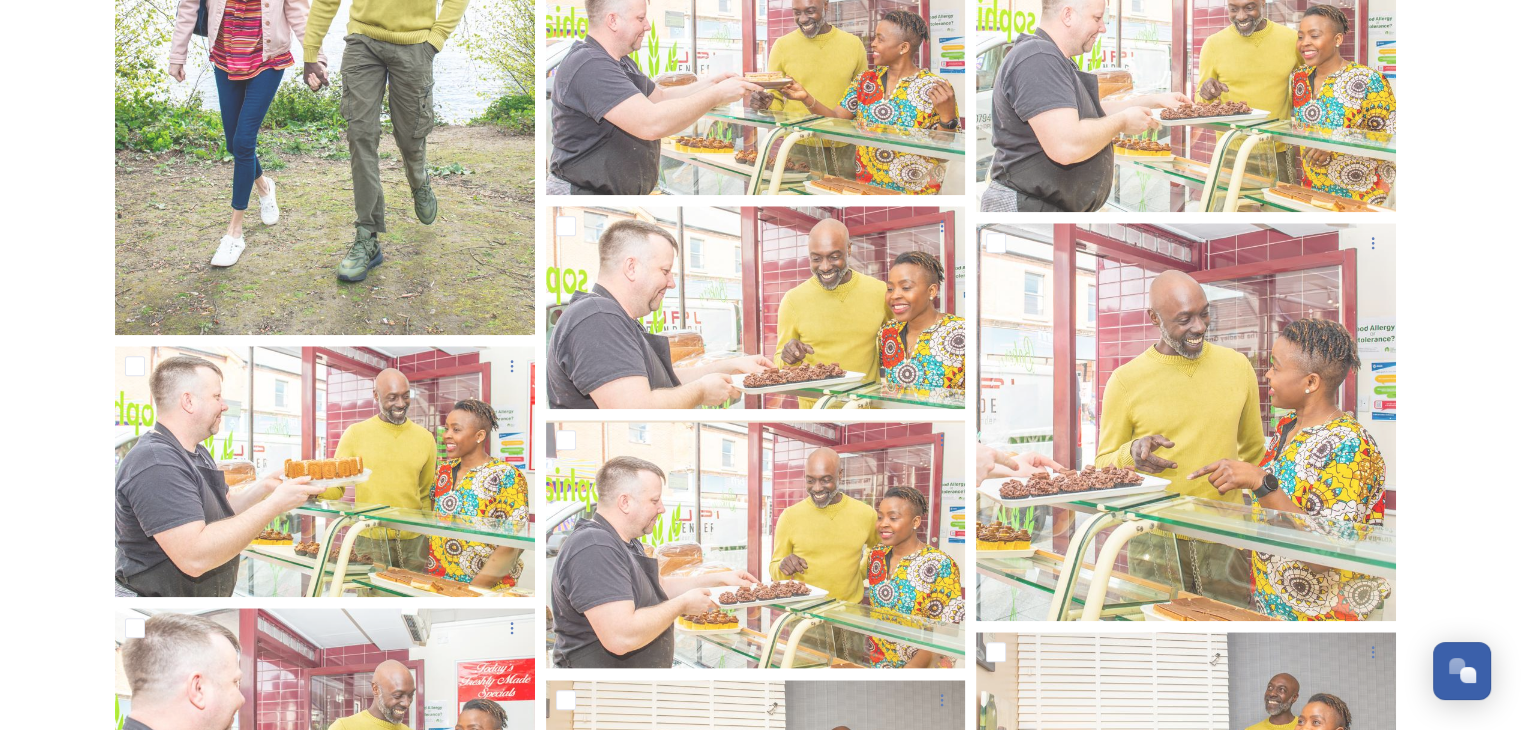 scroll, scrollTop: 17245, scrollLeft: 0, axis: vertical 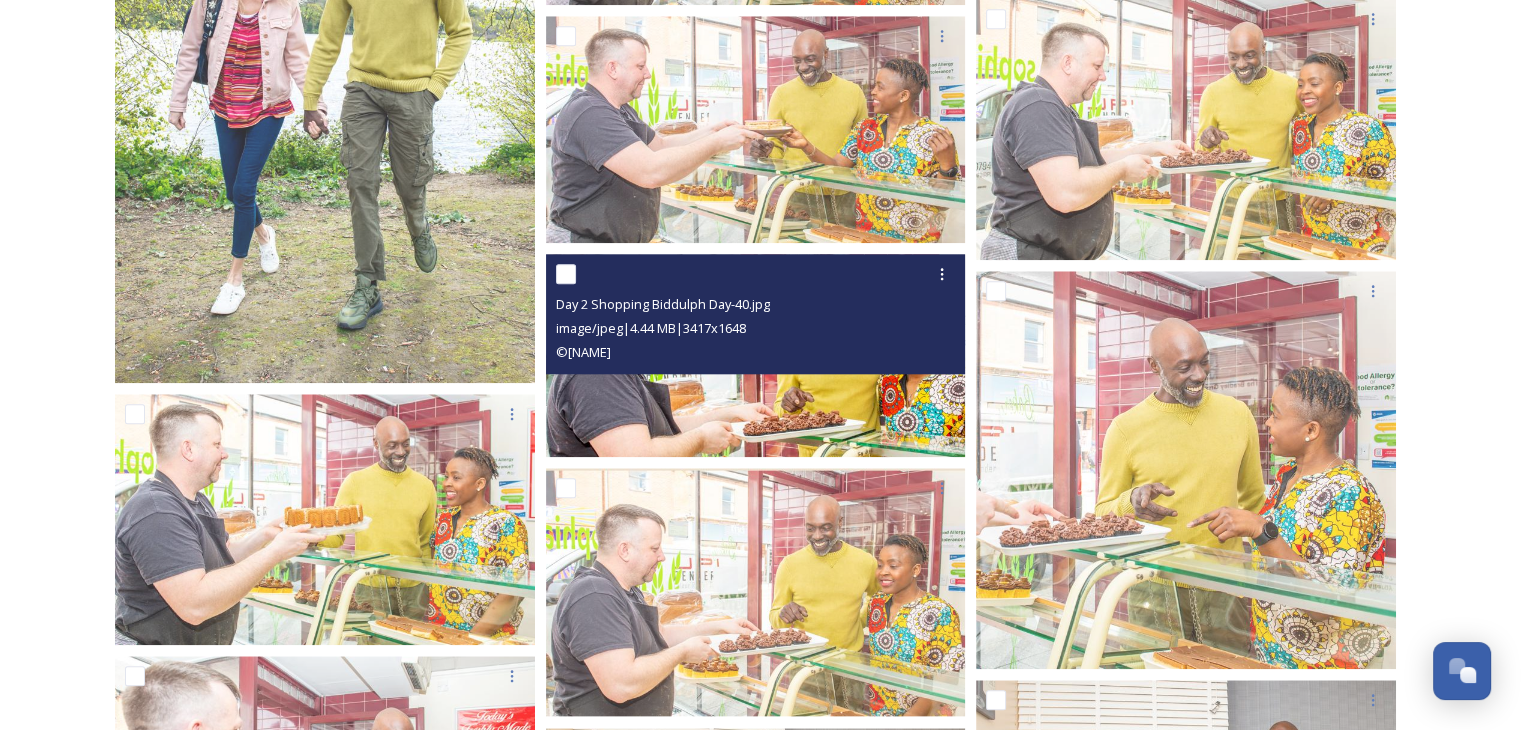 click at bounding box center (756, 355) 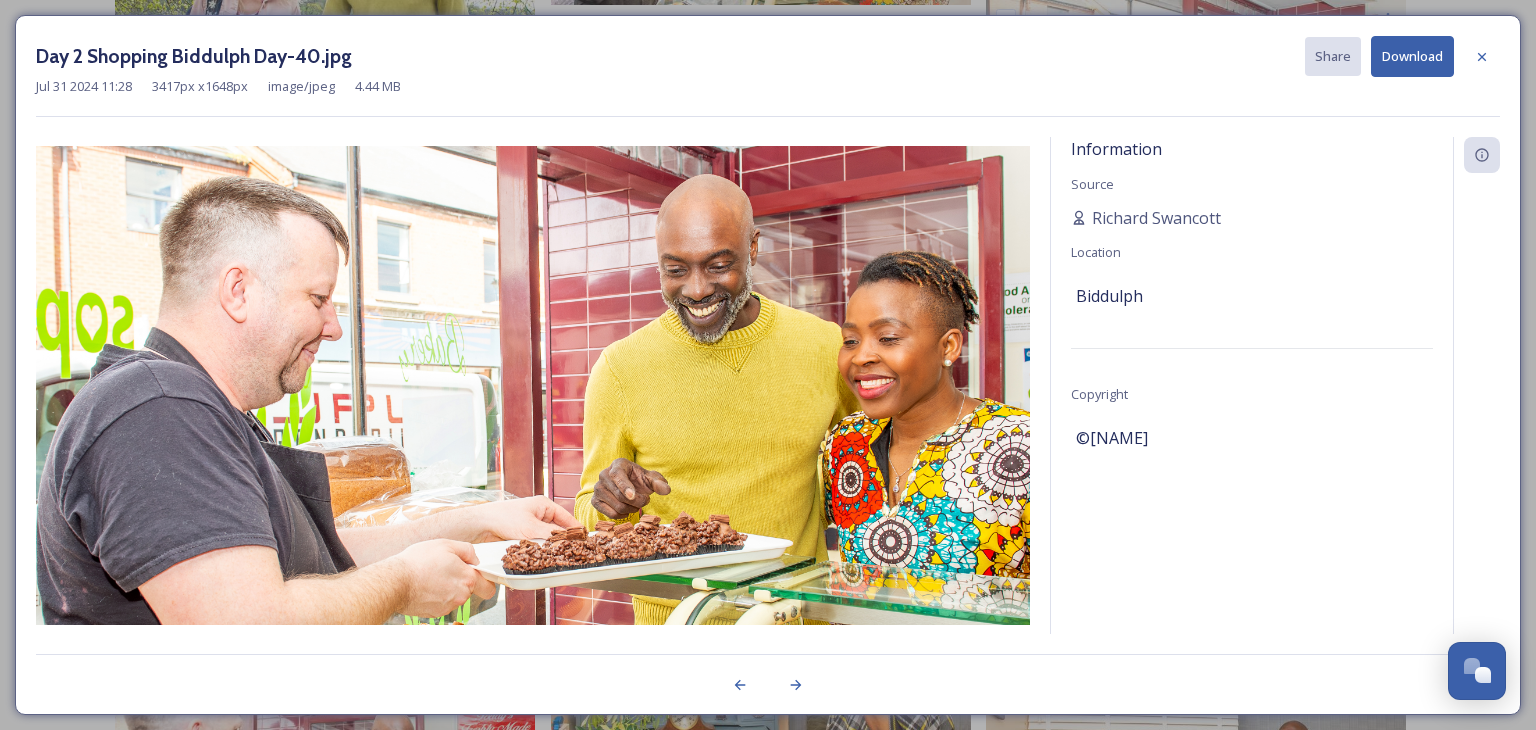 click on "Download" at bounding box center [1412, 56] 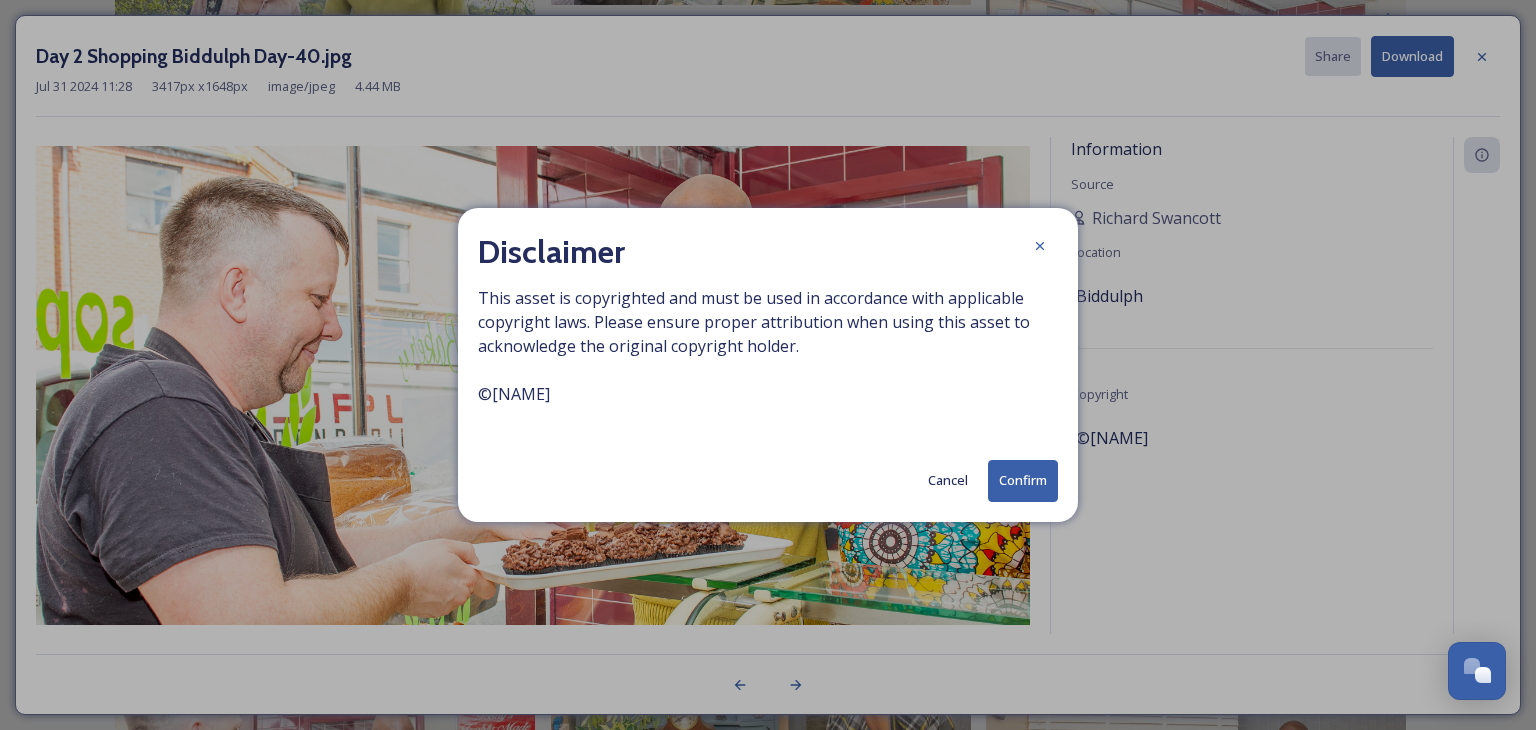 click on "Confirm" at bounding box center [1023, 480] 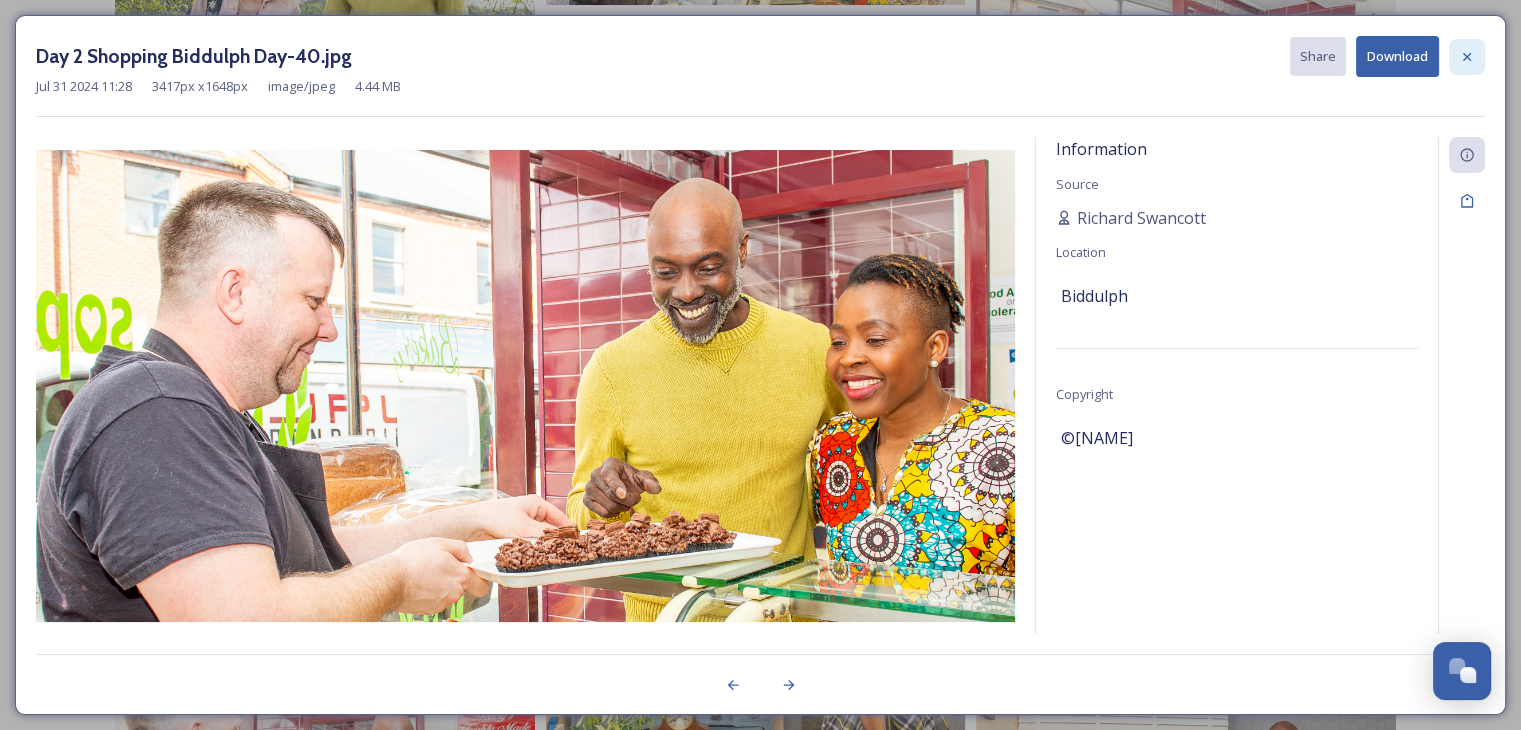 click 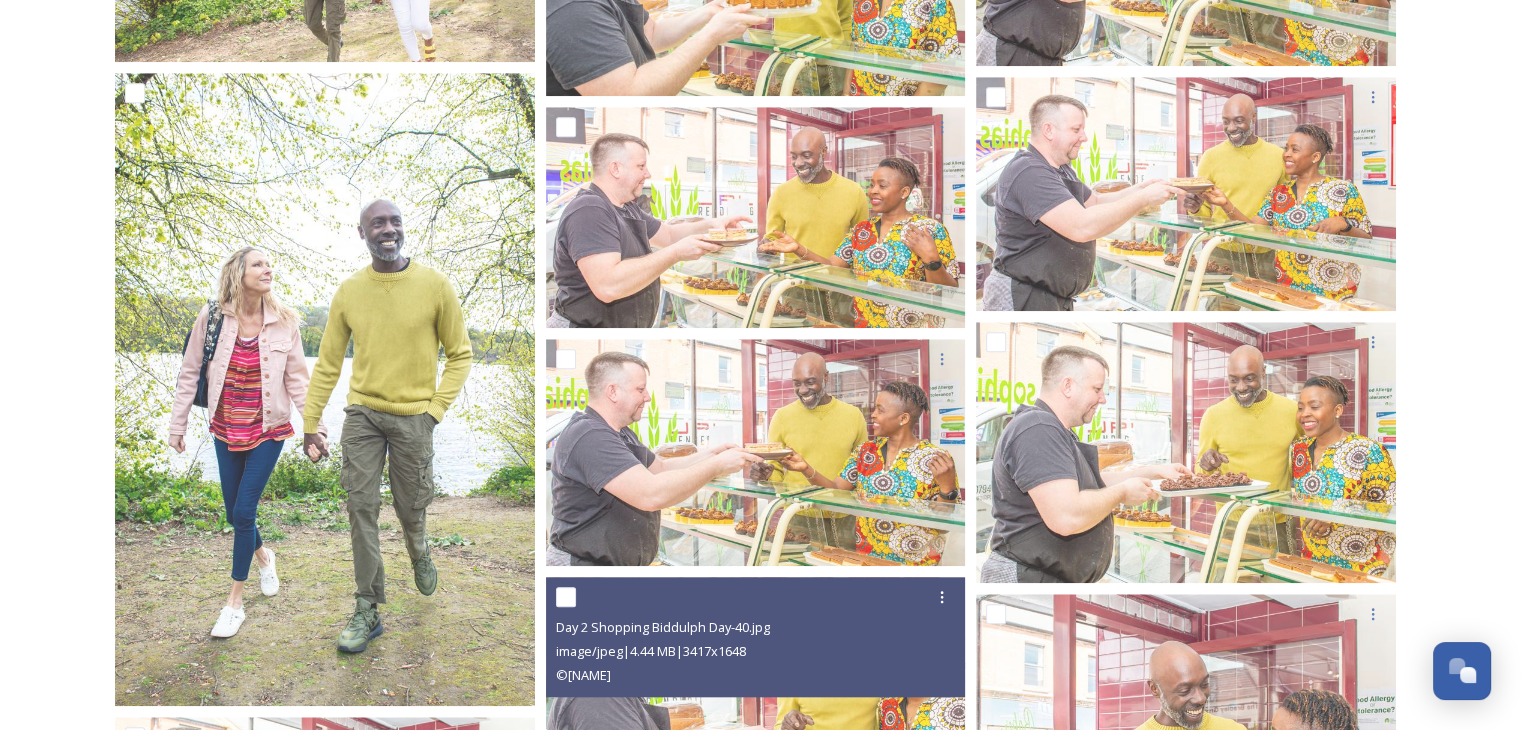 scroll, scrollTop: 16745, scrollLeft: 0, axis: vertical 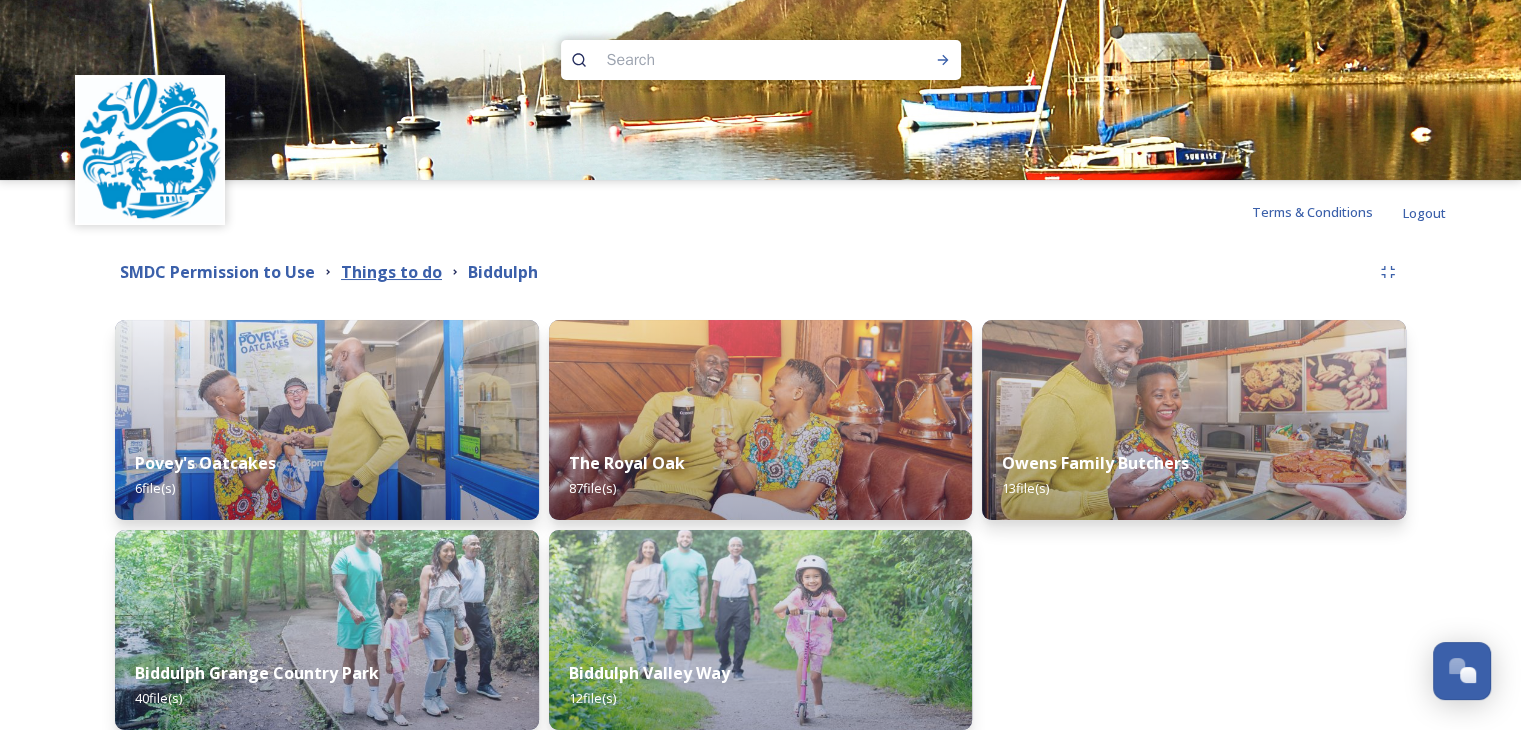 click on "Things to do" at bounding box center [391, 272] 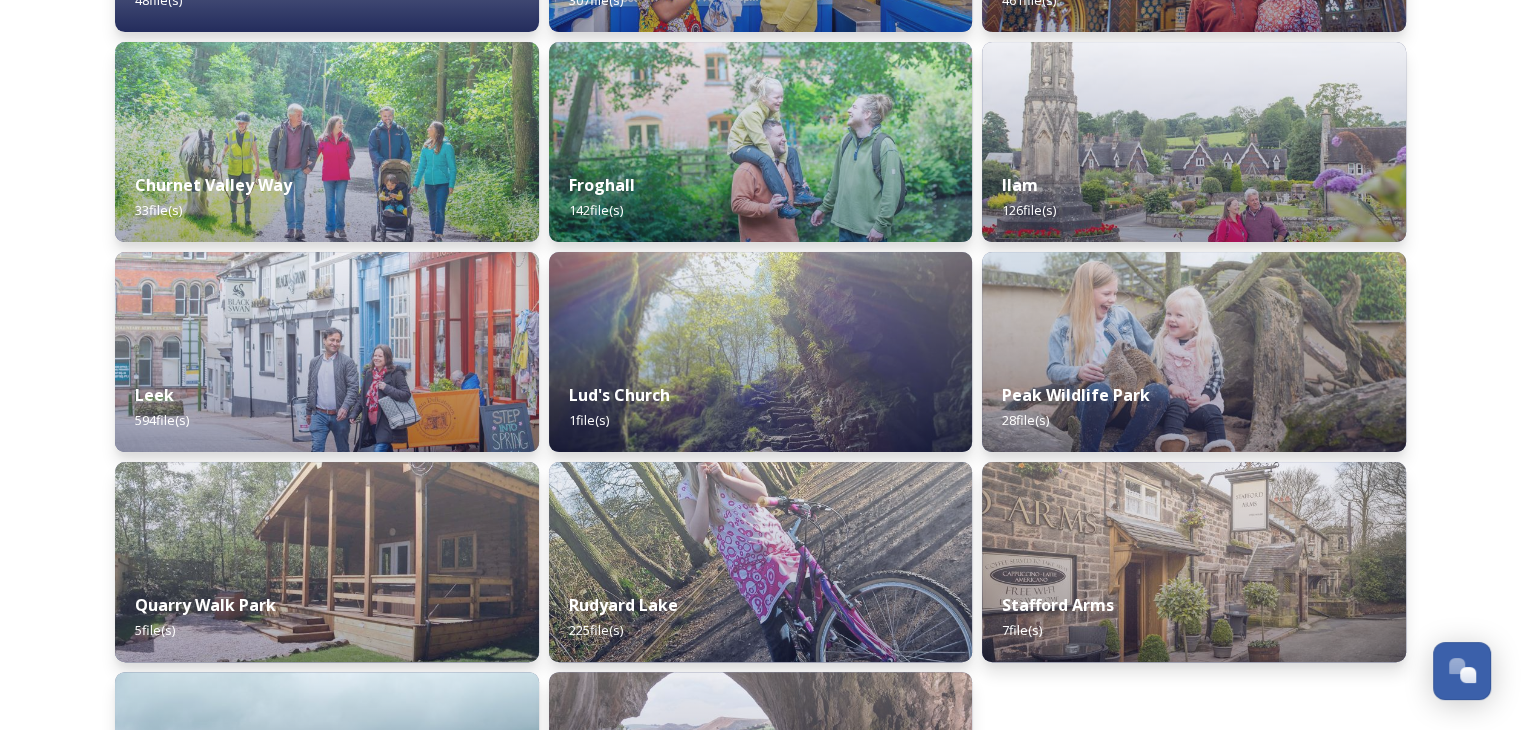 scroll, scrollTop: 300, scrollLeft: 0, axis: vertical 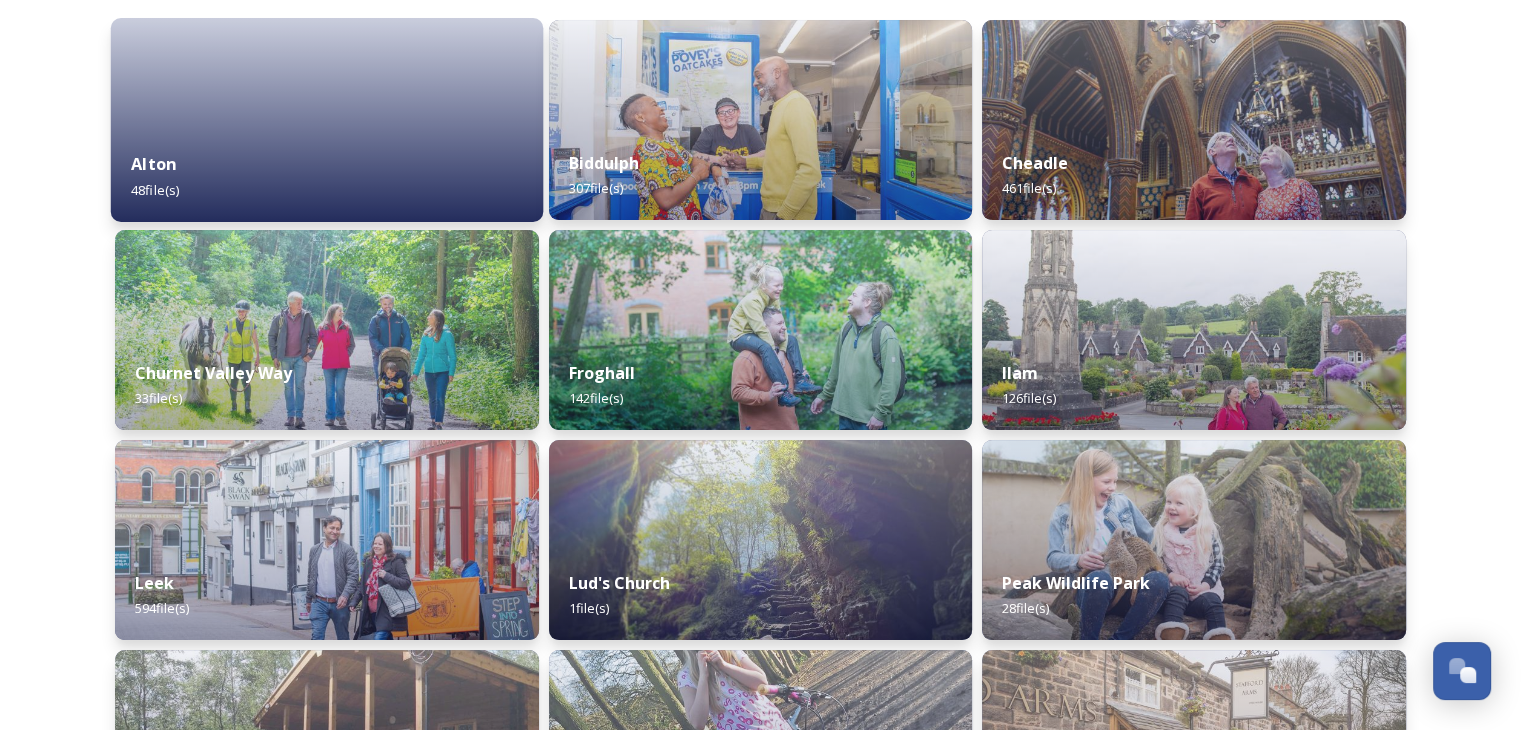 click on "Alton 48  file(s)" at bounding box center [327, 176] 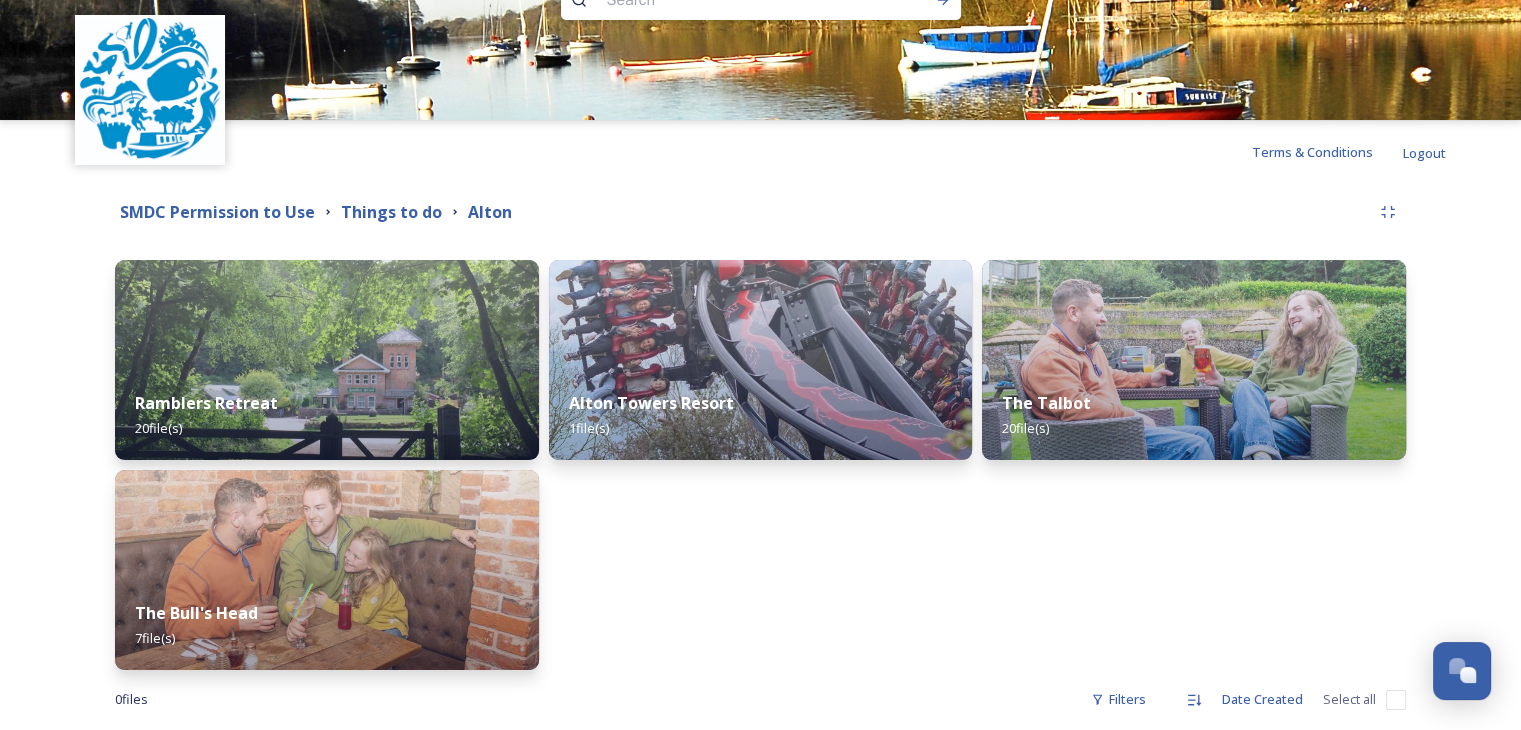 scroll, scrollTop: 93, scrollLeft: 0, axis: vertical 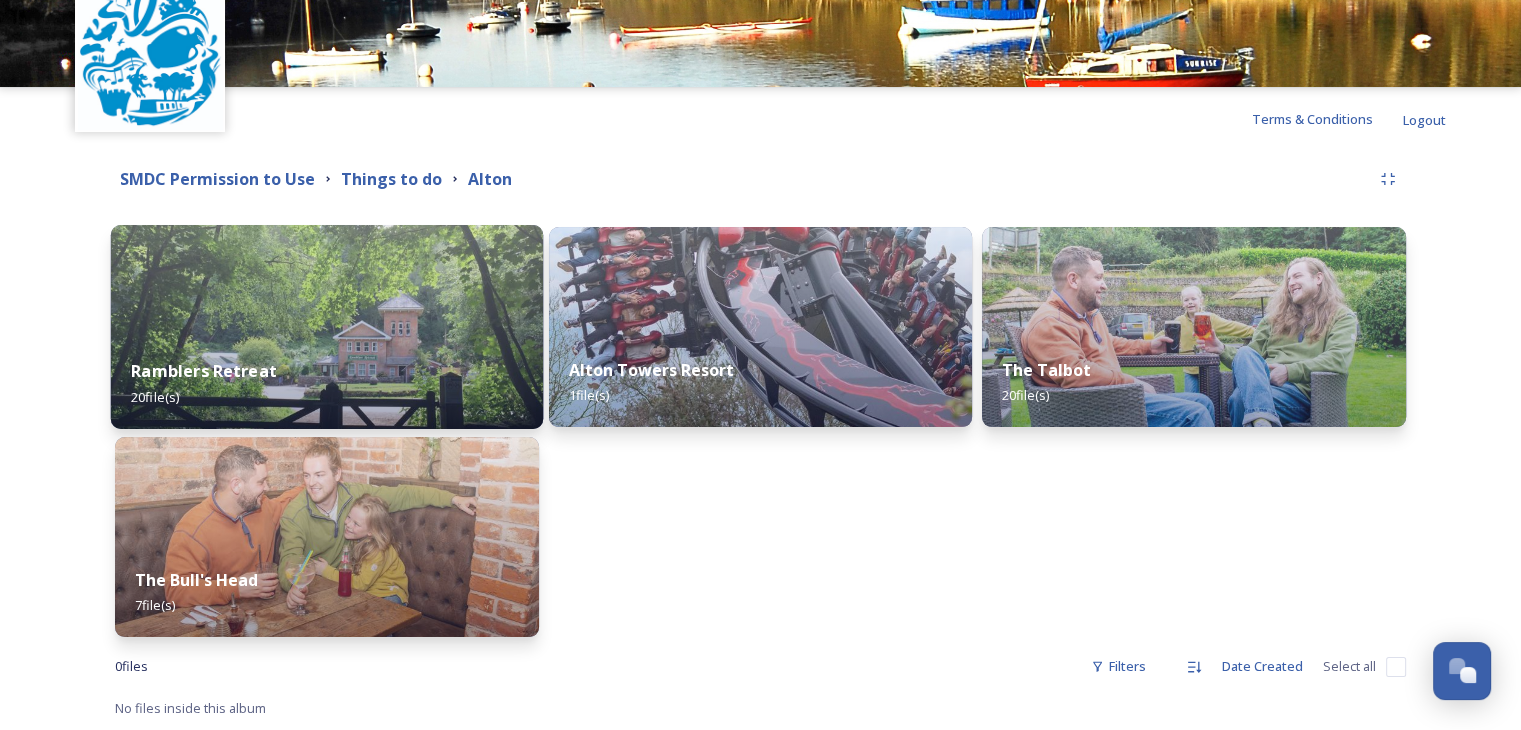 click on "Ramblers Retreat 20  file(s)" at bounding box center (327, 383) 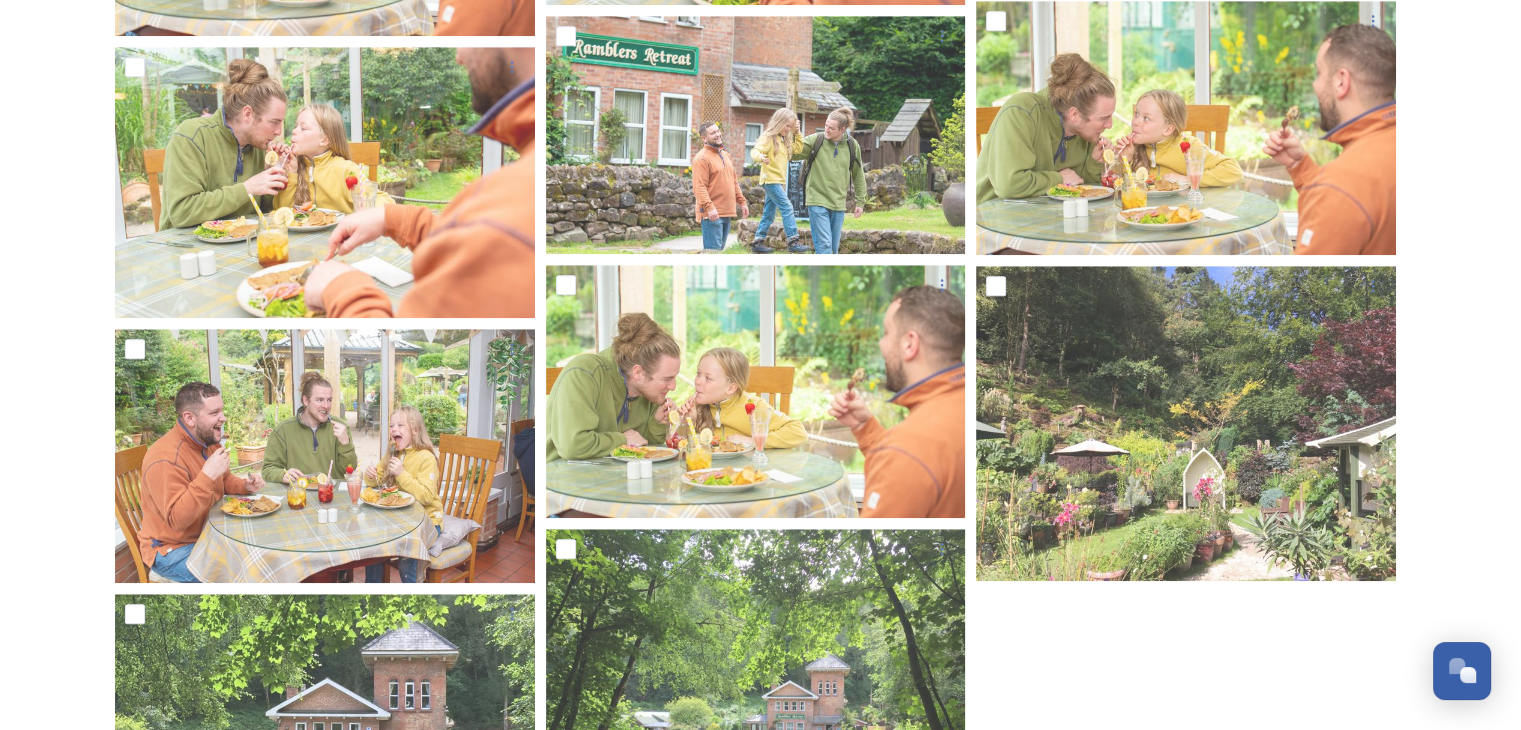 scroll, scrollTop: 1585, scrollLeft: 0, axis: vertical 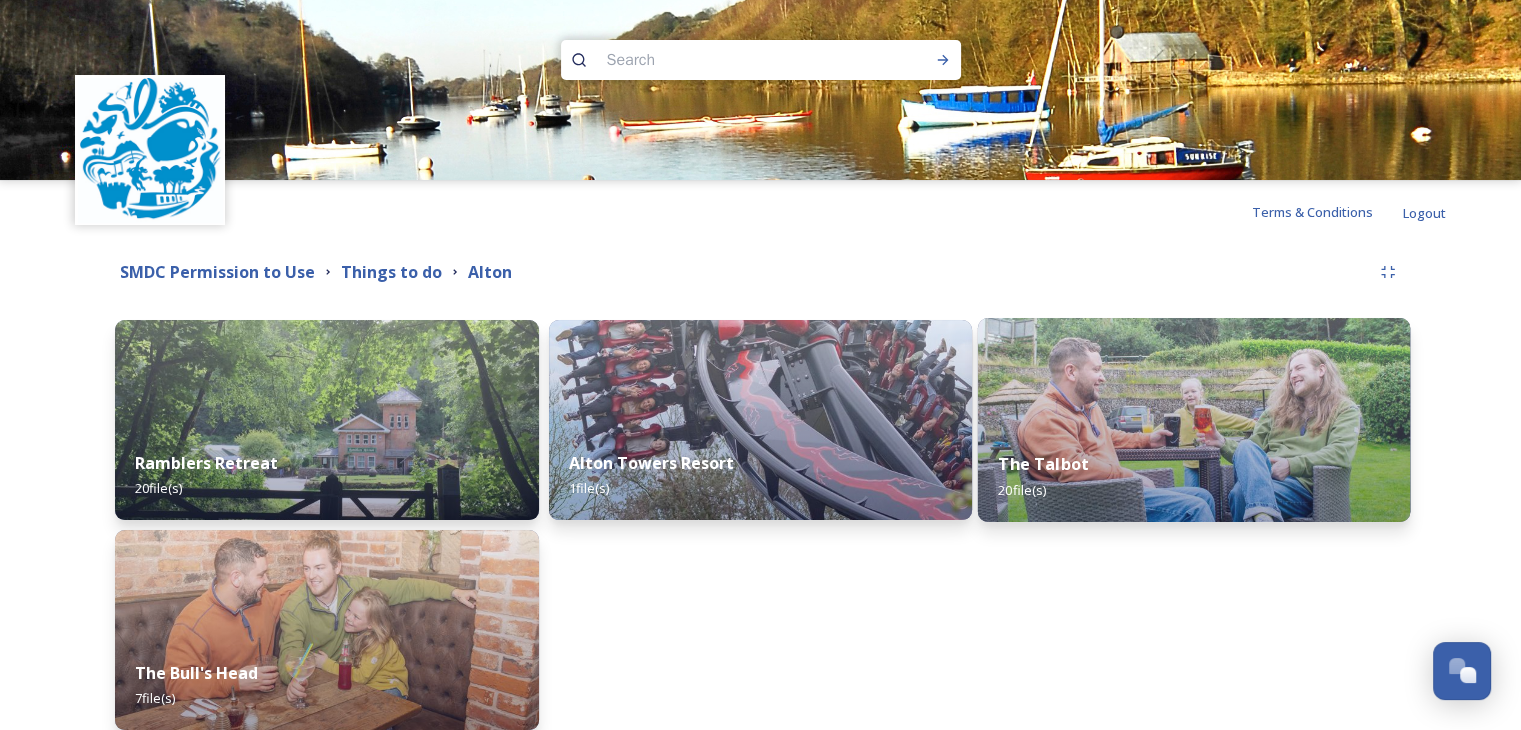 click on "The Talbot 20  file(s)" at bounding box center (1194, 476) 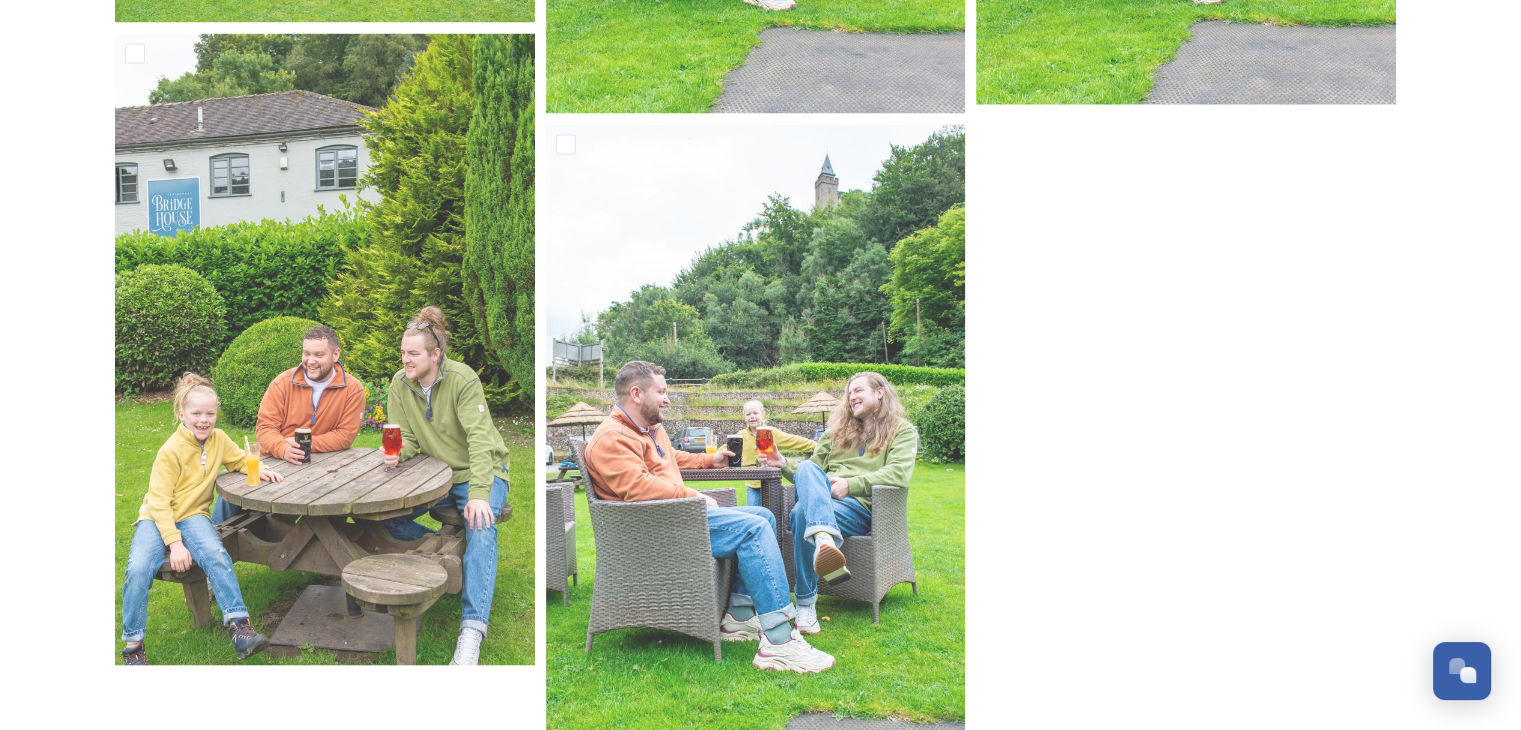 scroll, scrollTop: 3955, scrollLeft: 0, axis: vertical 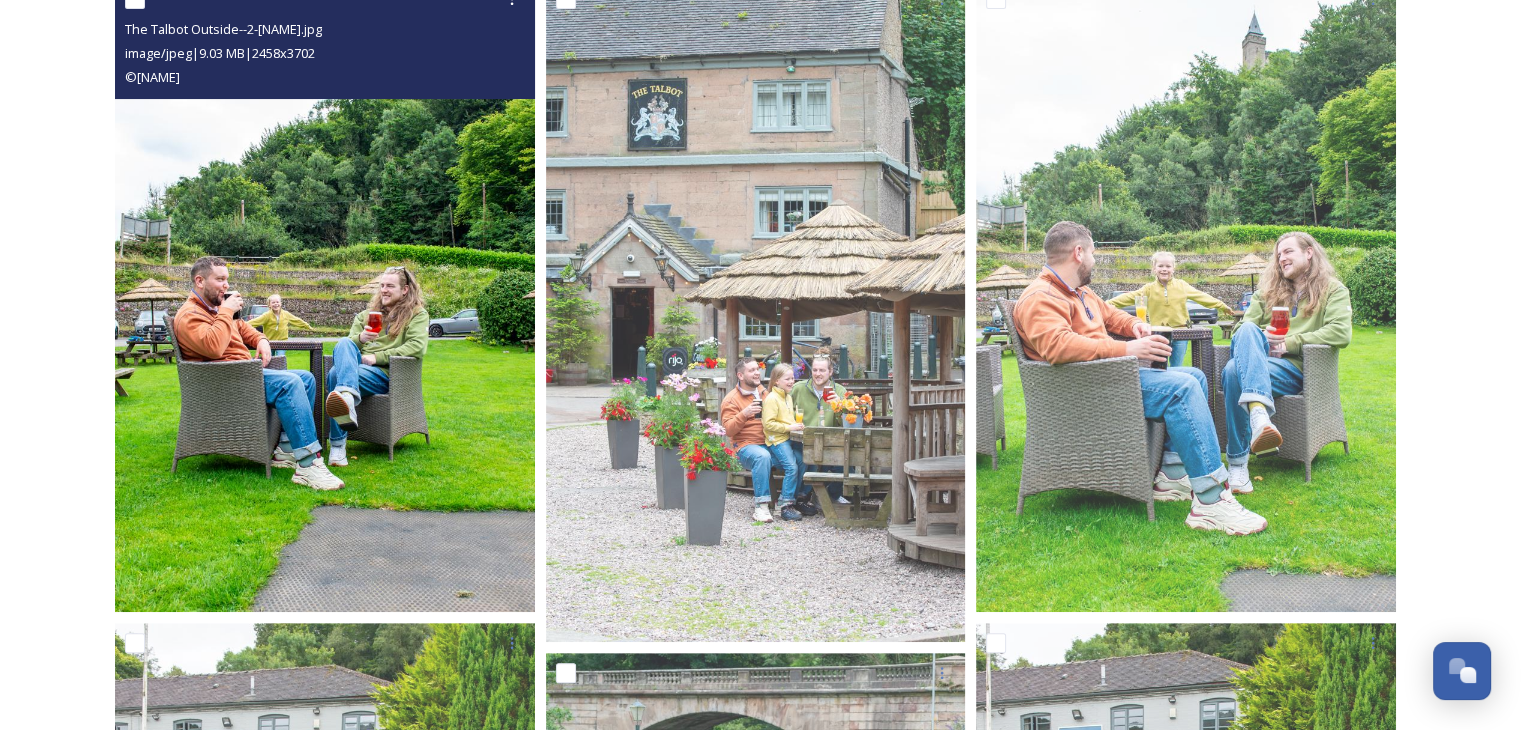 click at bounding box center [325, 295] 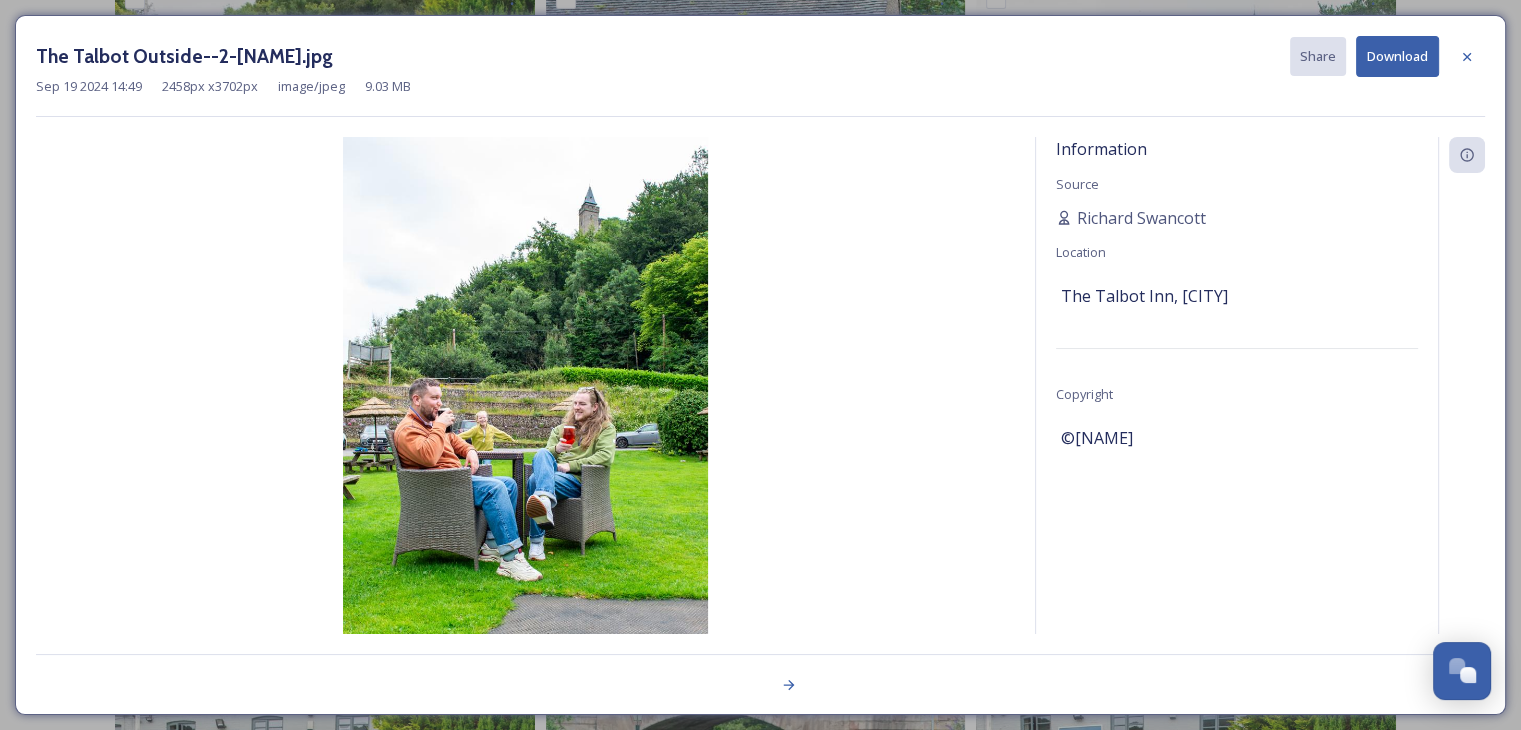 scroll, scrollTop: 0, scrollLeft: 0, axis: both 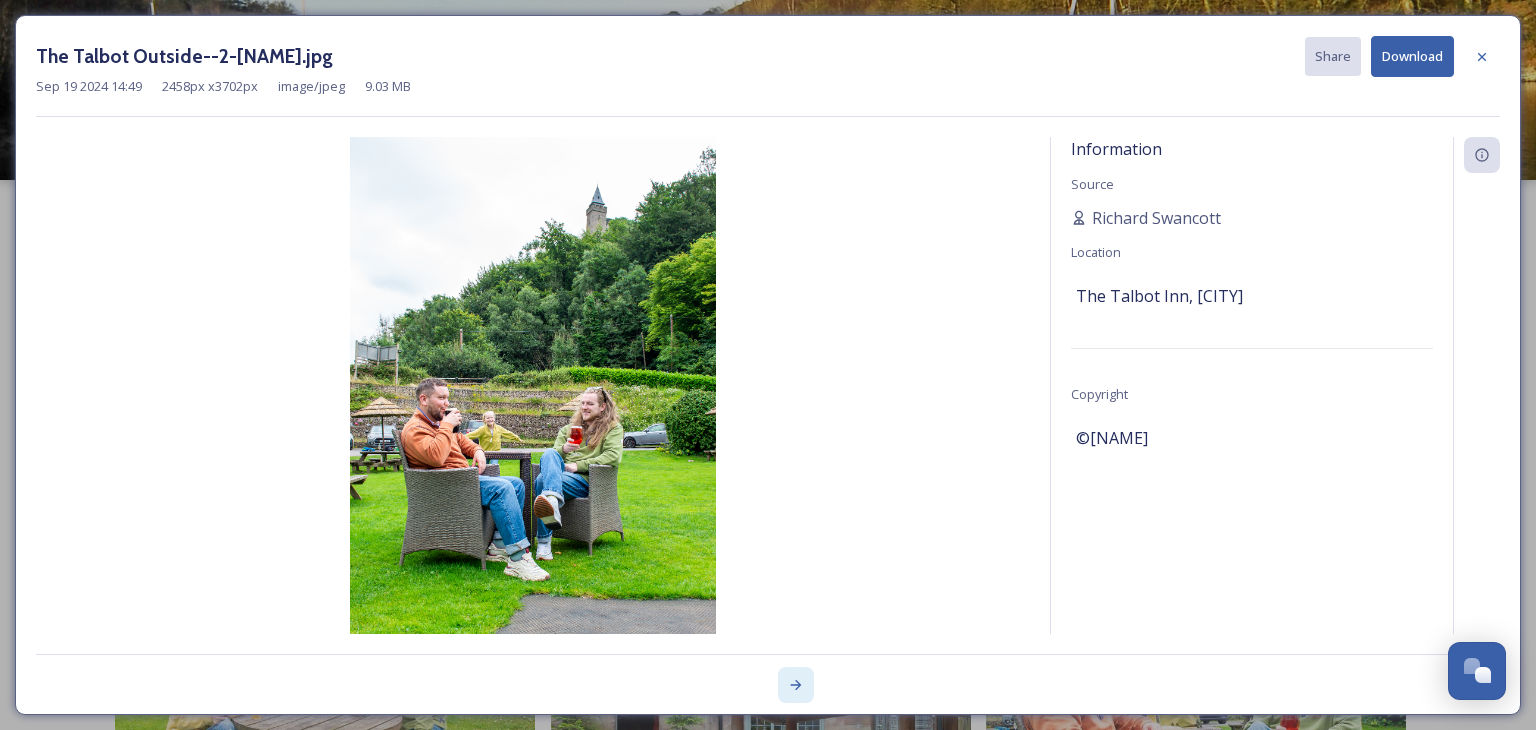 click 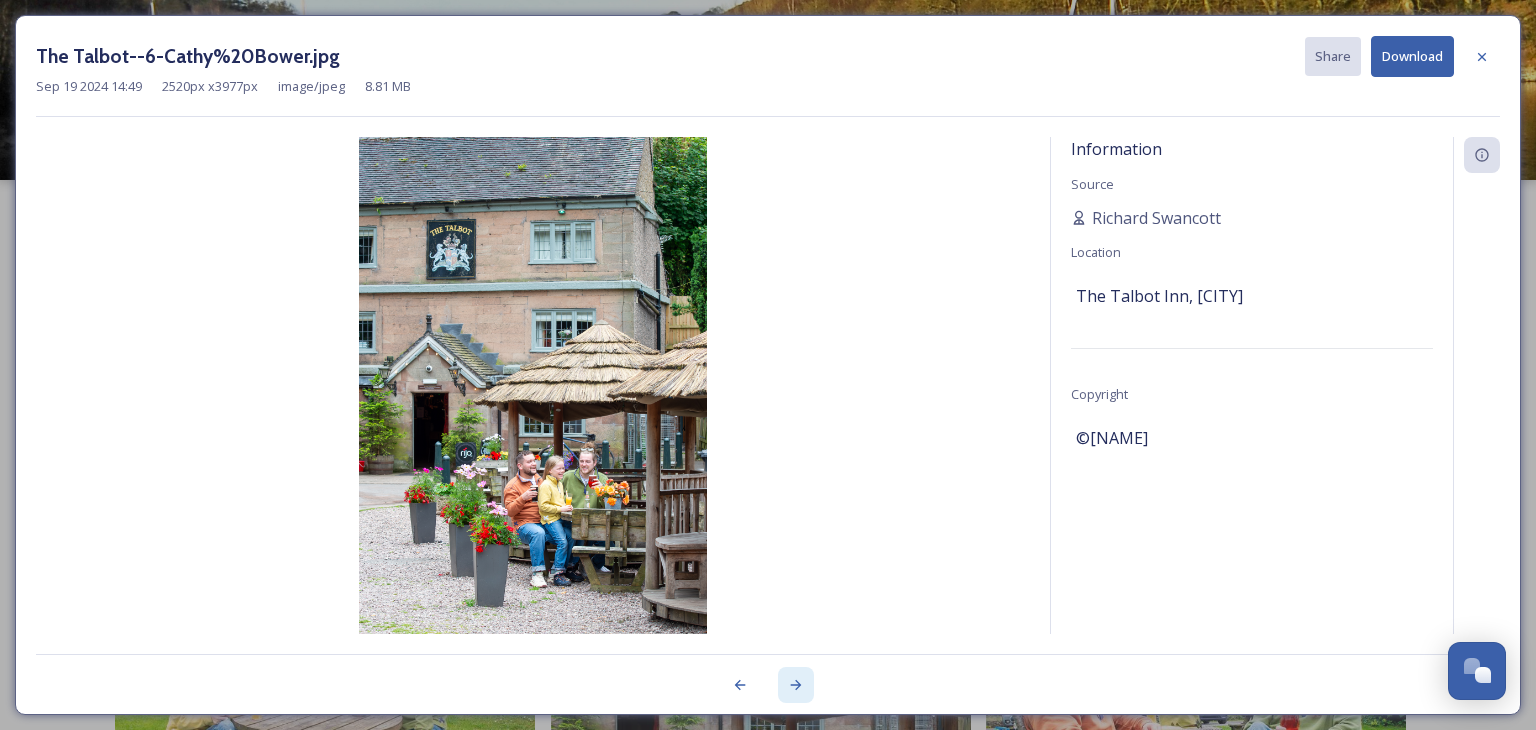 click 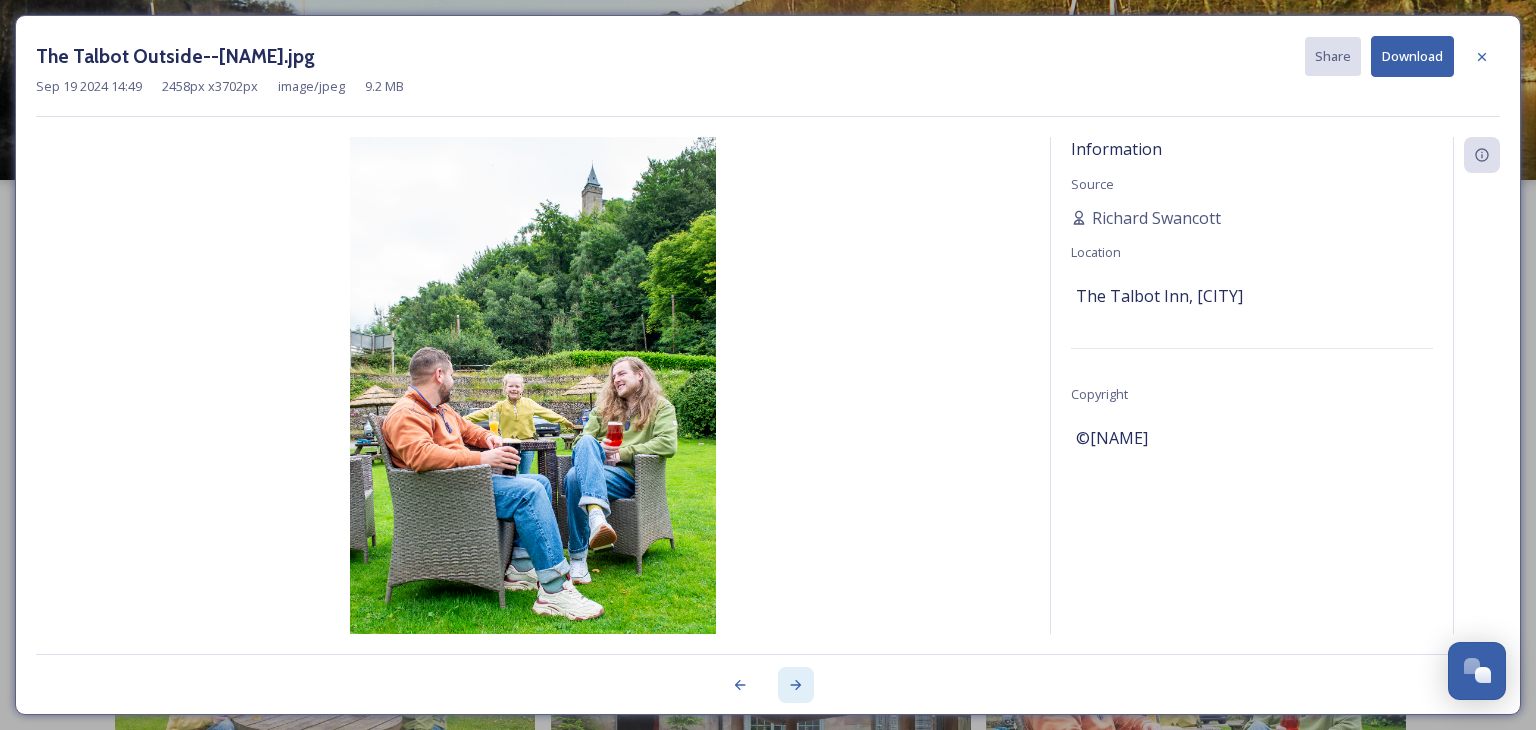 click 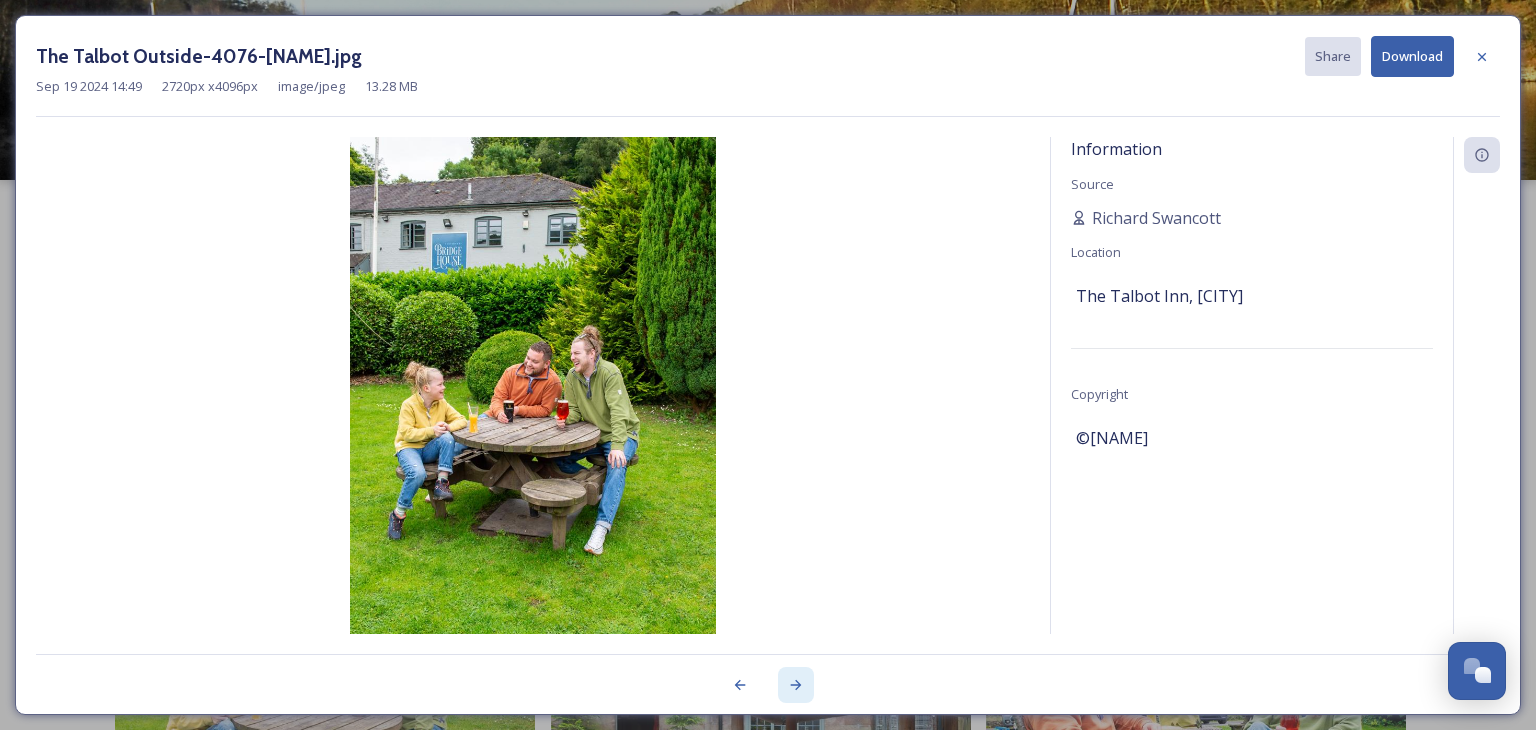 click 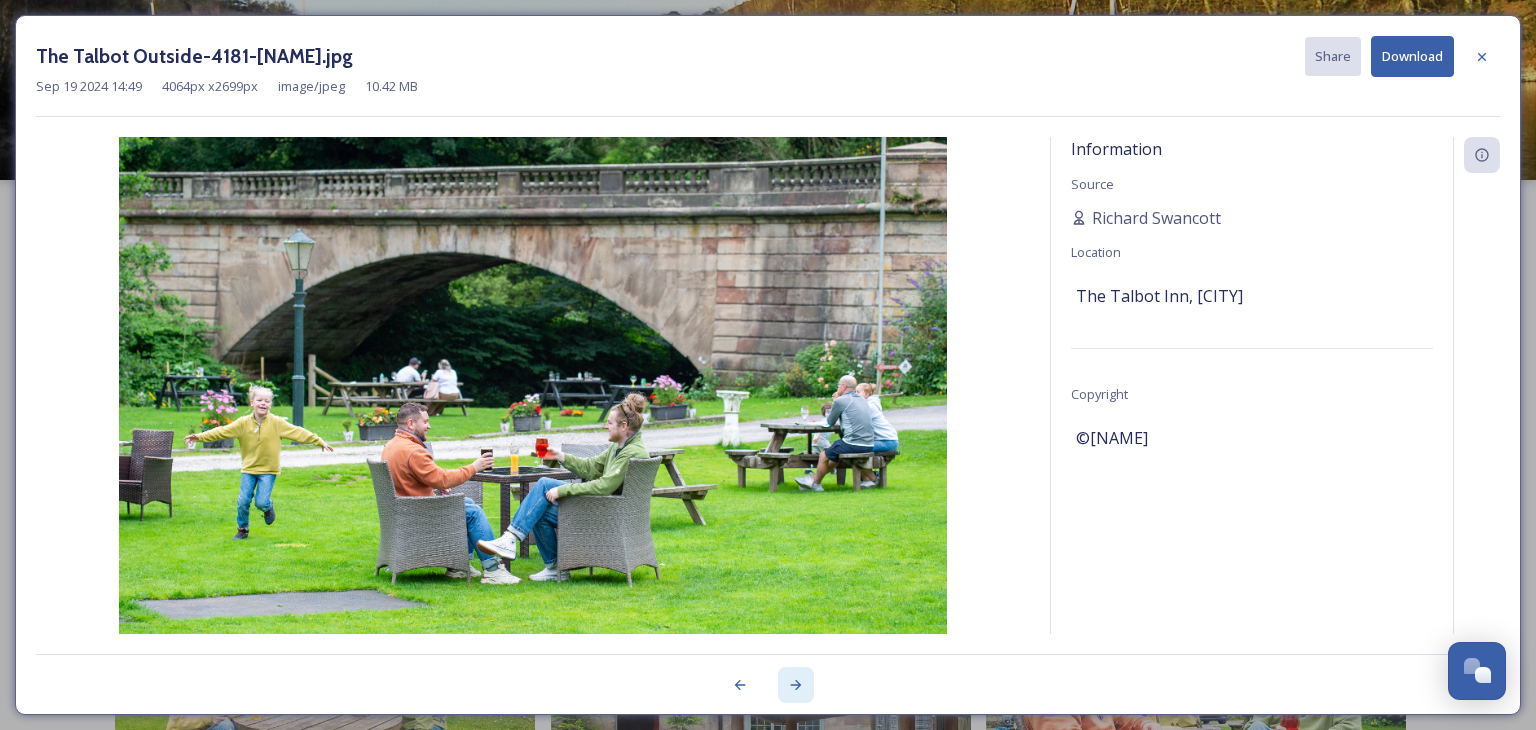 click 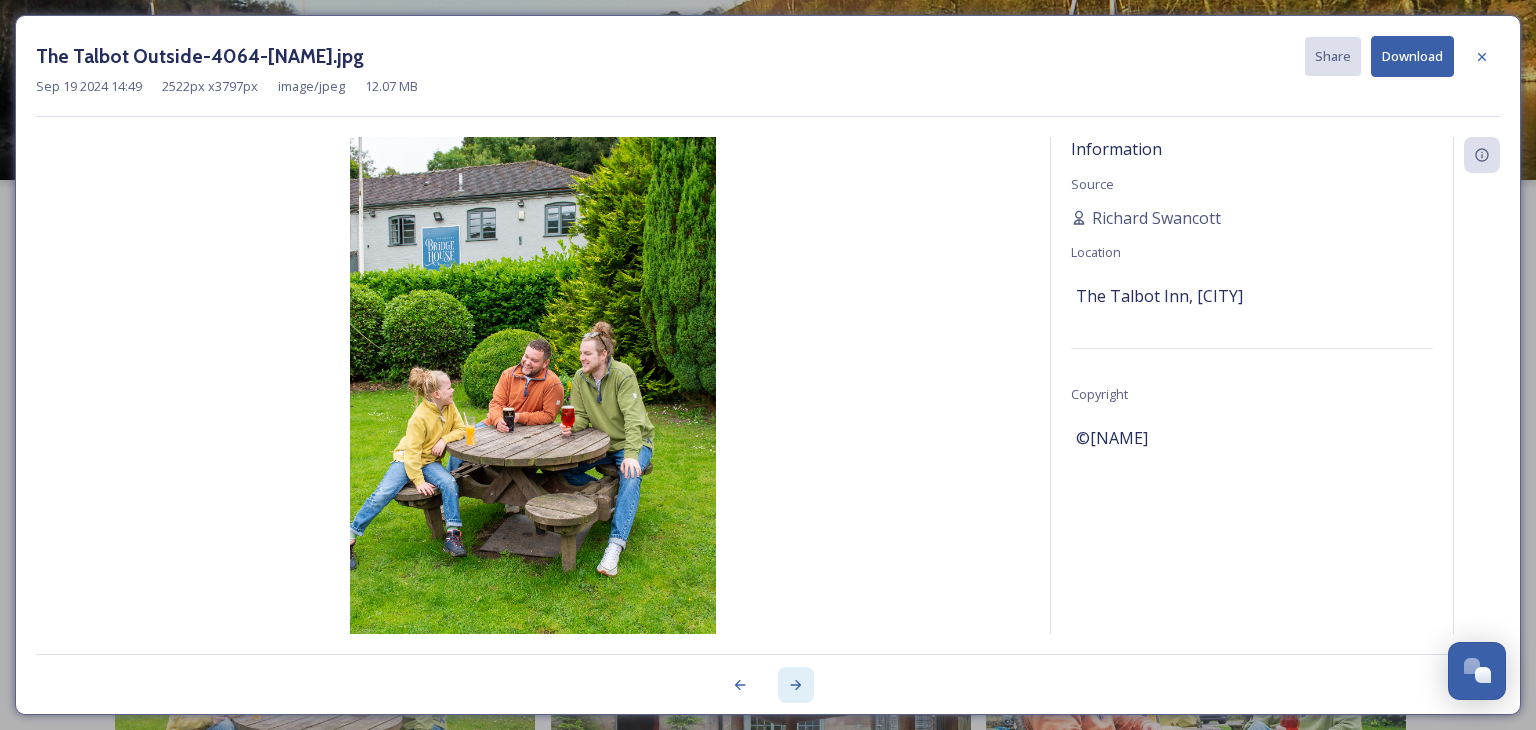 click 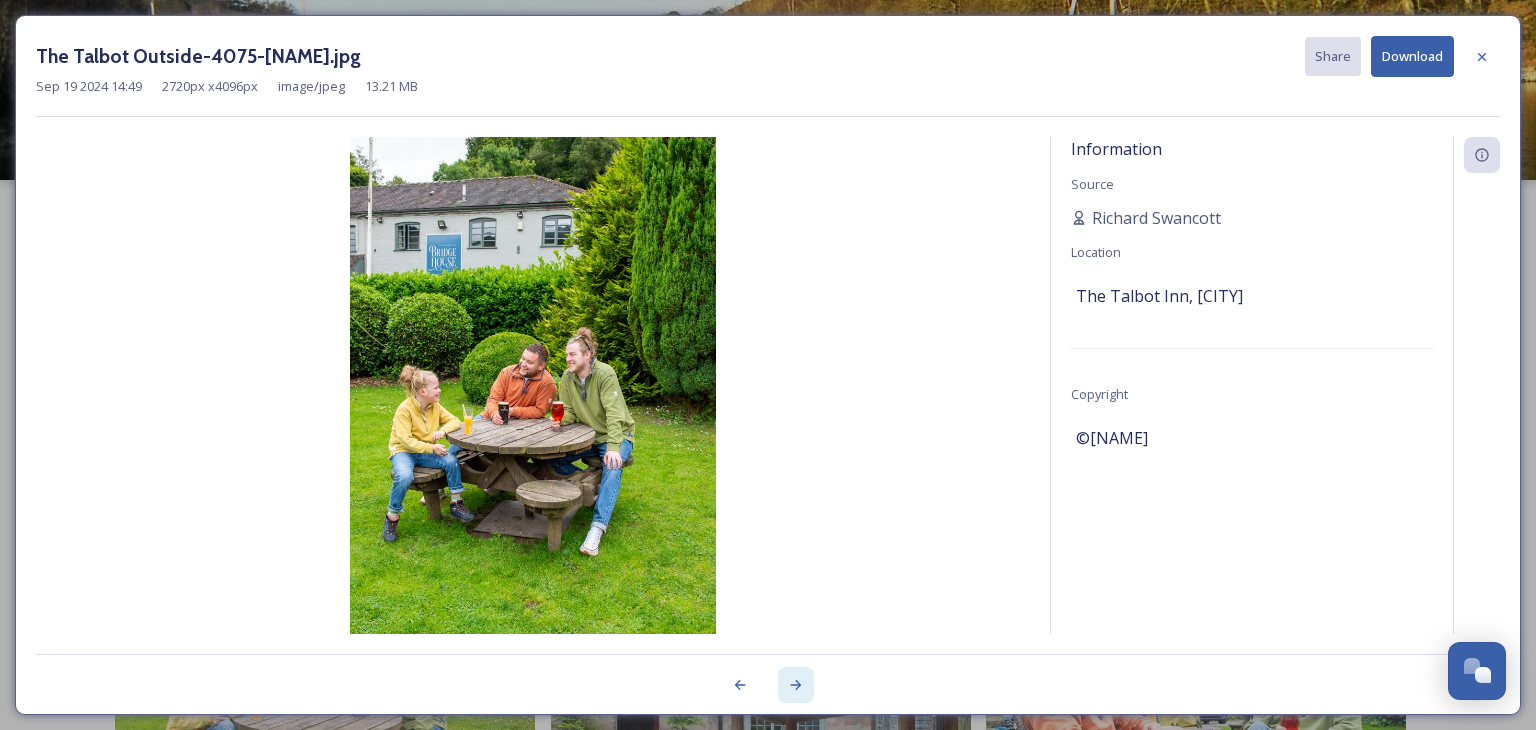 click 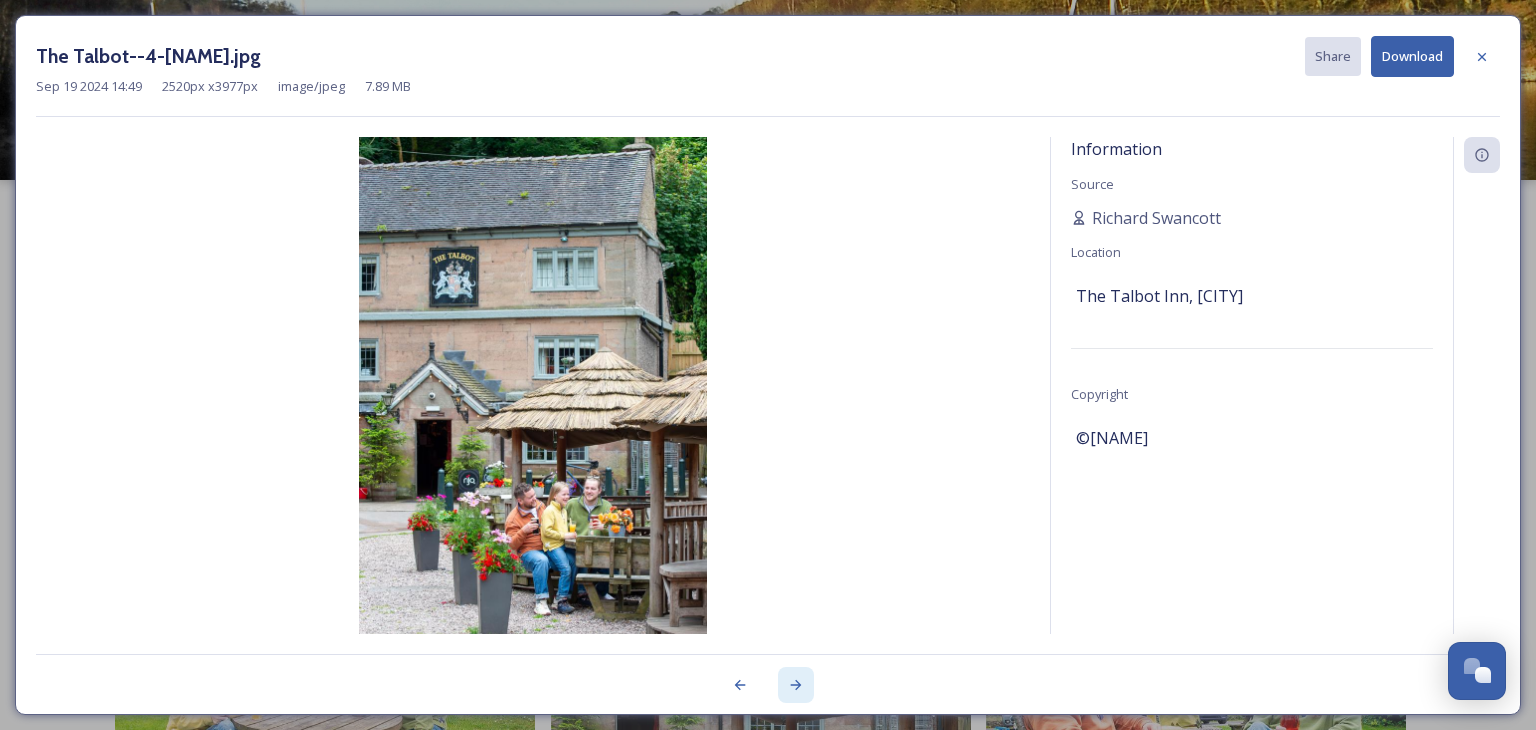 click 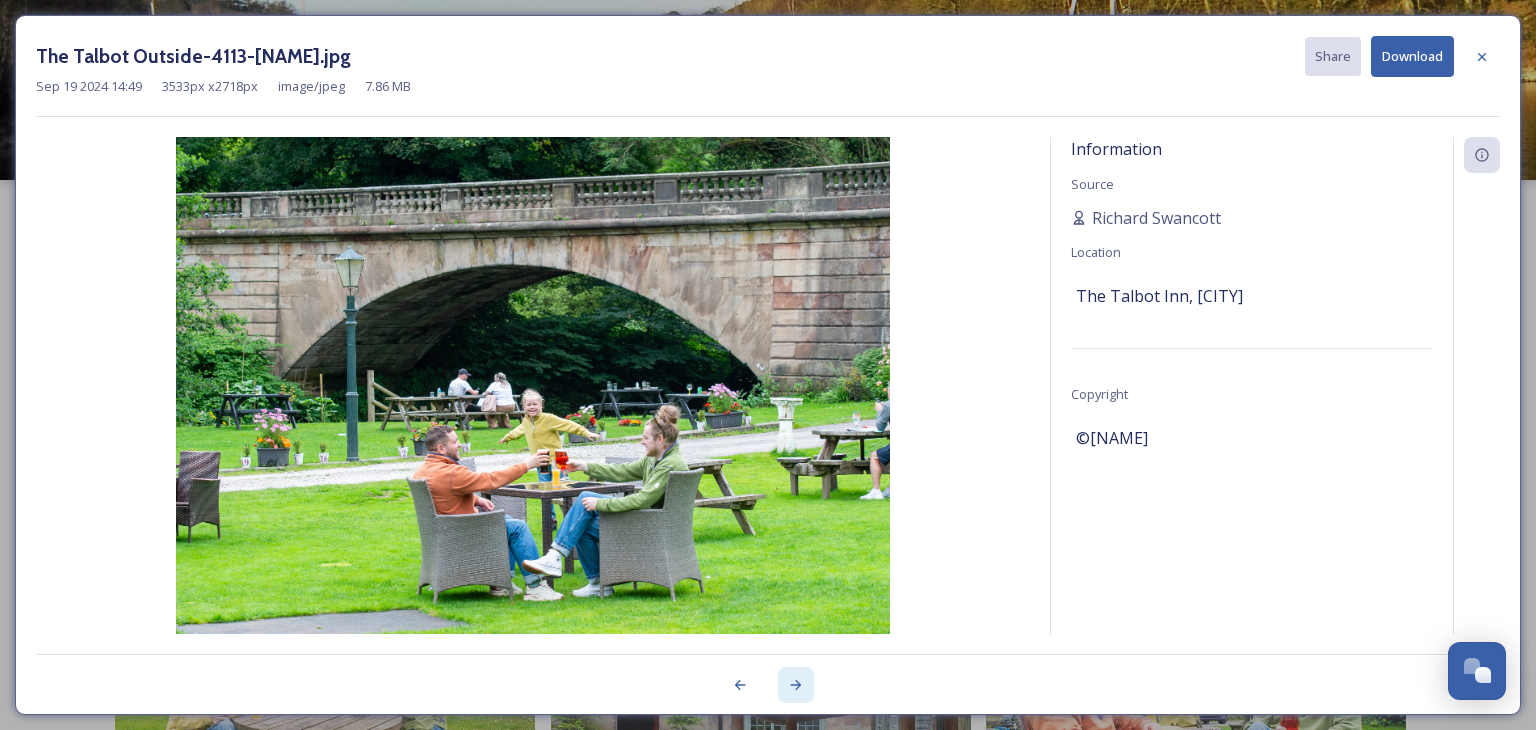 click 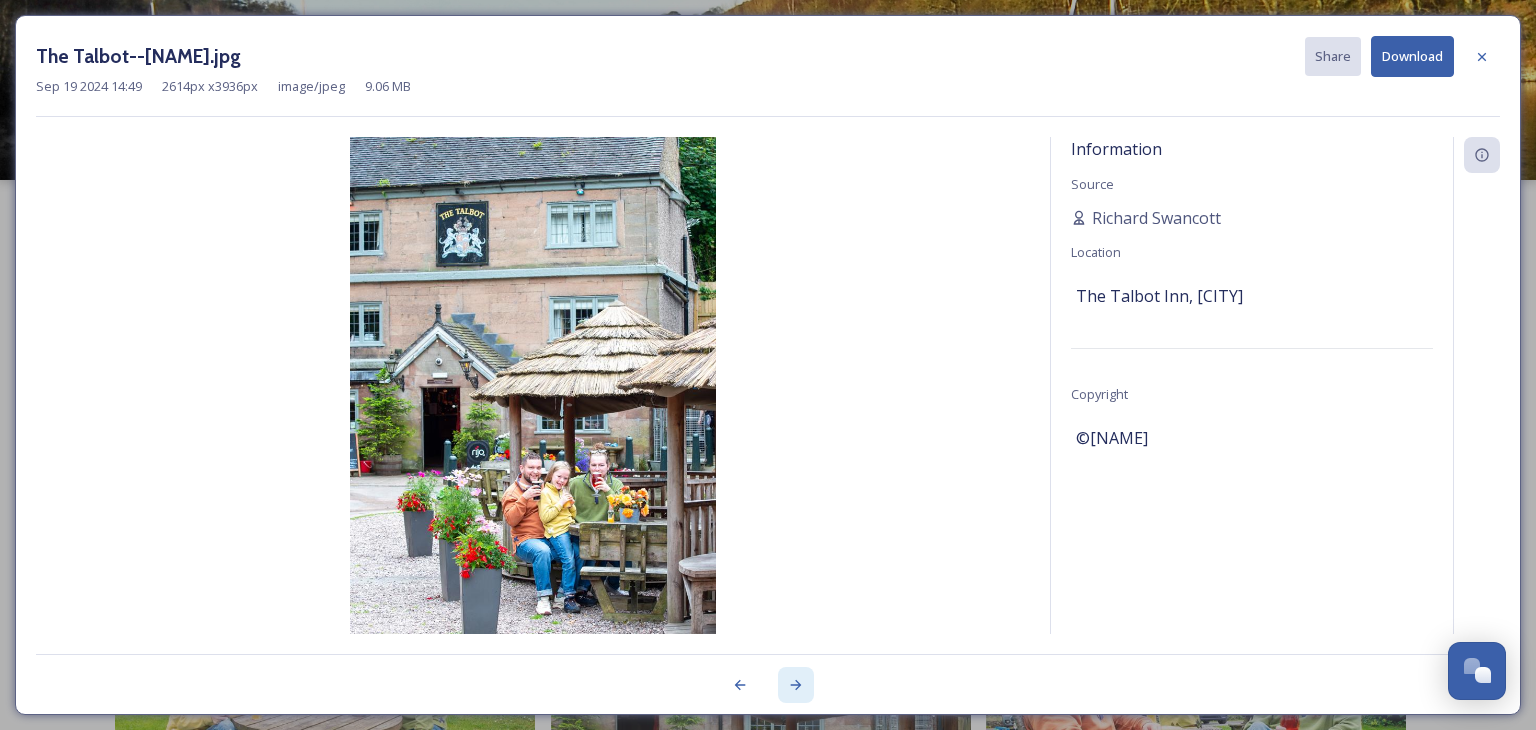 click 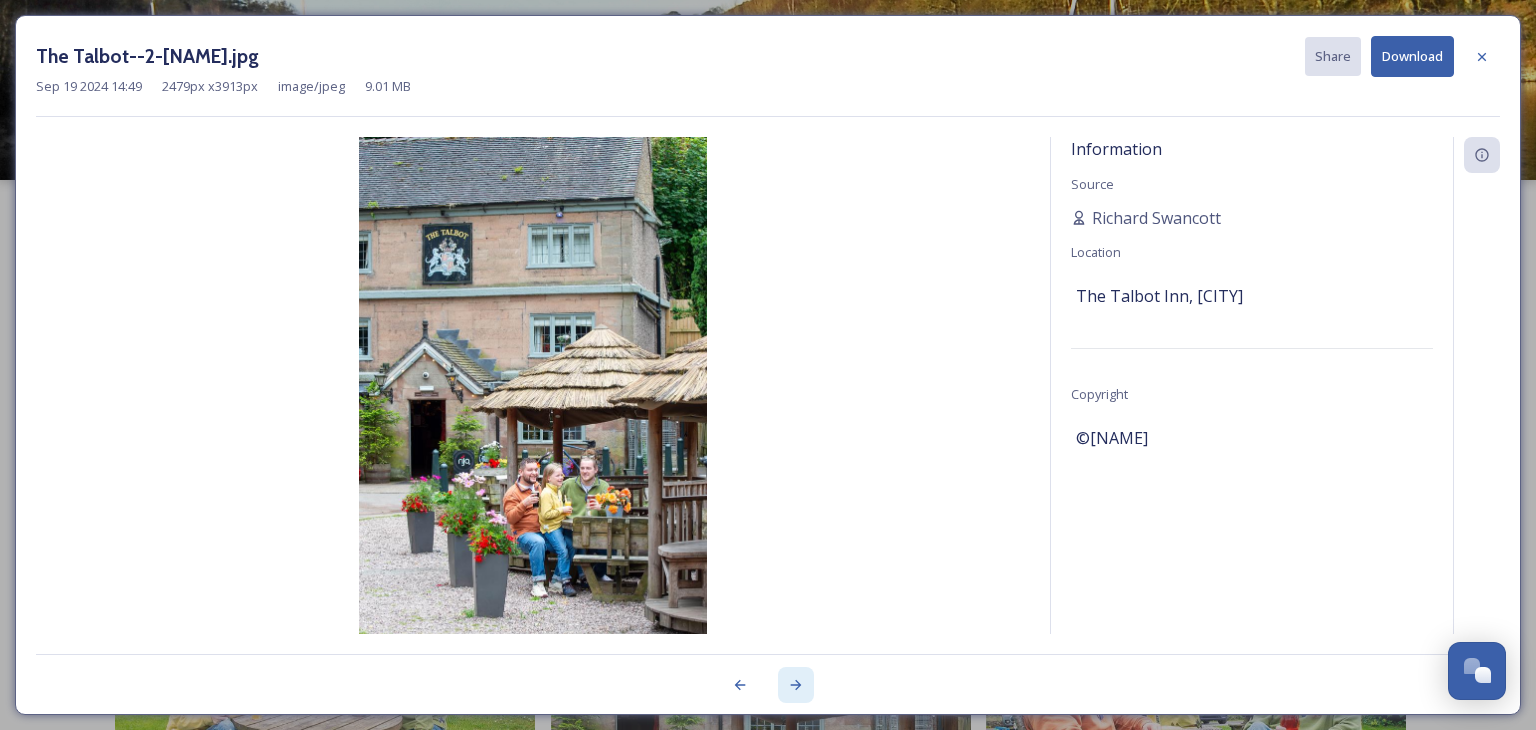 click 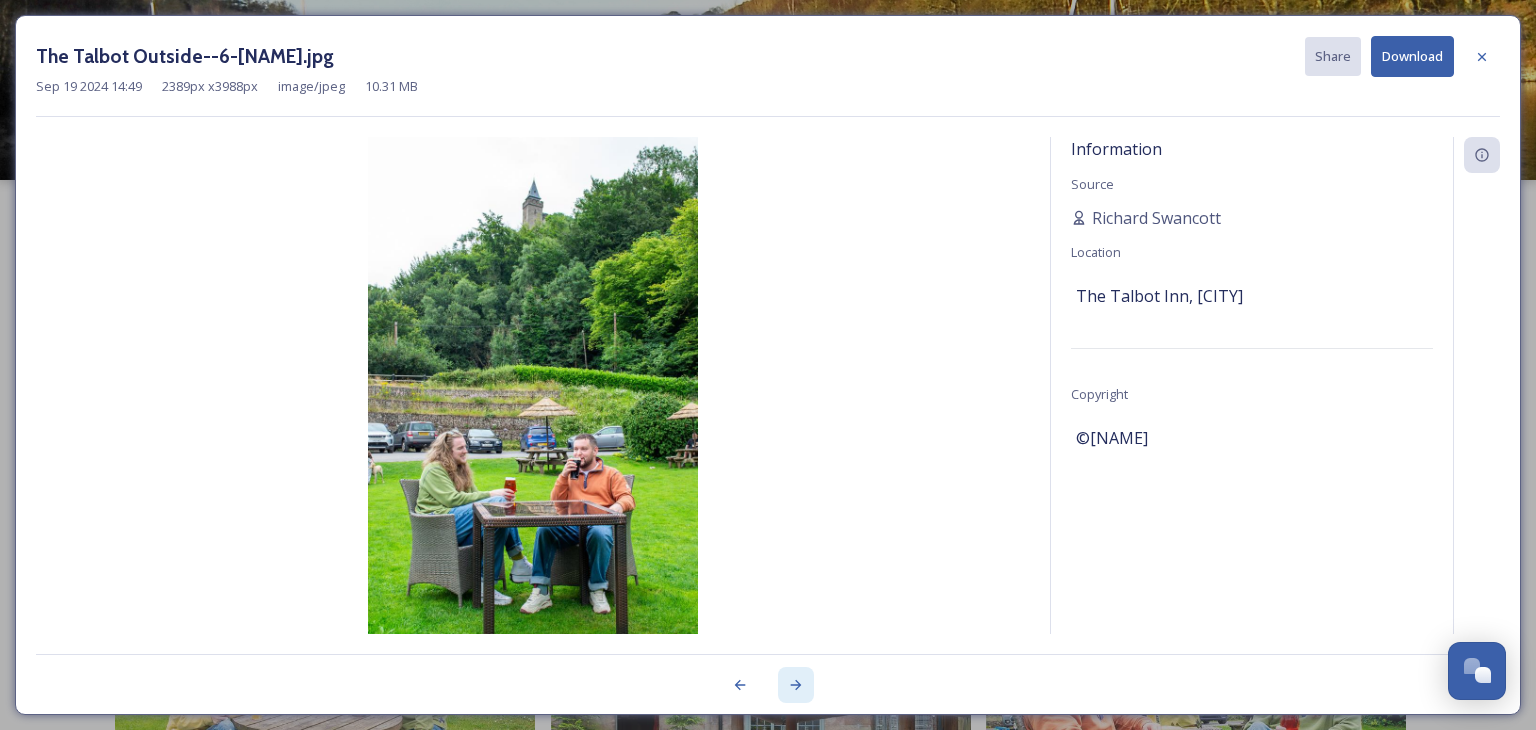 click 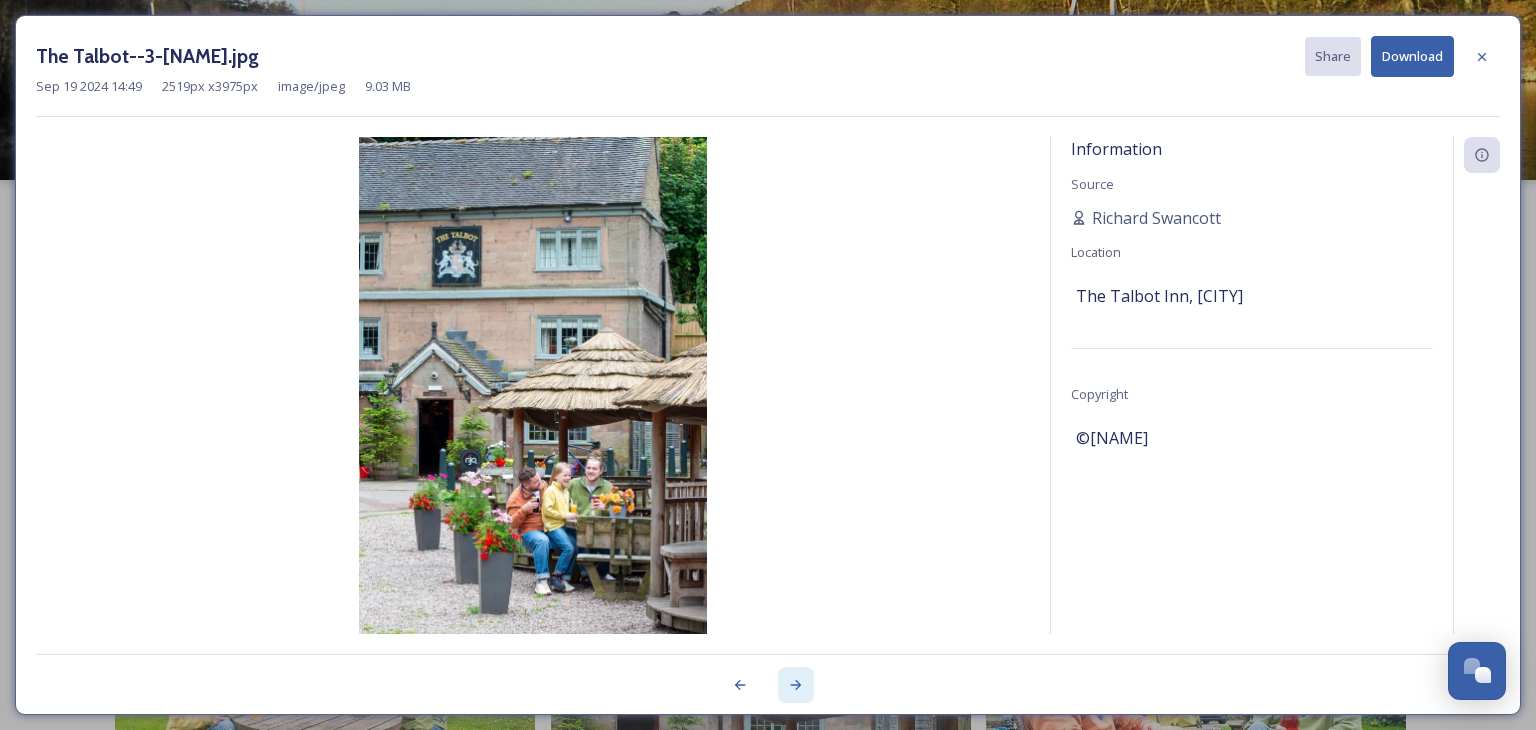 click 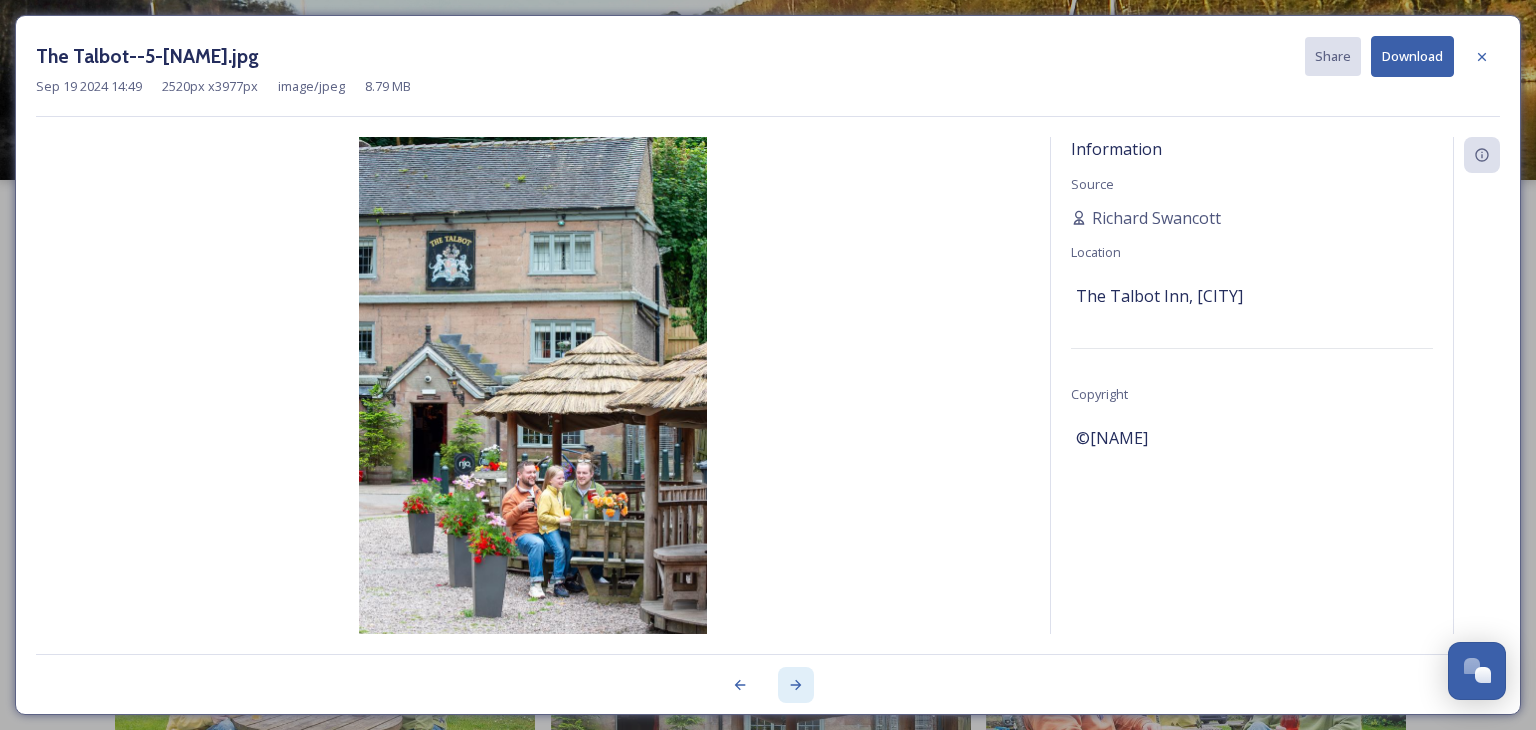 click 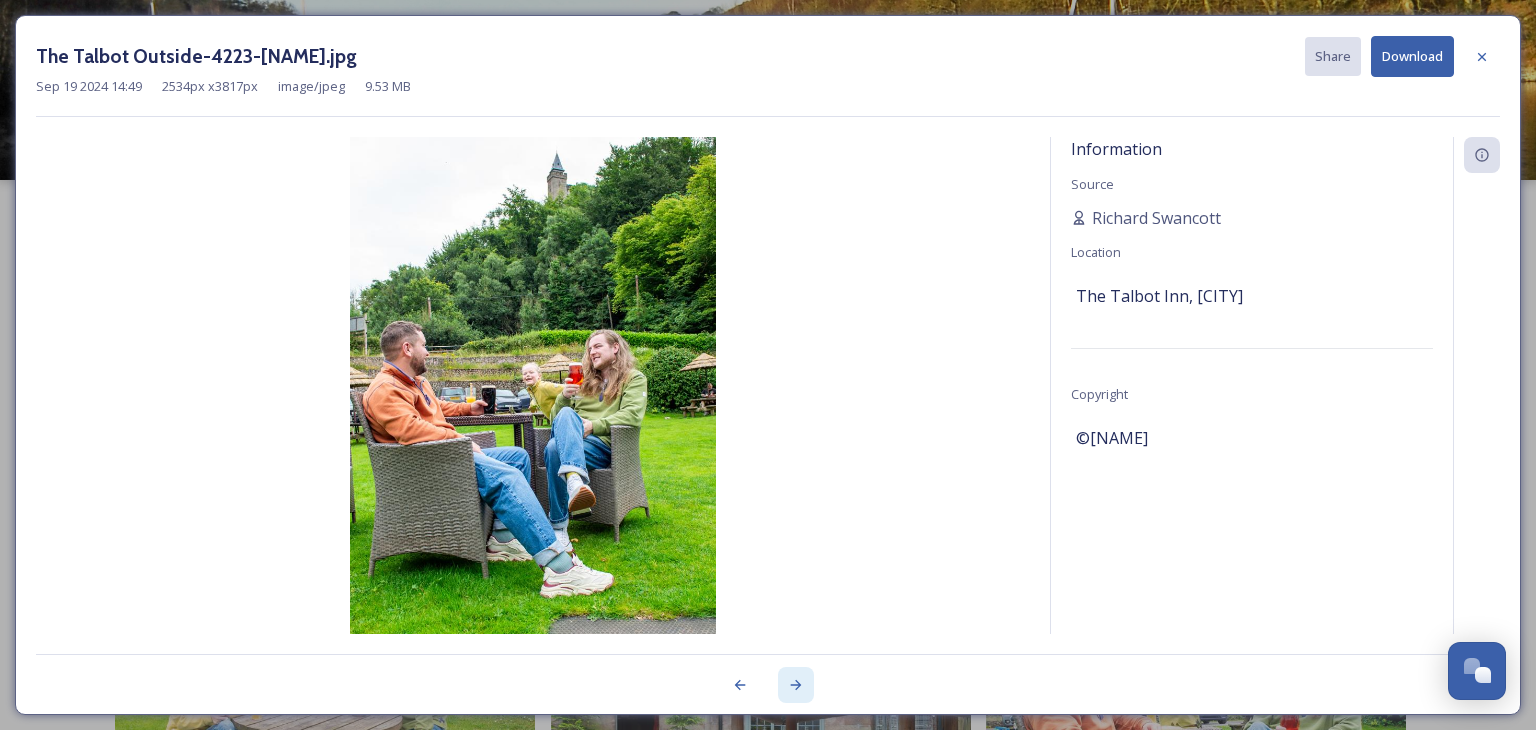 click 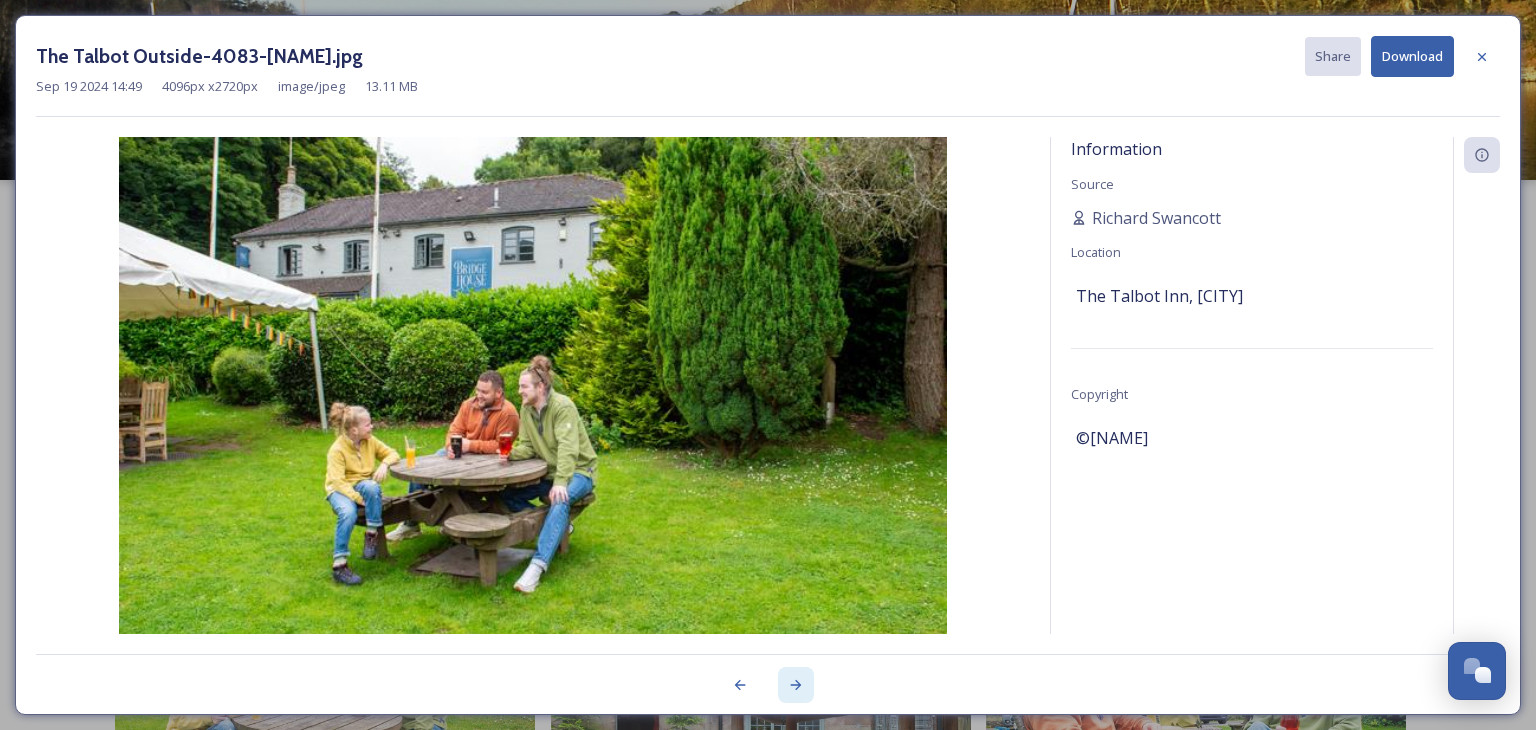 click 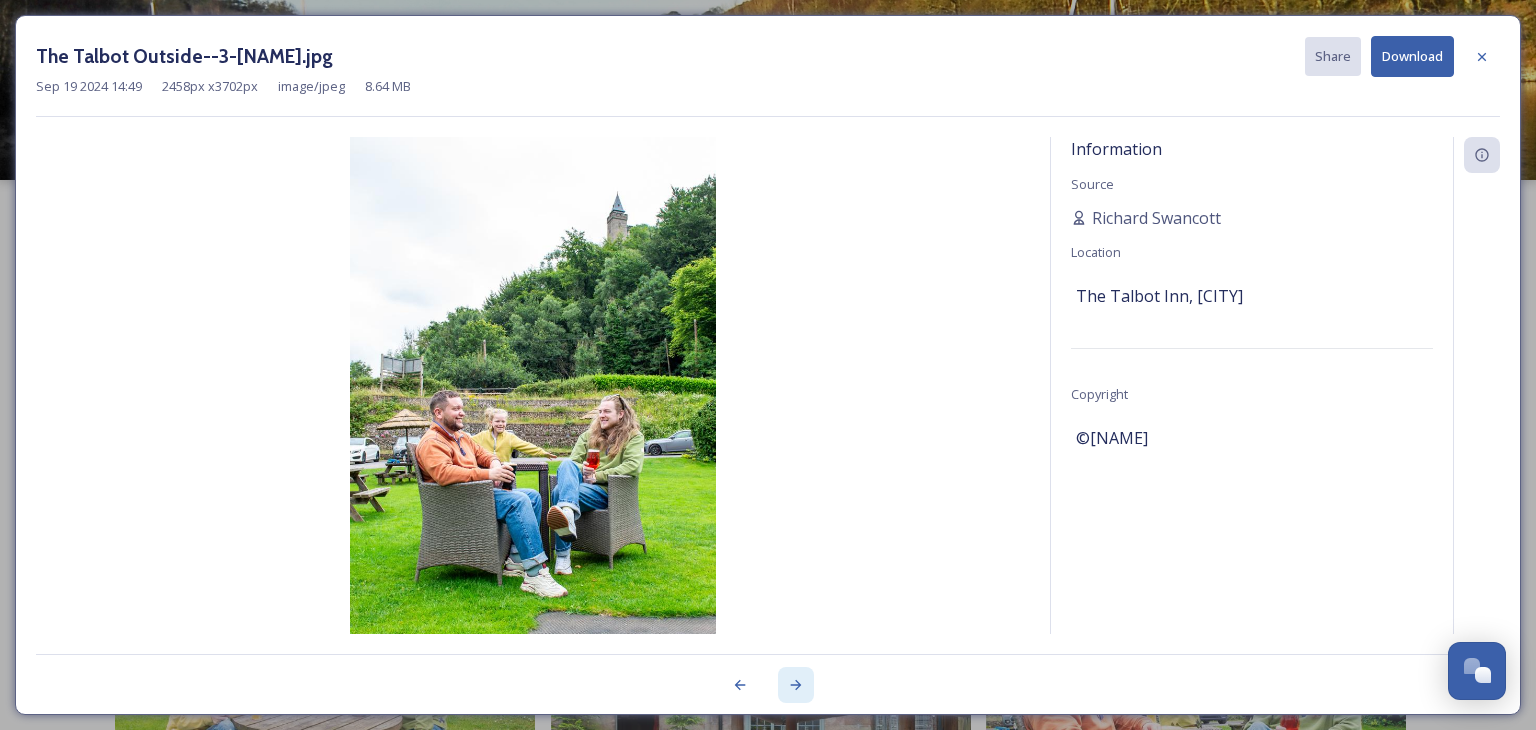 click 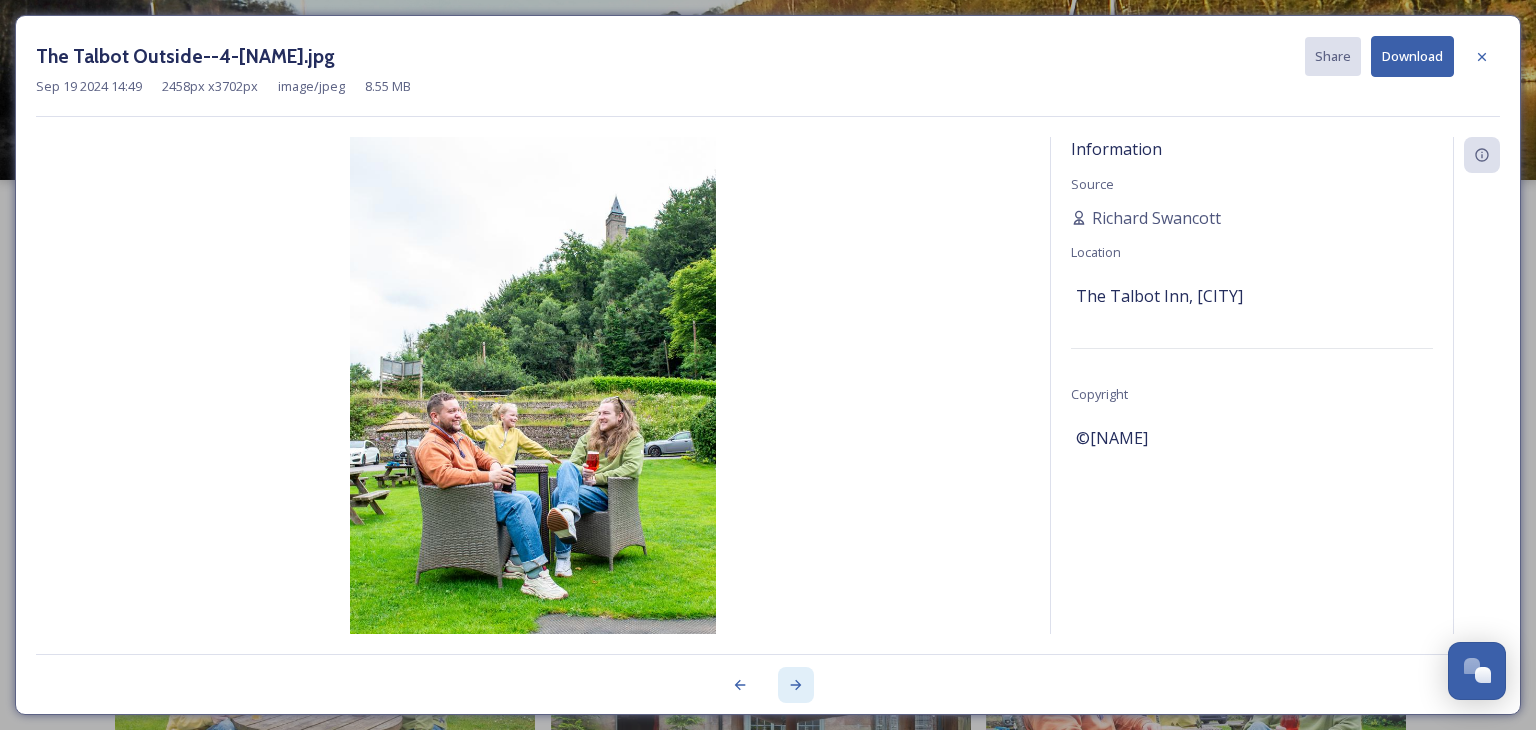 click 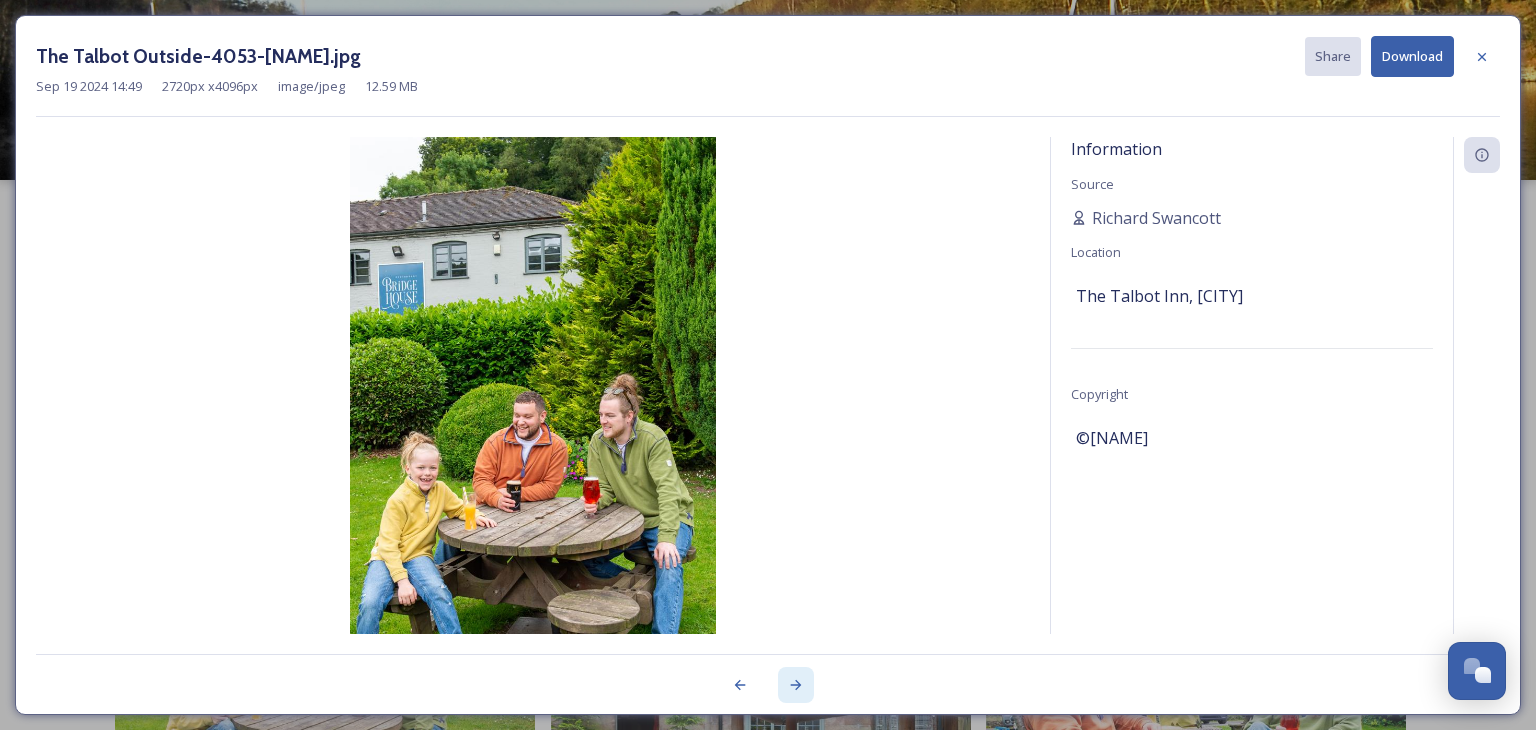 click 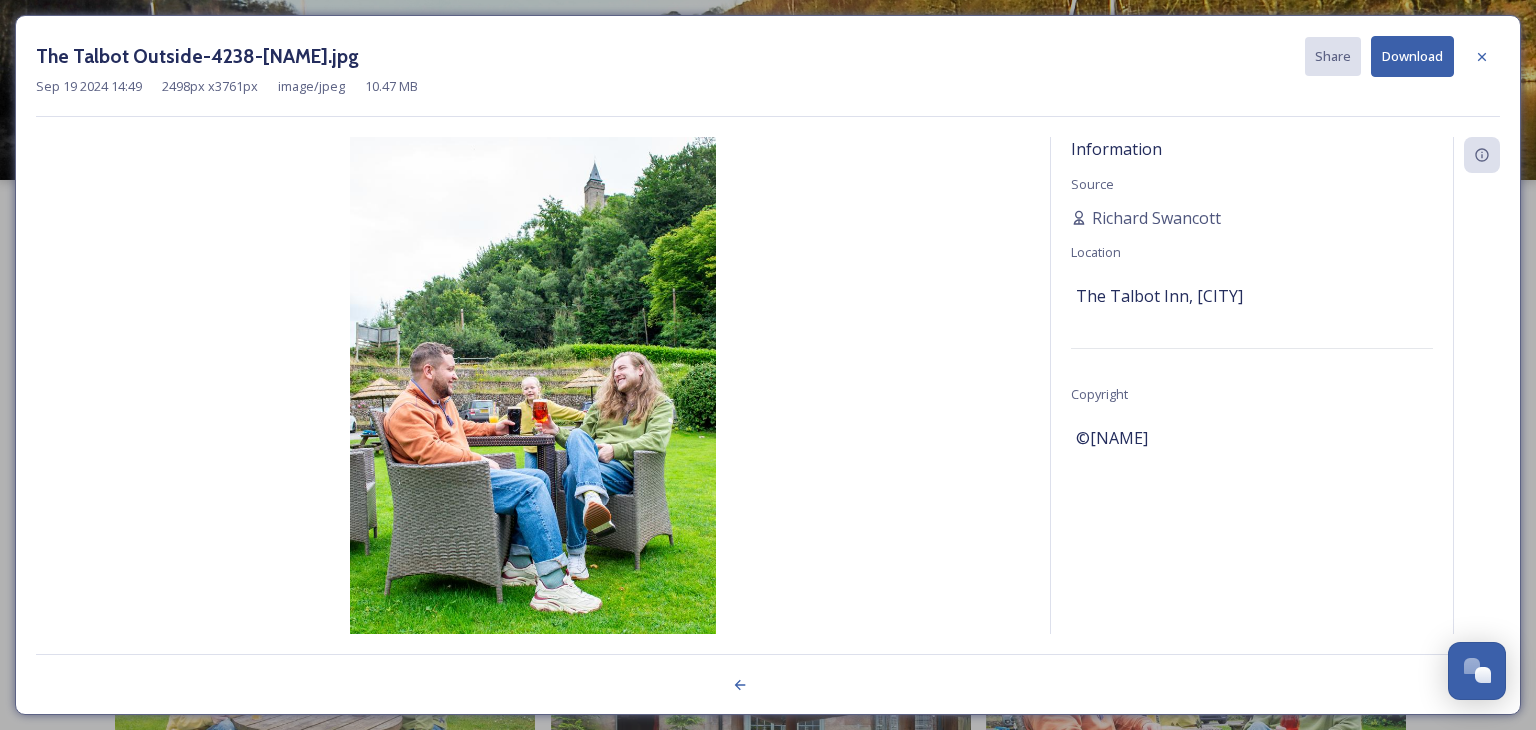 click at bounding box center (768, 674) 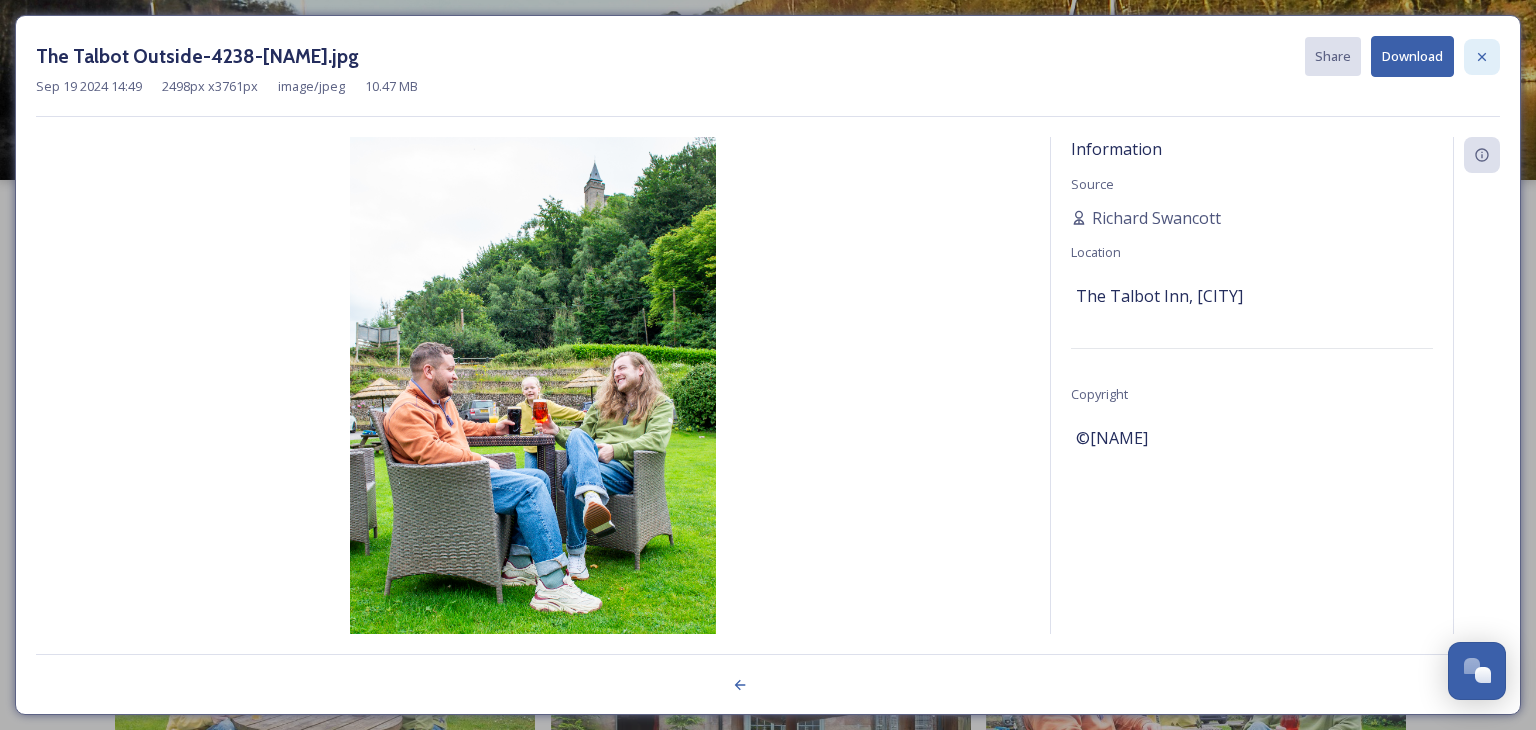 click at bounding box center (1482, 57) 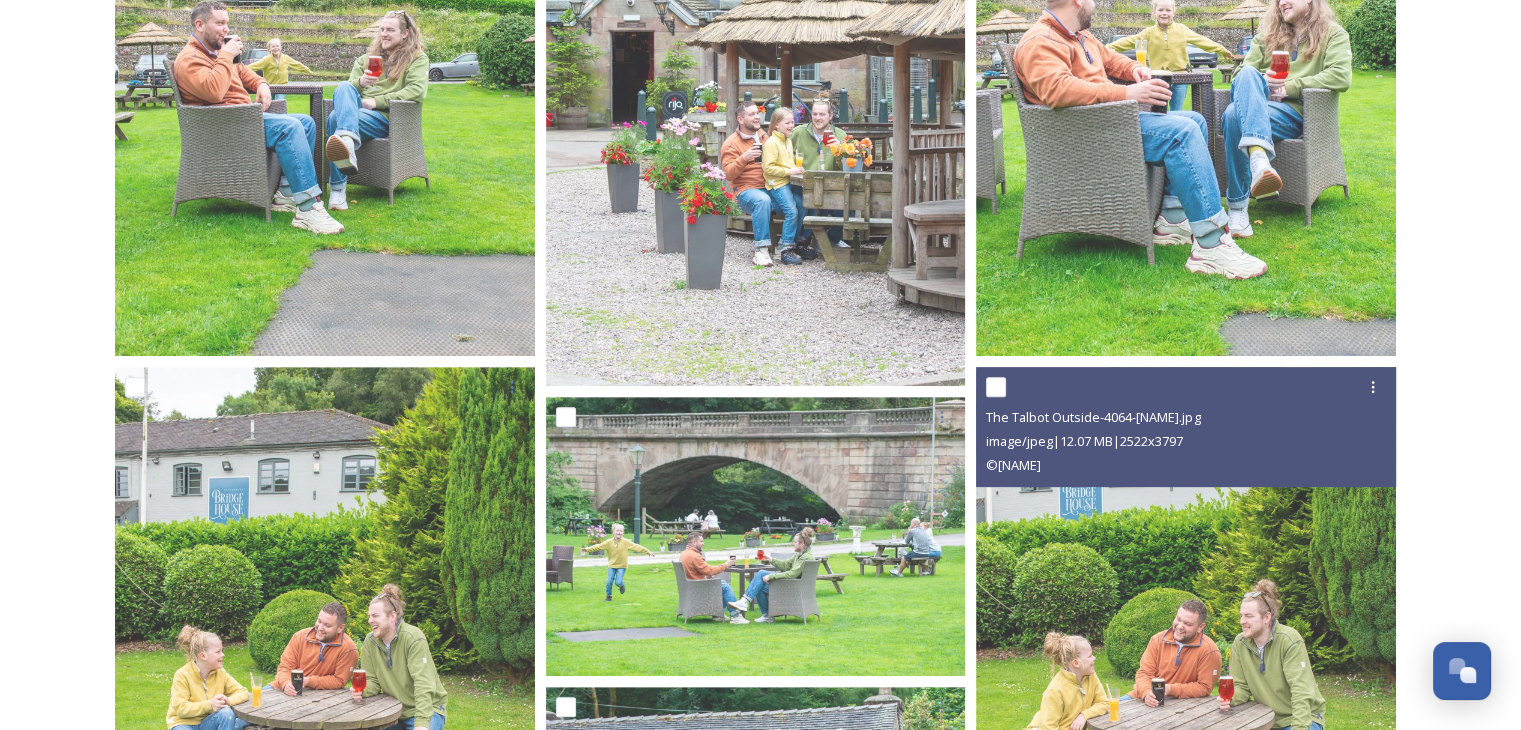 scroll, scrollTop: 600, scrollLeft: 0, axis: vertical 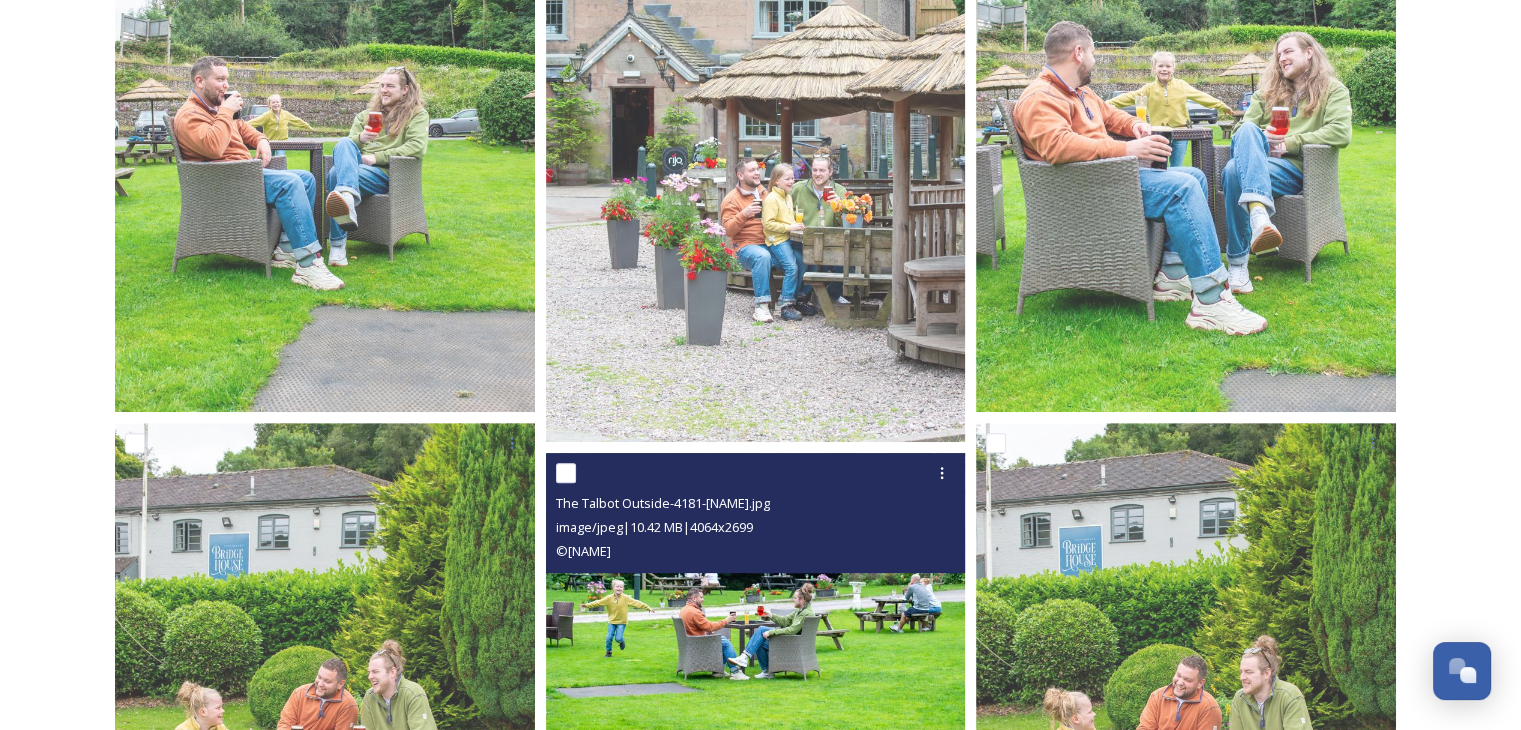 click at bounding box center (756, 592) 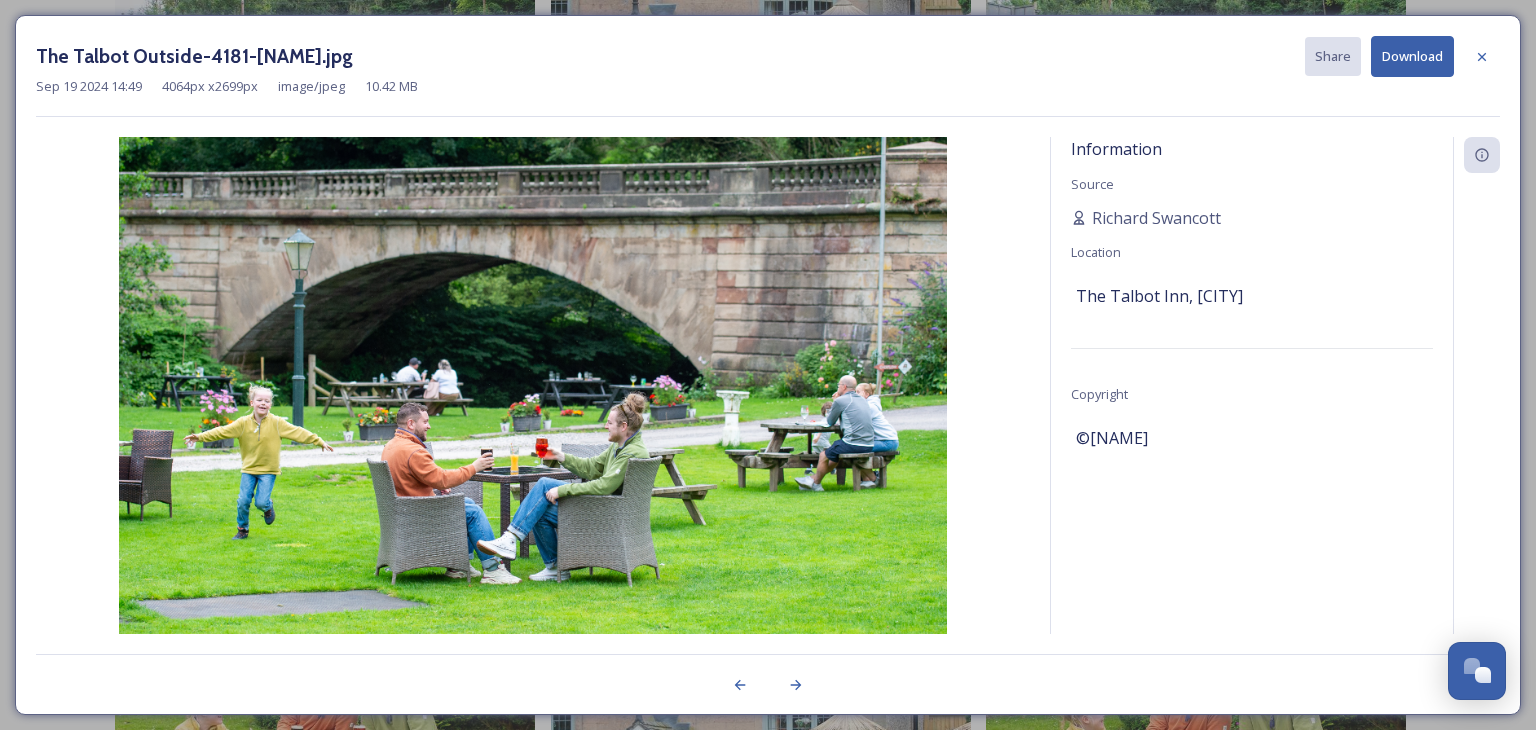 click on "Download" at bounding box center (1412, 56) 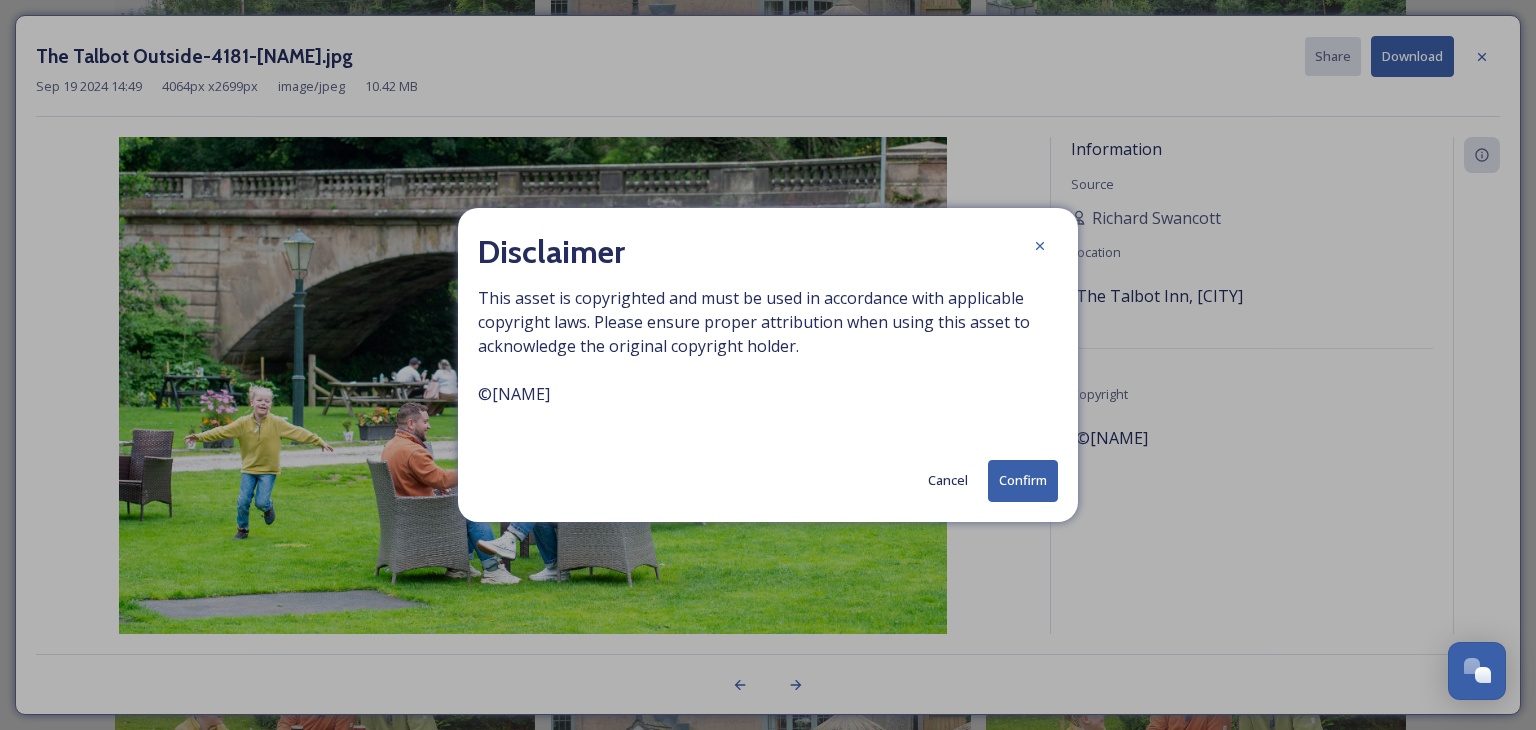 click on "Confirm" at bounding box center [1023, 480] 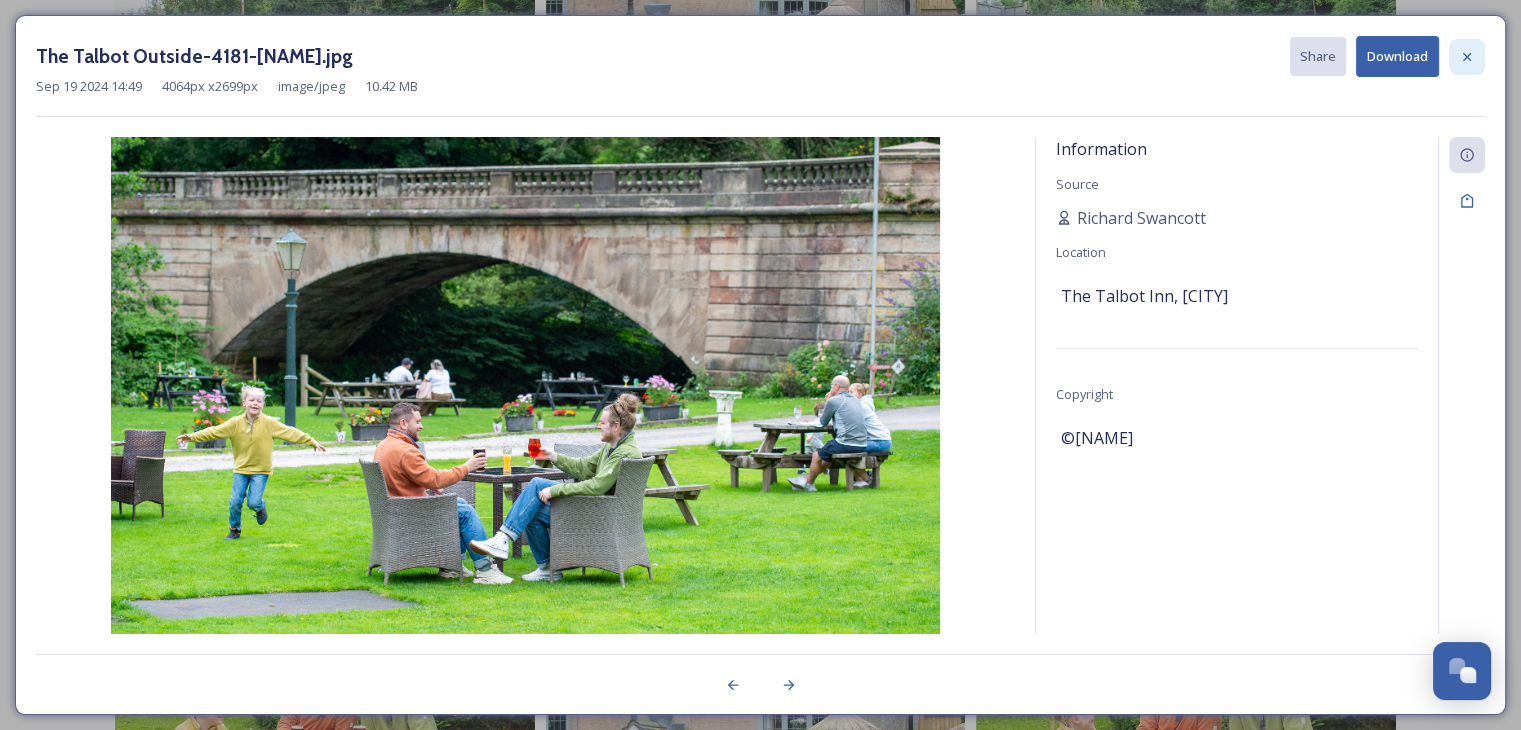 click at bounding box center [1467, 57] 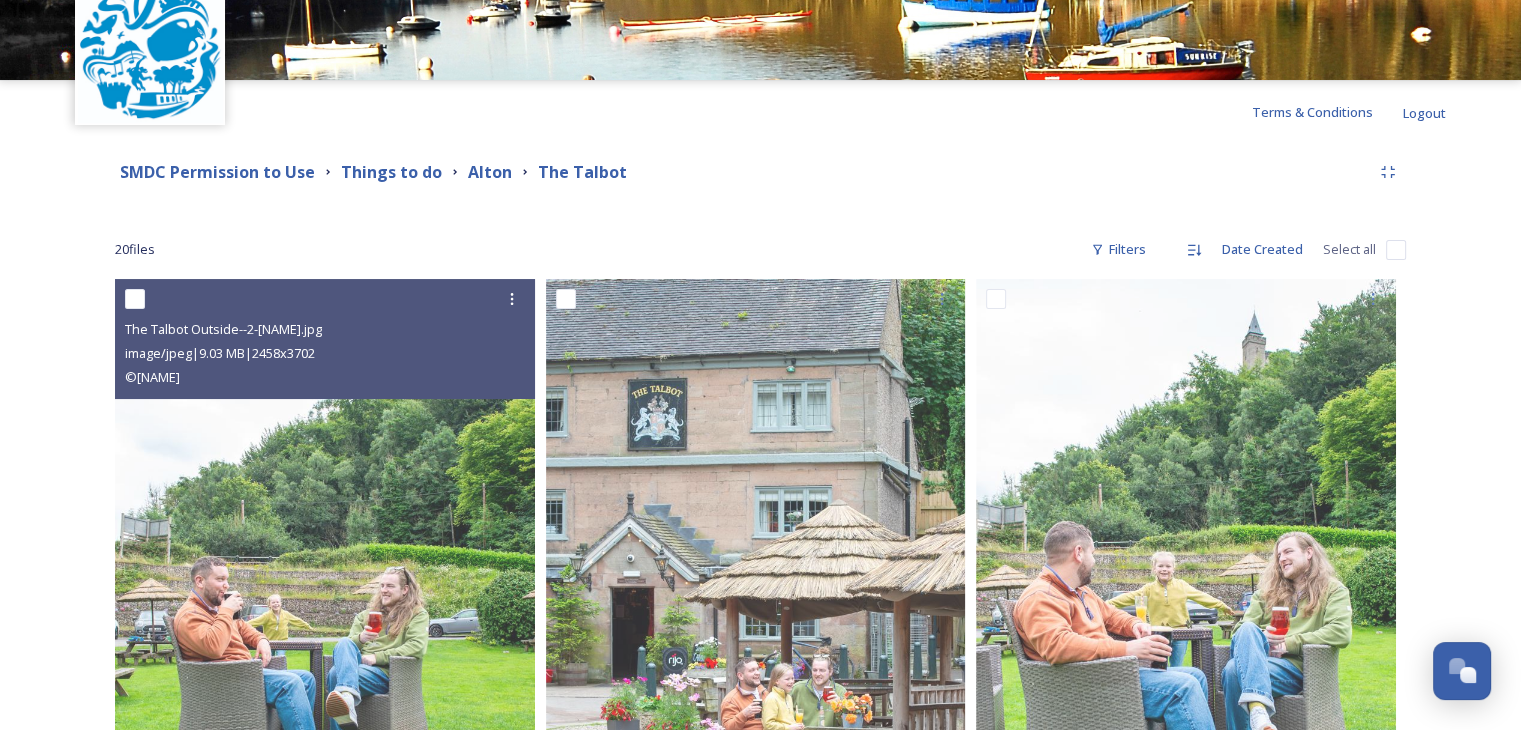 scroll, scrollTop: 0, scrollLeft: 0, axis: both 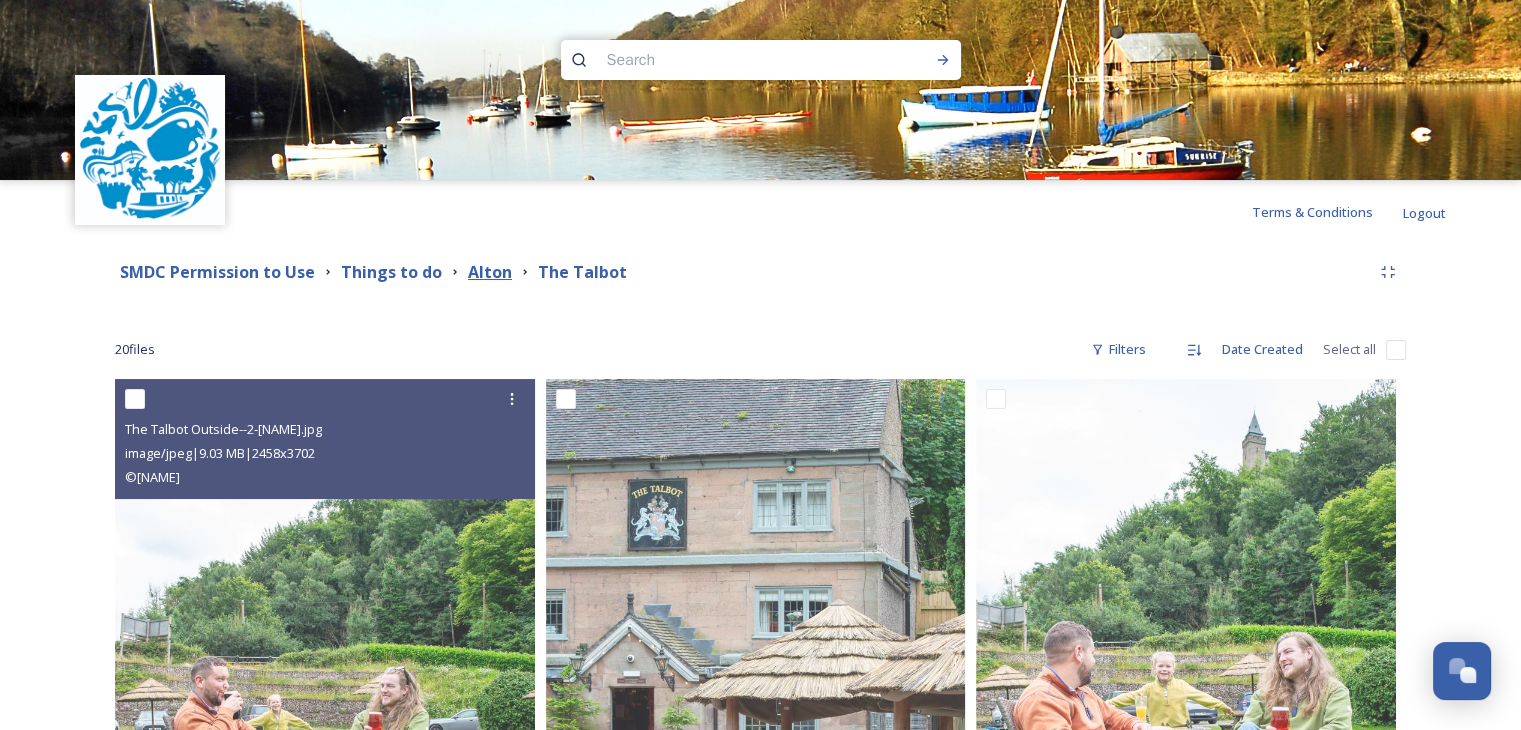 click on "Alton" at bounding box center [490, 272] 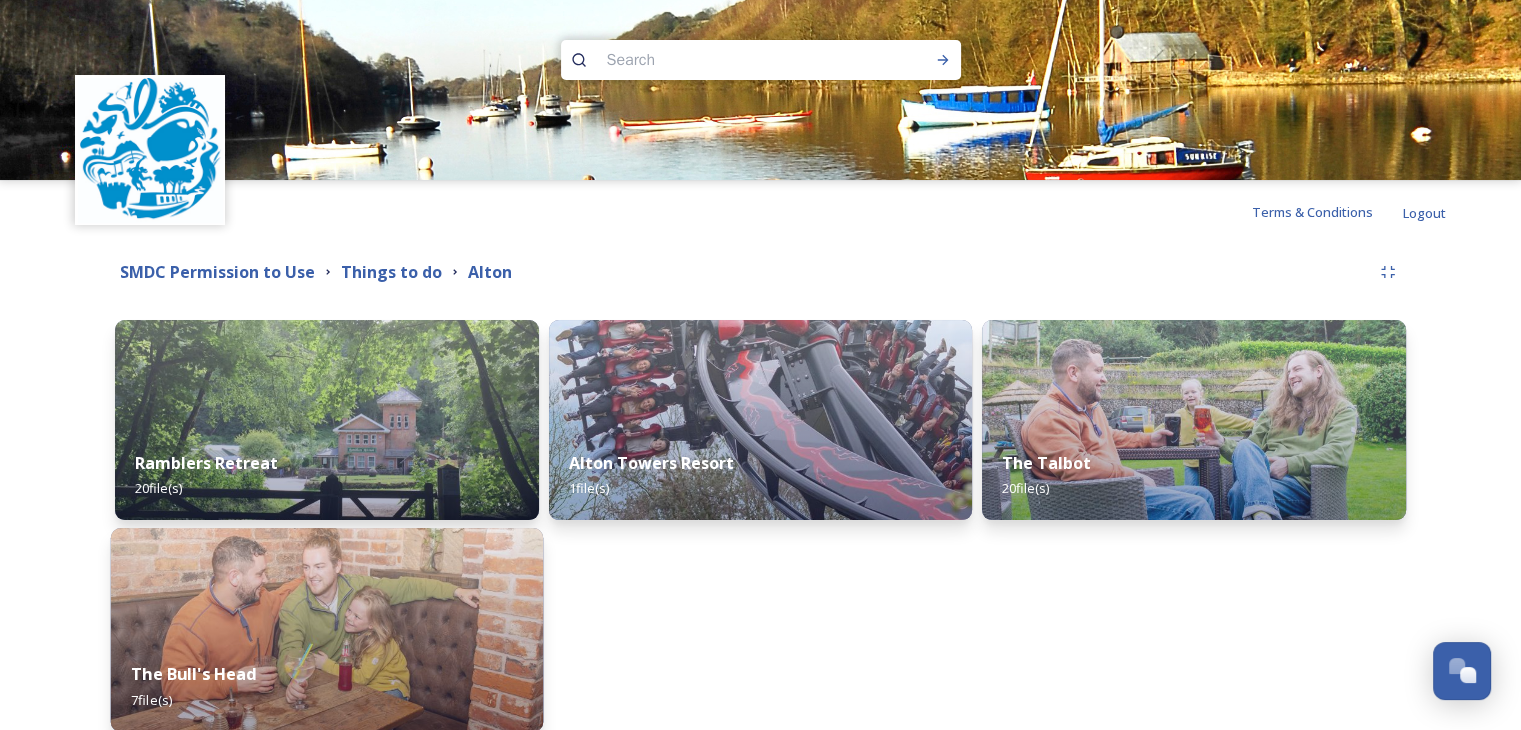click at bounding box center (327, 630) 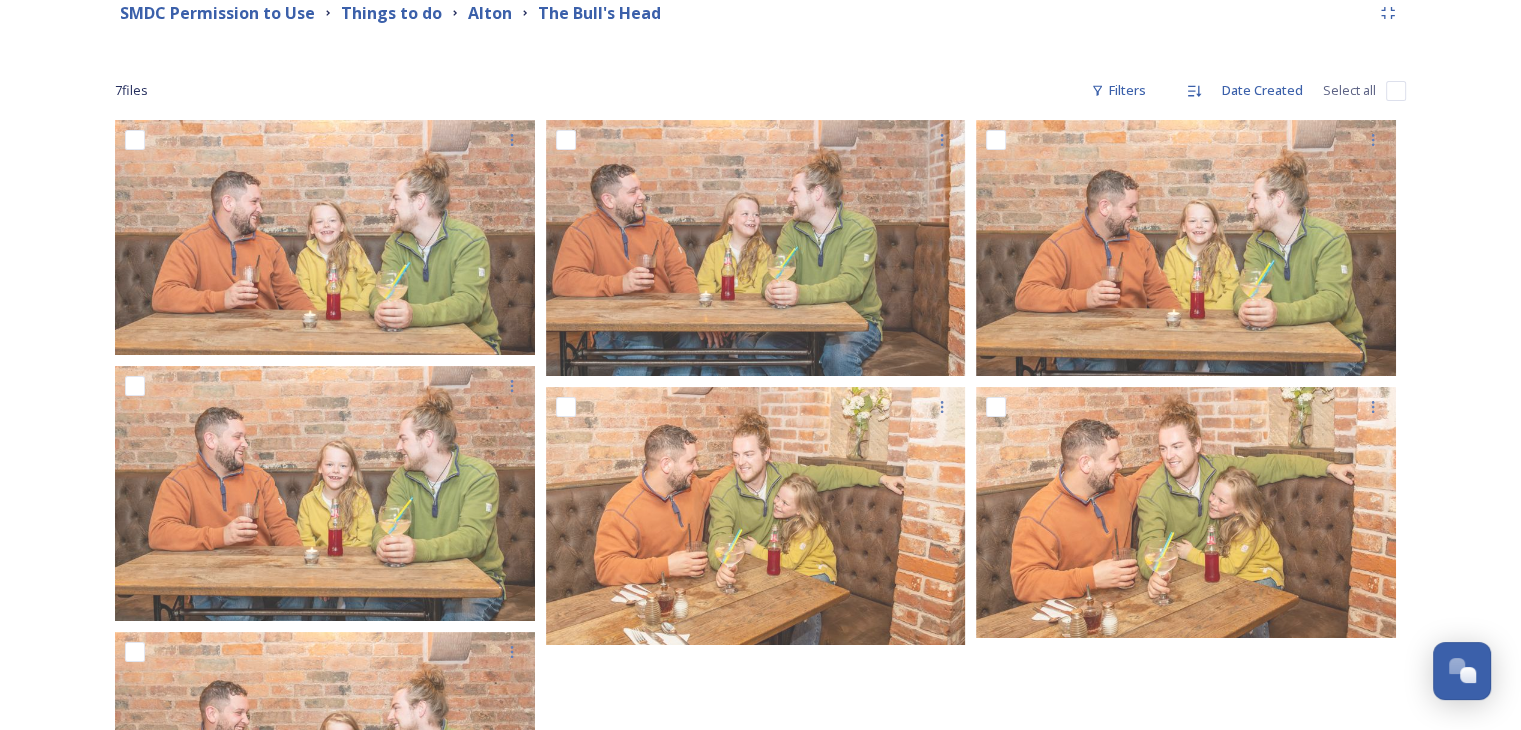 scroll, scrollTop: 0, scrollLeft: 0, axis: both 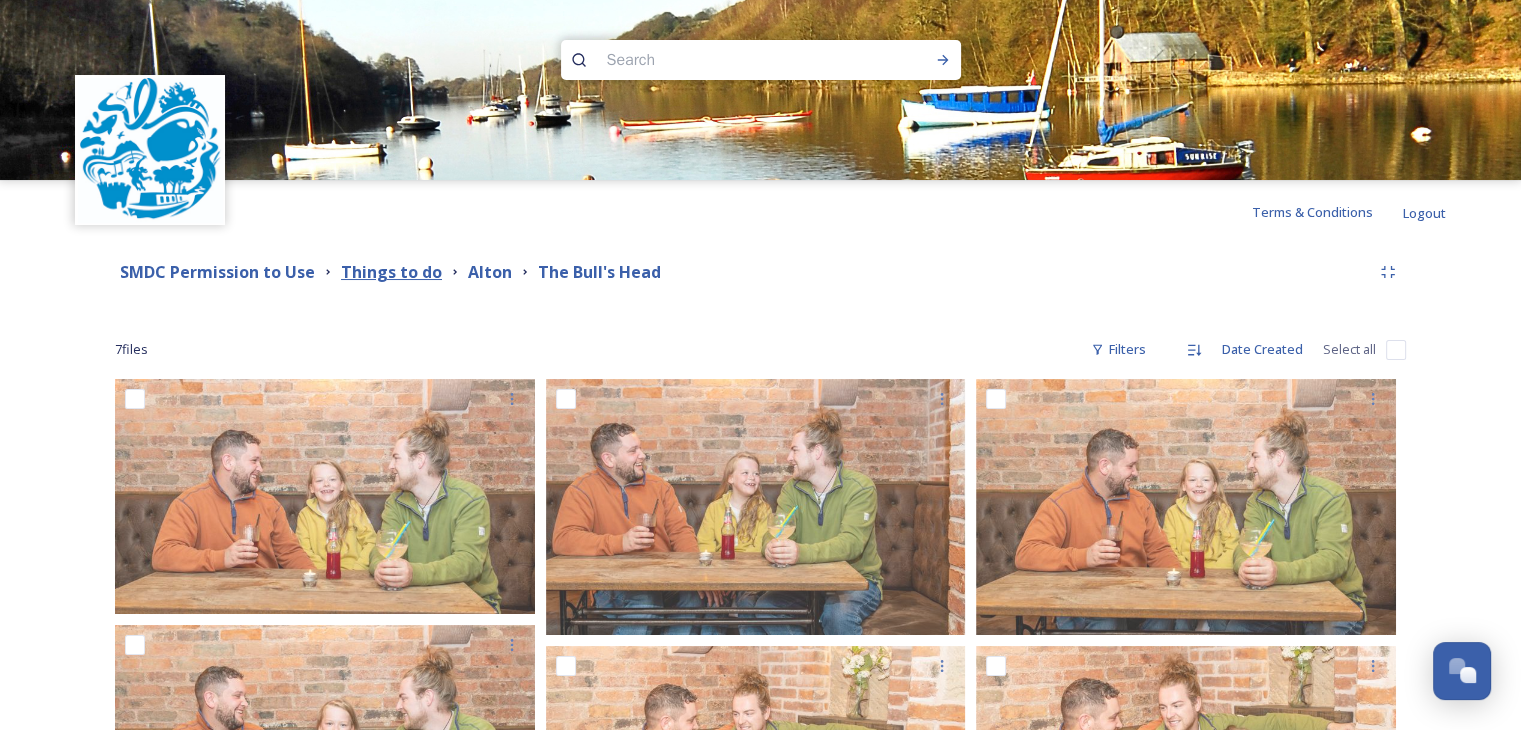 click on "Things to do" at bounding box center (391, 272) 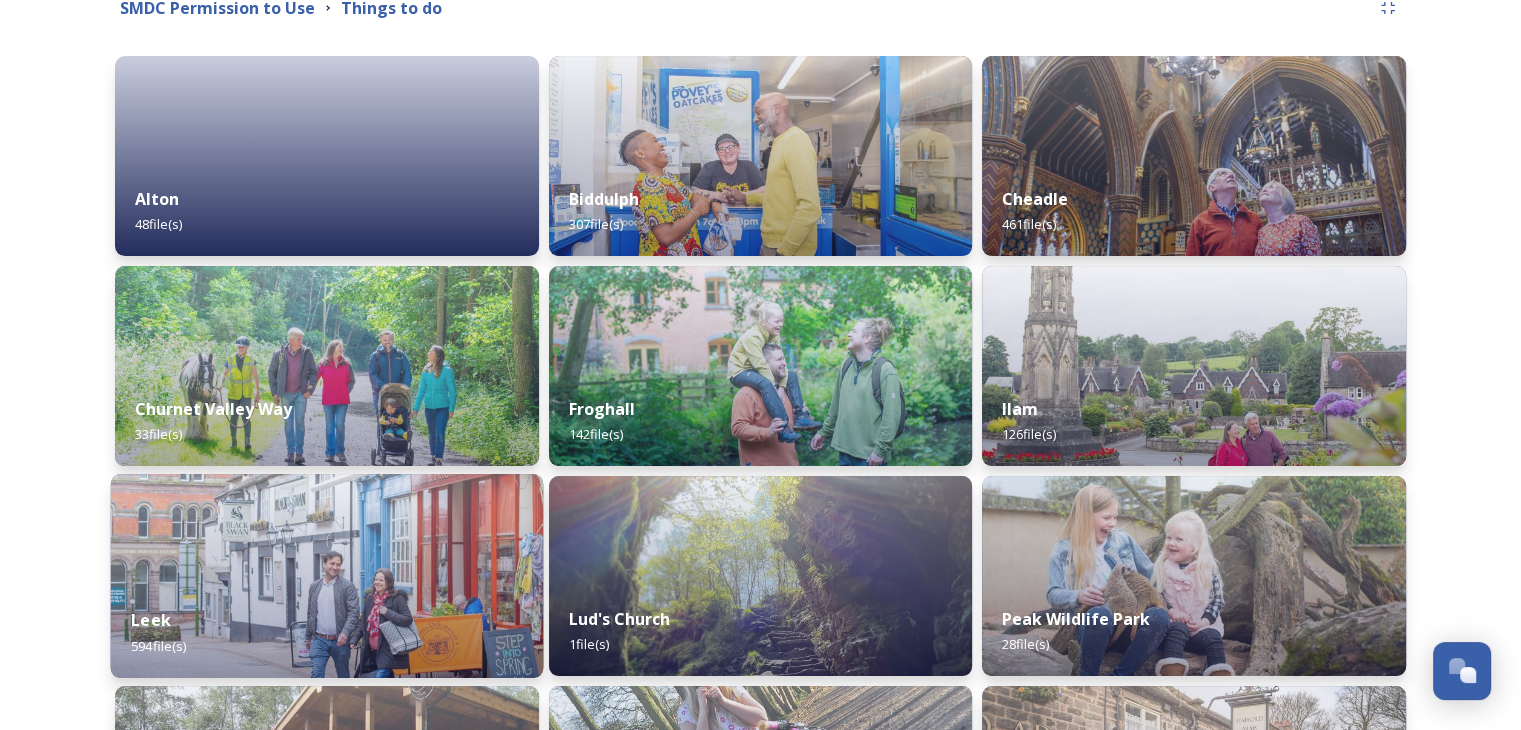 scroll, scrollTop: 300, scrollLeft: 0, axis: vertical 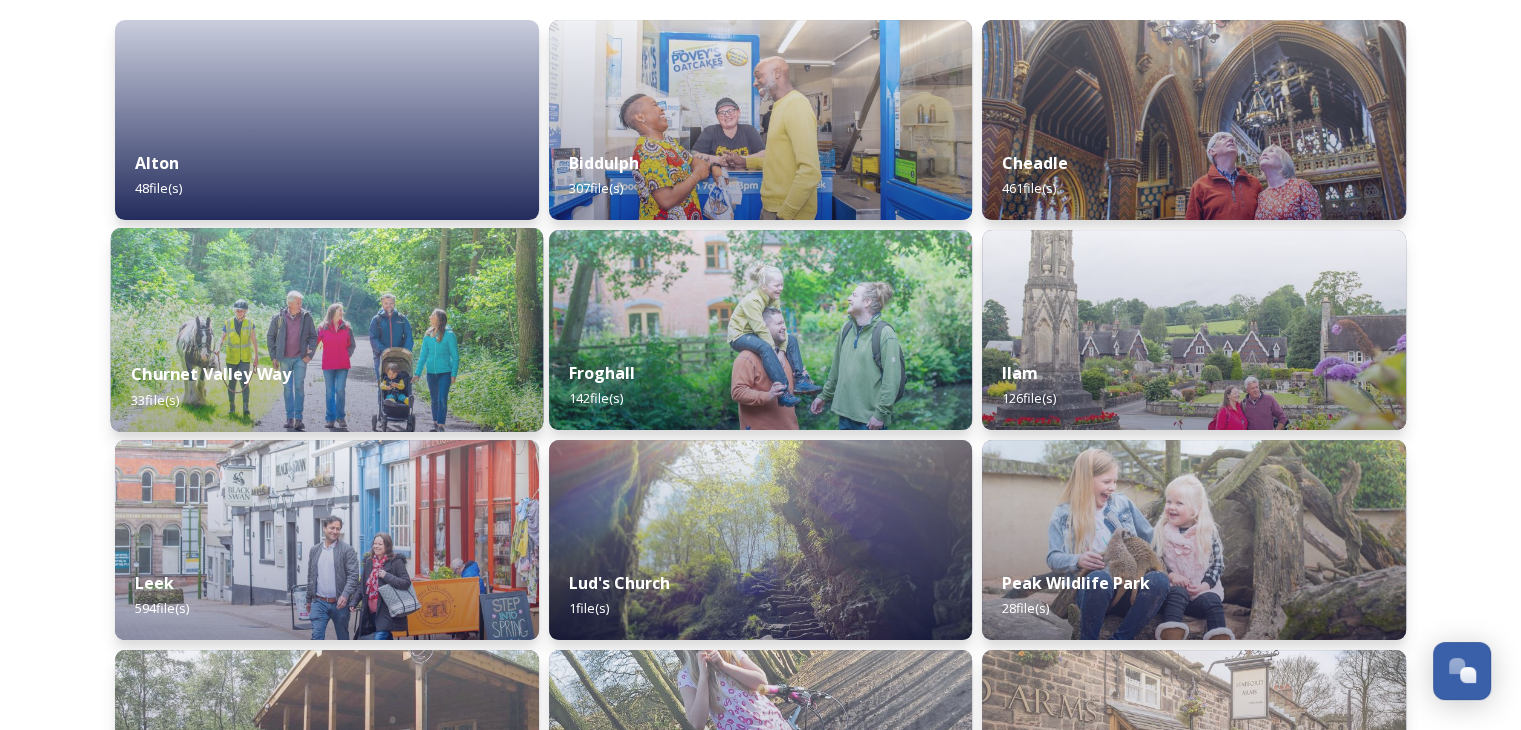 click at bounding box center (327, 330) 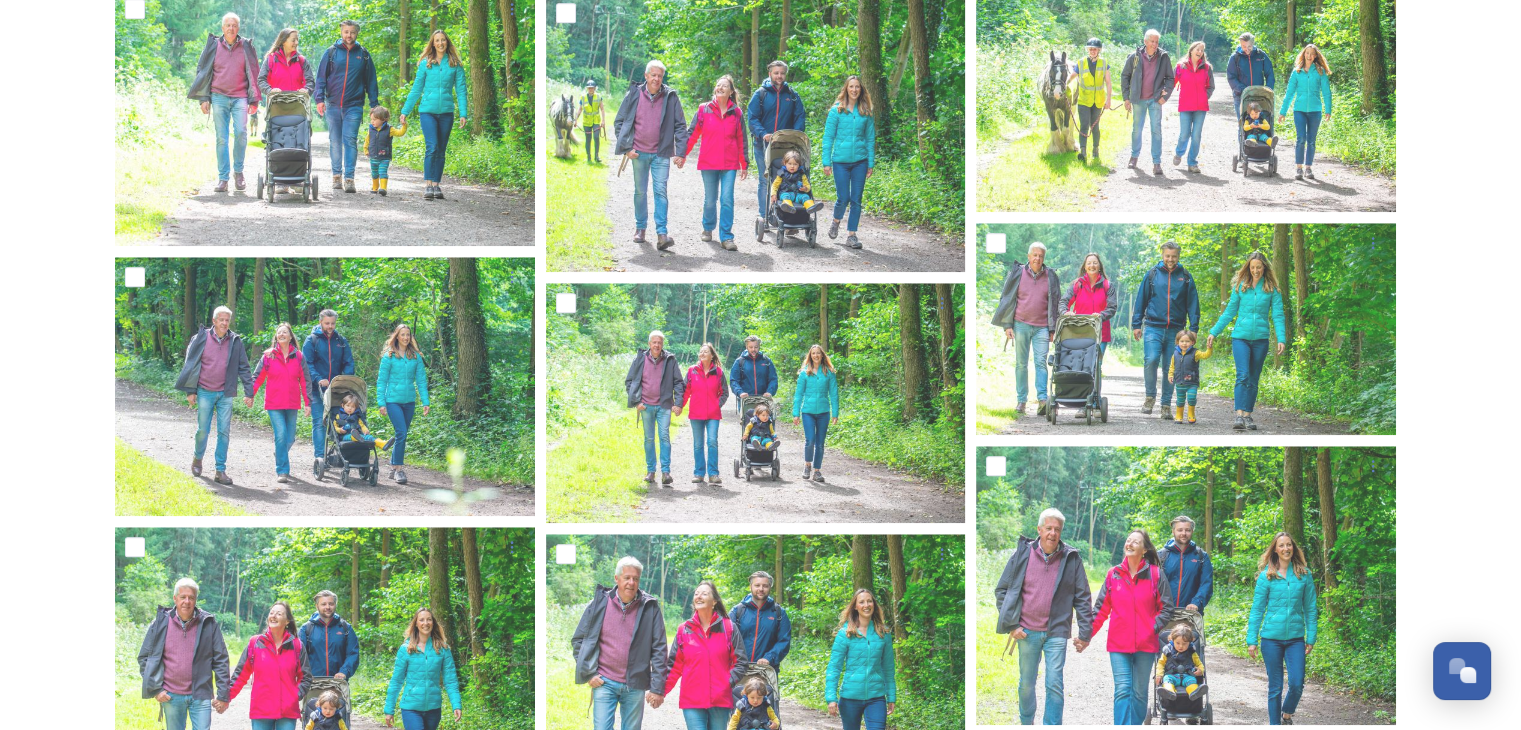 scroll, scrollTop: 1849, scrollLeft: 0, axis: vertical 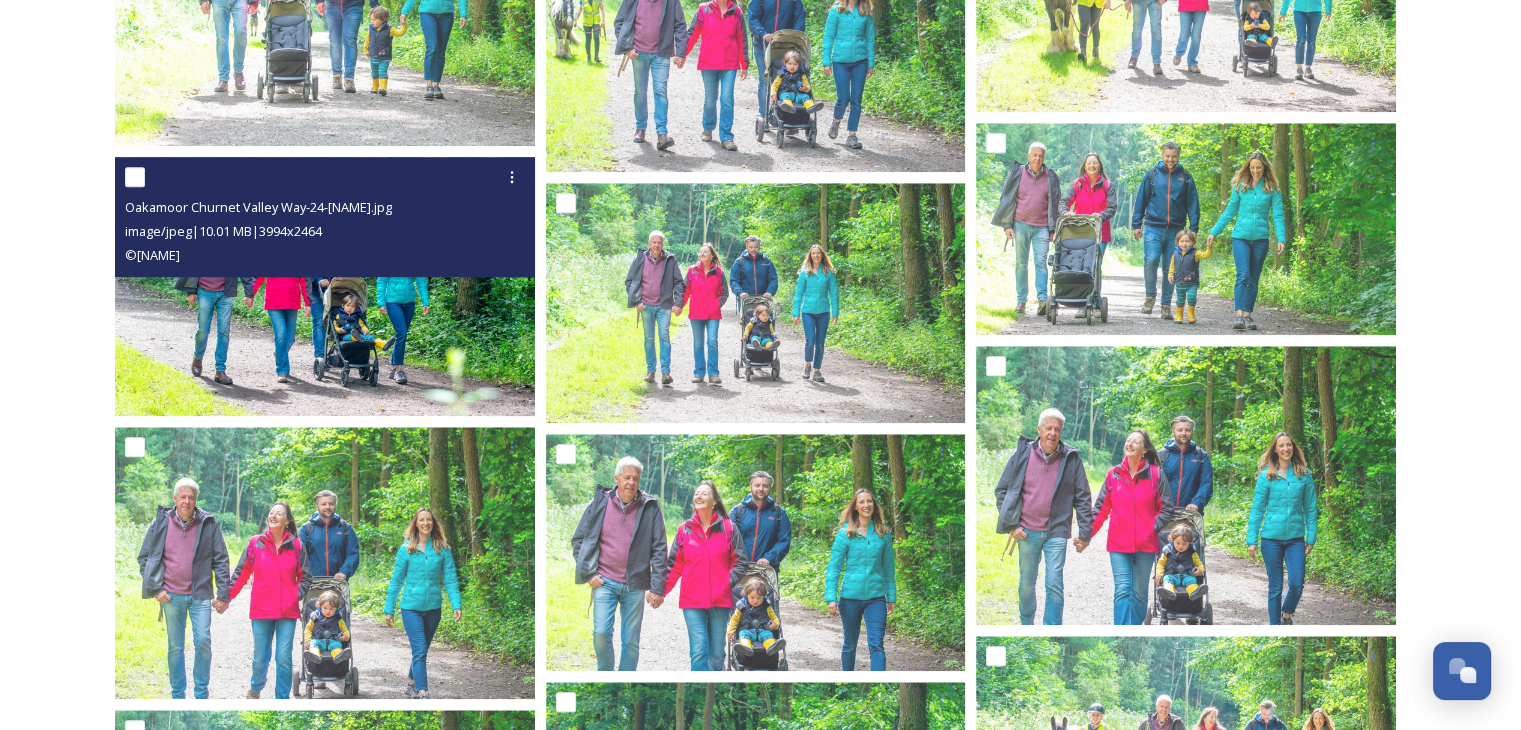 click at bounding box center [325, 286] 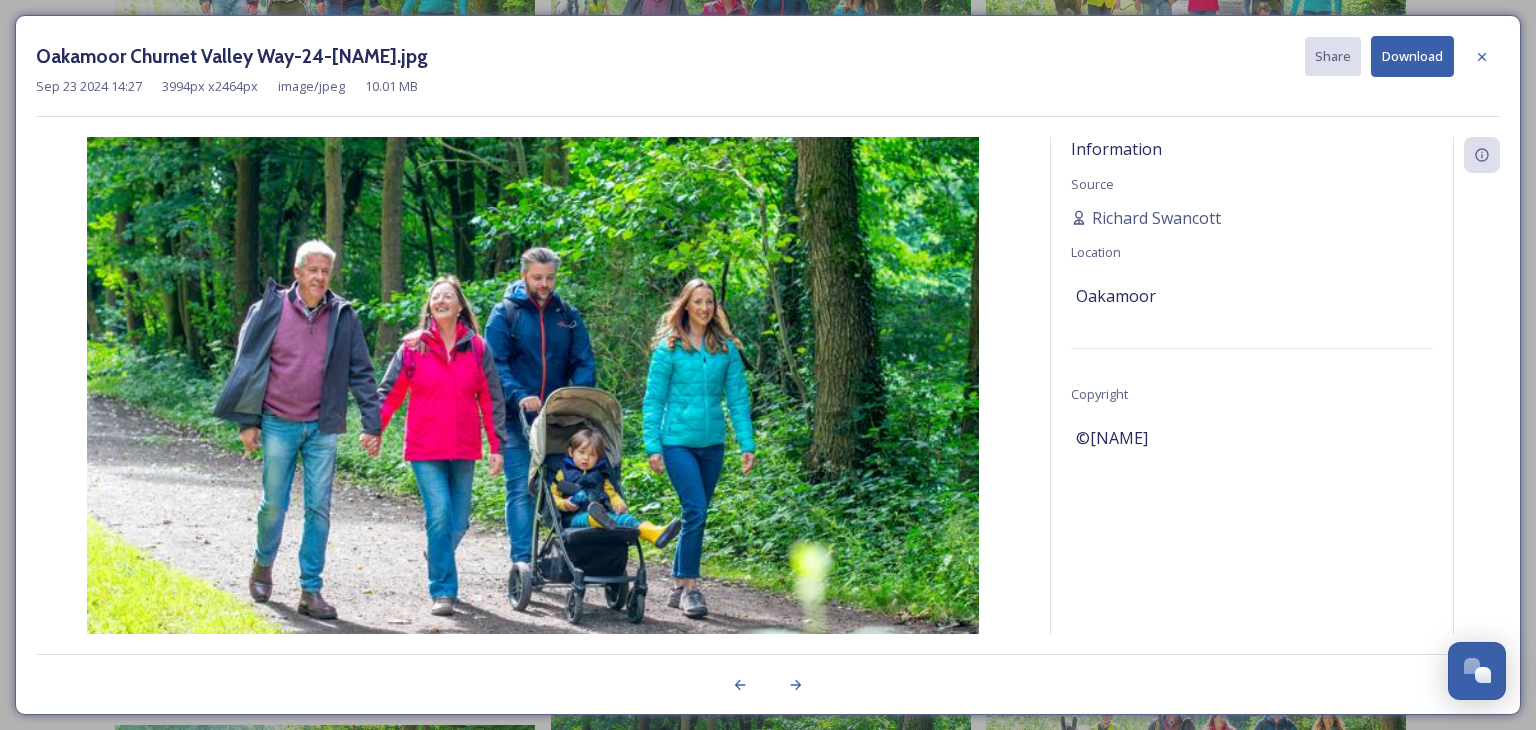 click on "Download" at bounding box center [1412, 56] 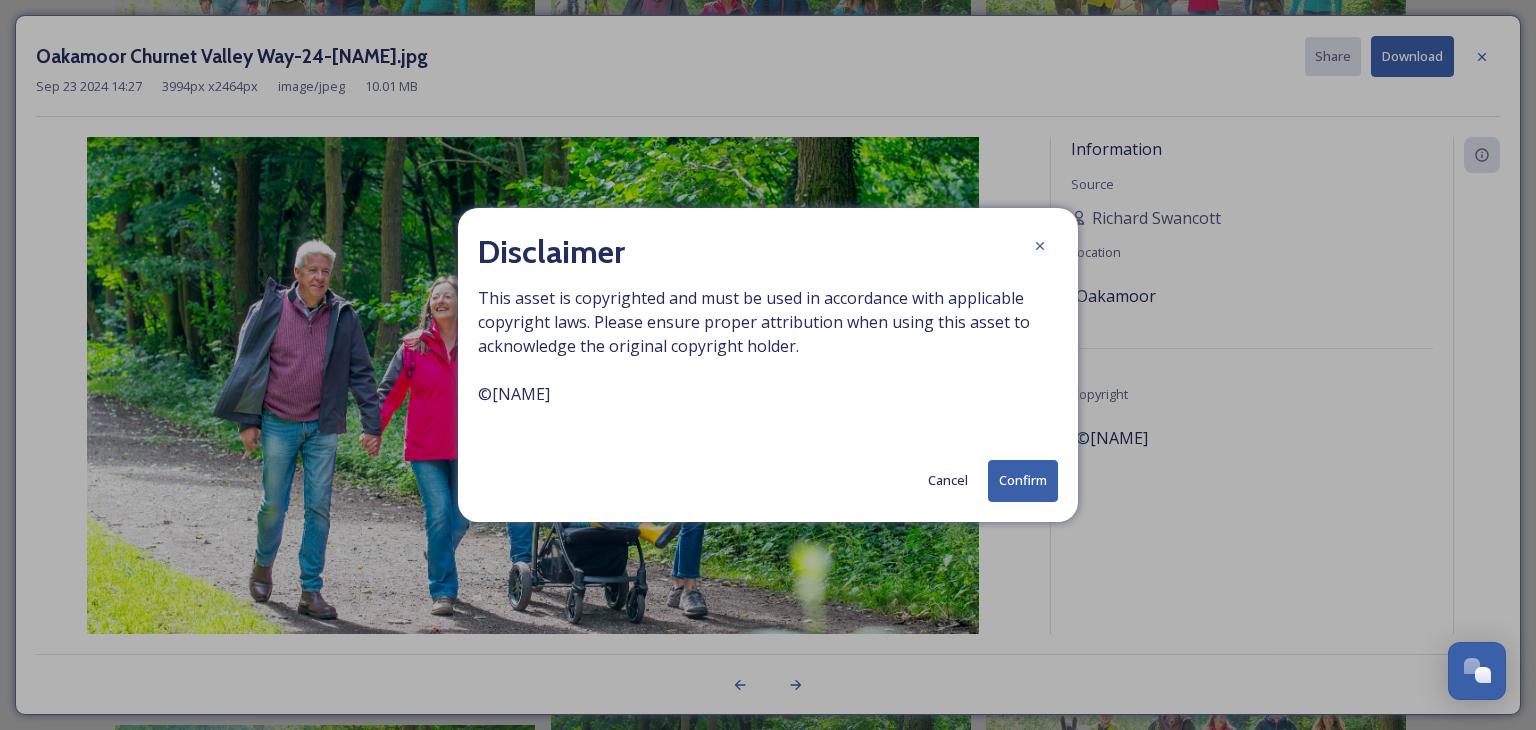 click on "Confirm" at bounding box center [1023, 480] 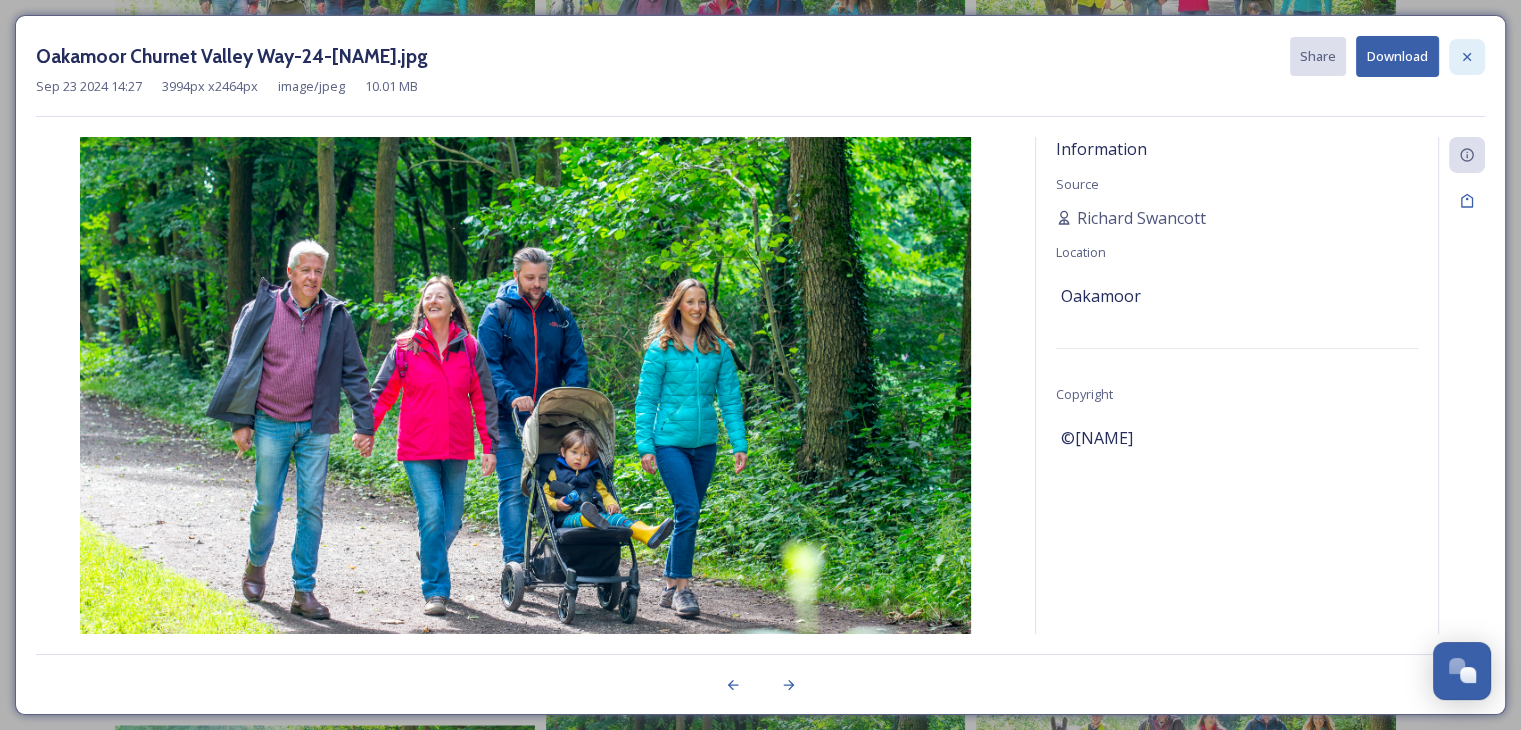 click at bounding box center (1467, 57) 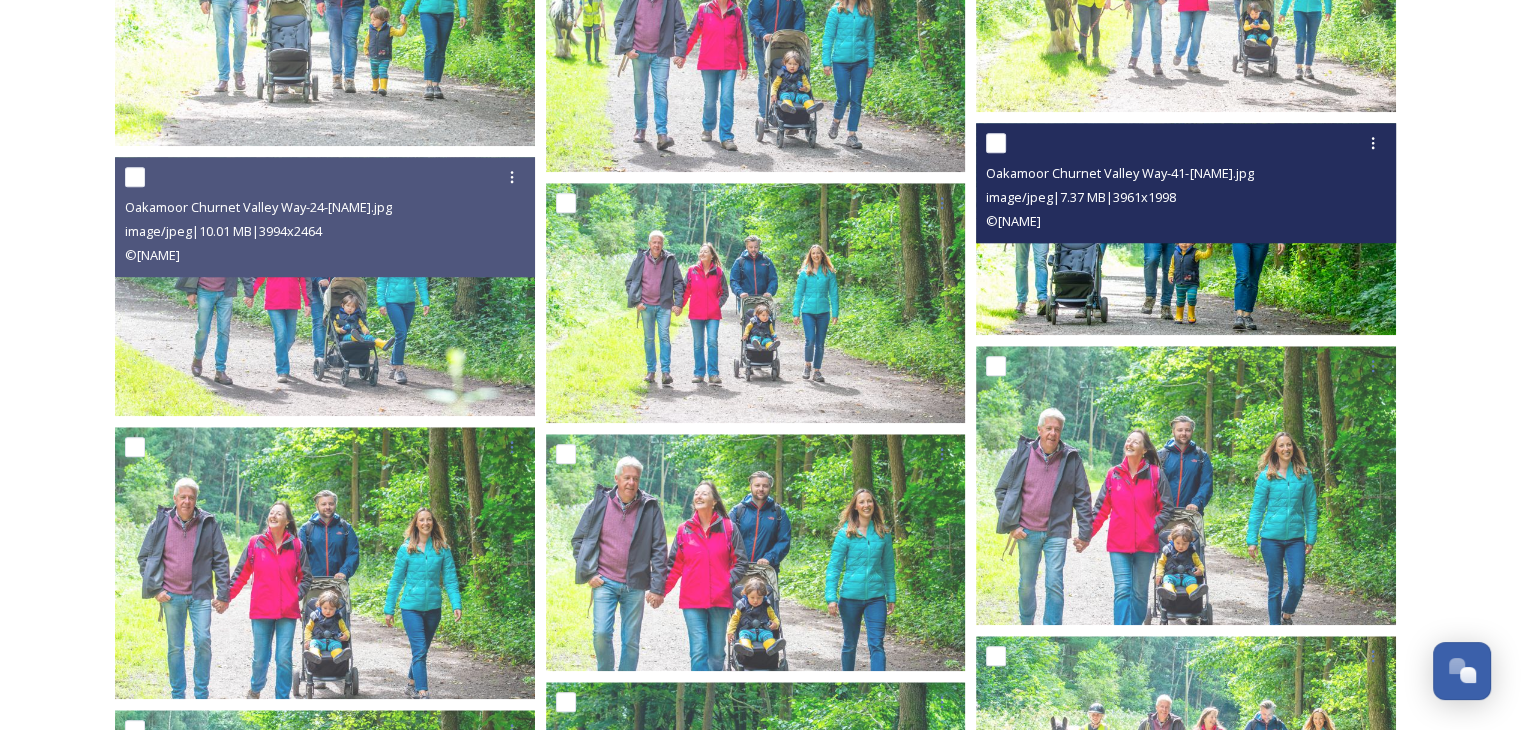 click at bounding box center [1186, 229] 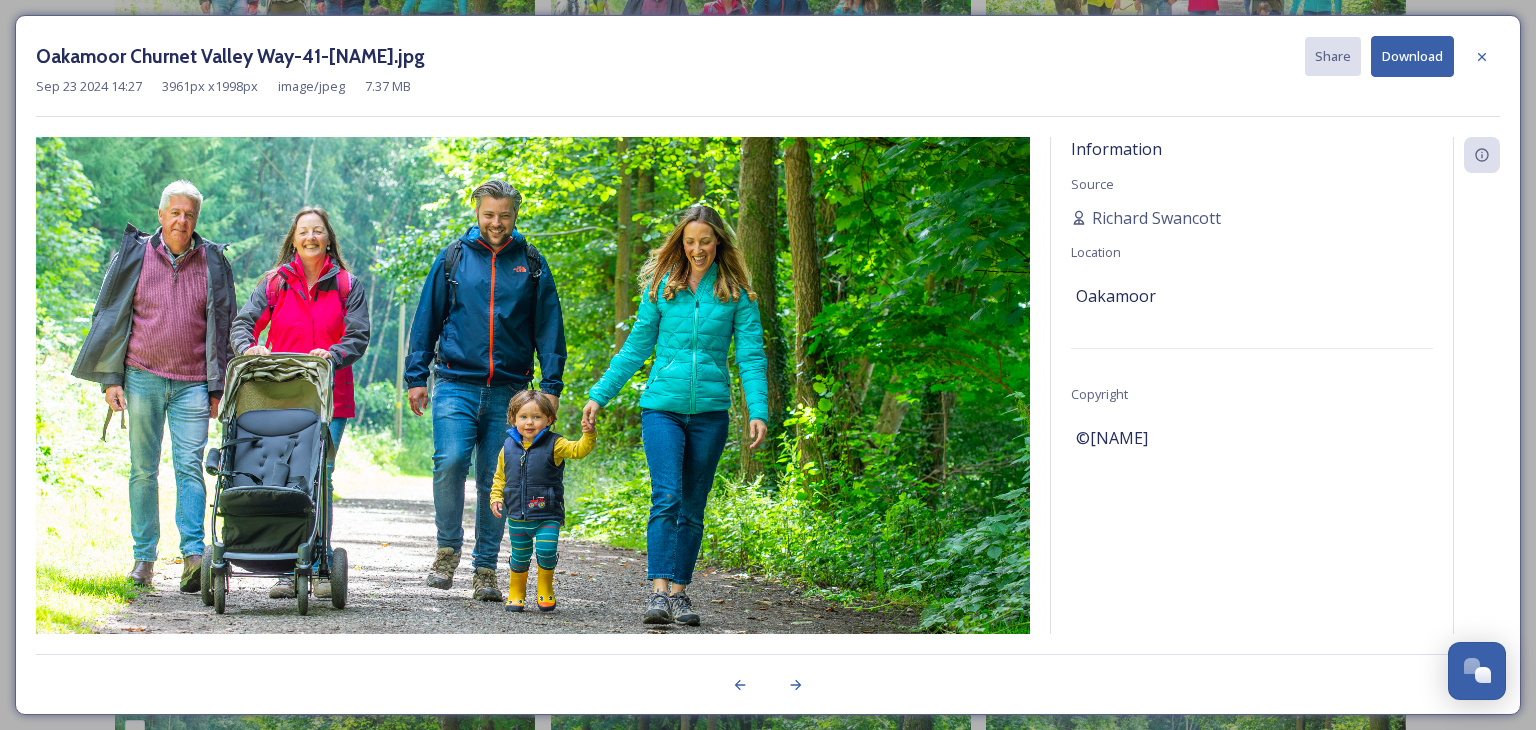 click on "Download" at bounding box center (1412, 56) 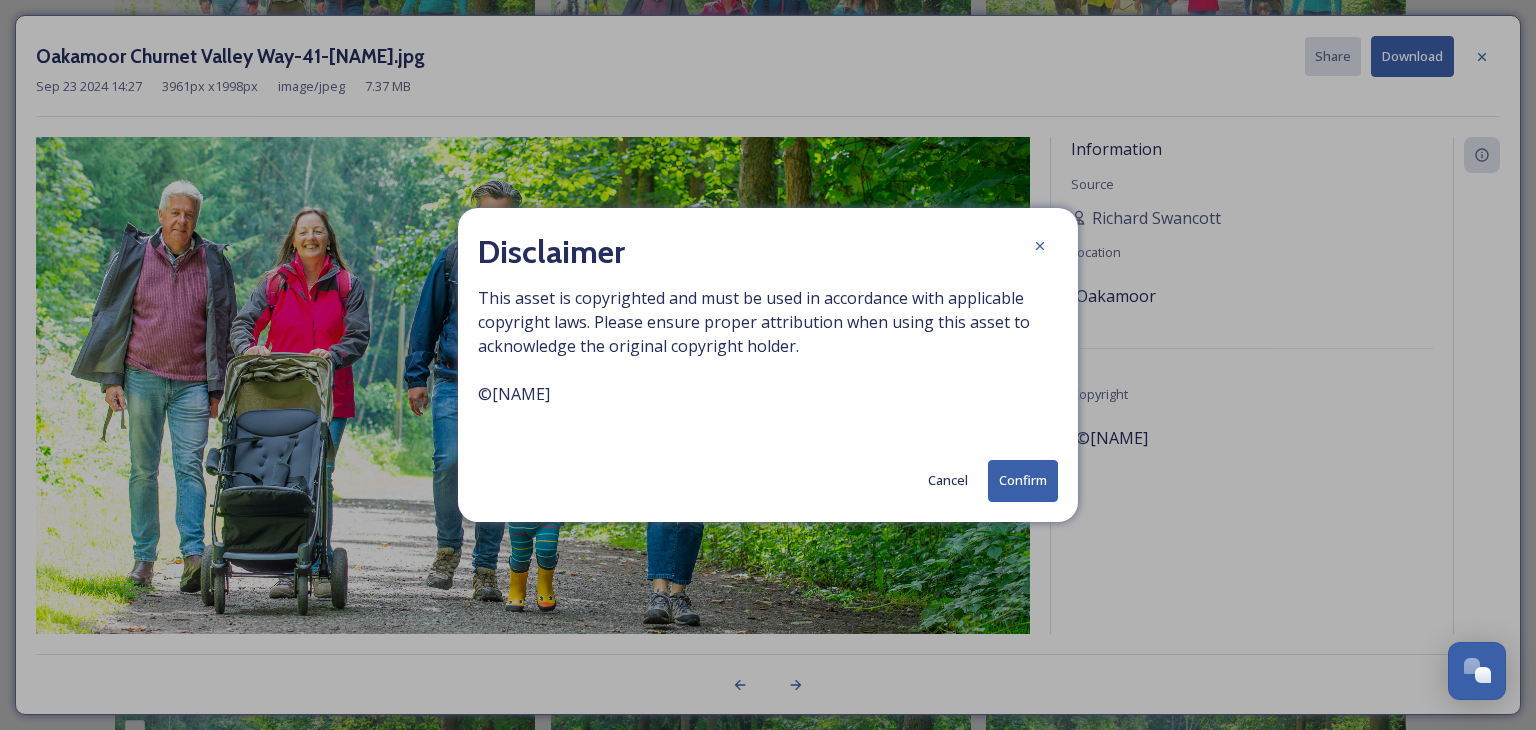 click on "Confirm" at bounding box center [1023, 480] 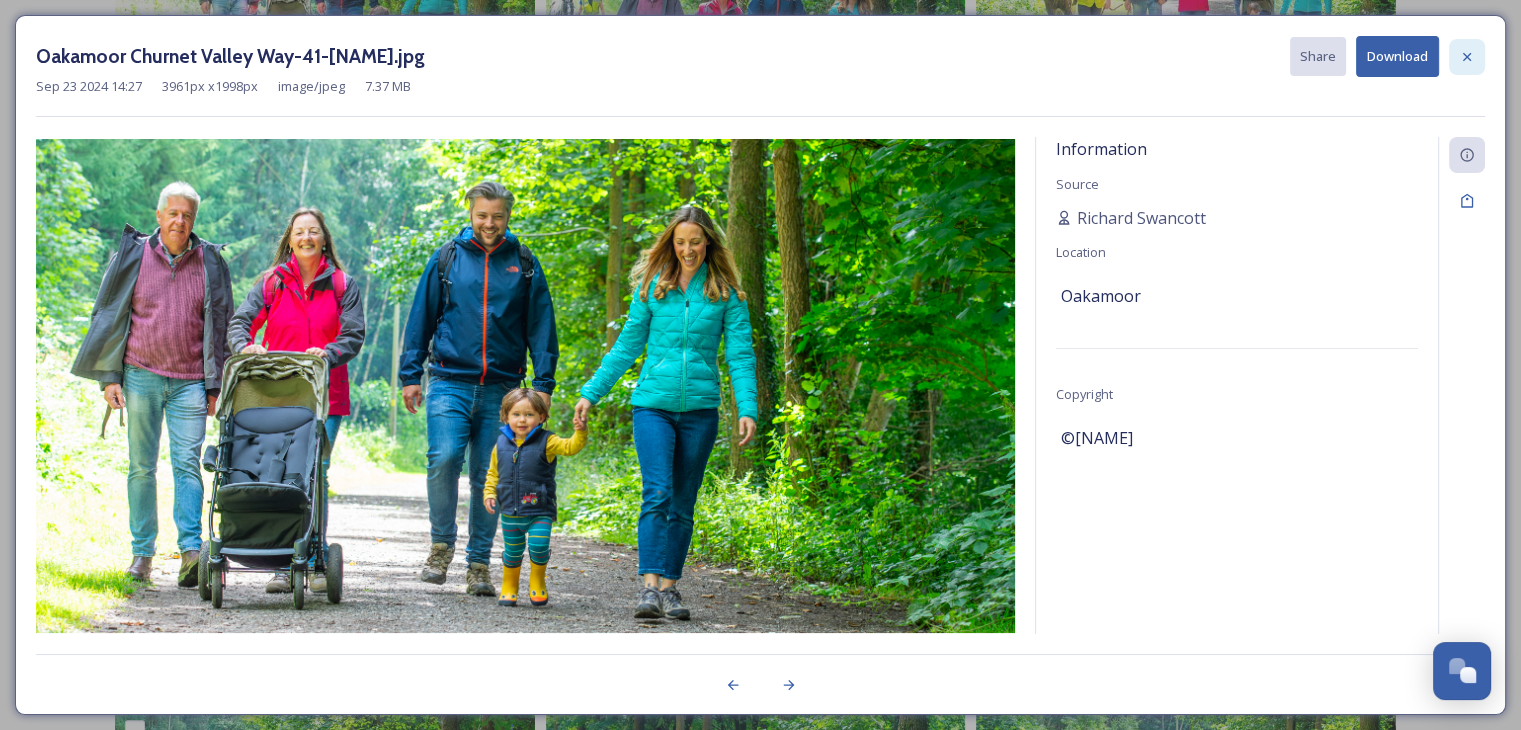 click 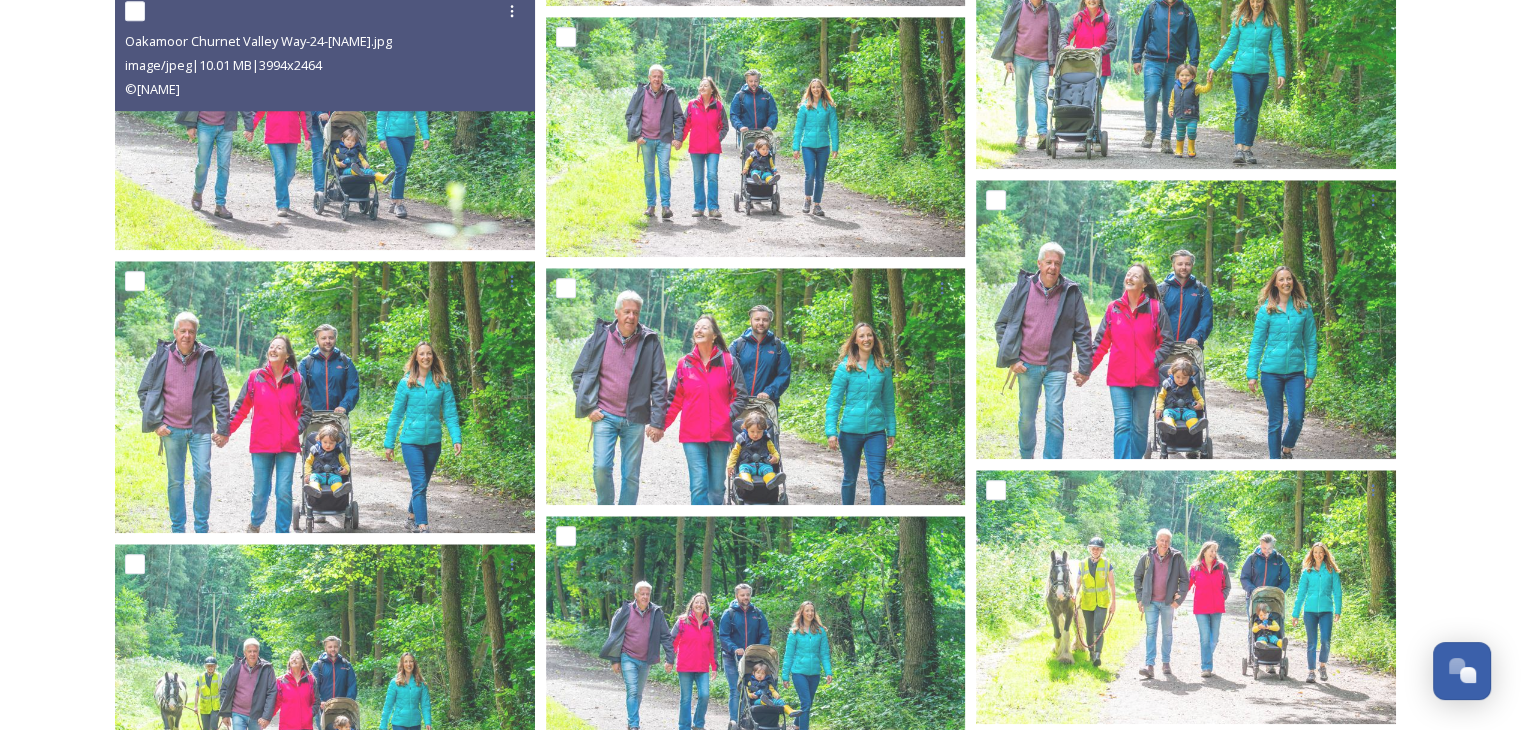 scroll, scrollTop: 2049, scrollLeft: 0, axis: vertical 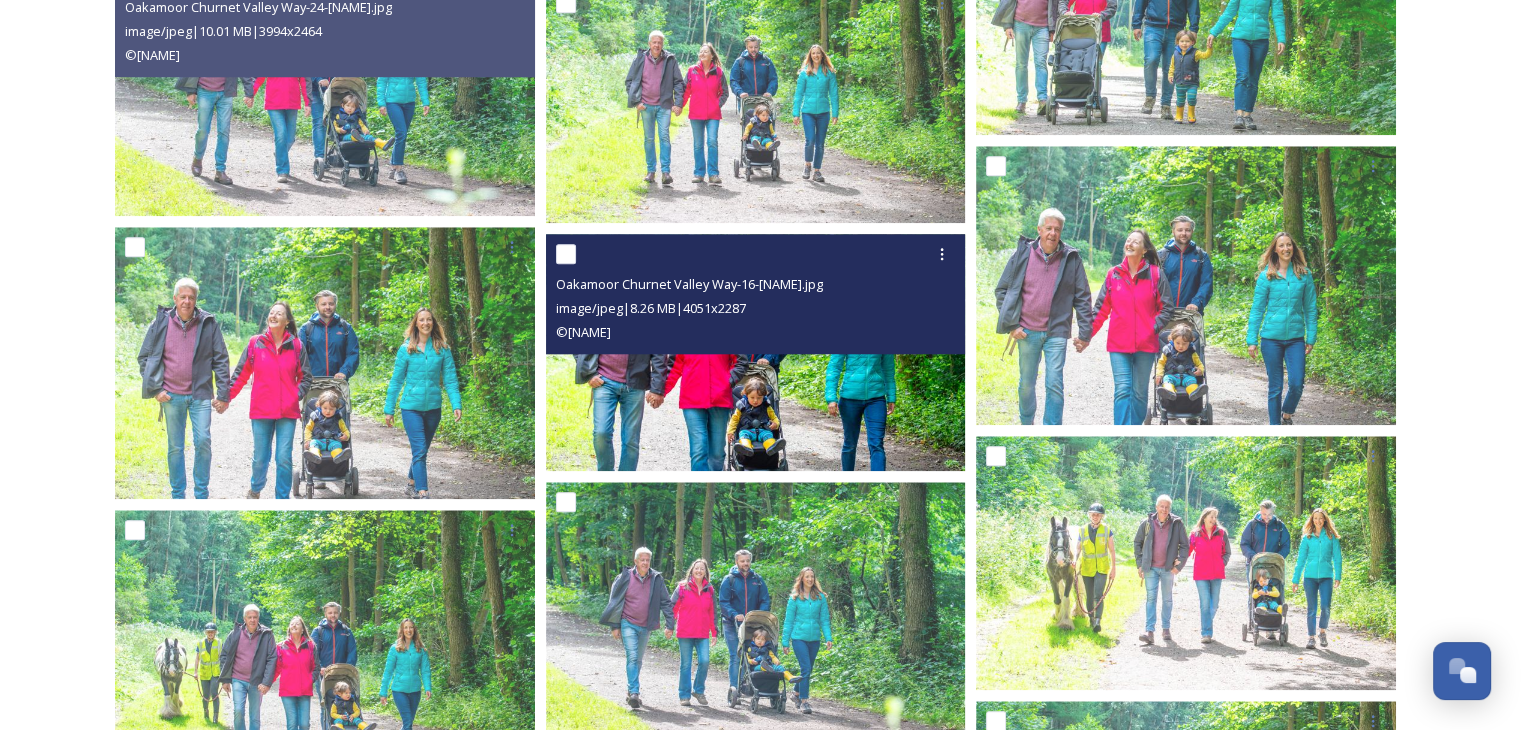 click at bounding box center (756, 352) 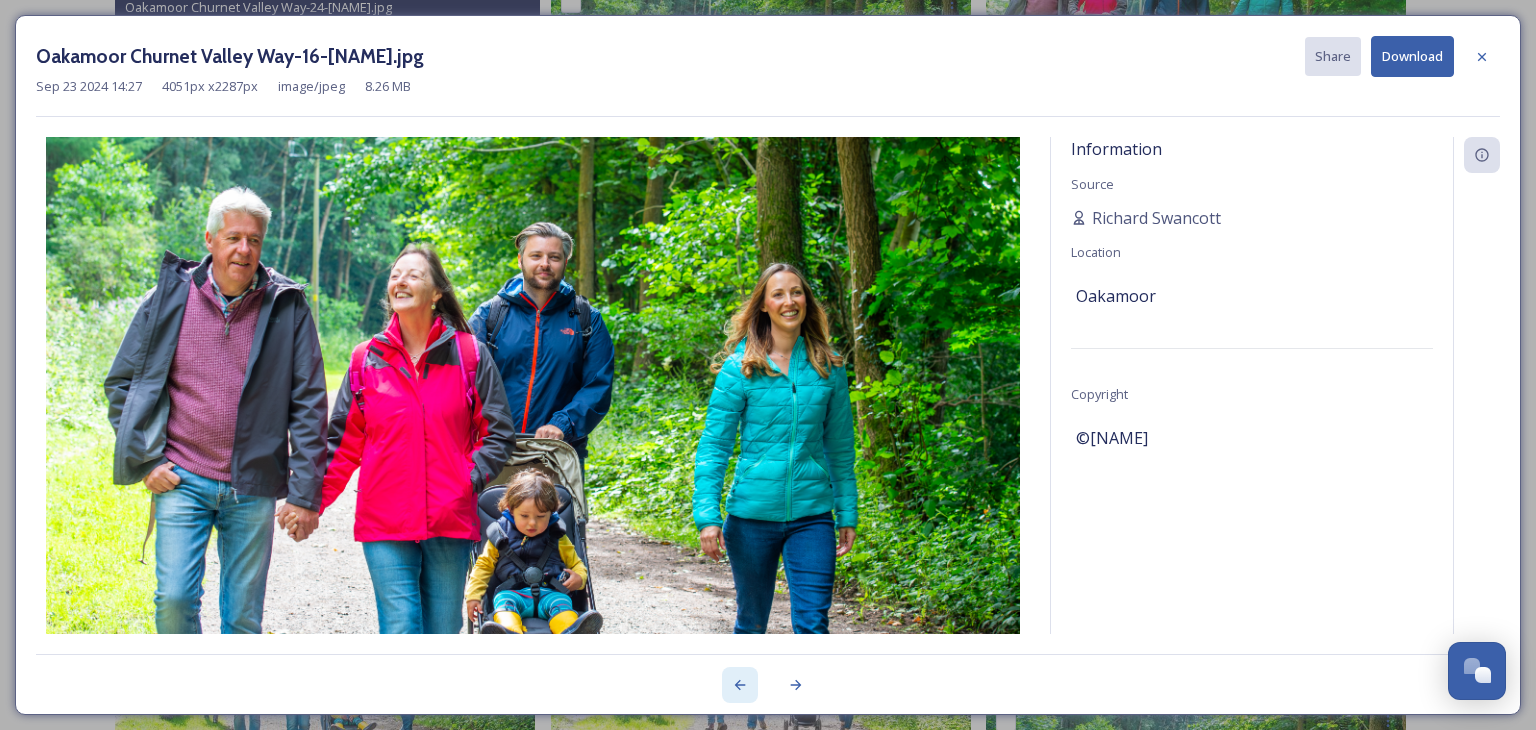 click 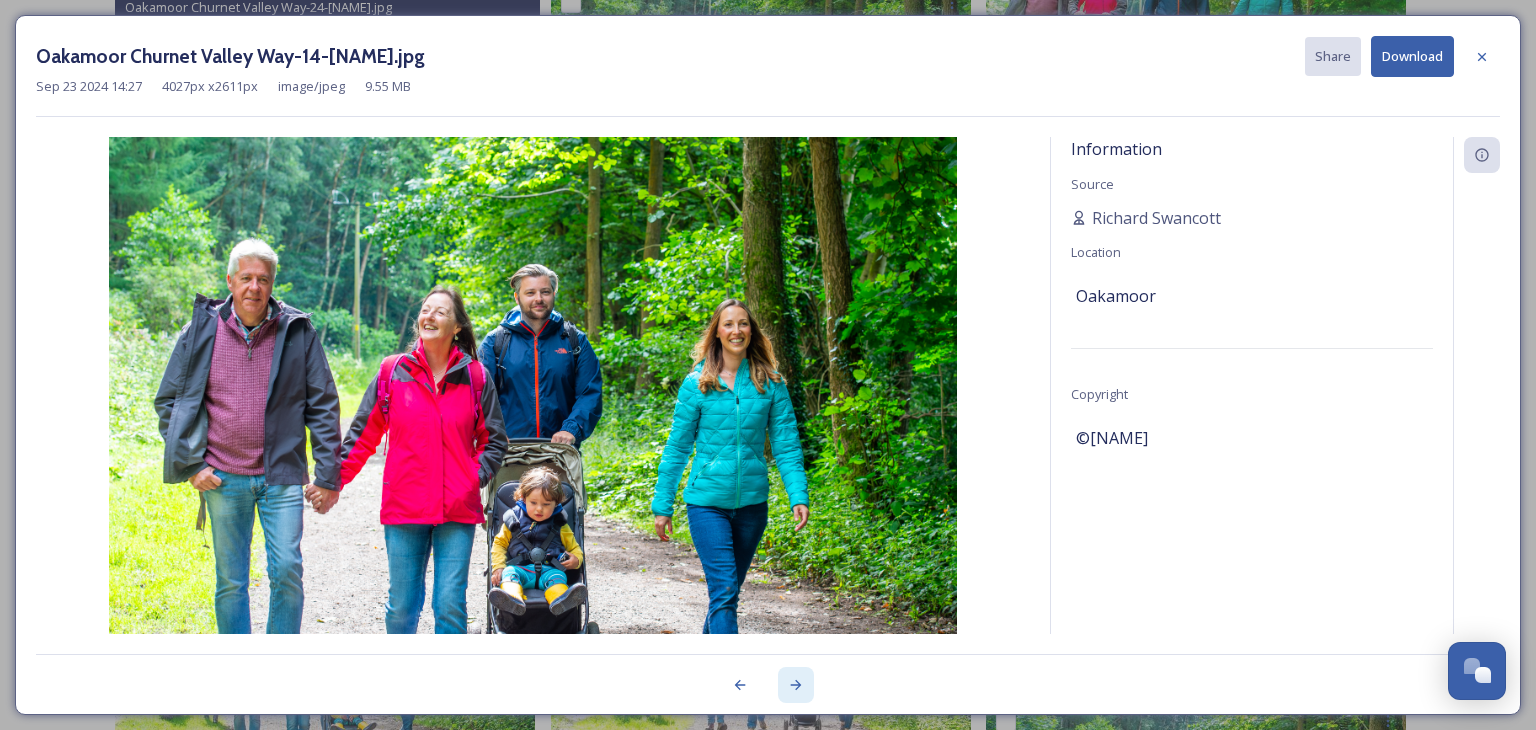 click 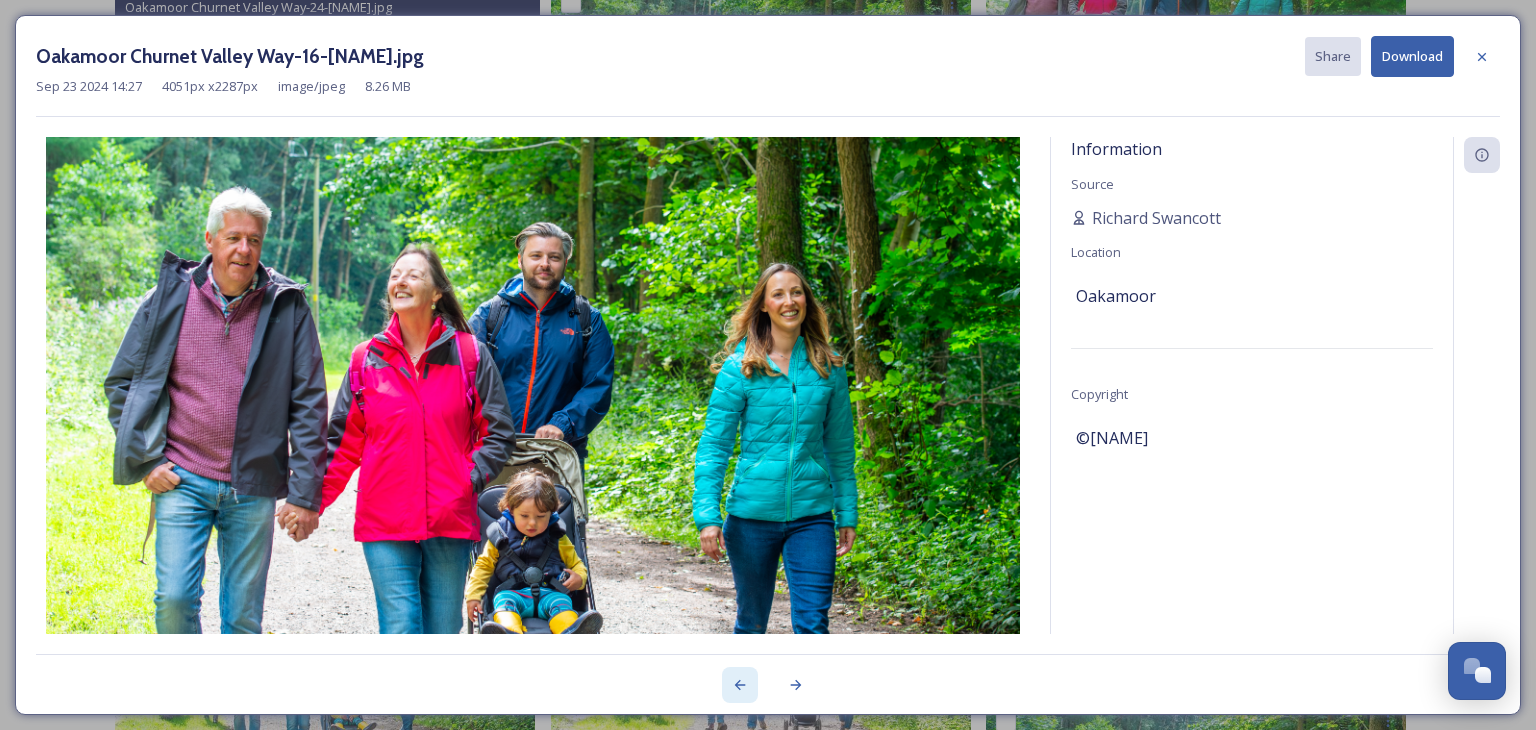 click at bounding box center (740, 685) 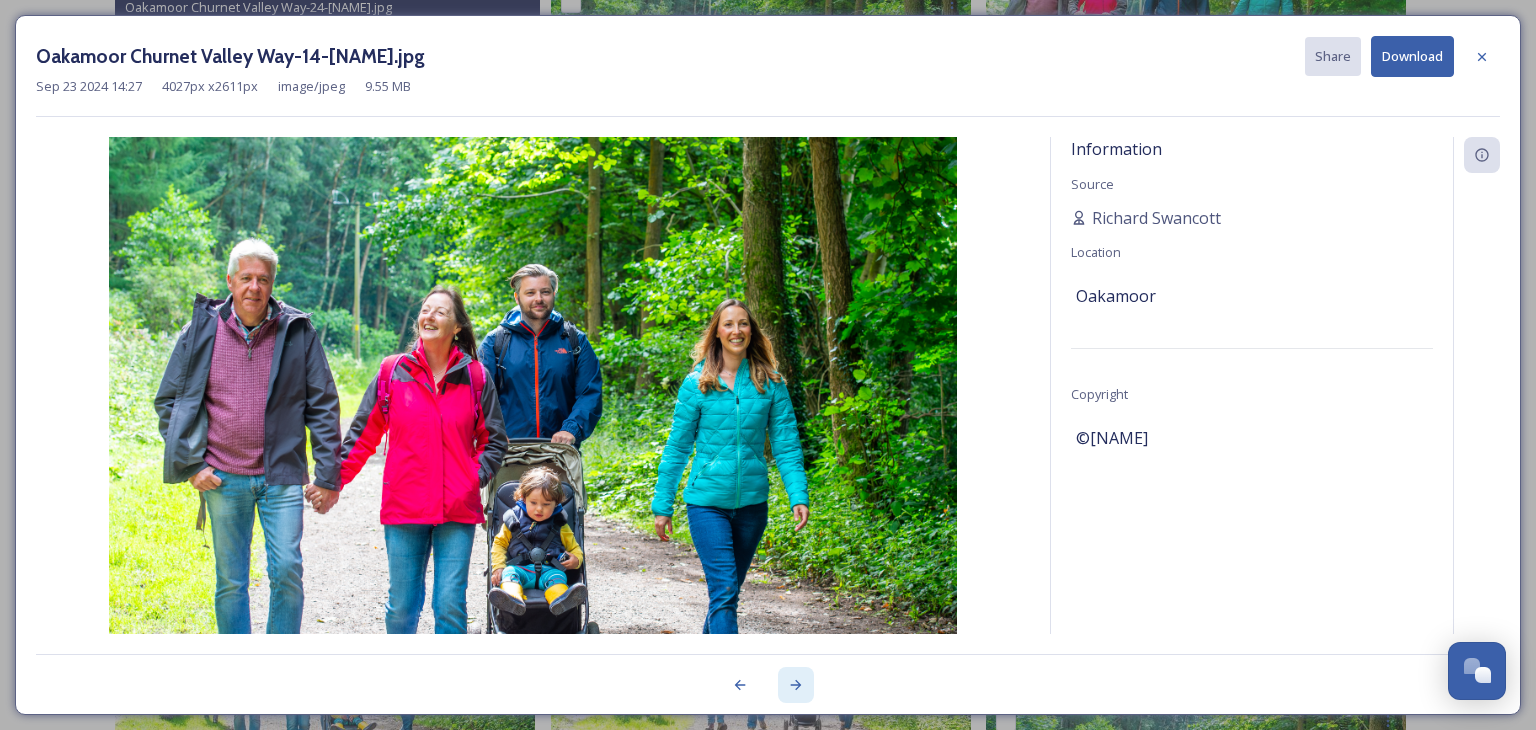 click 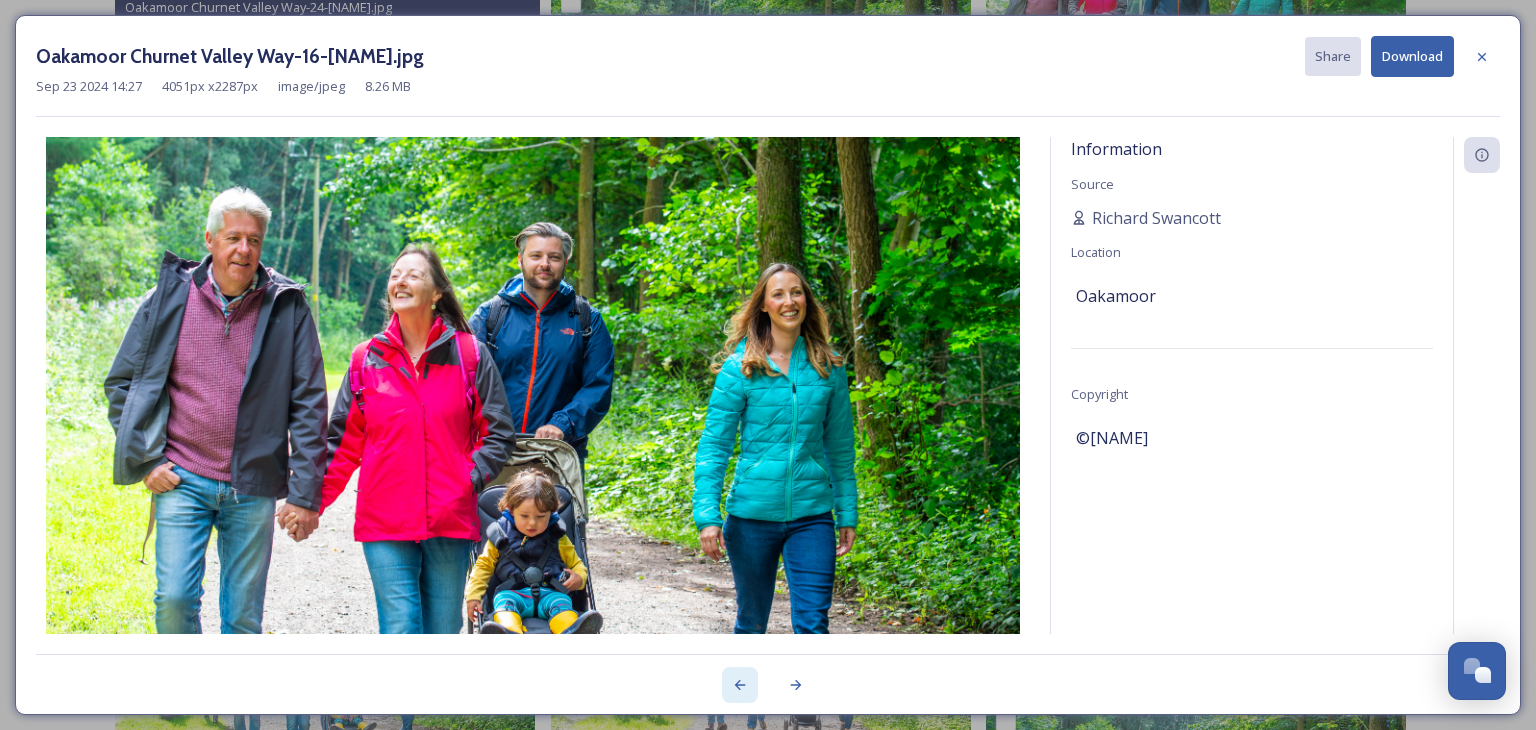 click 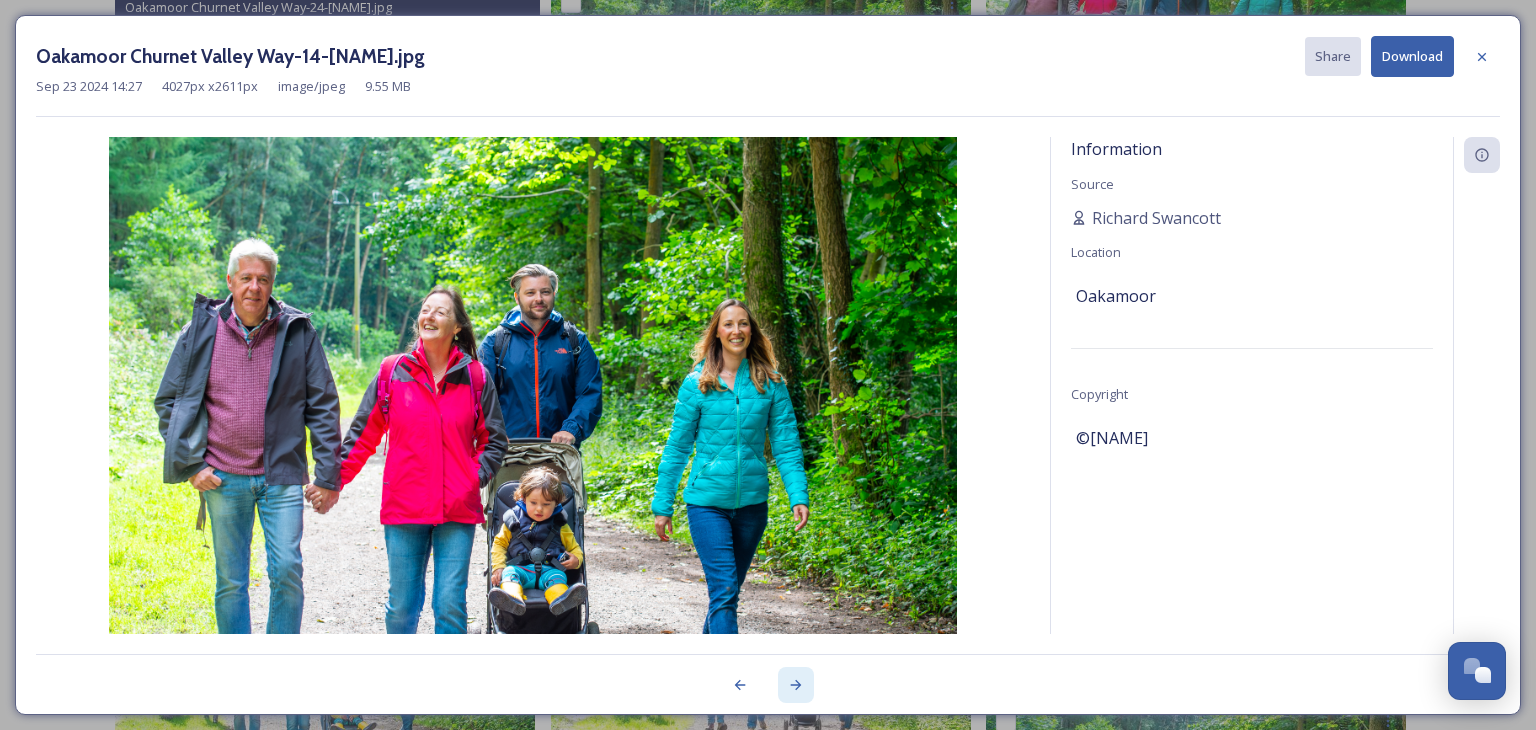 click 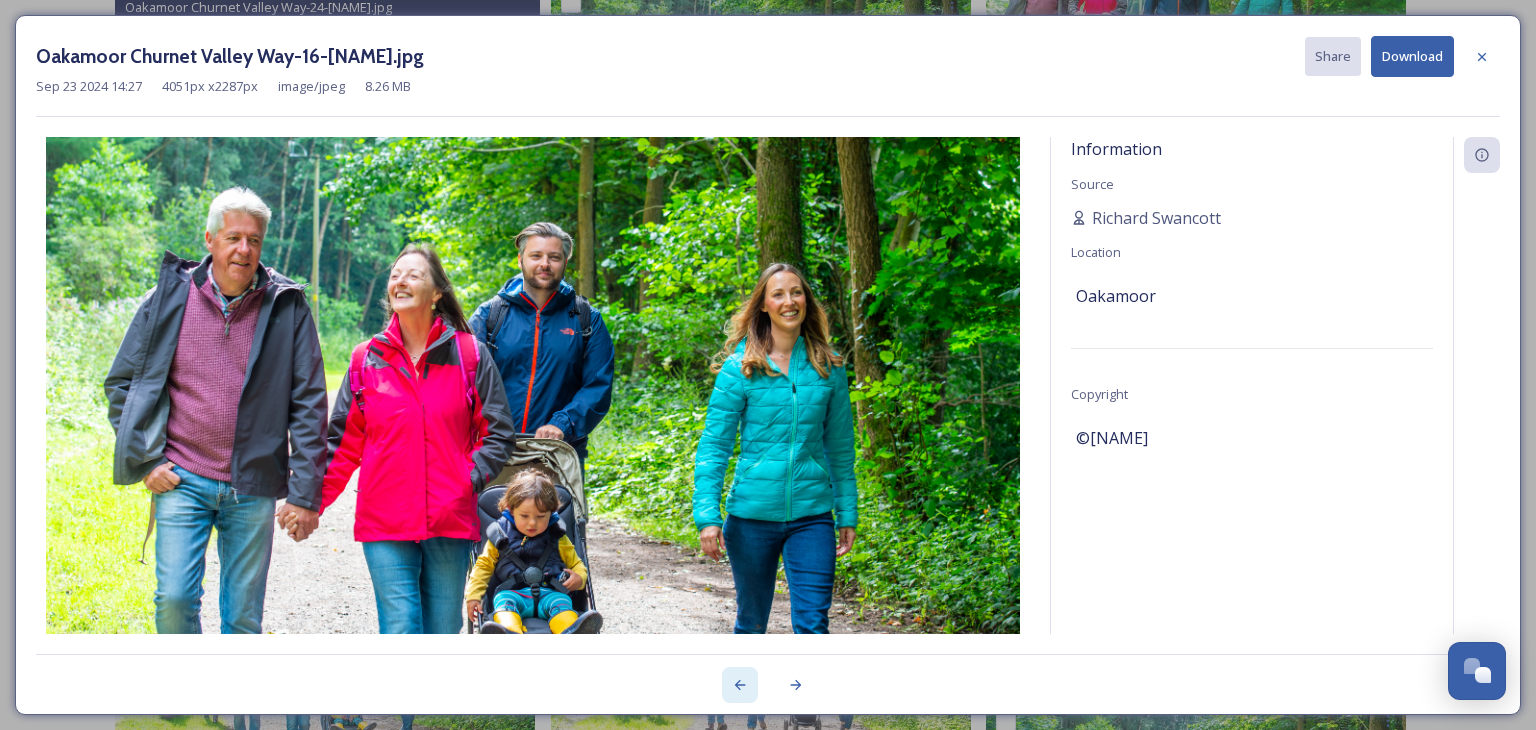 click 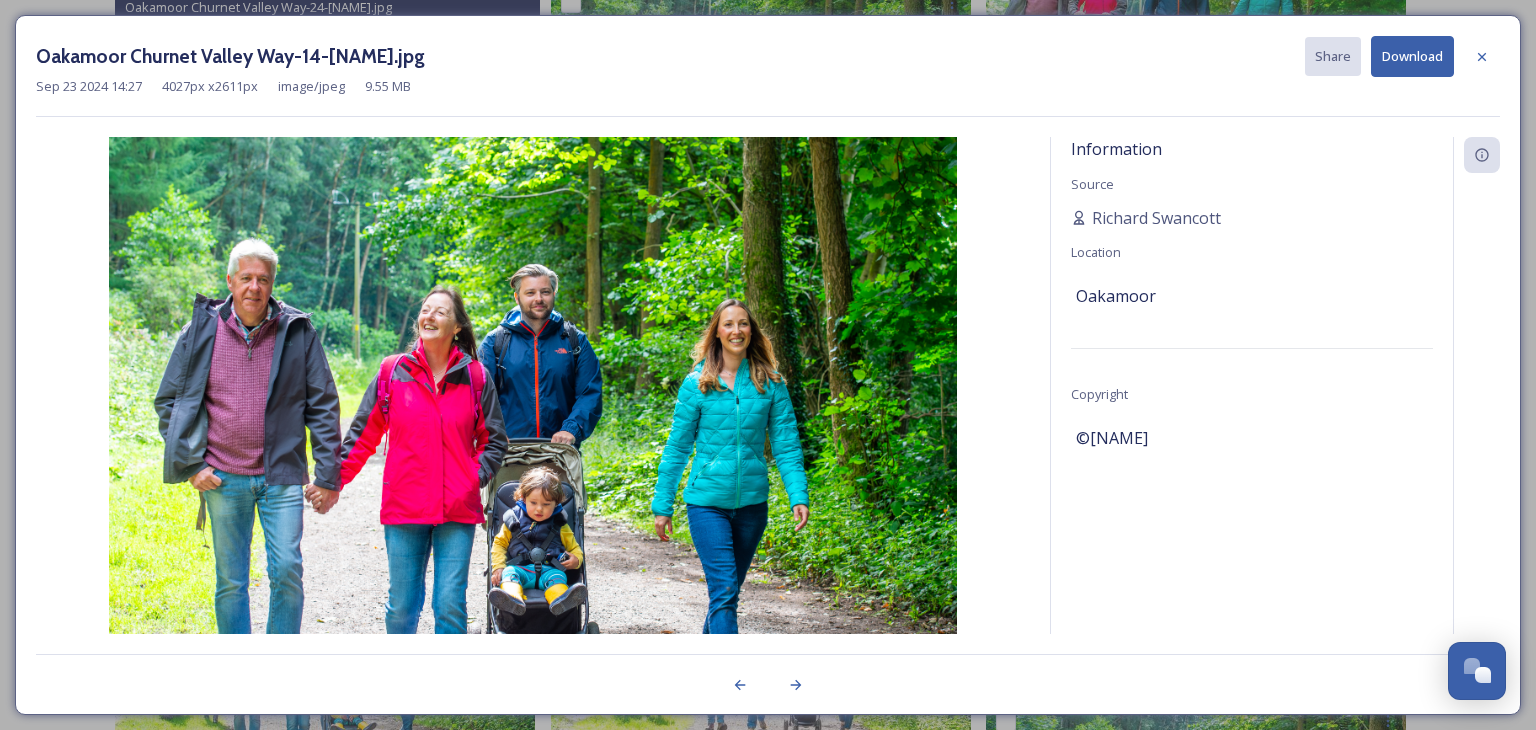 click on "Download" at bounding box center [1412, 56] 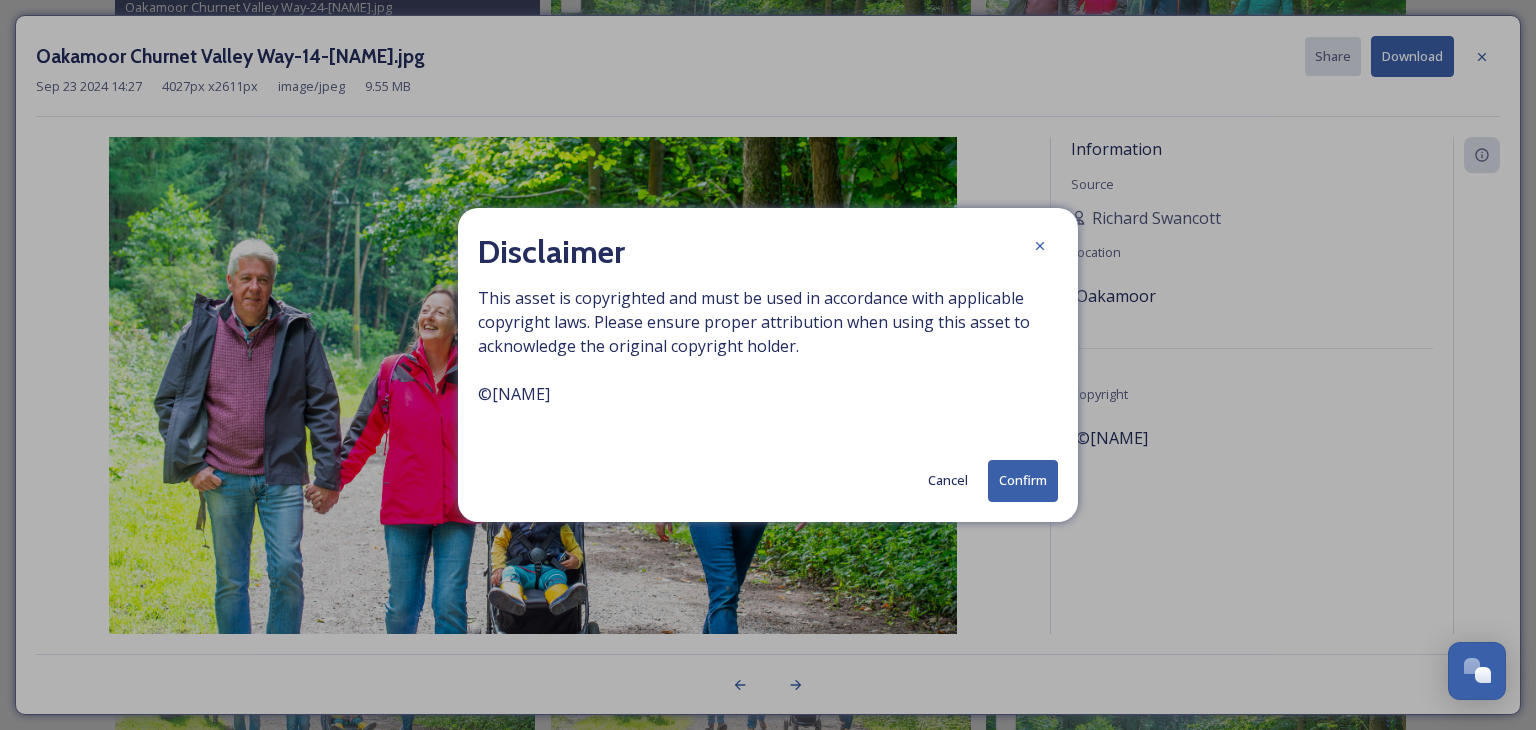 click on "Confirm" at bounding box center [1023, 480] 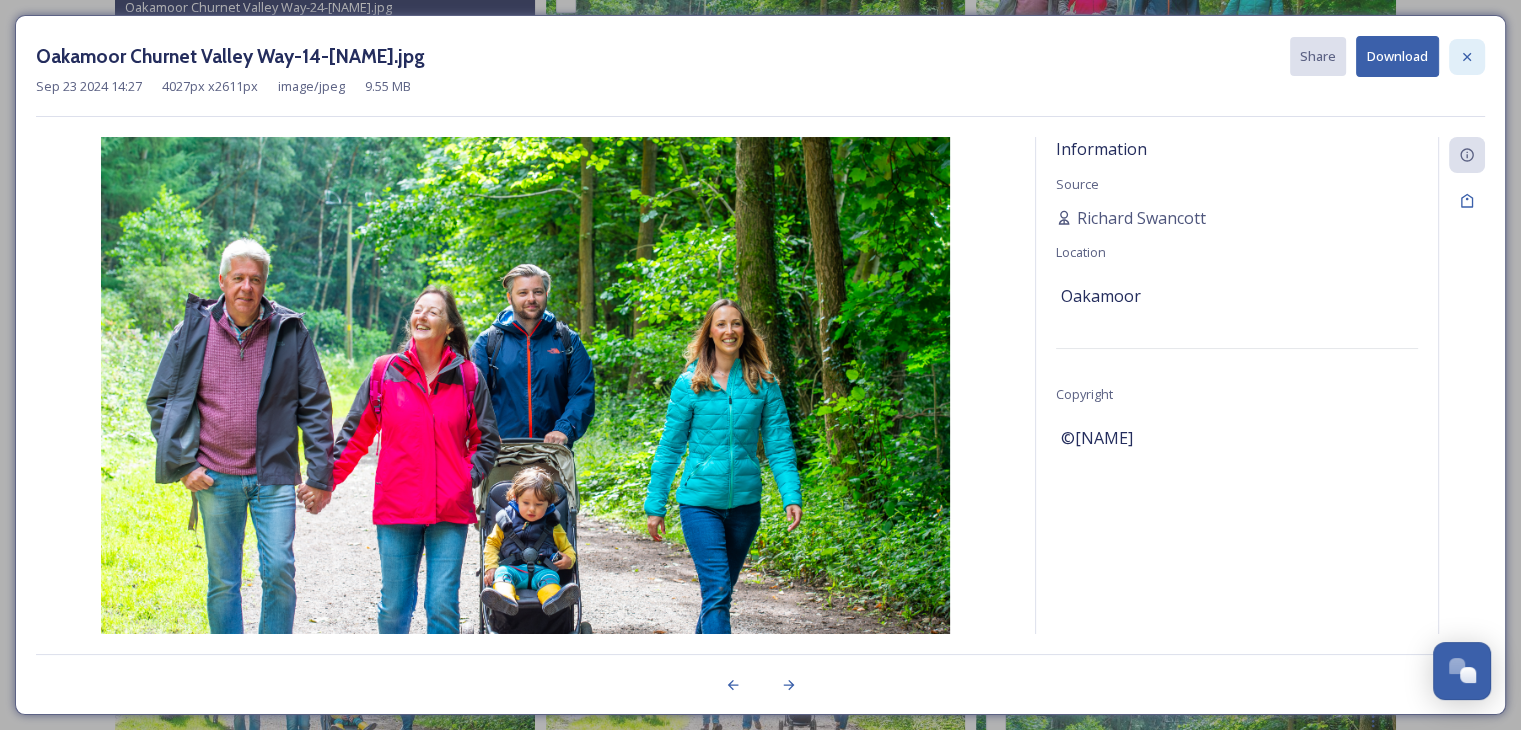 click 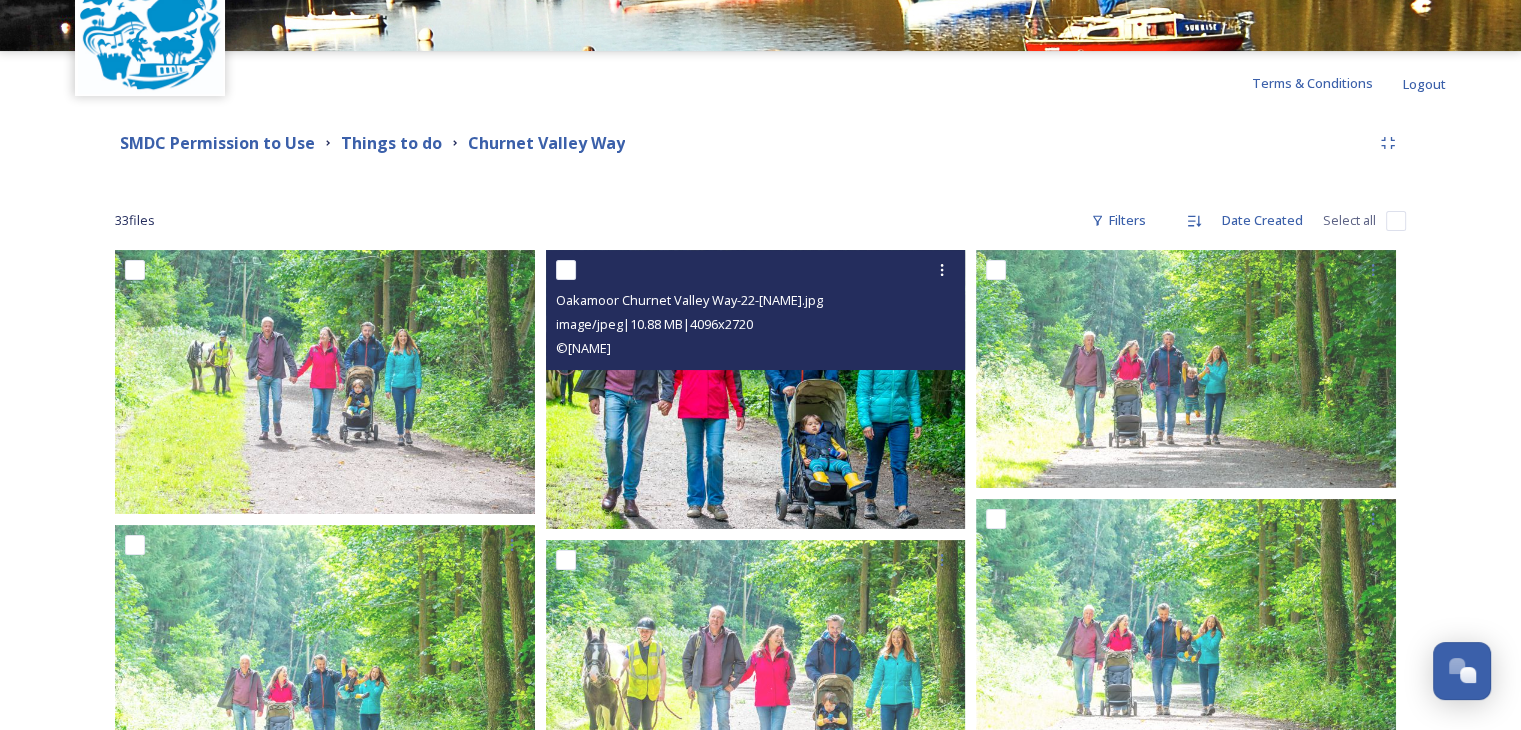 scroll, scrollTop: 0, scrollLeft: 0, axis: both 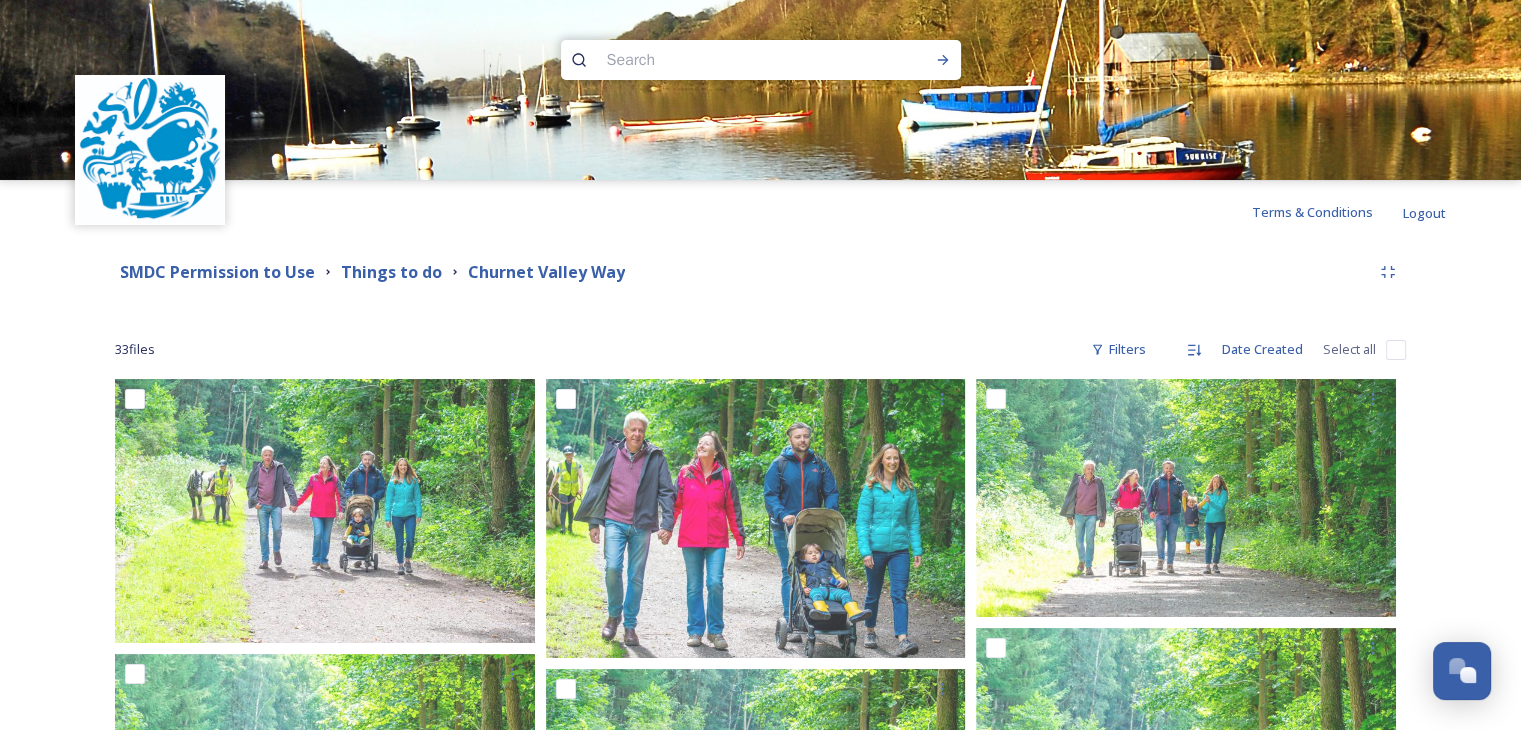 click on "SMDC Permission to Use Things to do Churnet Valley Way" at bounding box center (760, 272) 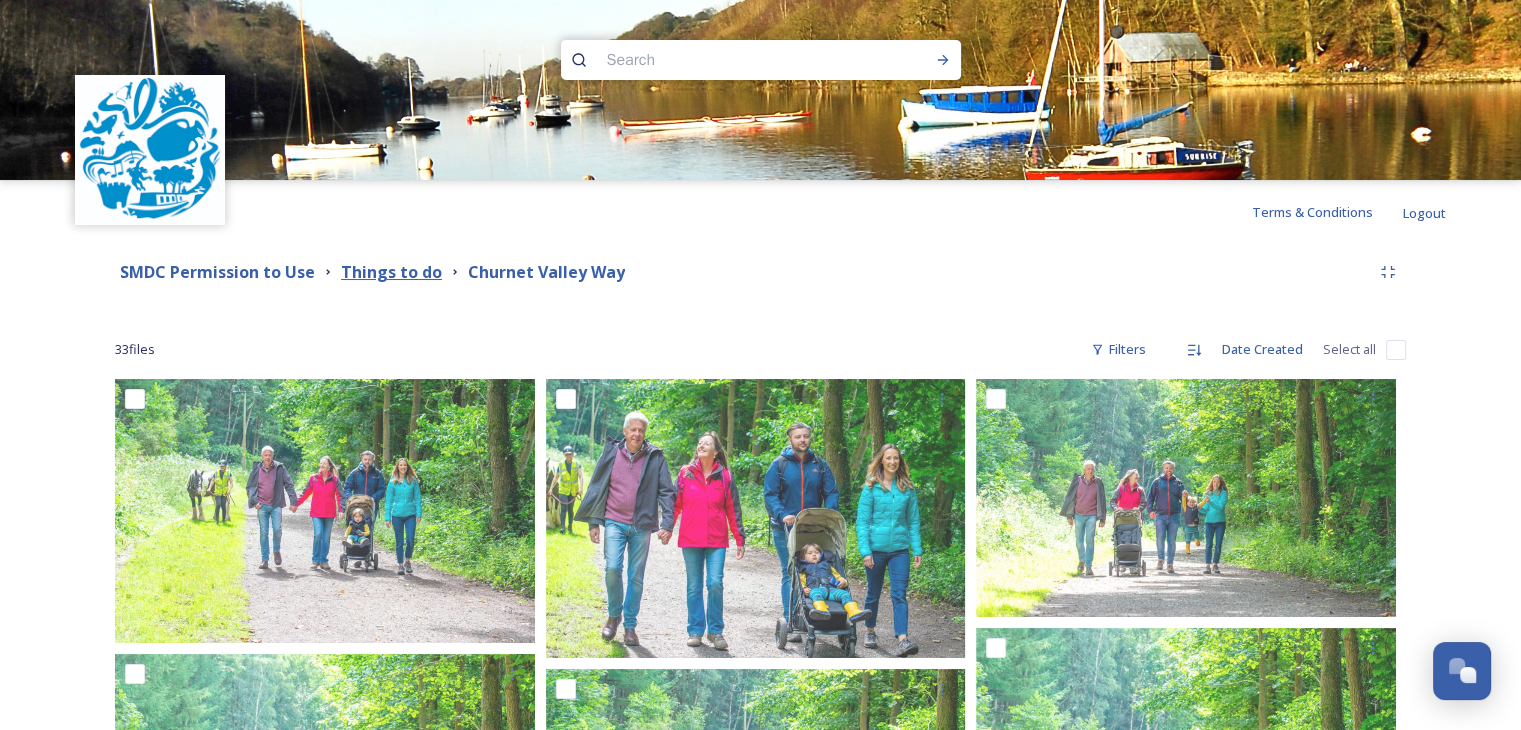 click on "Things to do" at bounding box center [391, 272] 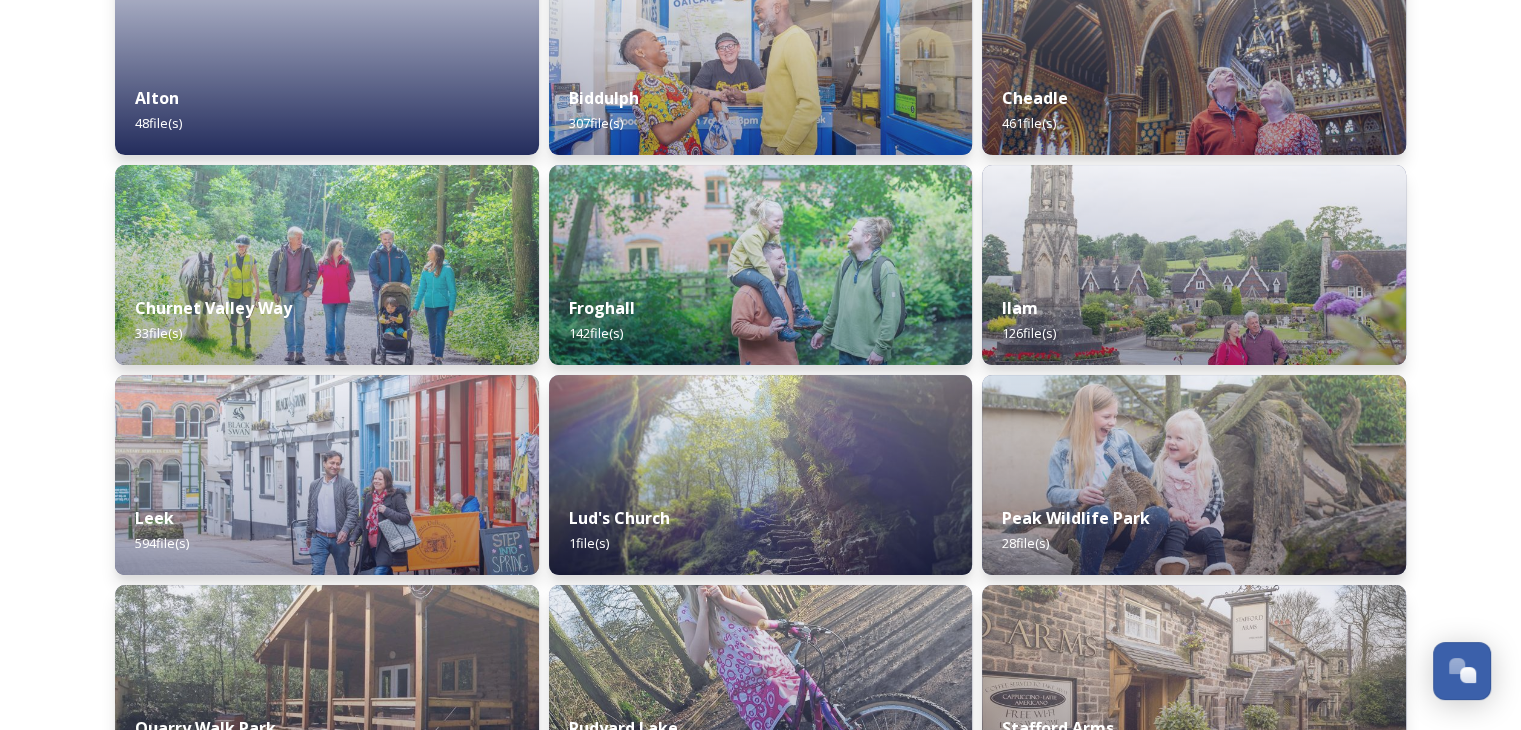 scroll, scrollTop: 500, scrollLeft: 0, axis: vertical 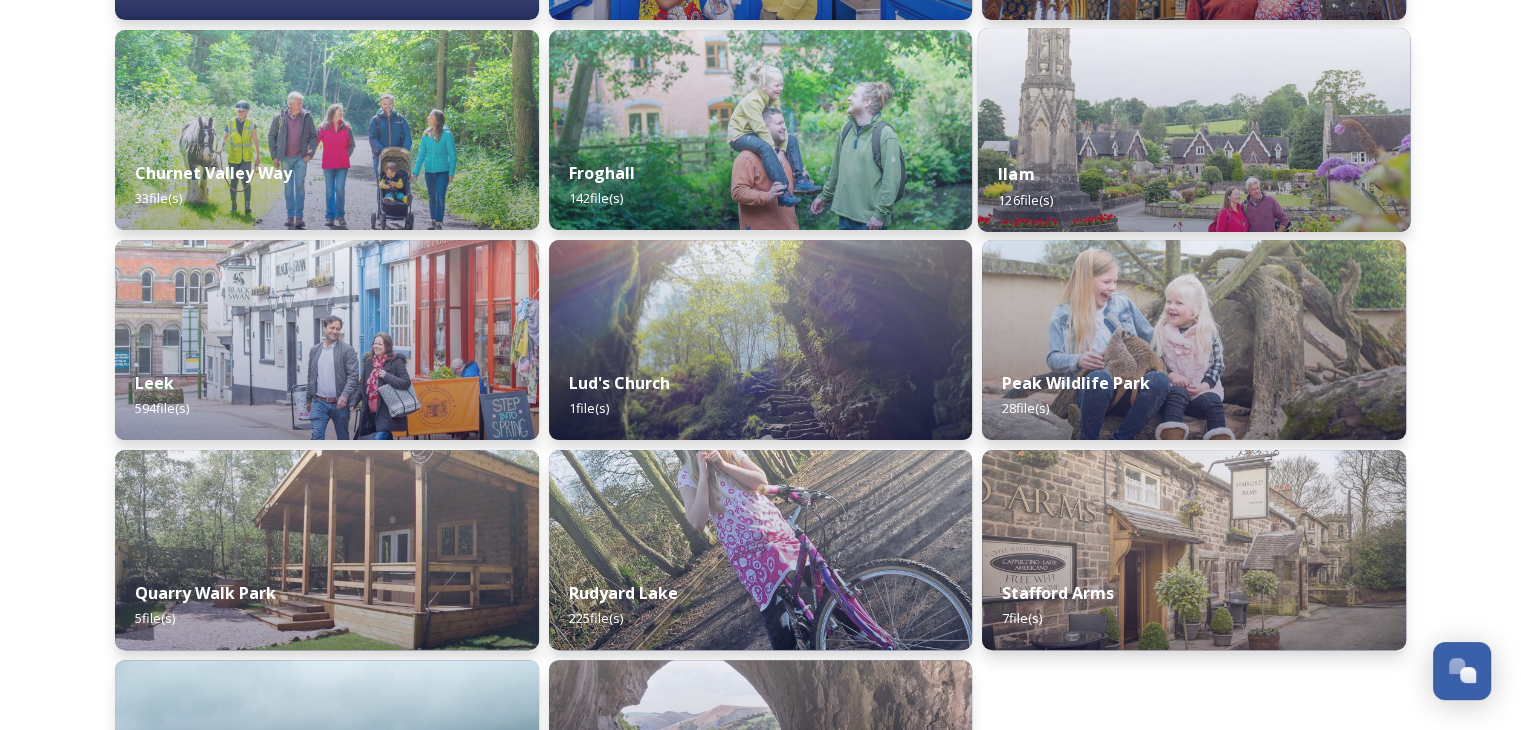 click on "Ilam 126  file(s)" at bounding box center (1194, 186) 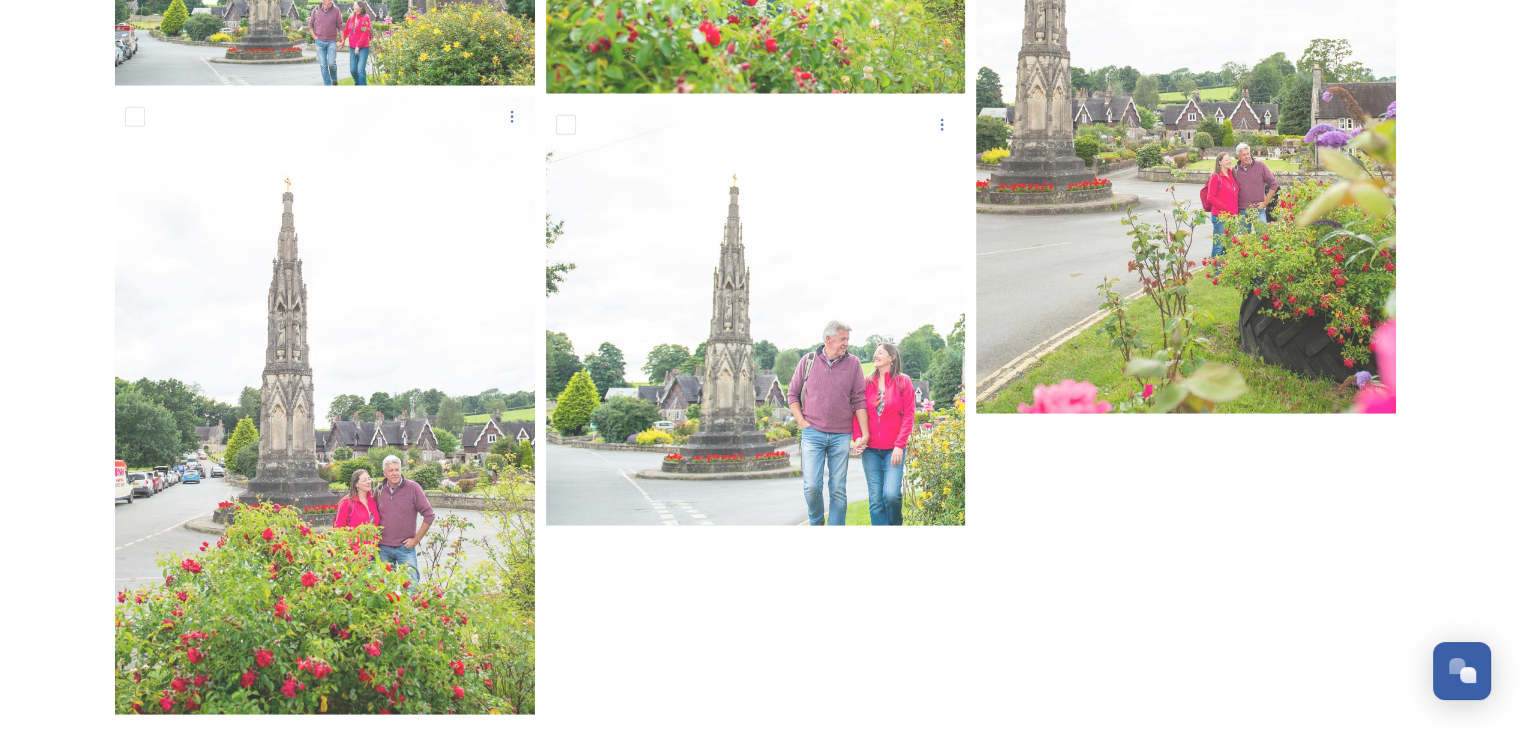 scroll, scrollTop: 5184, scrollLeft: 0, axis: vertical 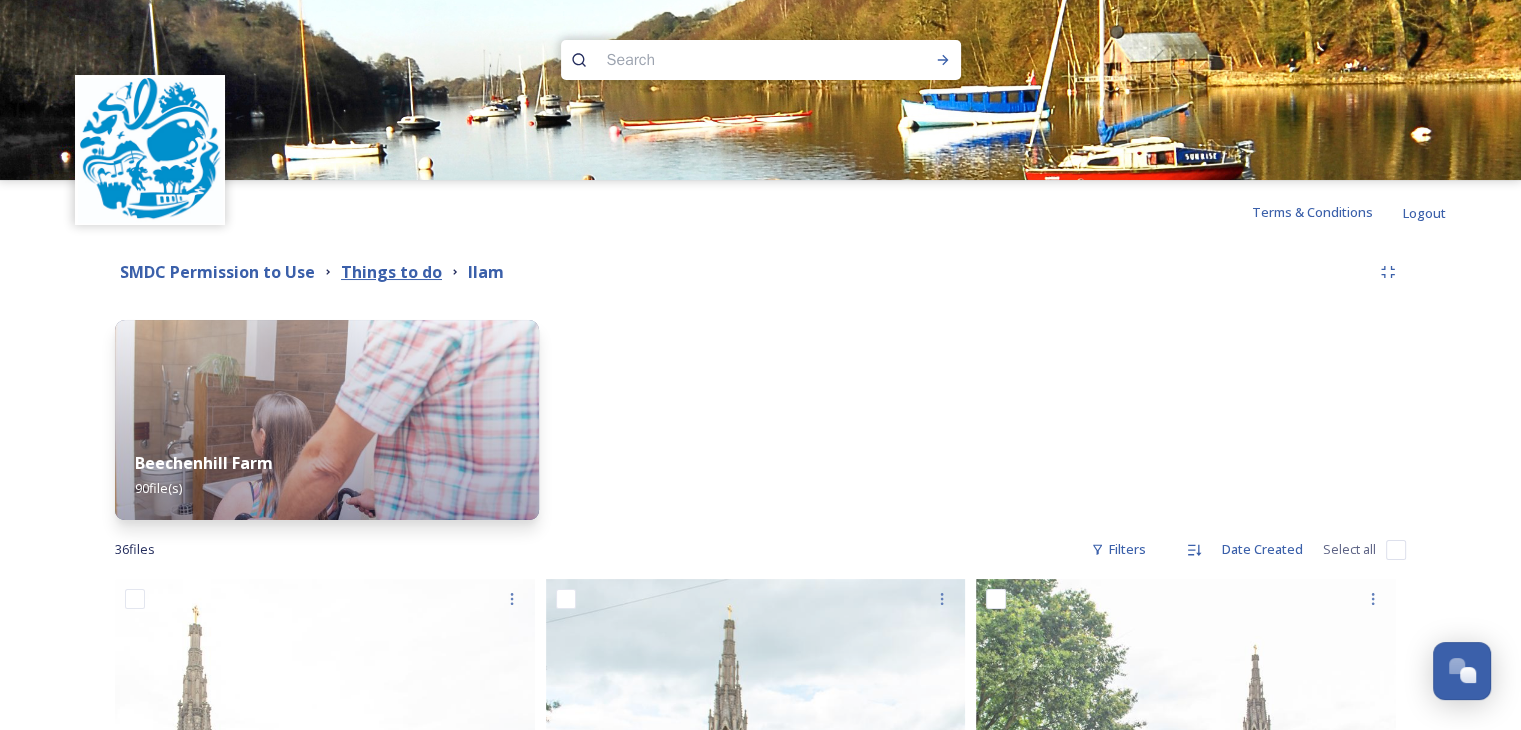 click on "Things to do" at bounding box center (391, 272) 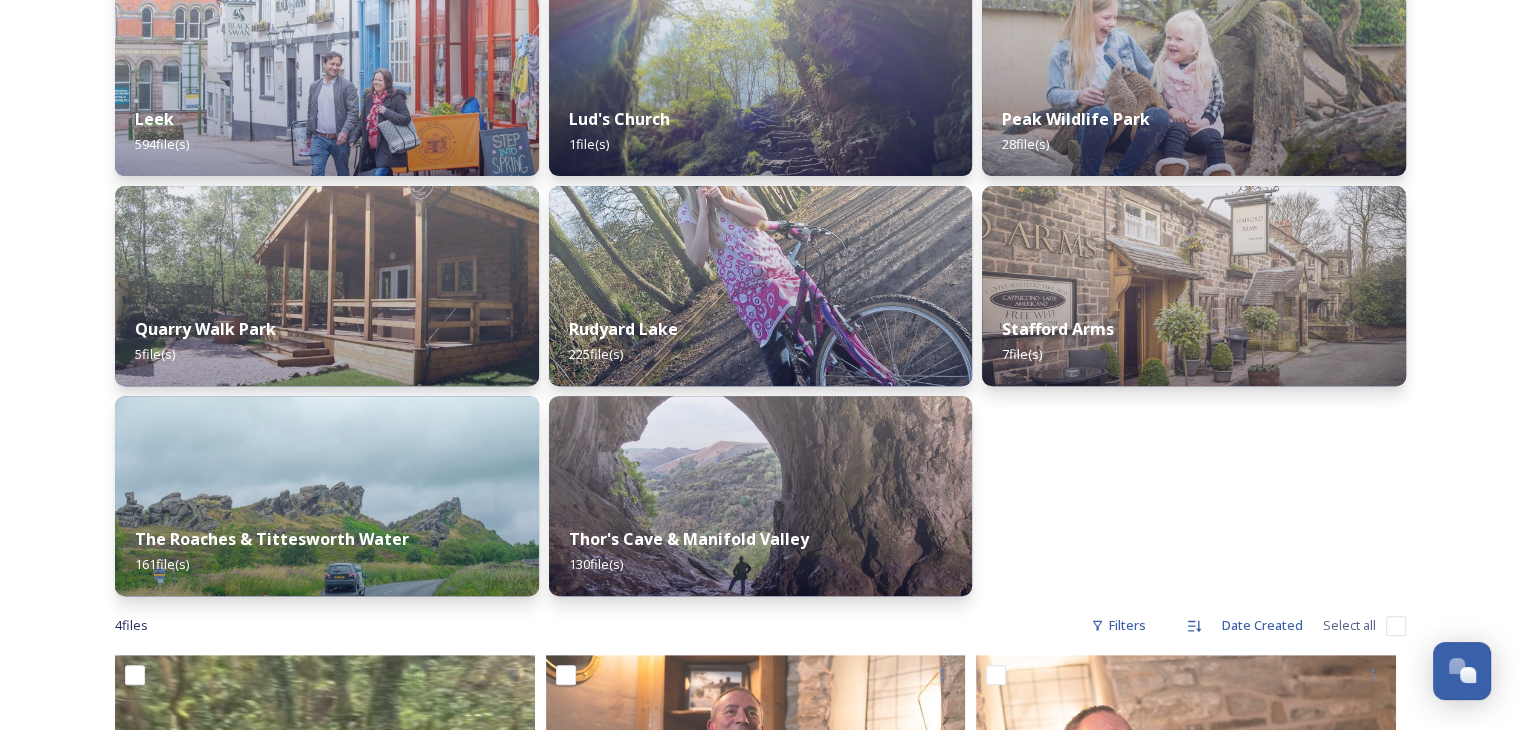 scroll, scrollTop: 800, scrollLeft: 0, axis: vertical 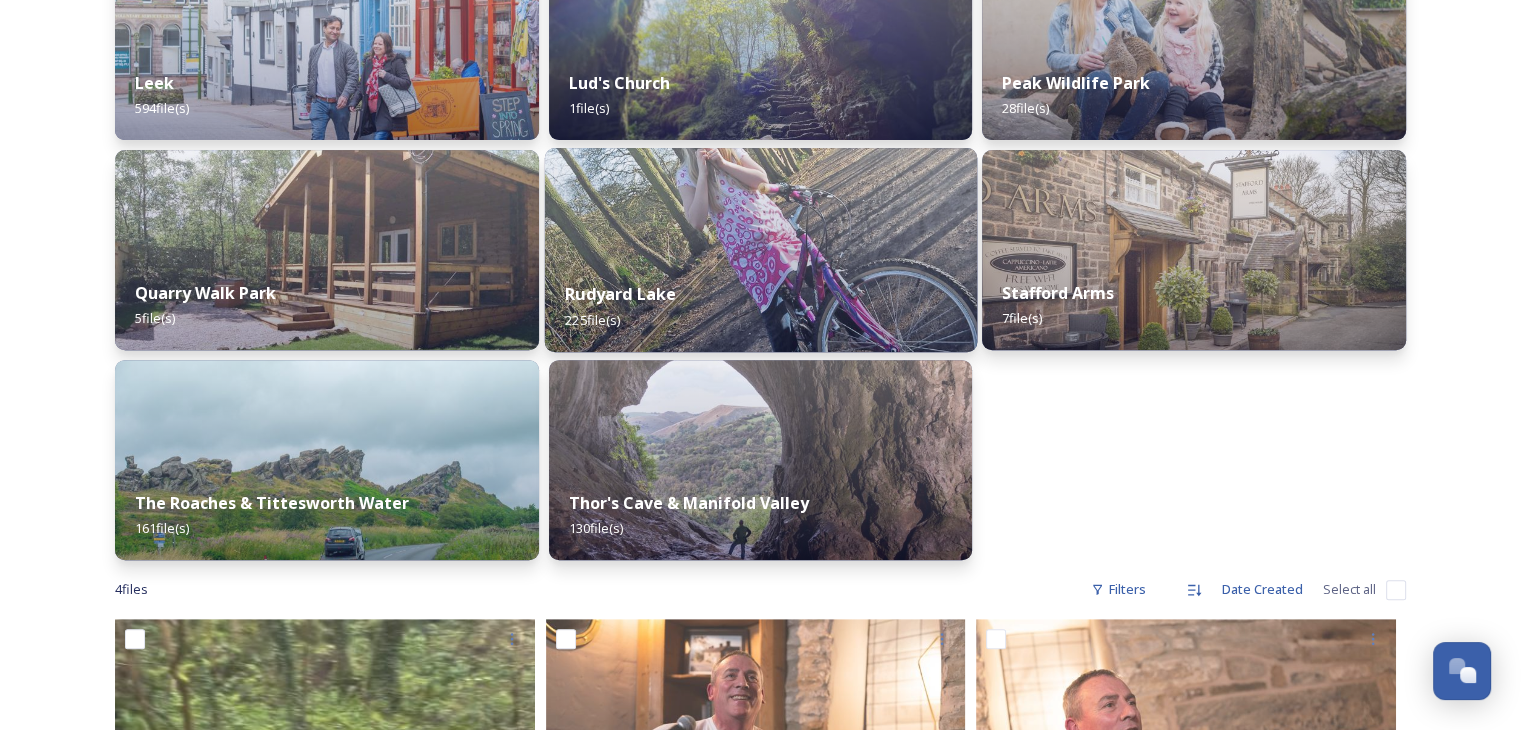 click on "Rudyard Lake" at bounding box center (620, 294) 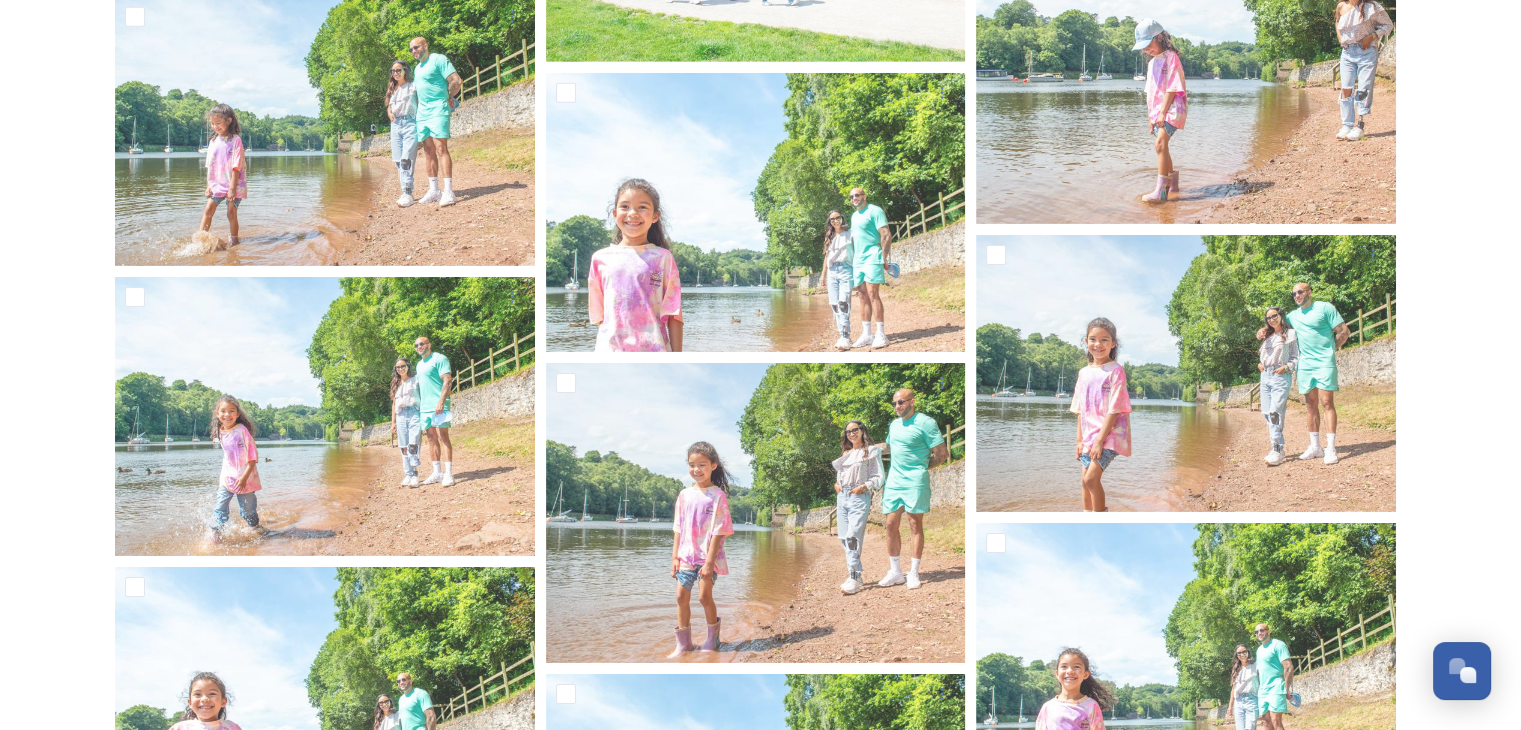 scroll, scrollTop: 6439, scrollLeft: 0, axis: vertical 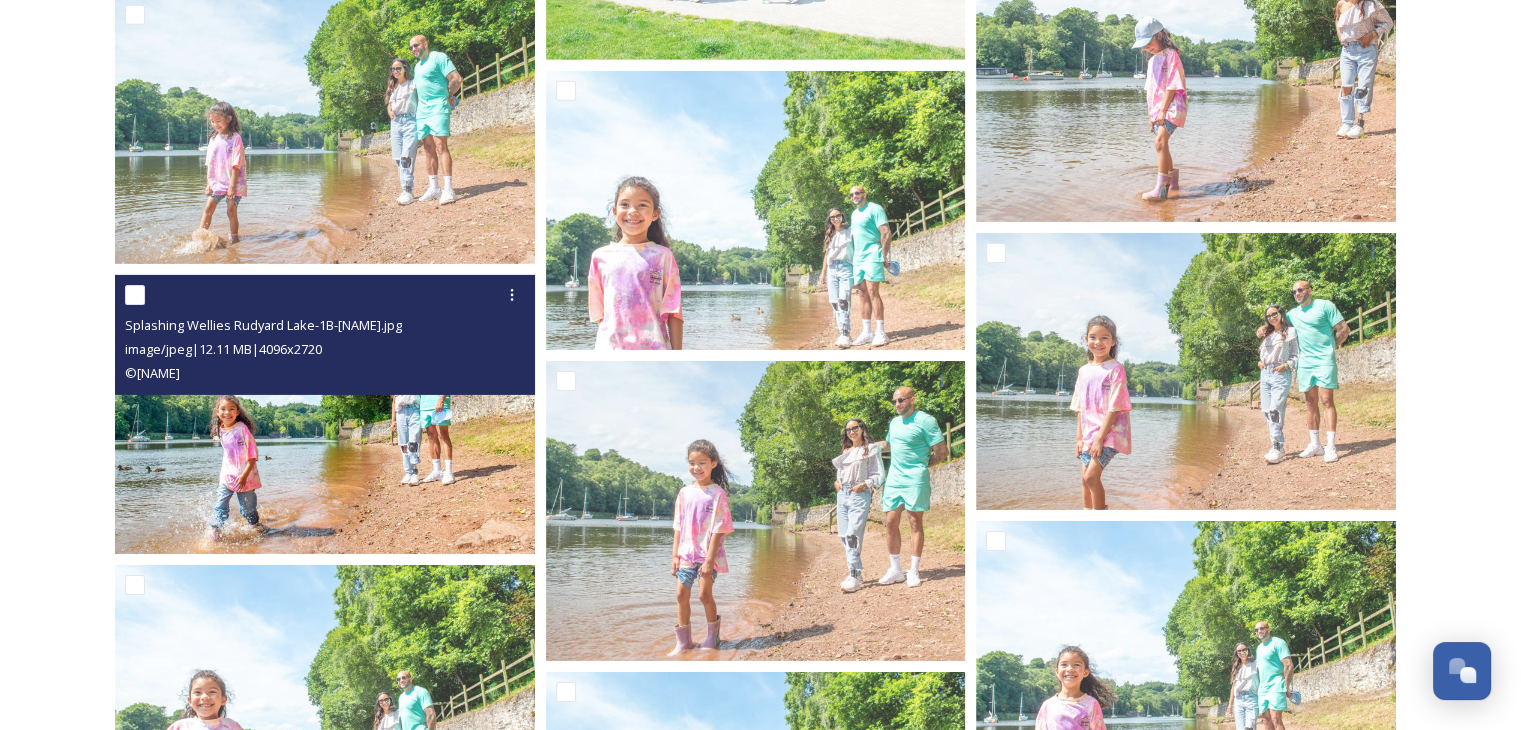 click at bounding box center [325, 414] 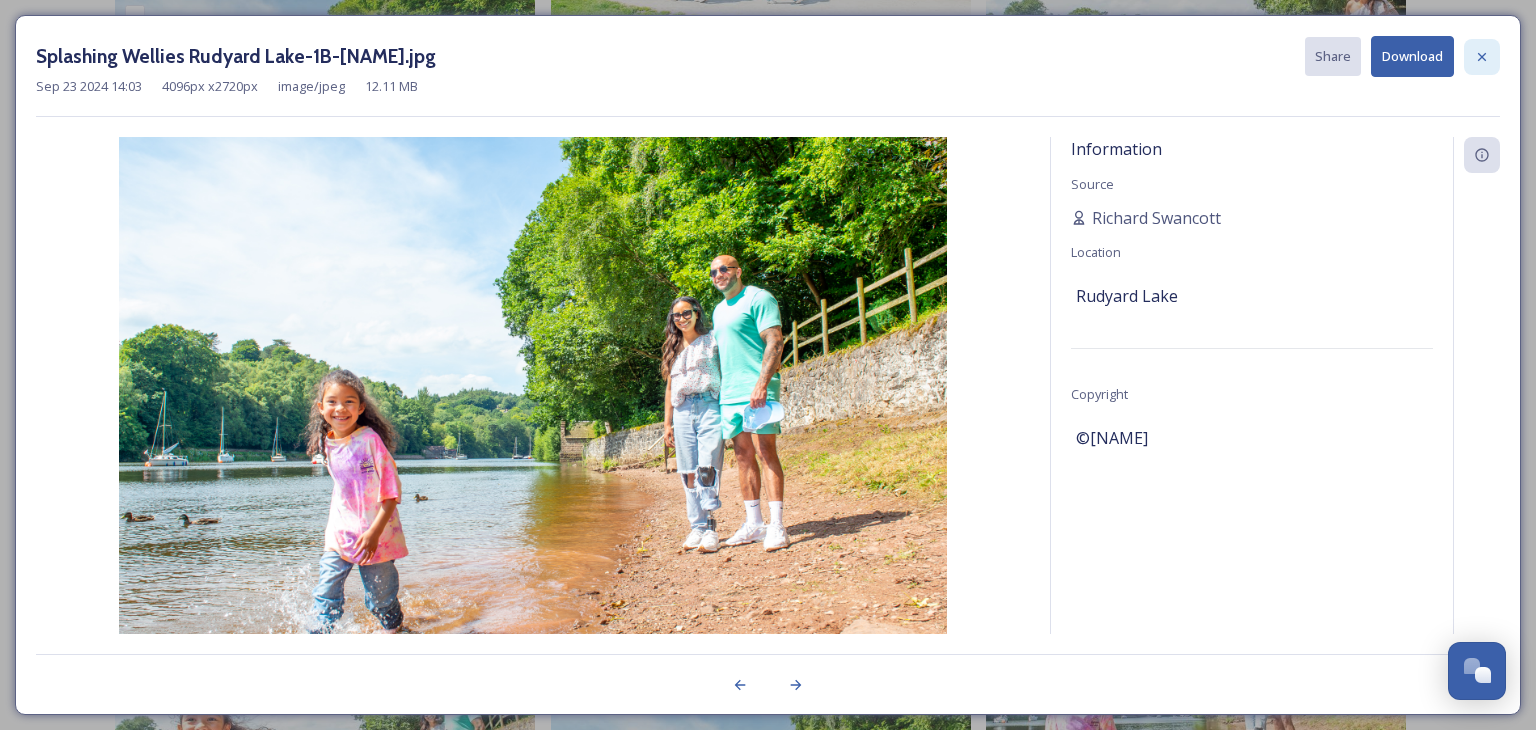 click 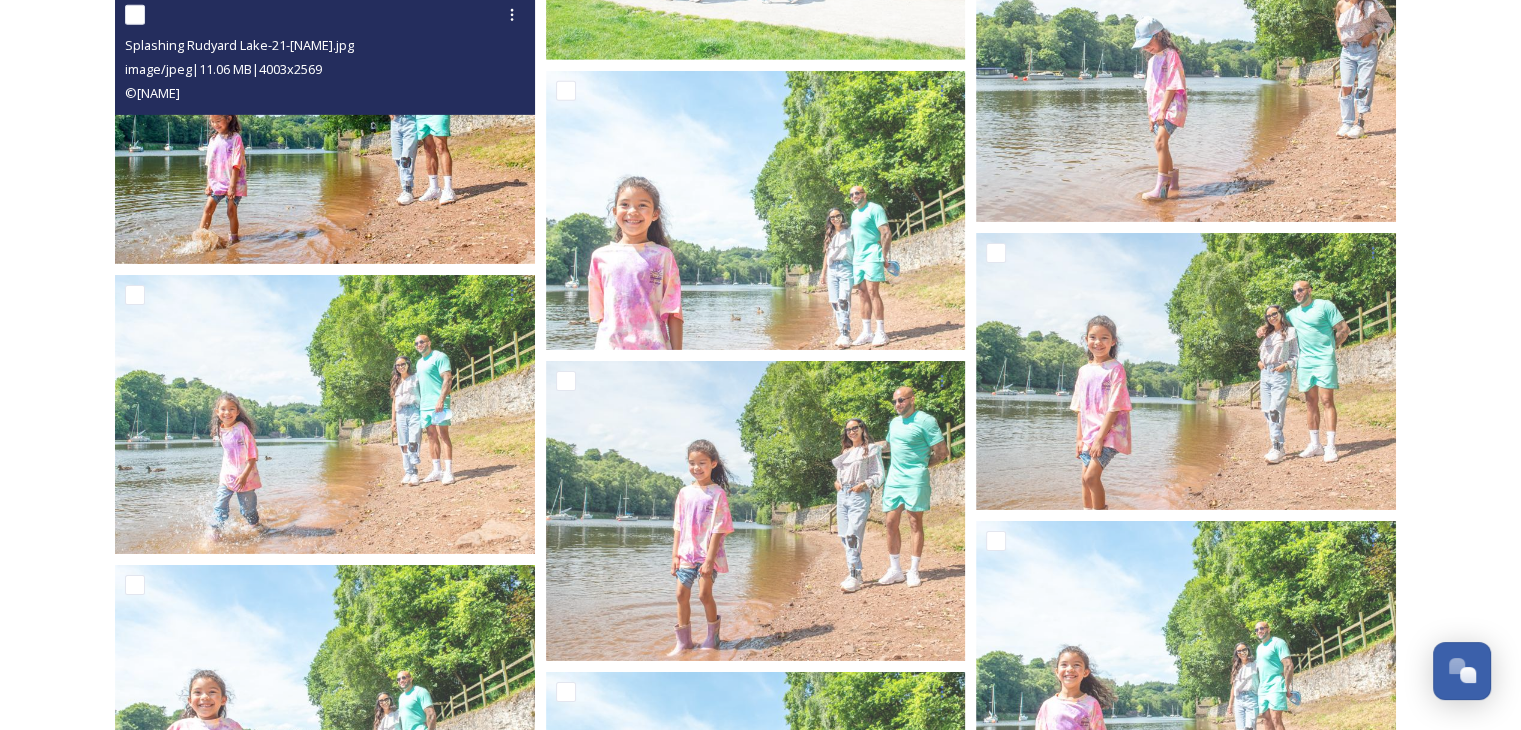 click at bounding box center [325, 129] 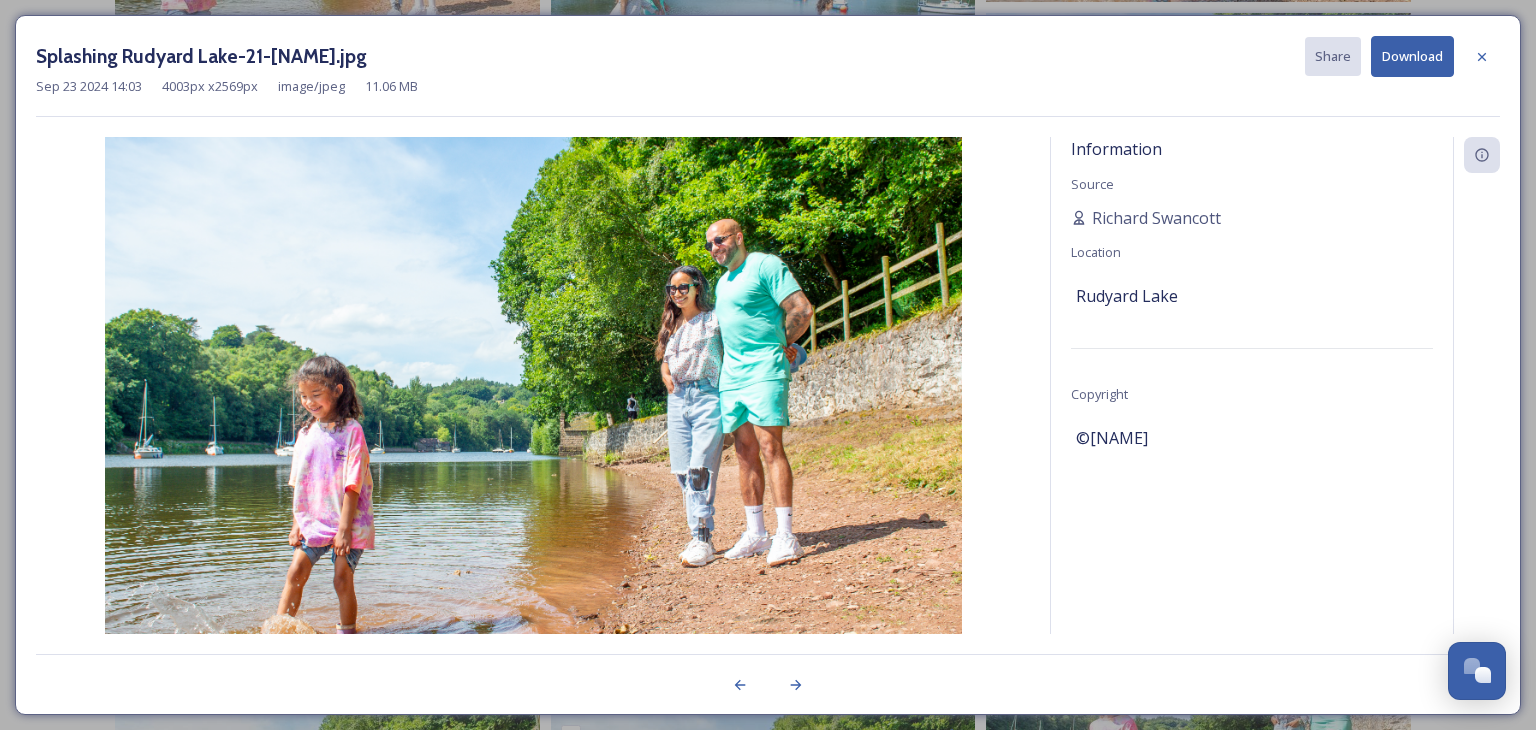 scroll, scrollTop: 6228, scrollLeft: 0, axis: vertical 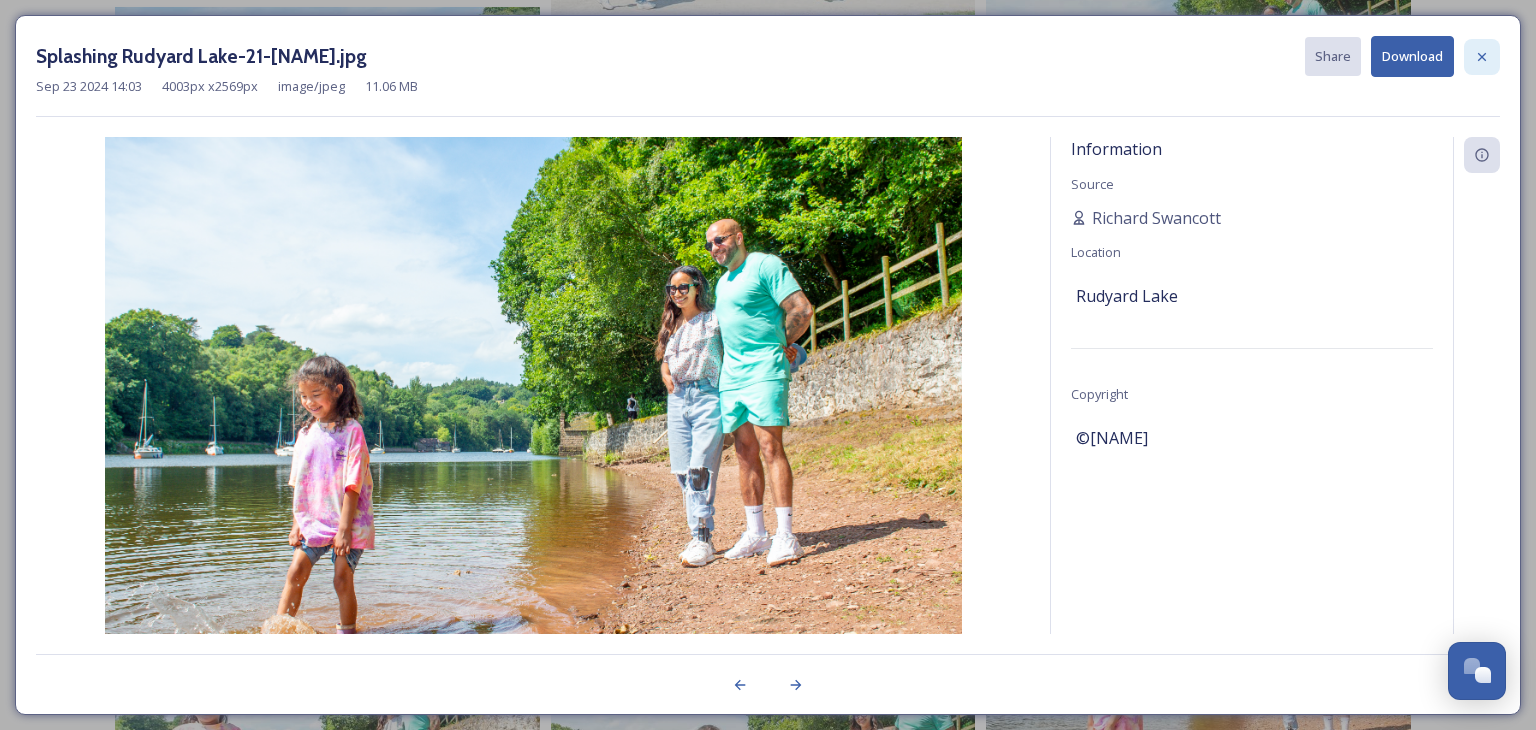 click 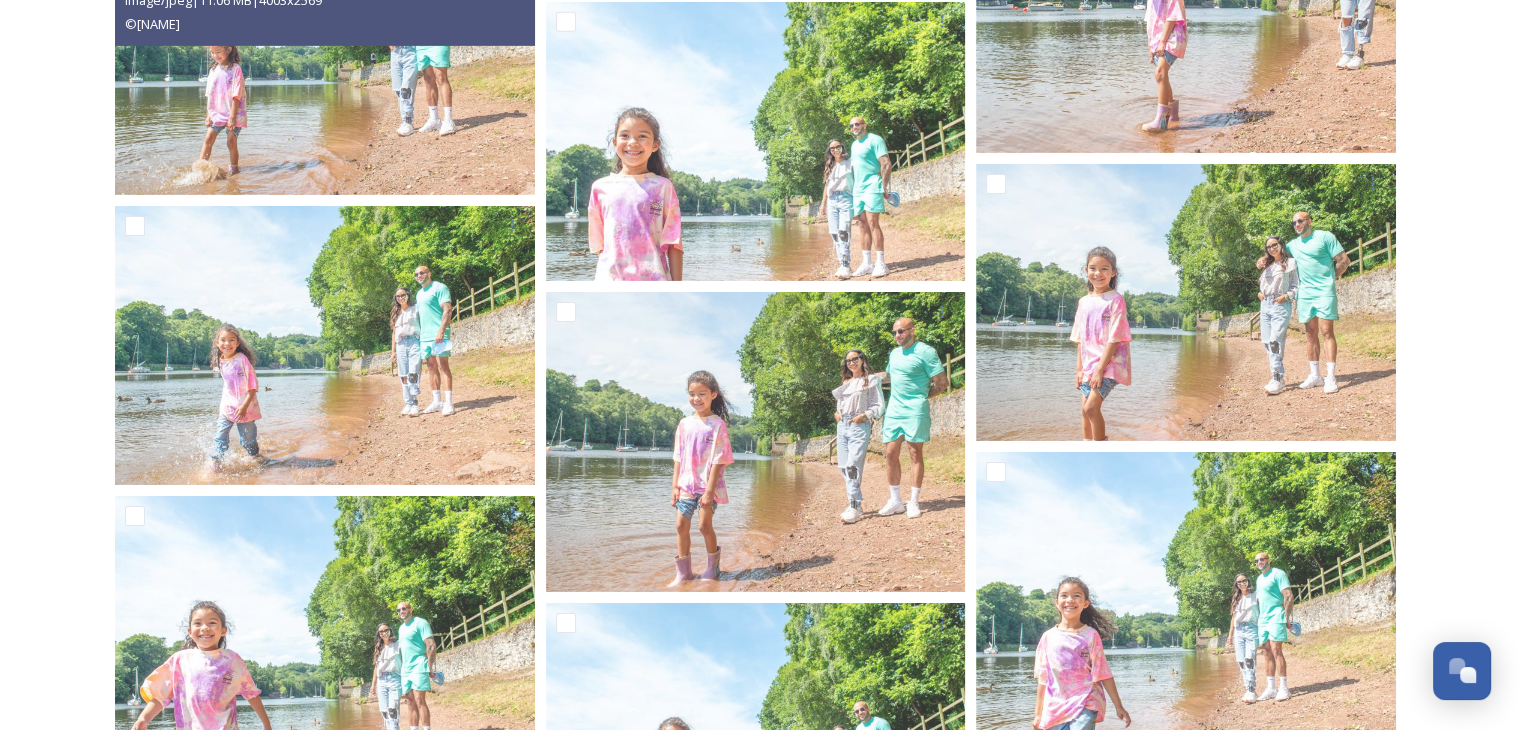 scroll, scrollTop: 6439, scrollLeft: 0, axis: vertical 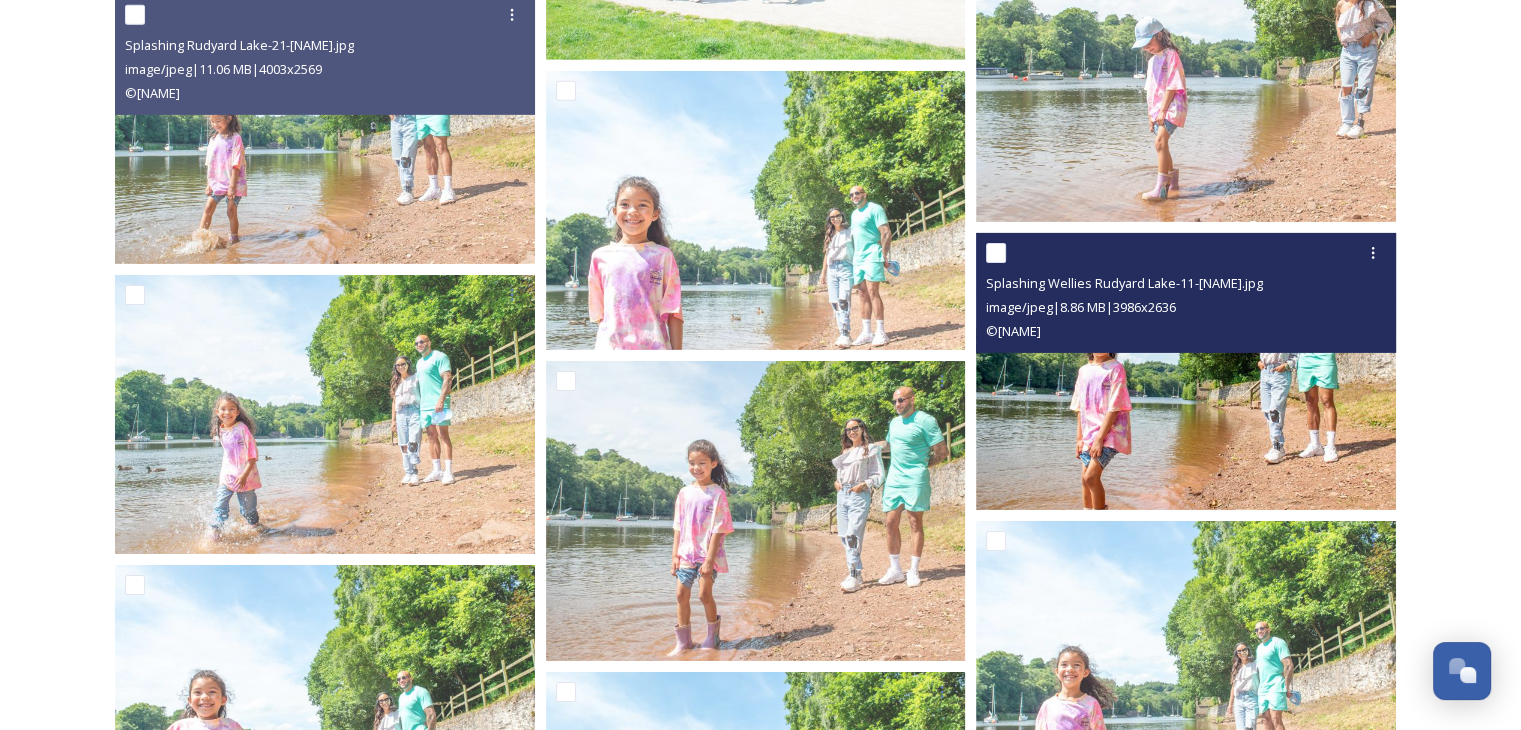 click at bounding box center (1186, 372) 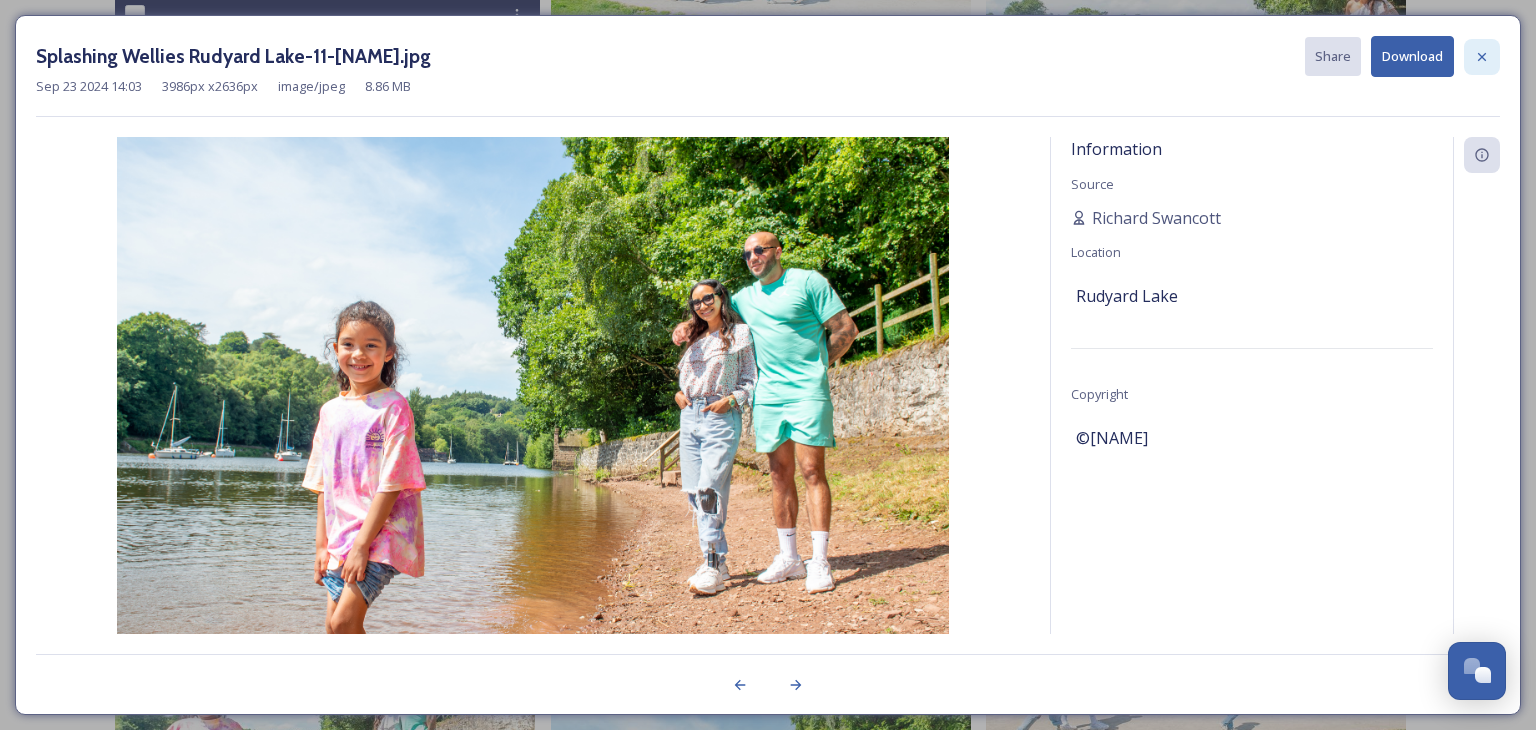 click at bounding box center (1482, 57) 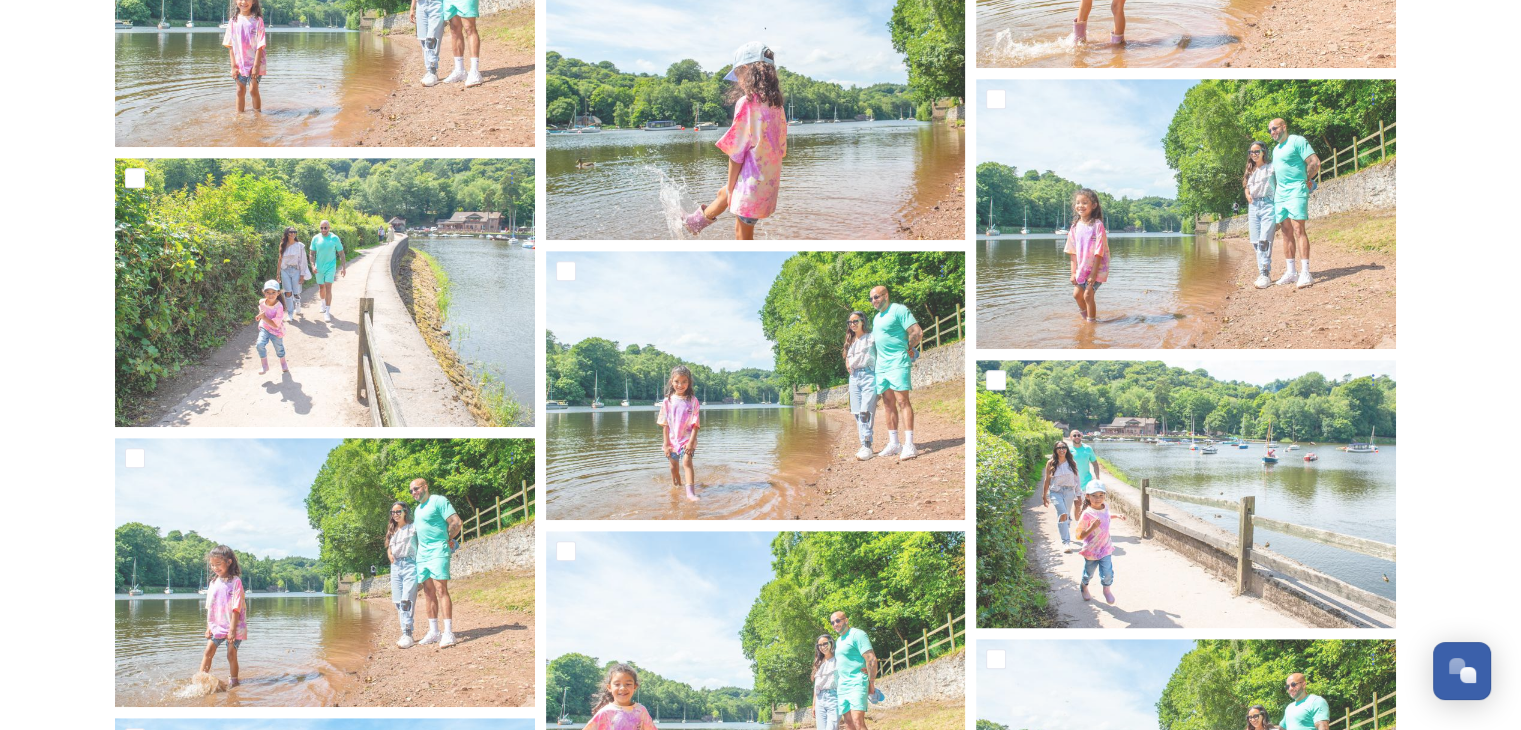scroll, scrollTop: 8539, scrollLeft: 0, axis: vertical 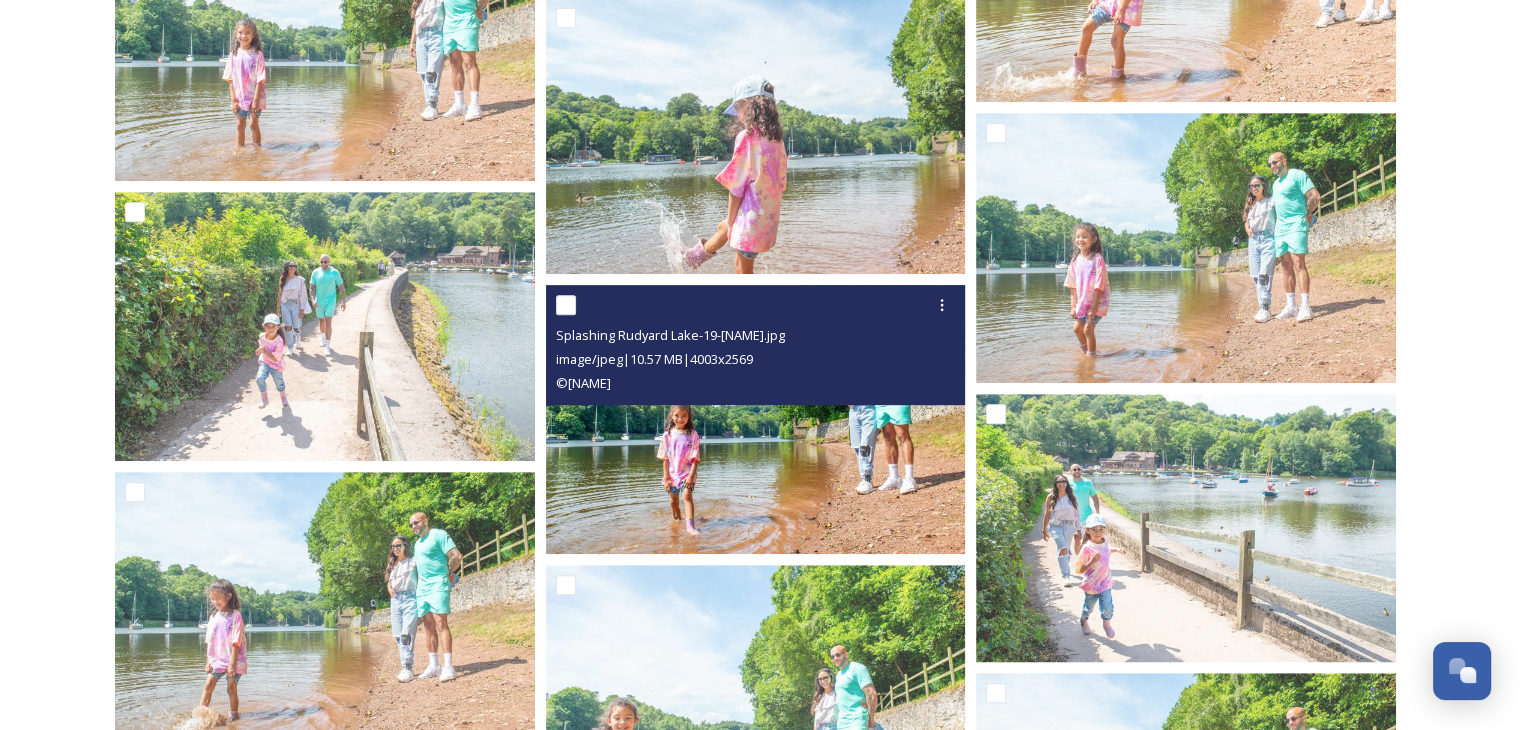 click at bounding box center [756, 419] 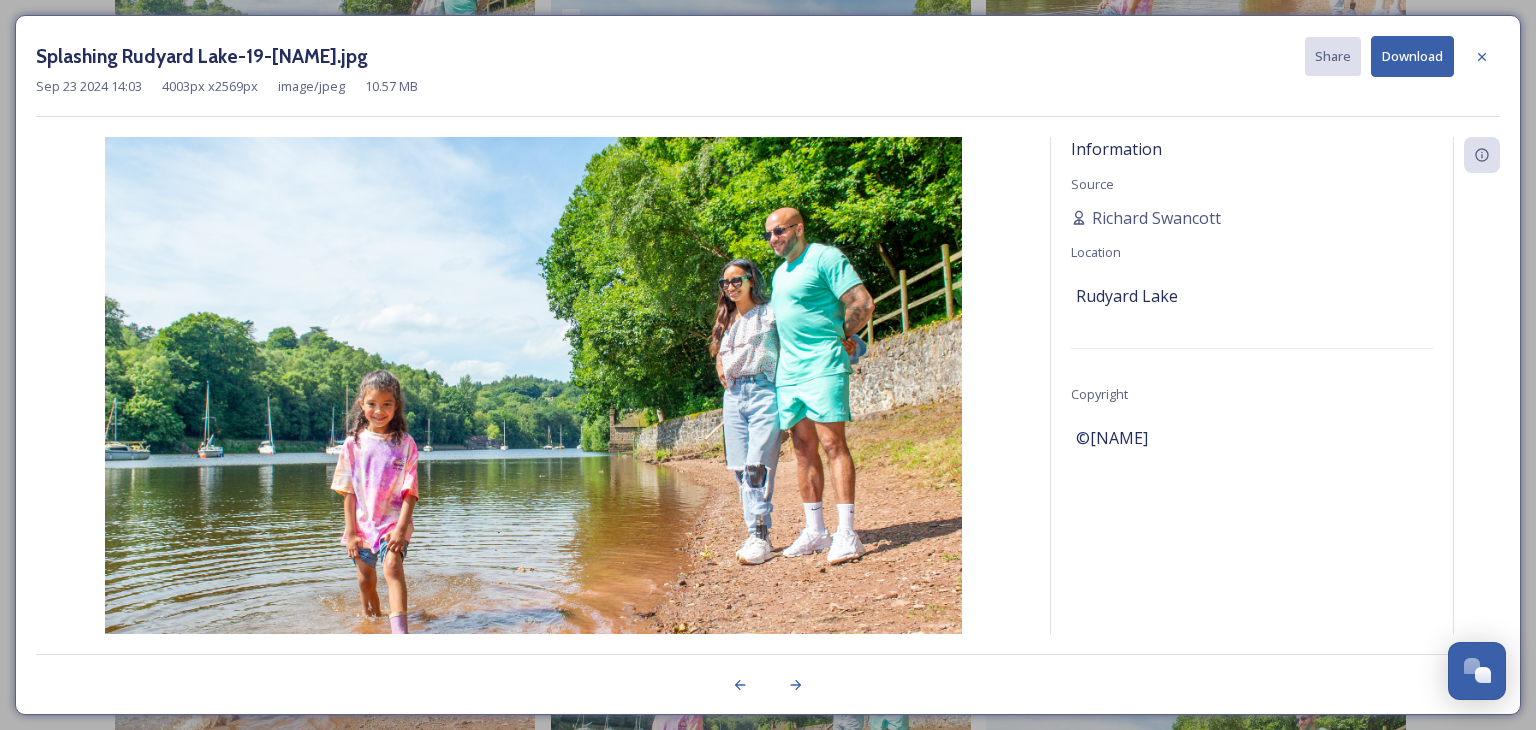click on "Download" at bounding box center (1412, 56) 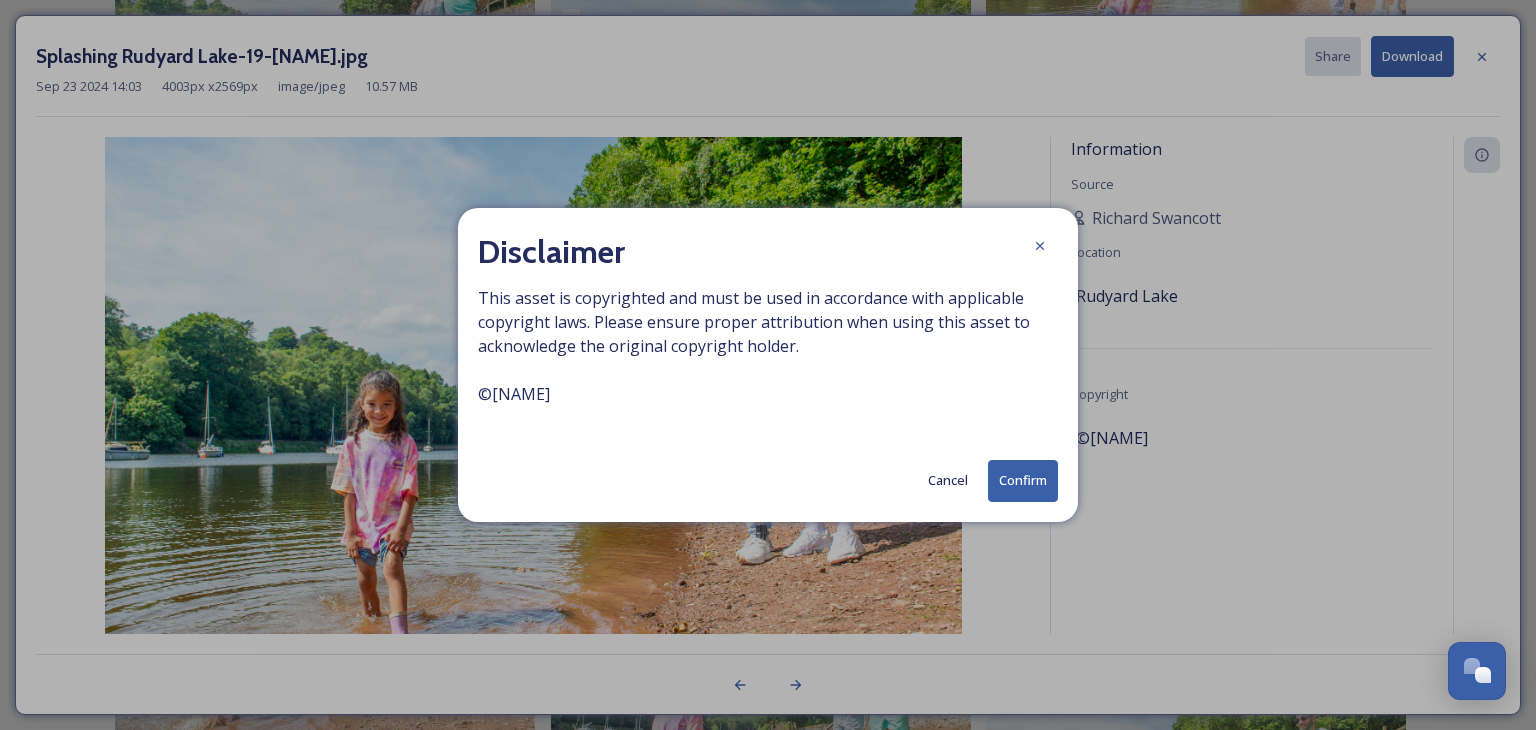 click on "Confirm" at bounding box center [1023, 480] 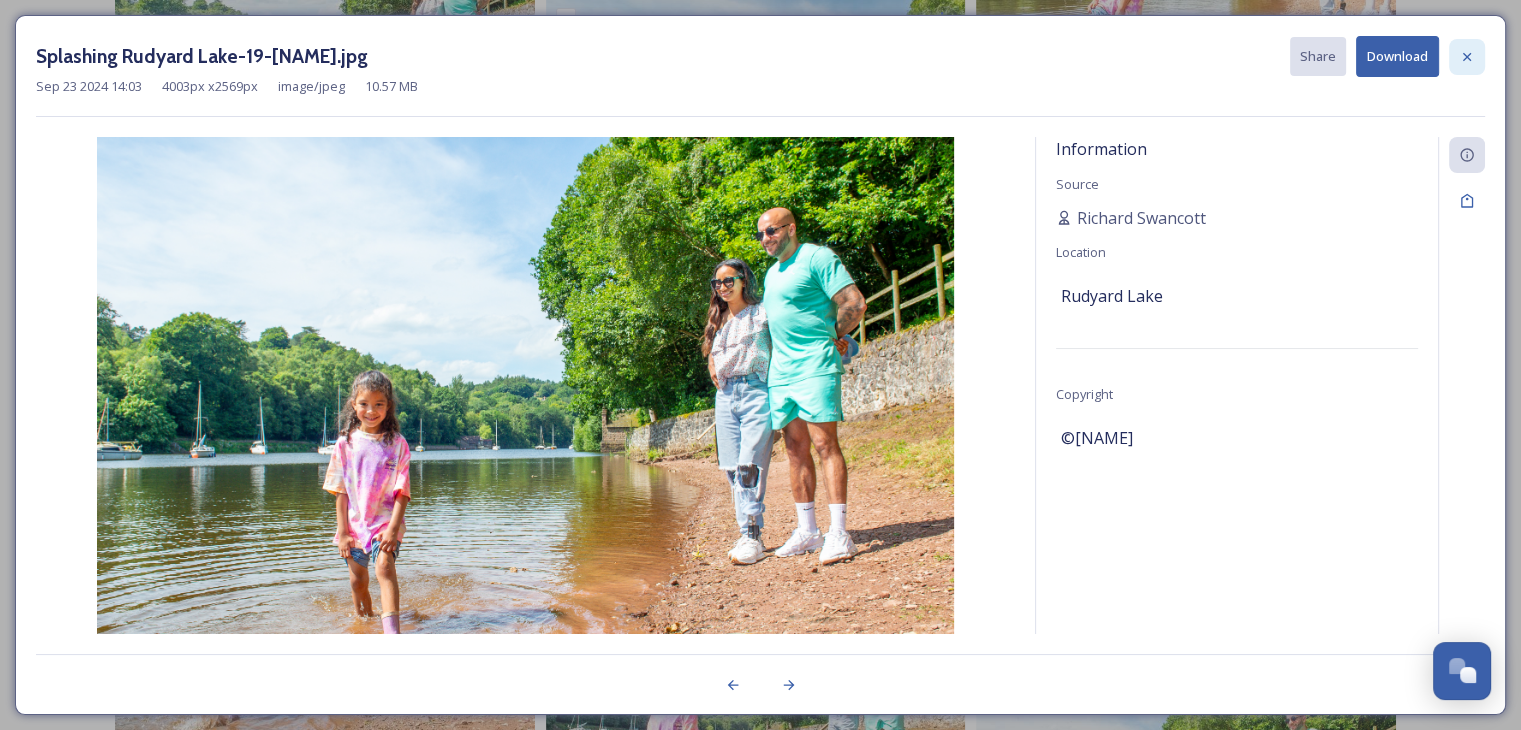 click 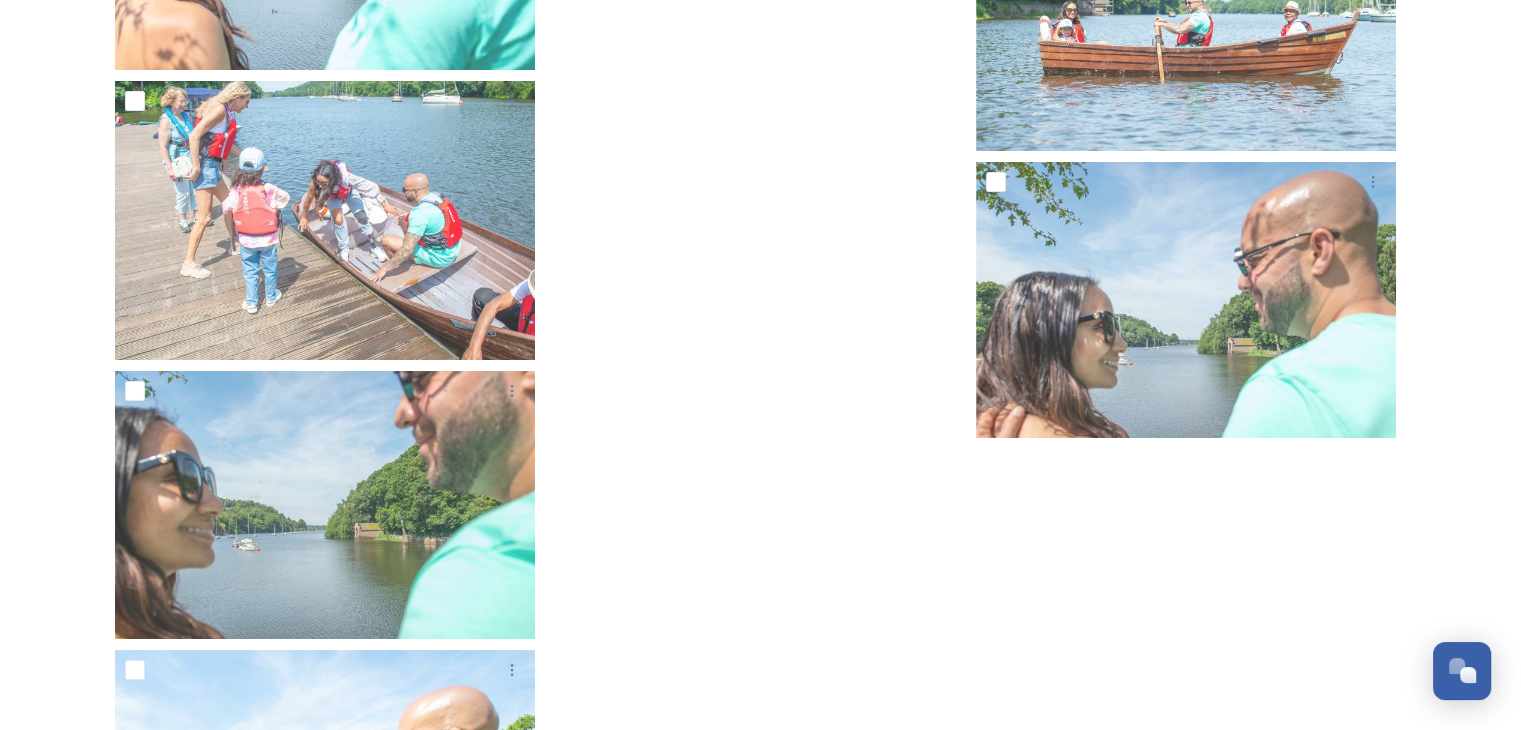 scroll, scrollTop: 22992, scrollLeft: 0, axis: vertical 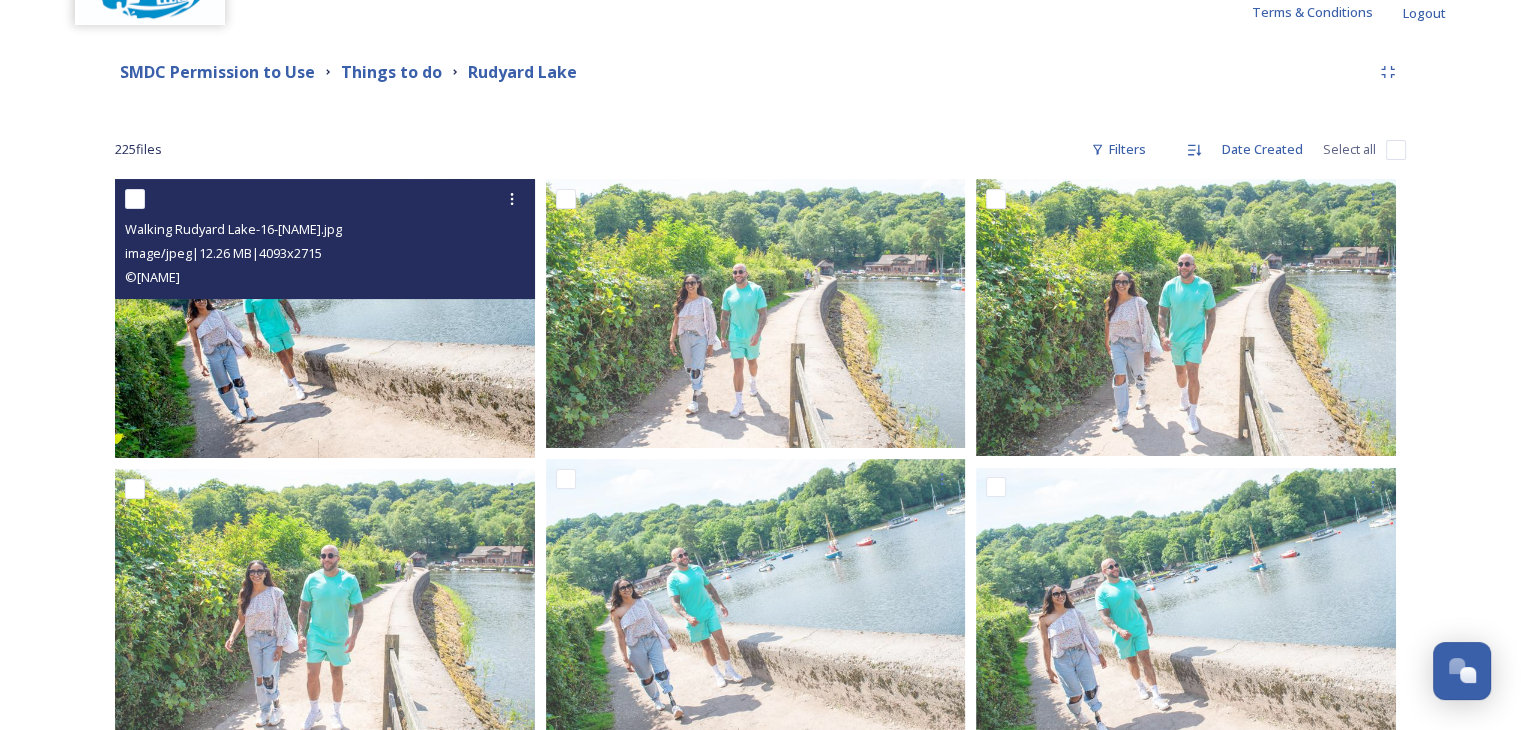click at bounding box center [325, 318] 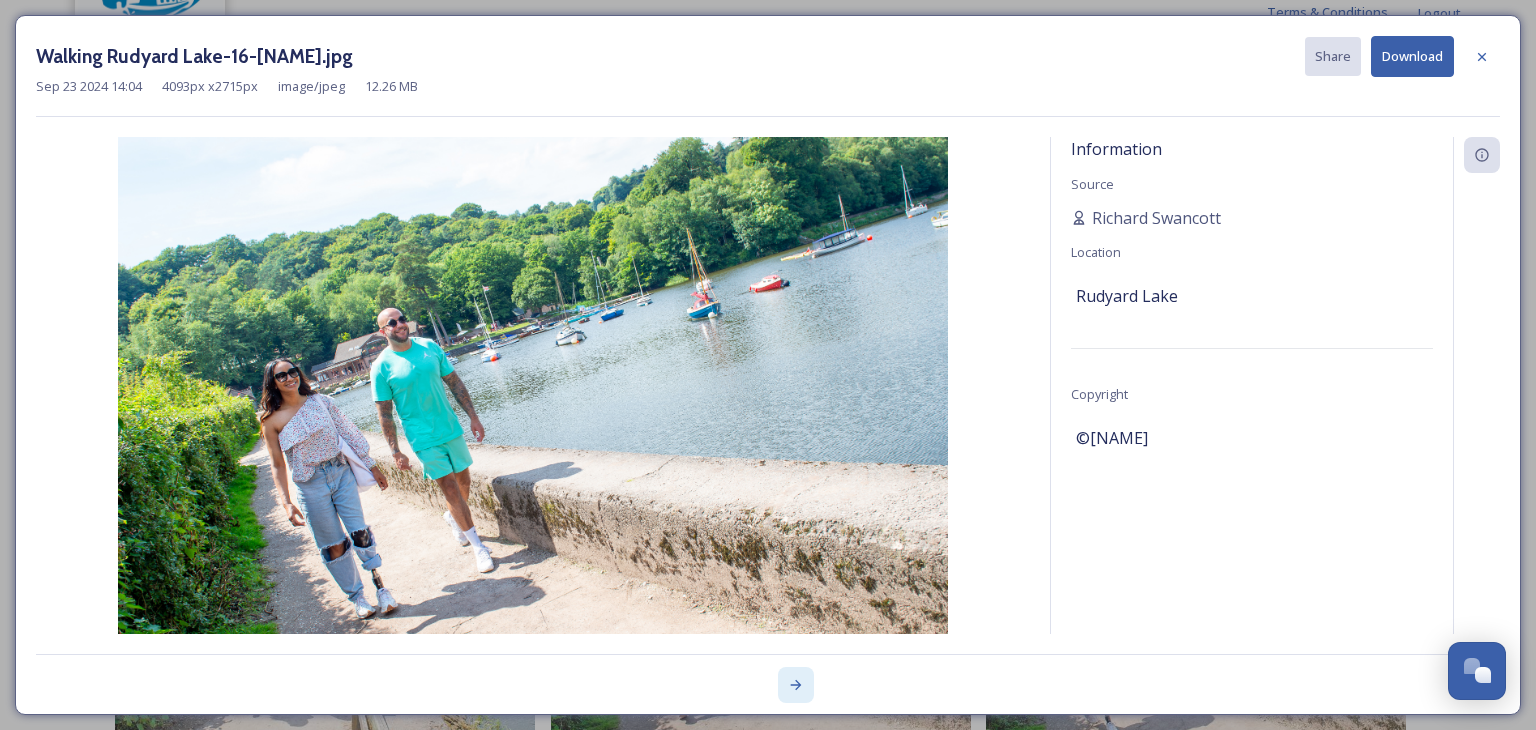click 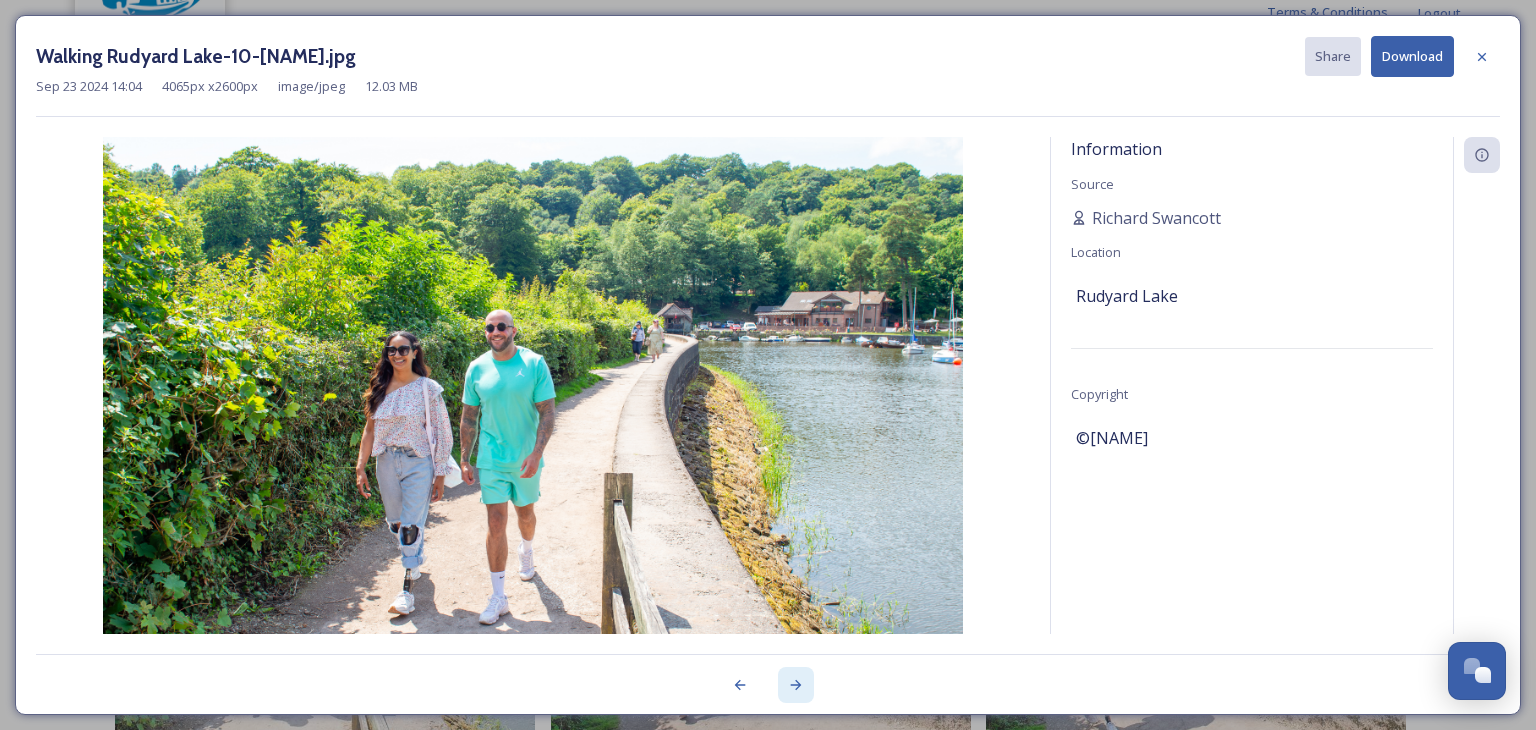 click 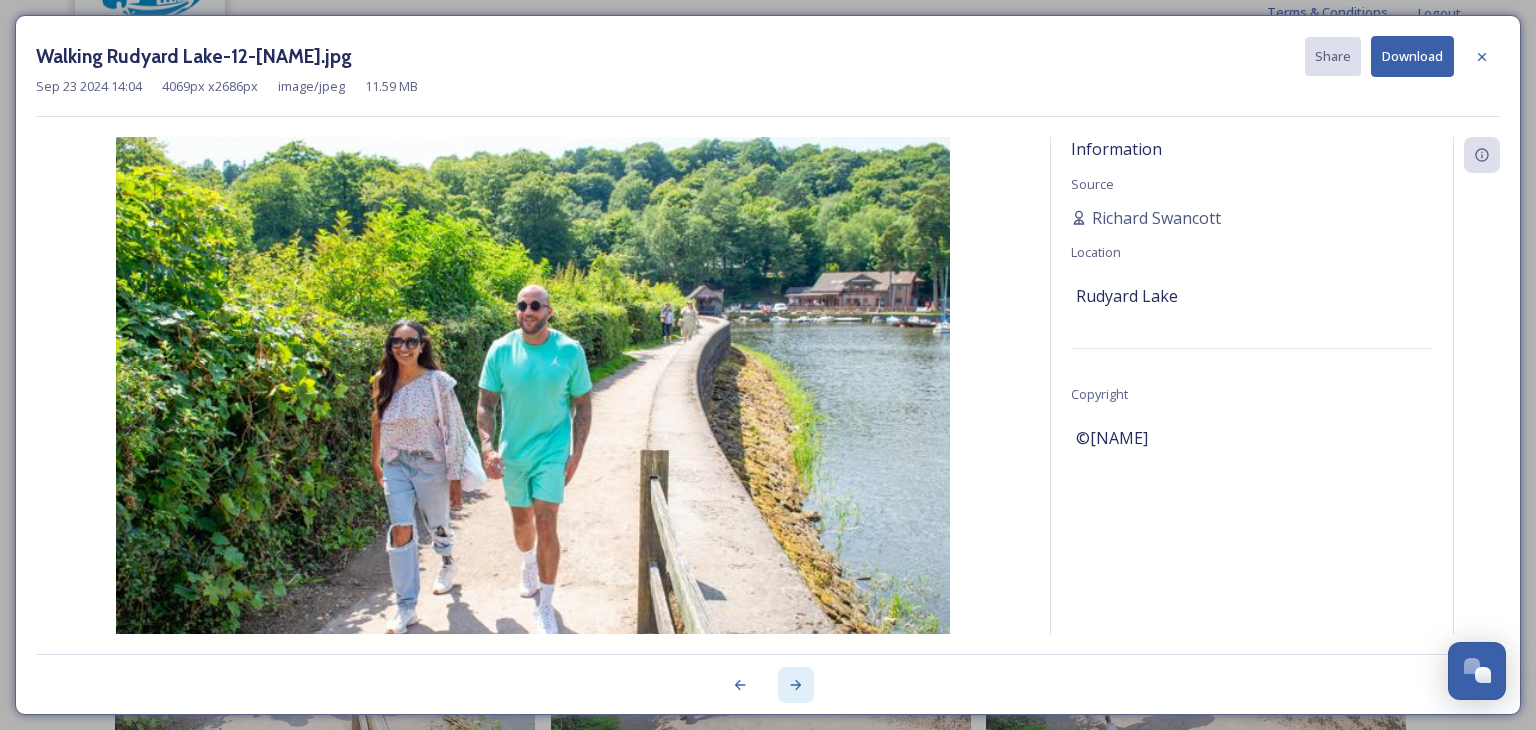 click 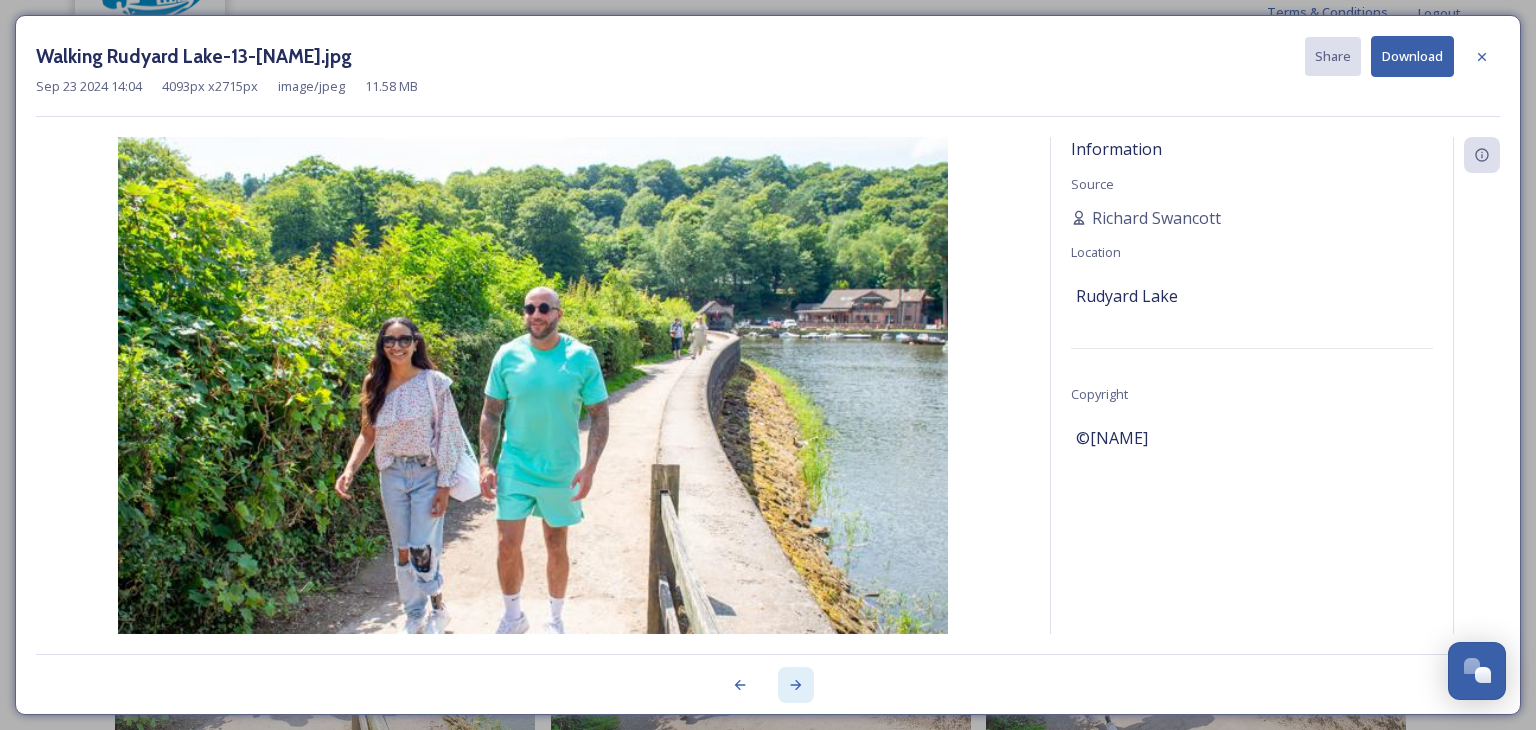 click 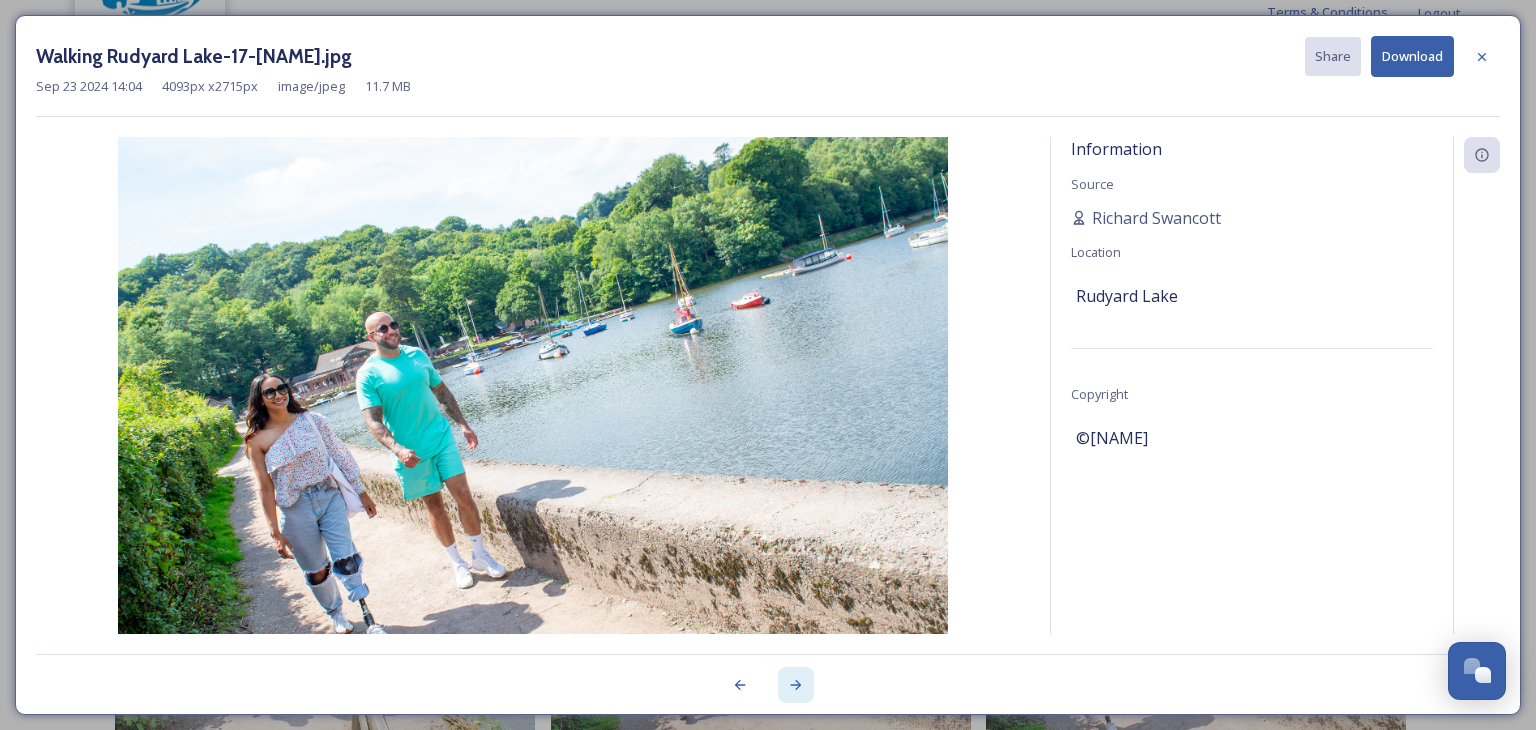 click 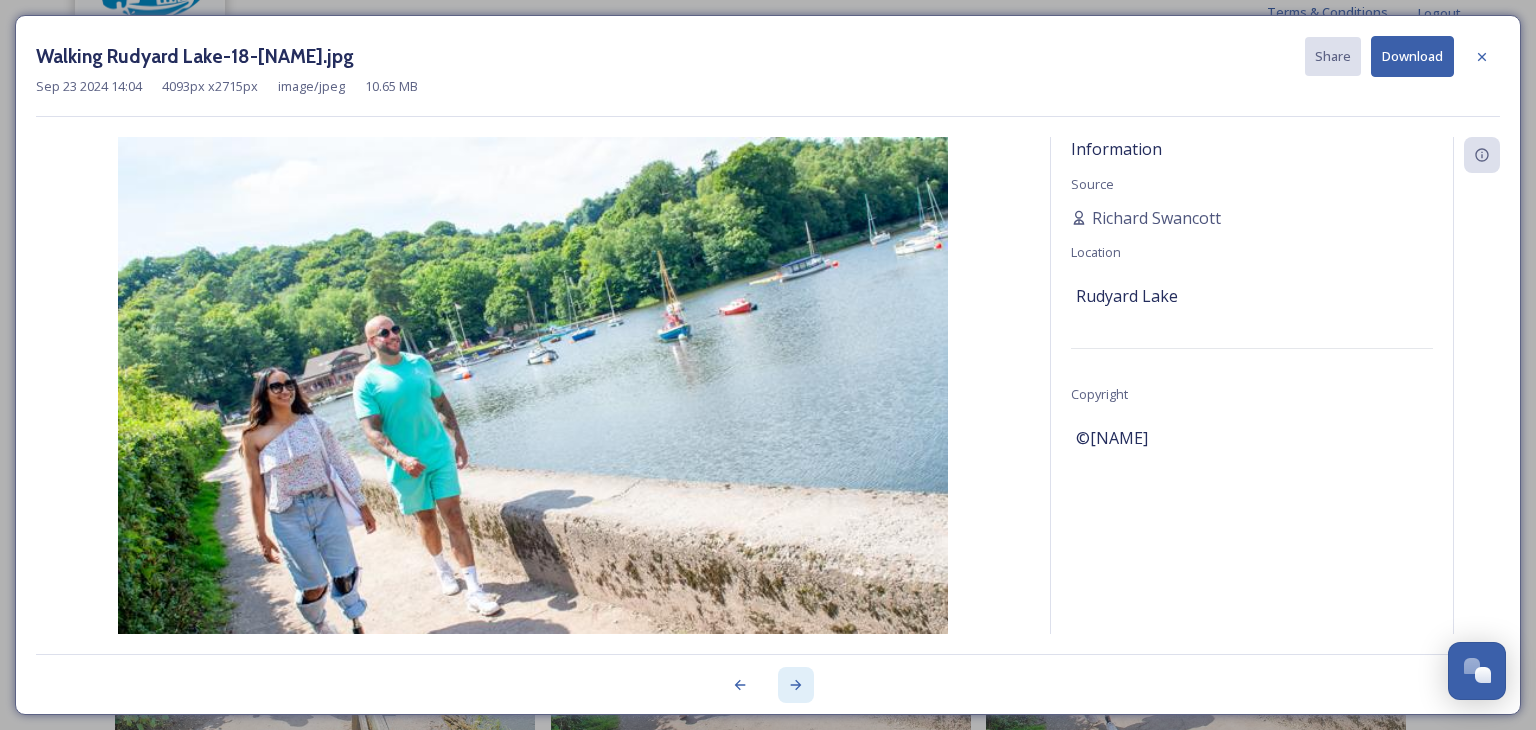 click 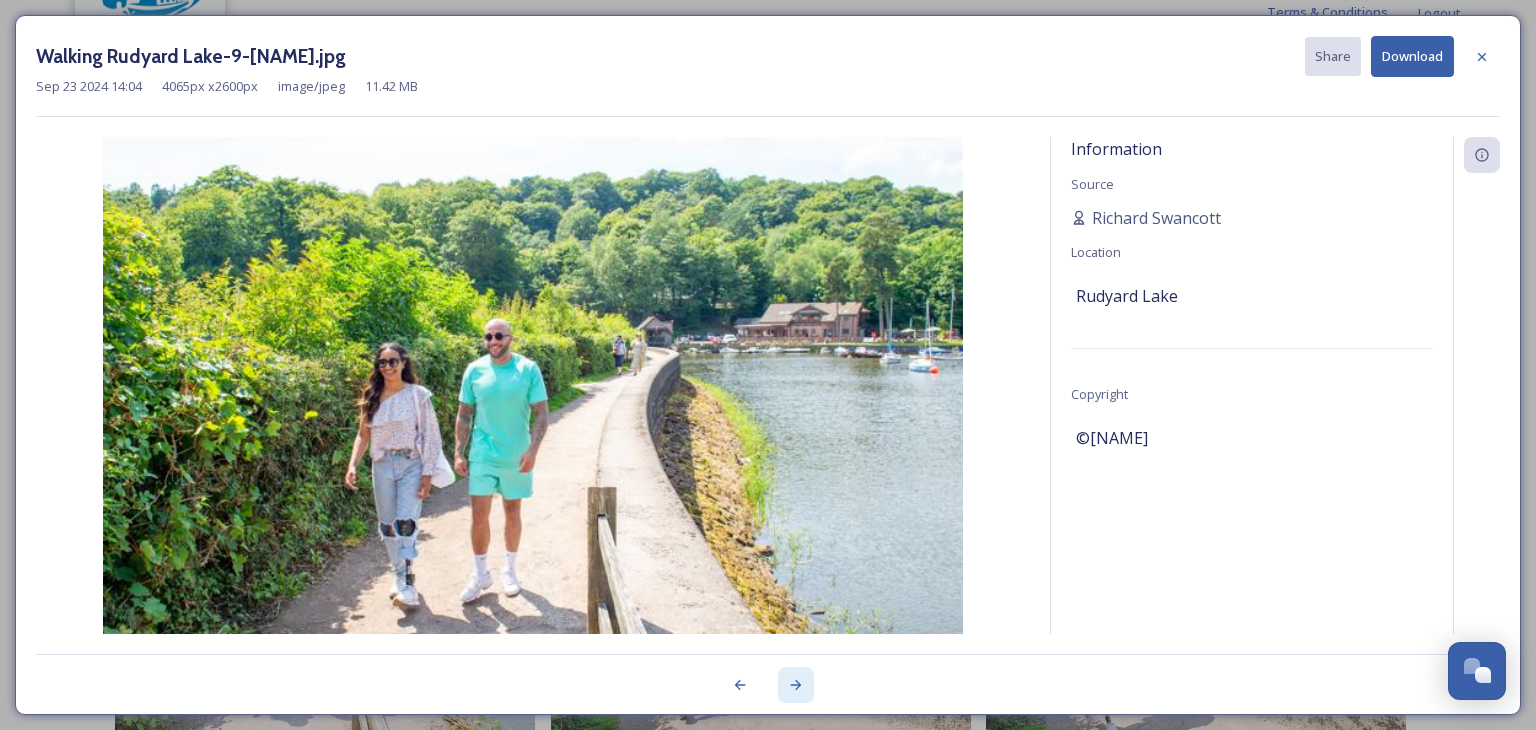 click 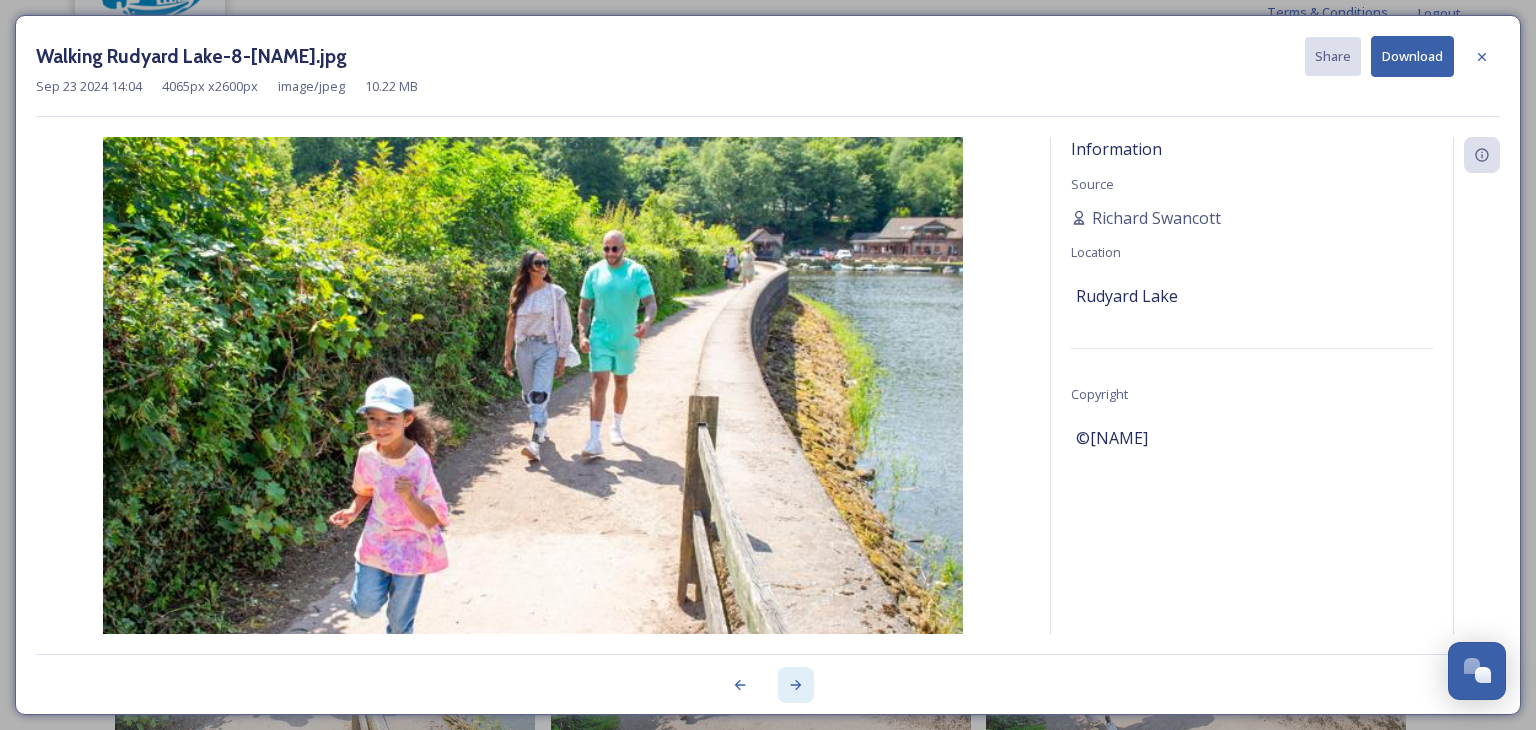 click 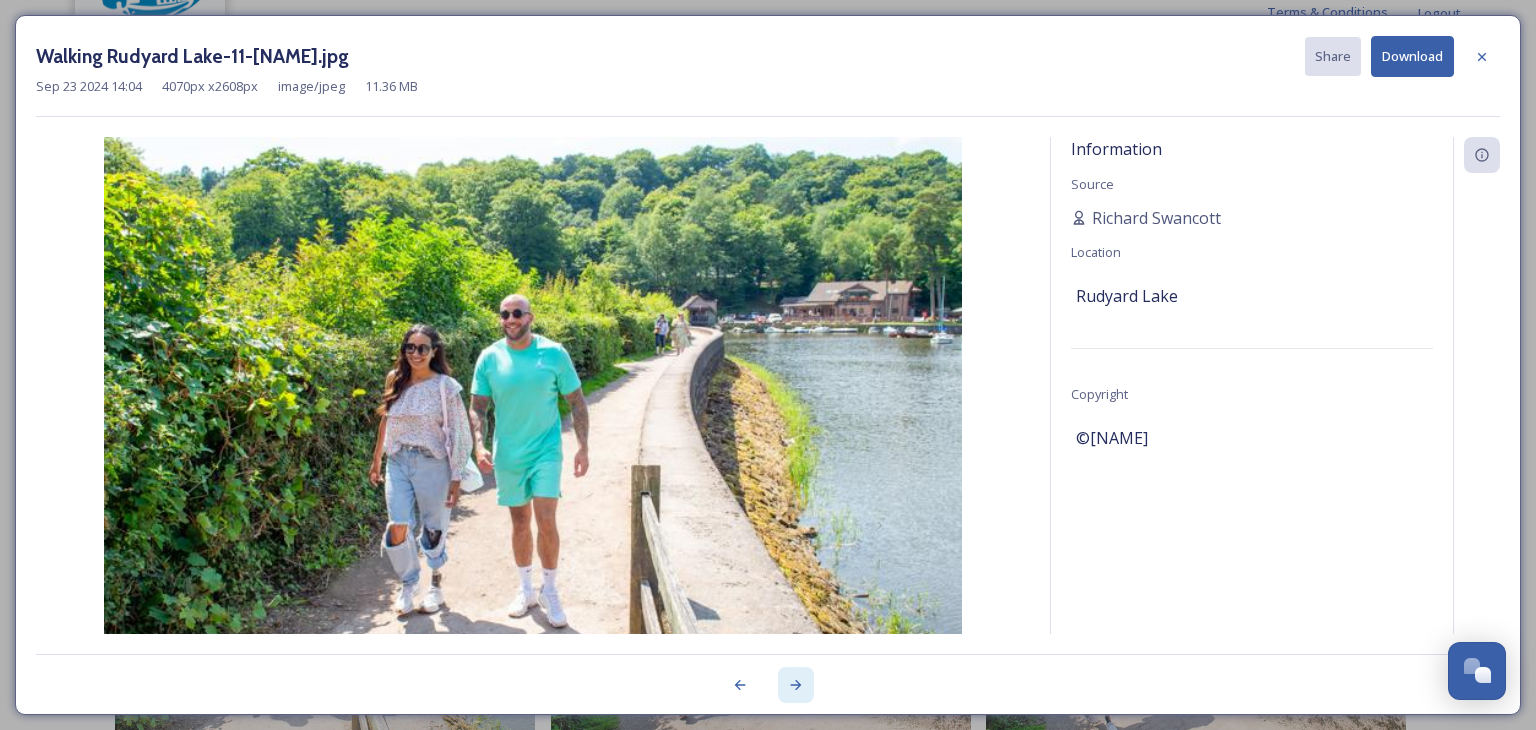 click 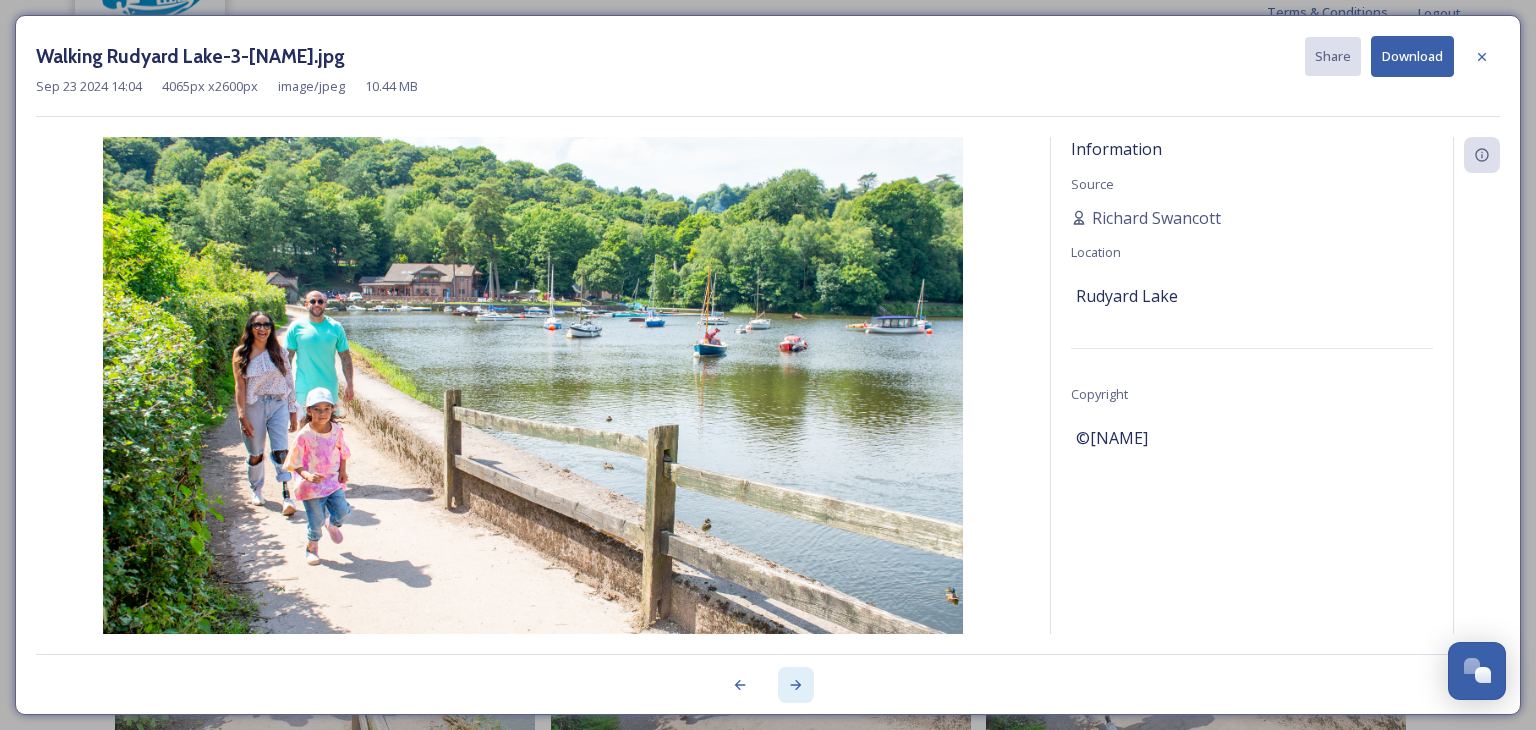 click 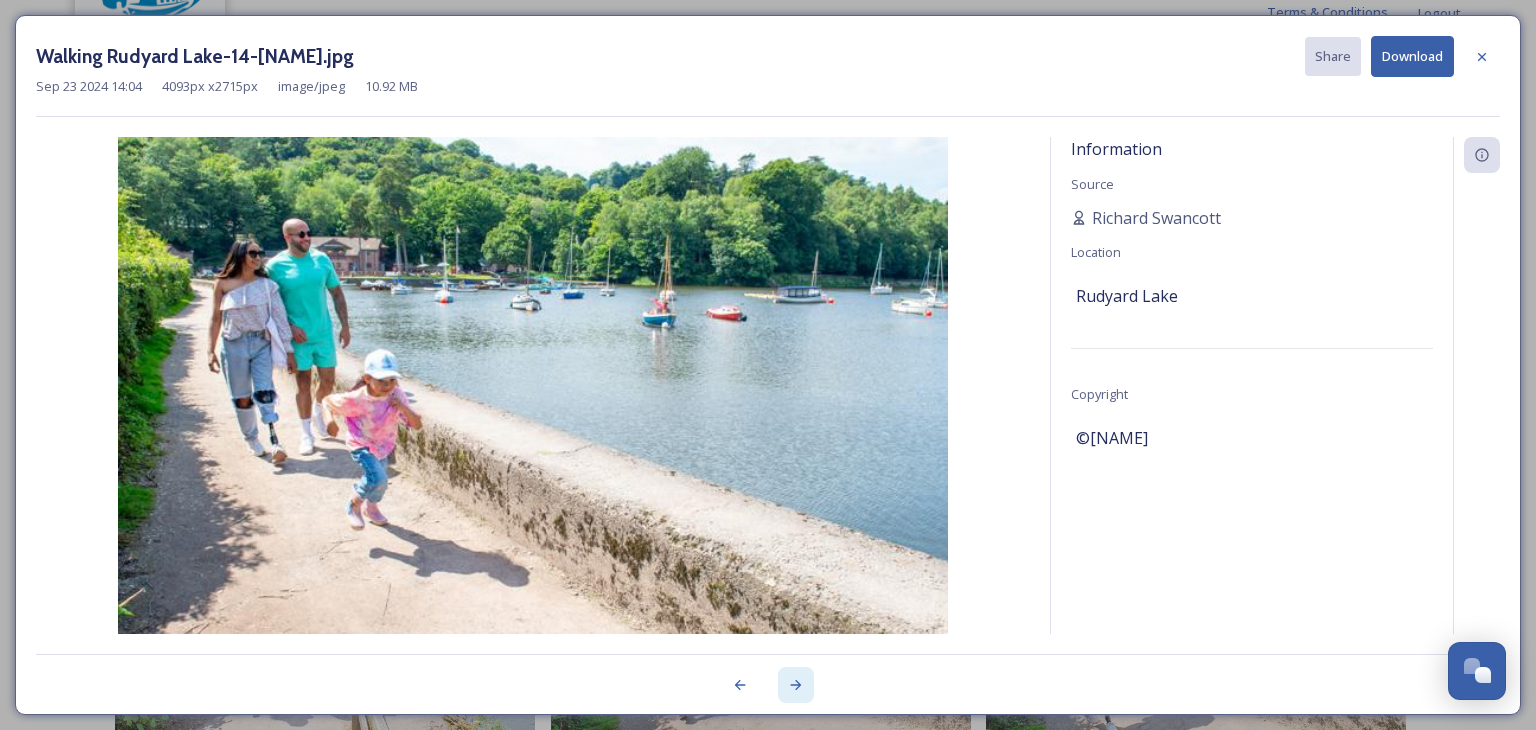 click 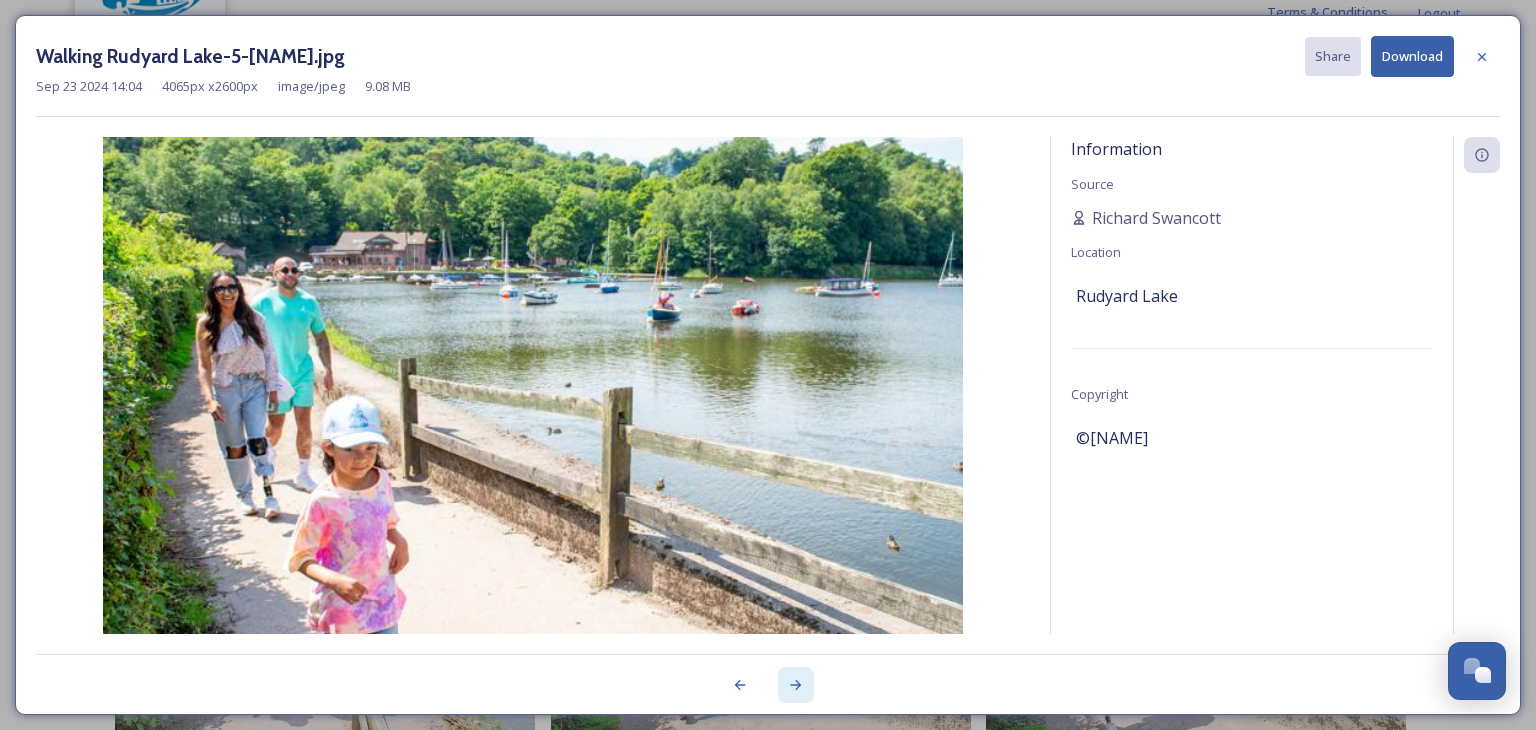 click 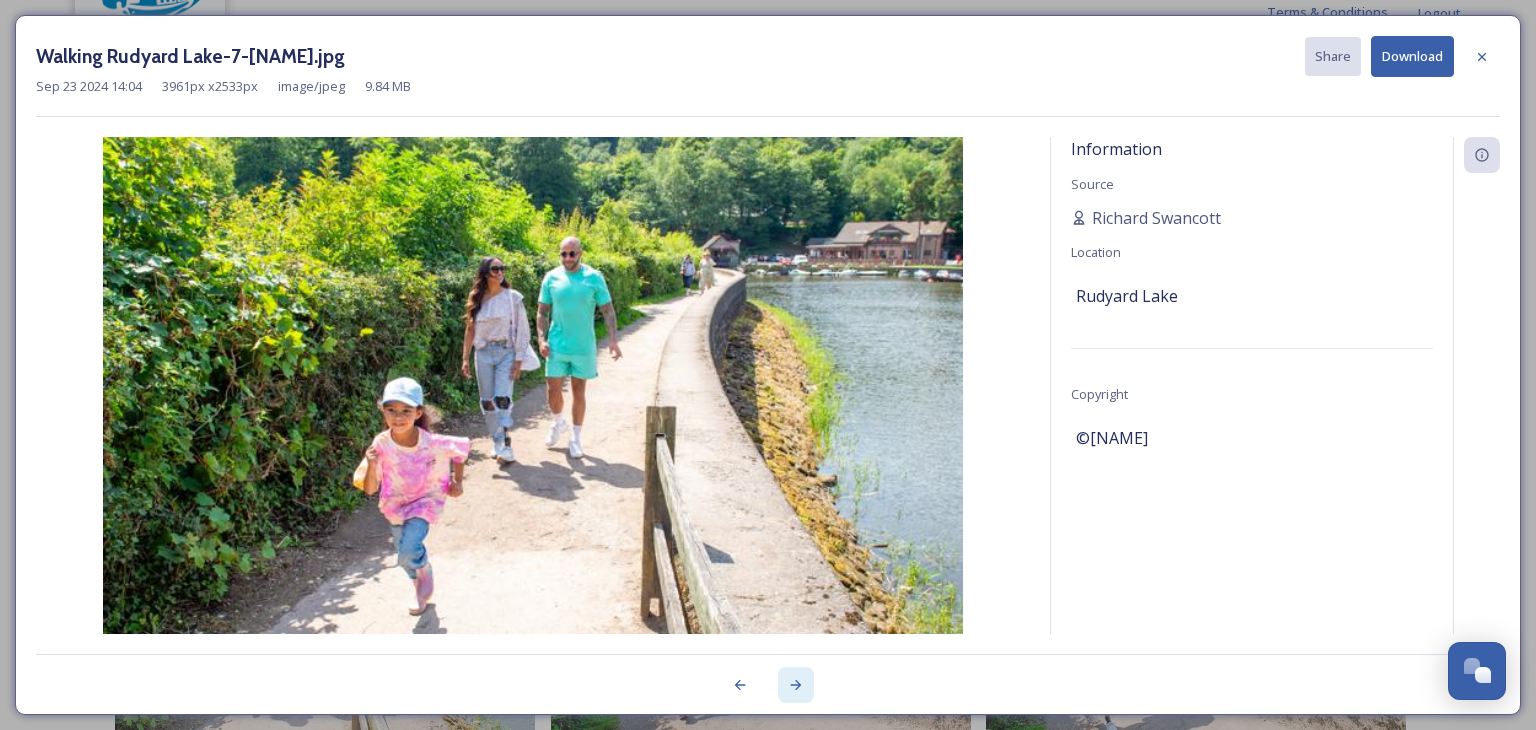 click 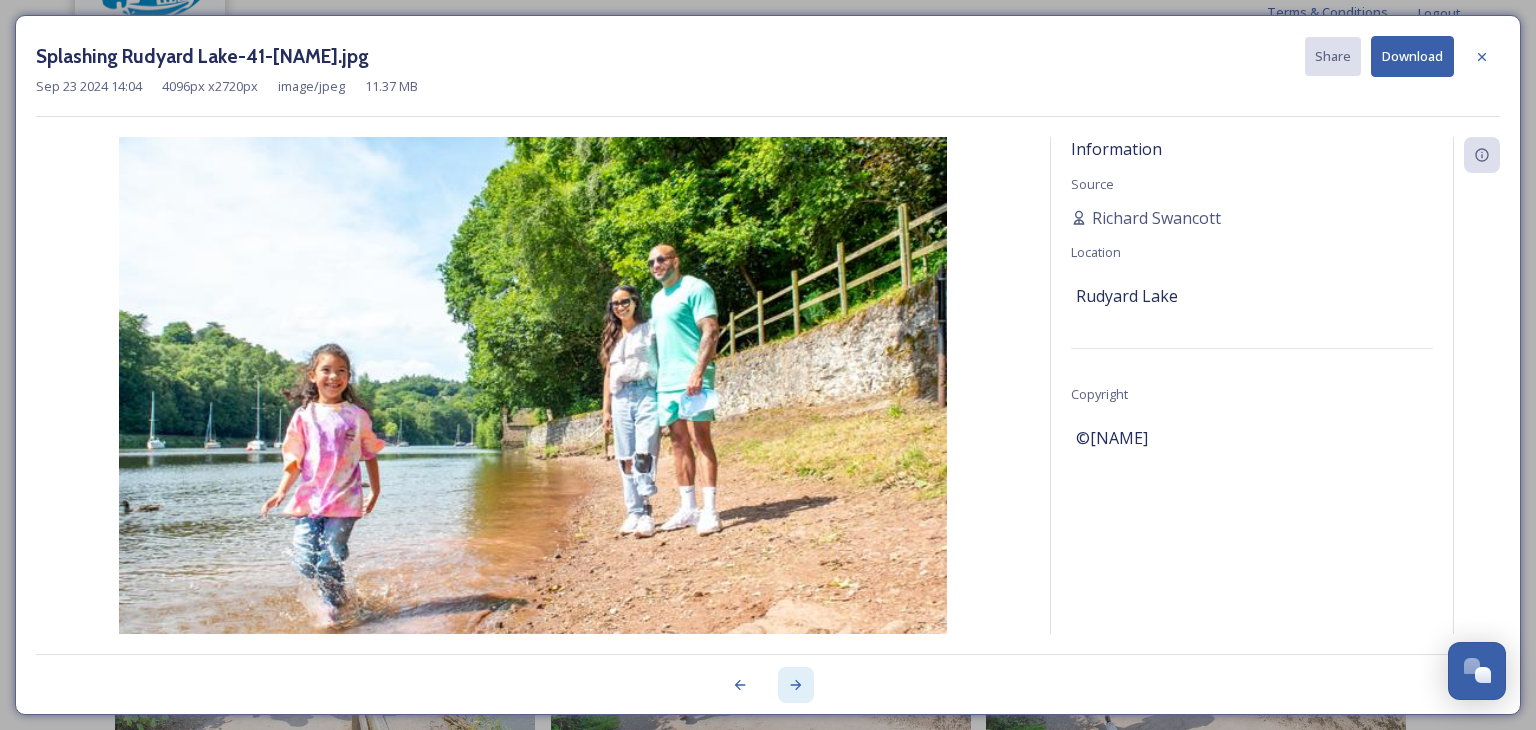 click 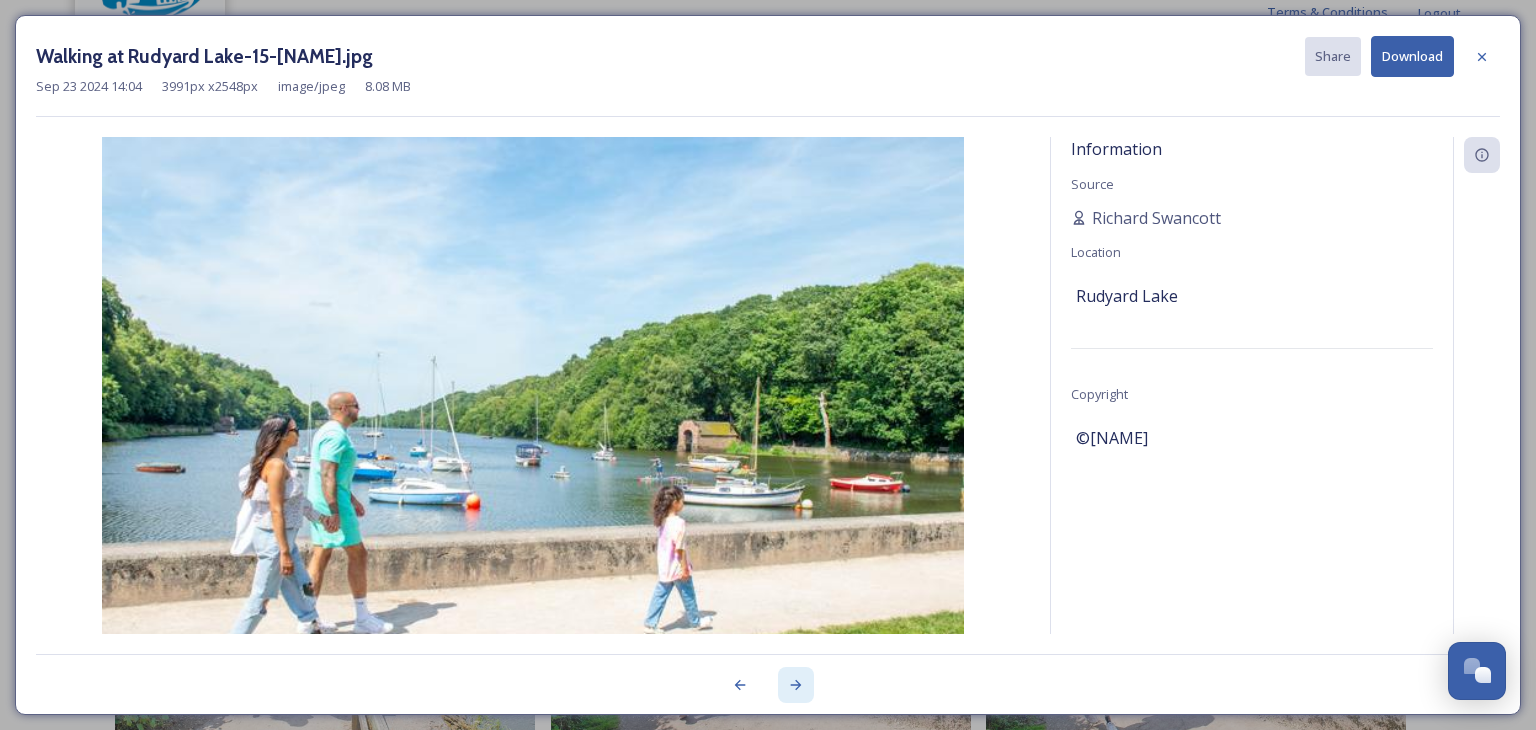 click 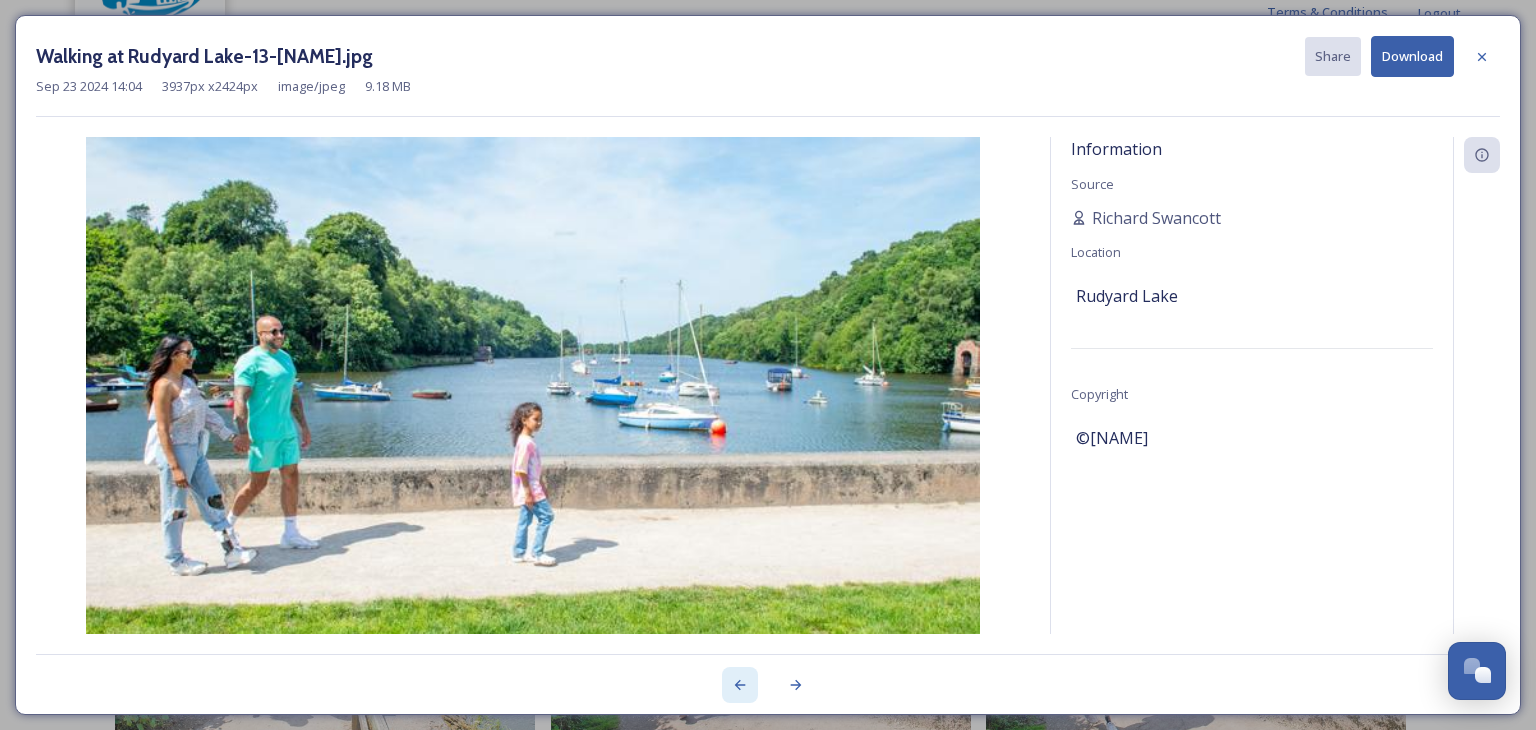 click 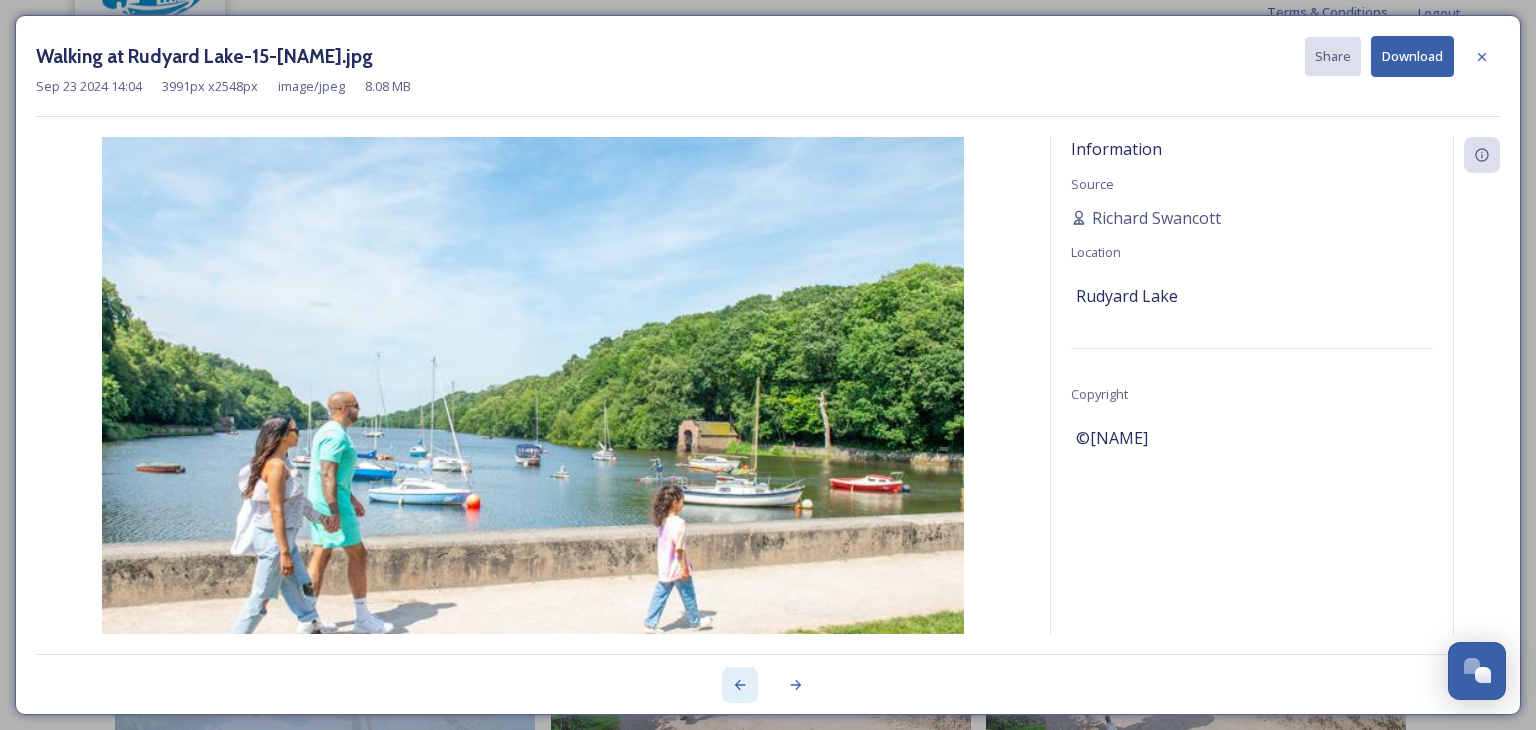 click 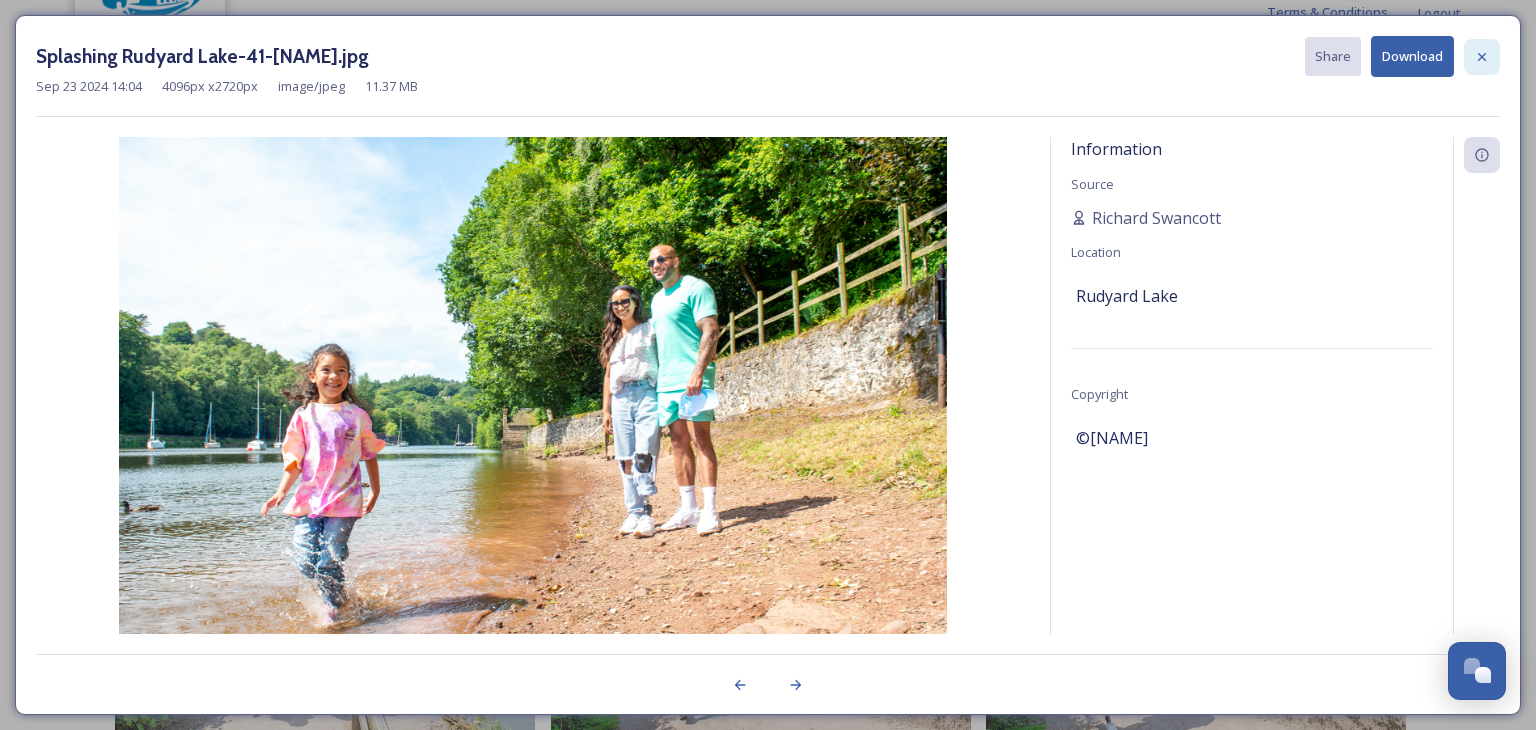 click 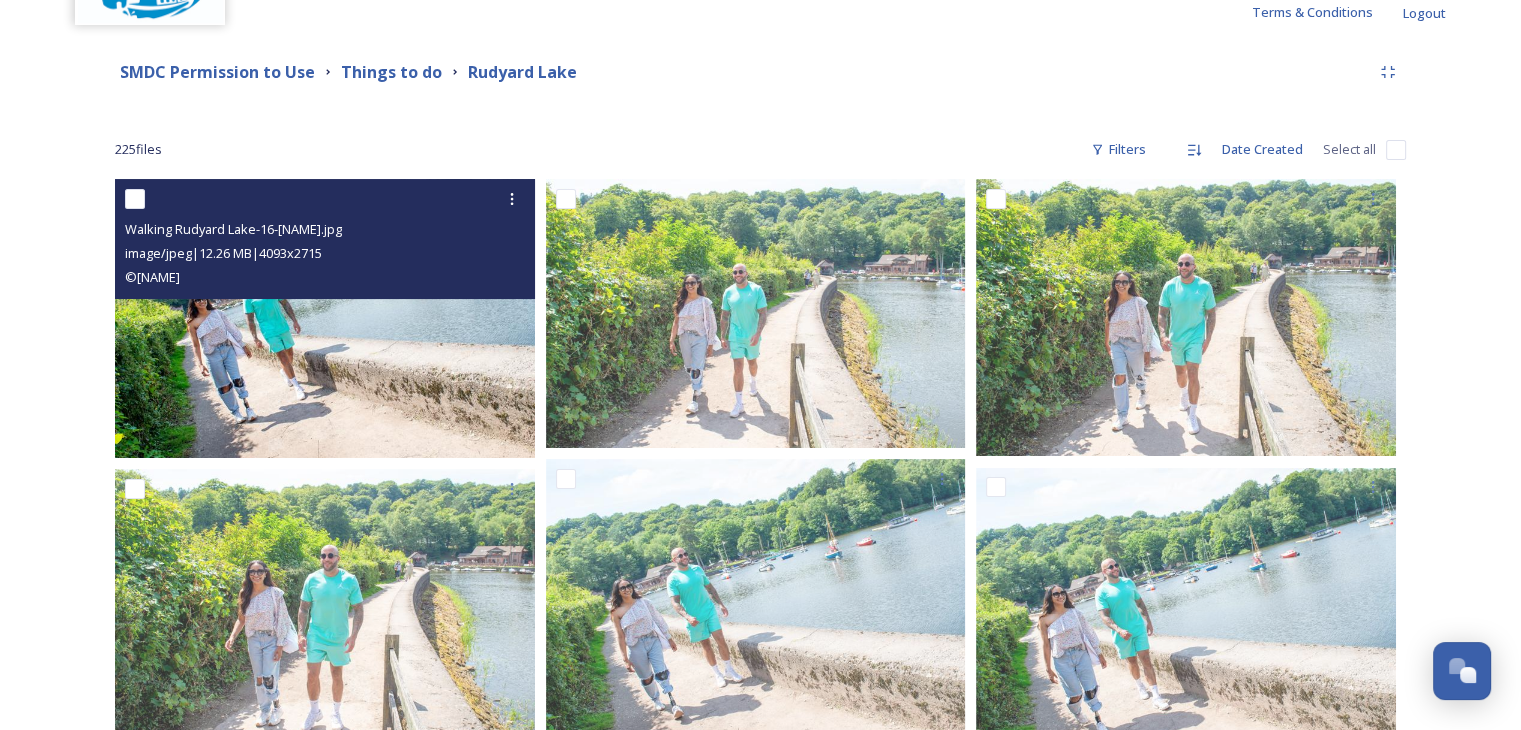 click at bounding box center [325, 318] 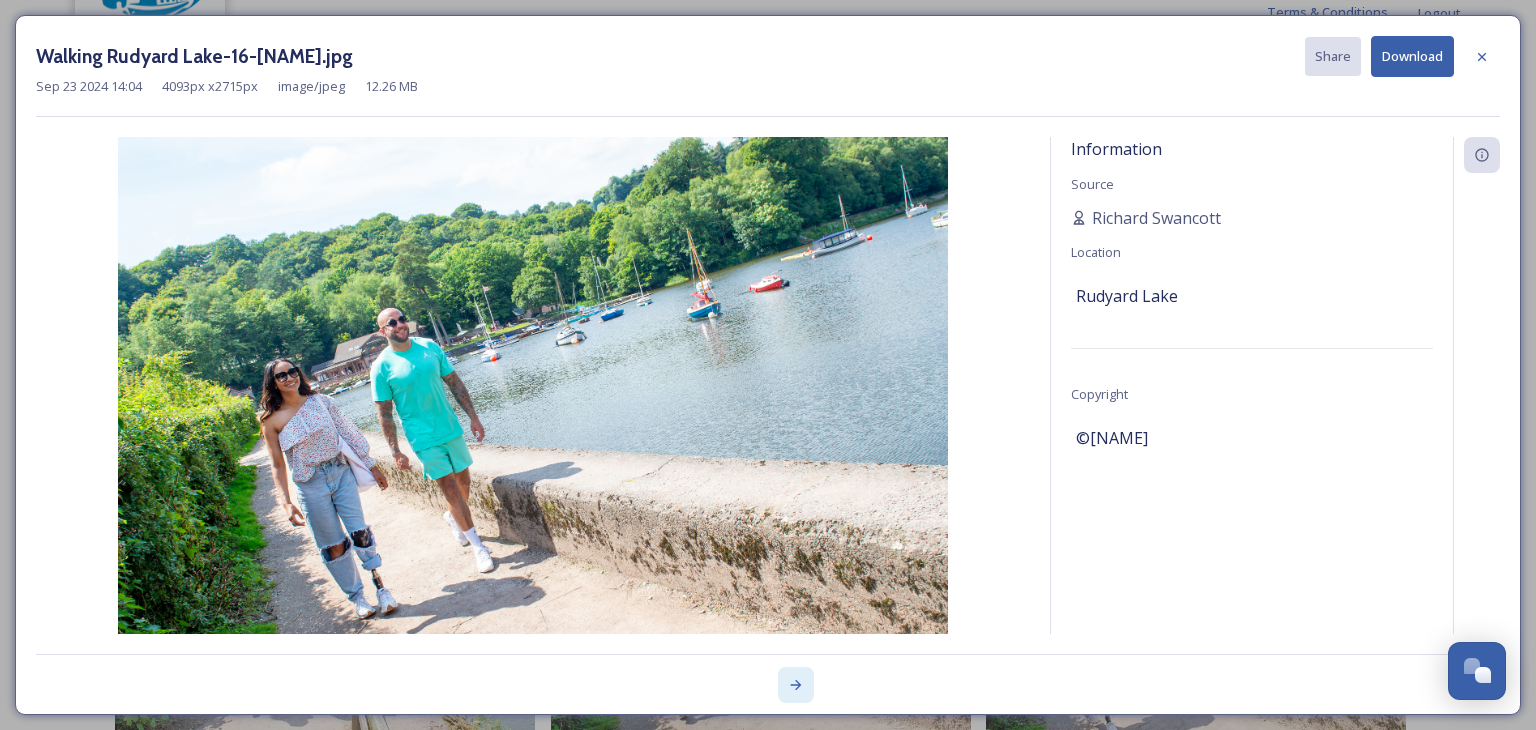click 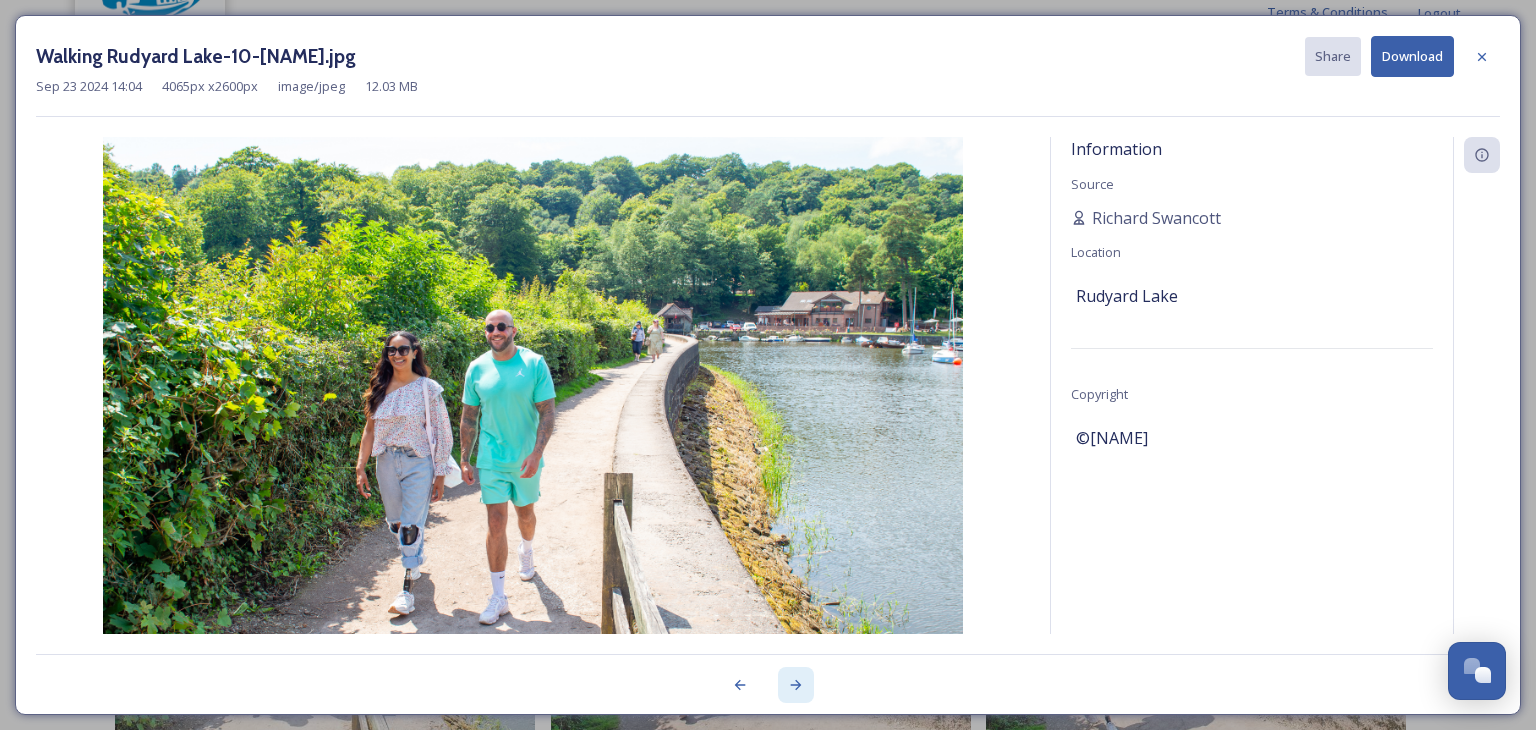 click 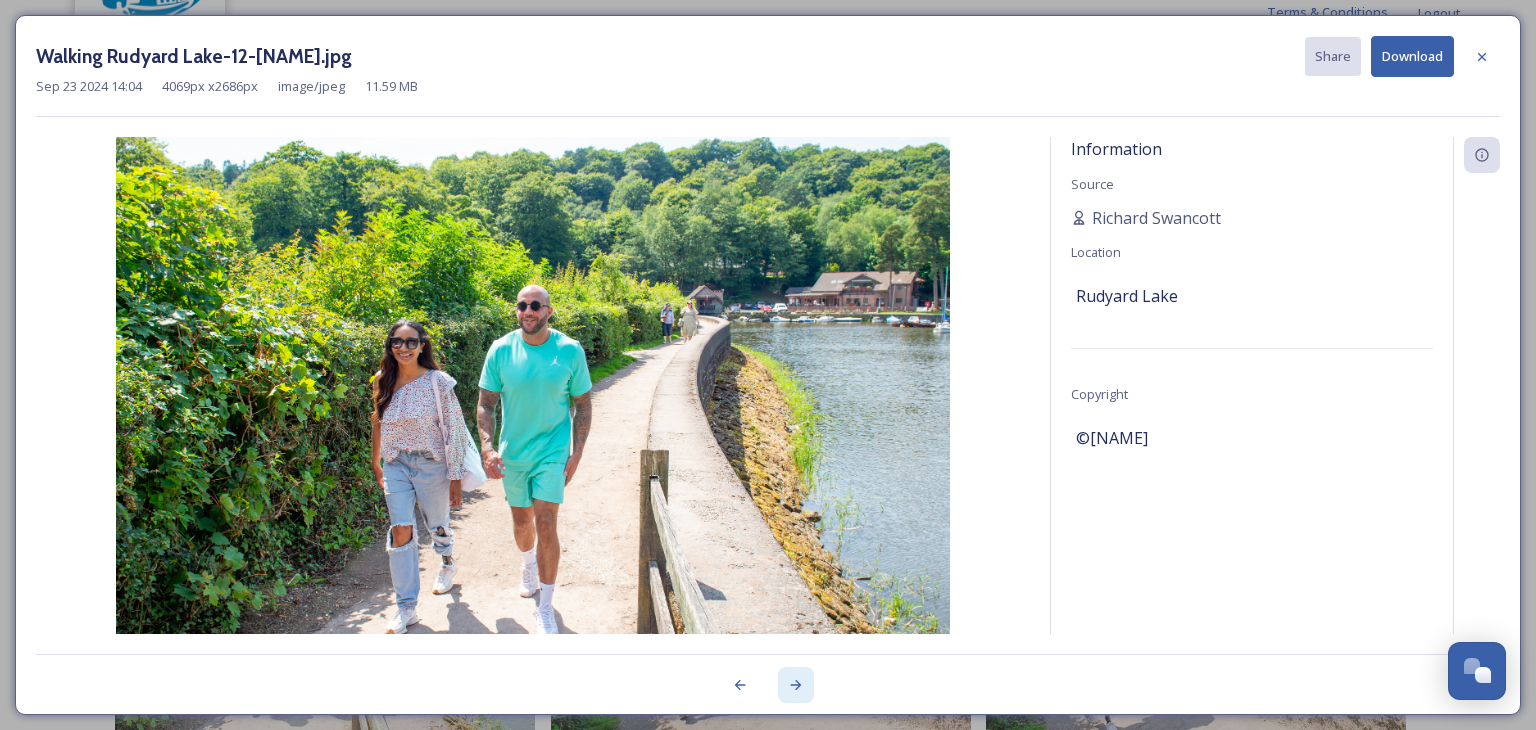 click 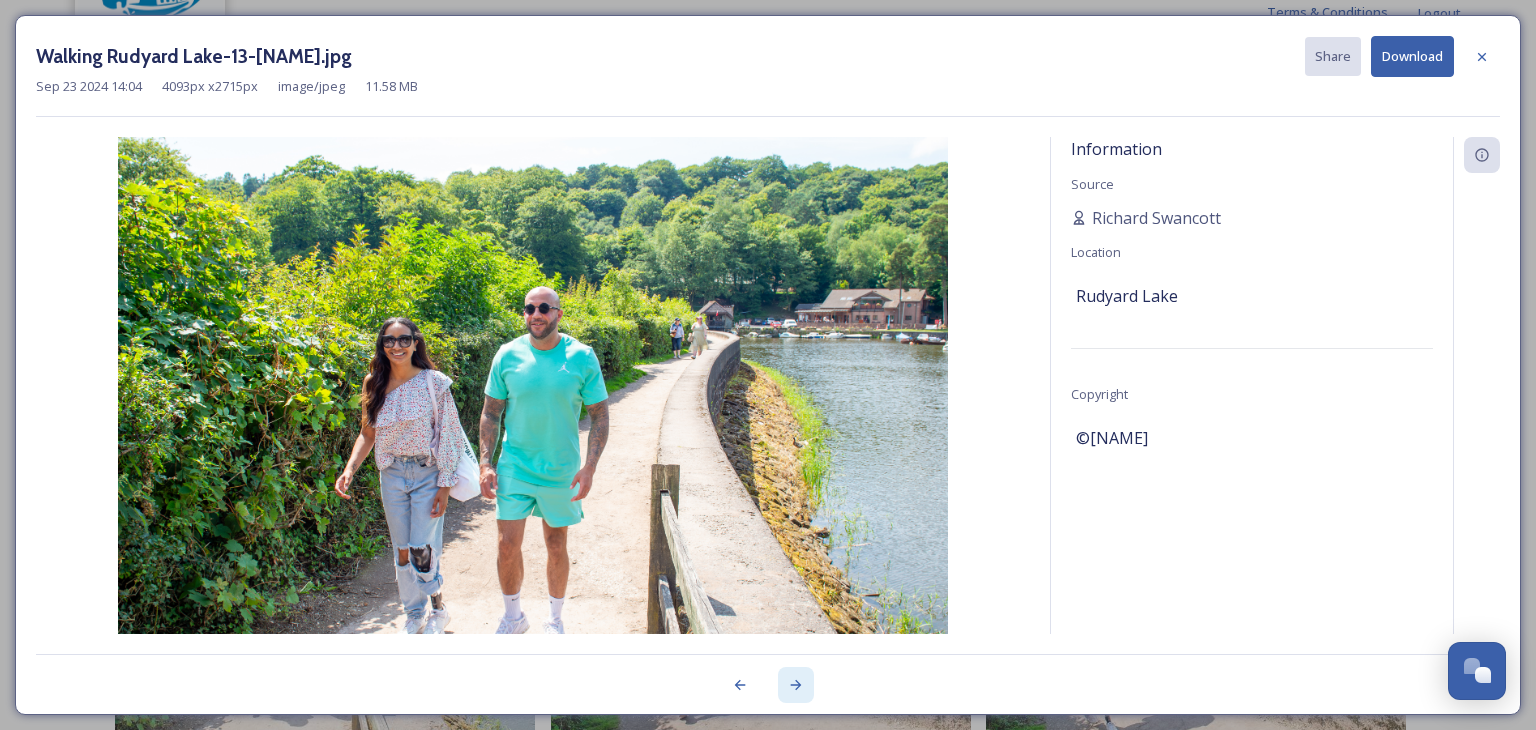 click 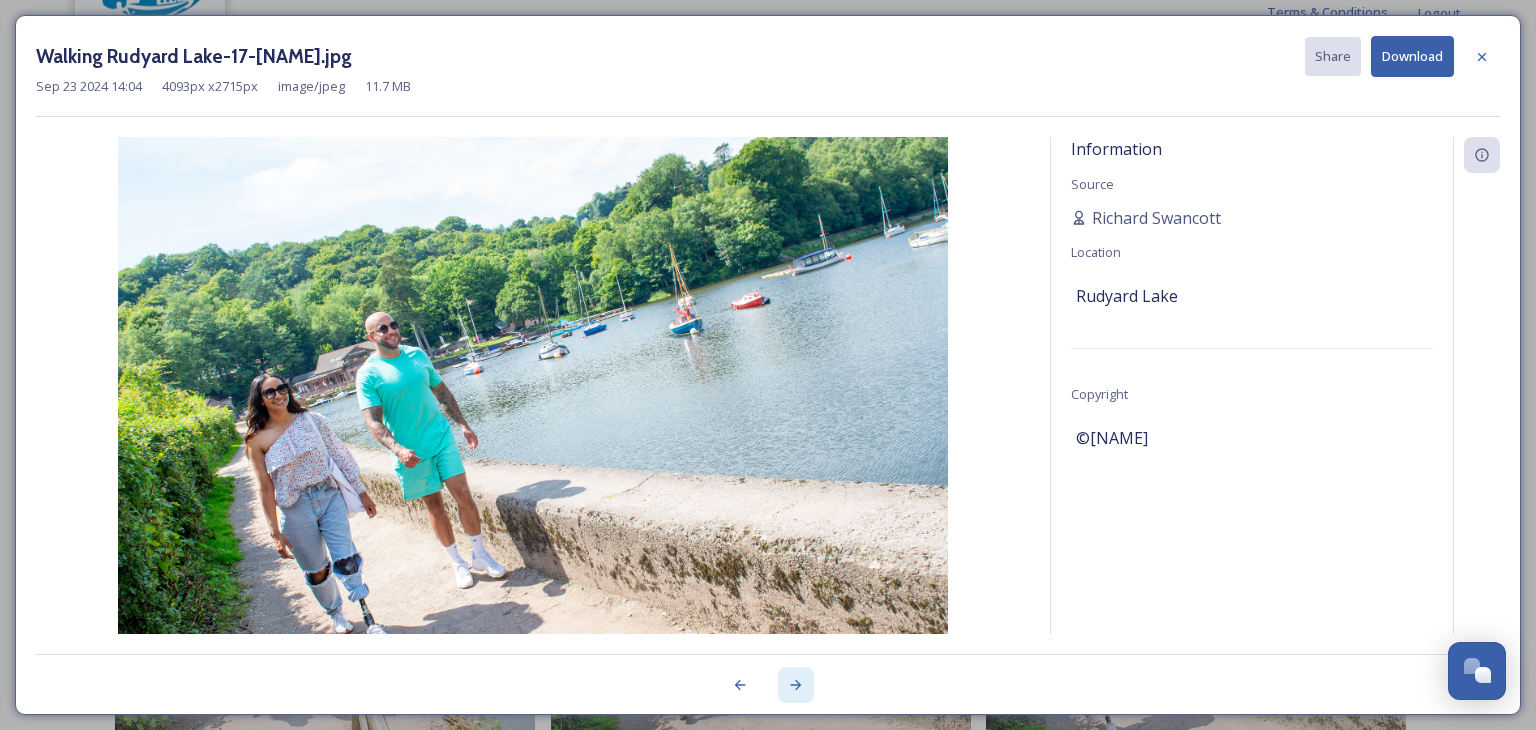 click 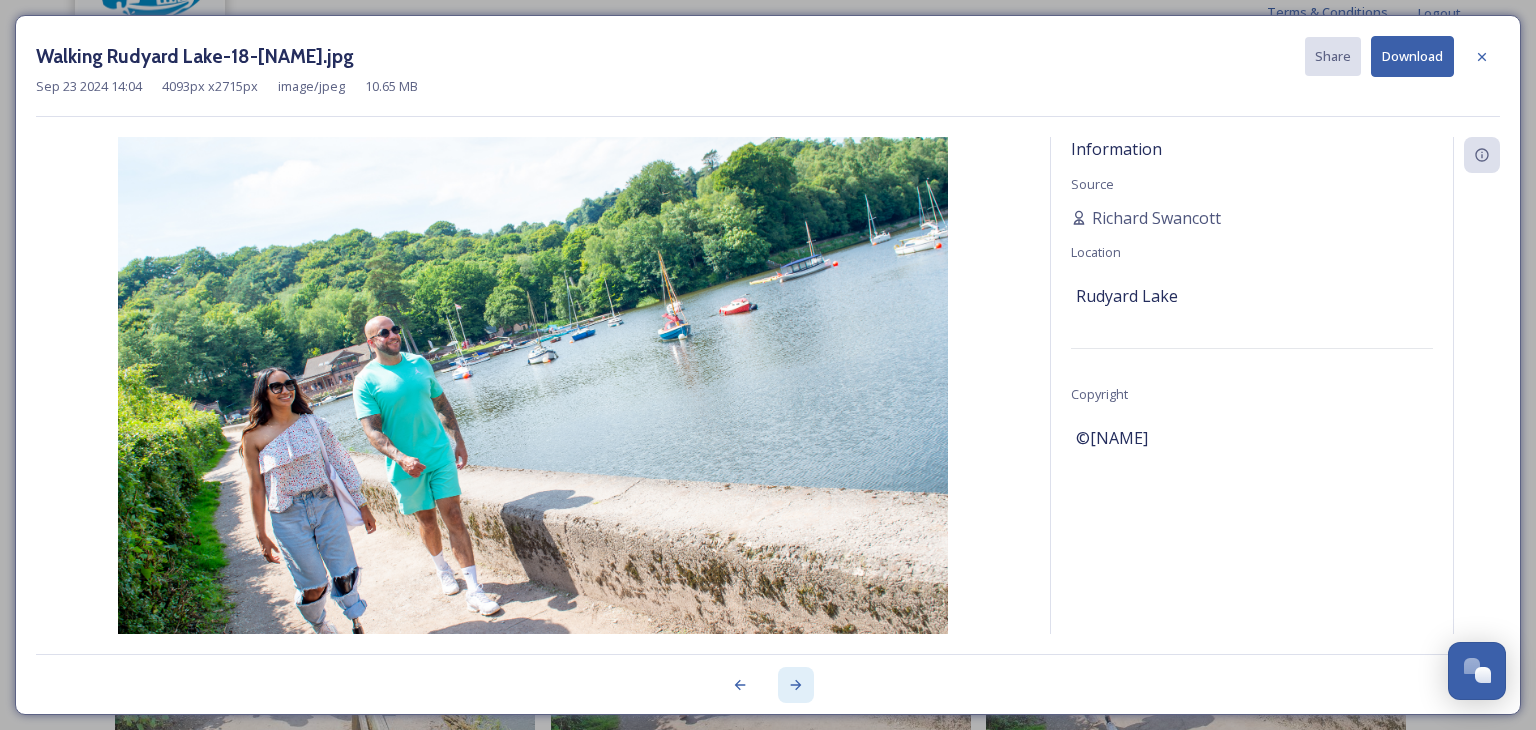 click 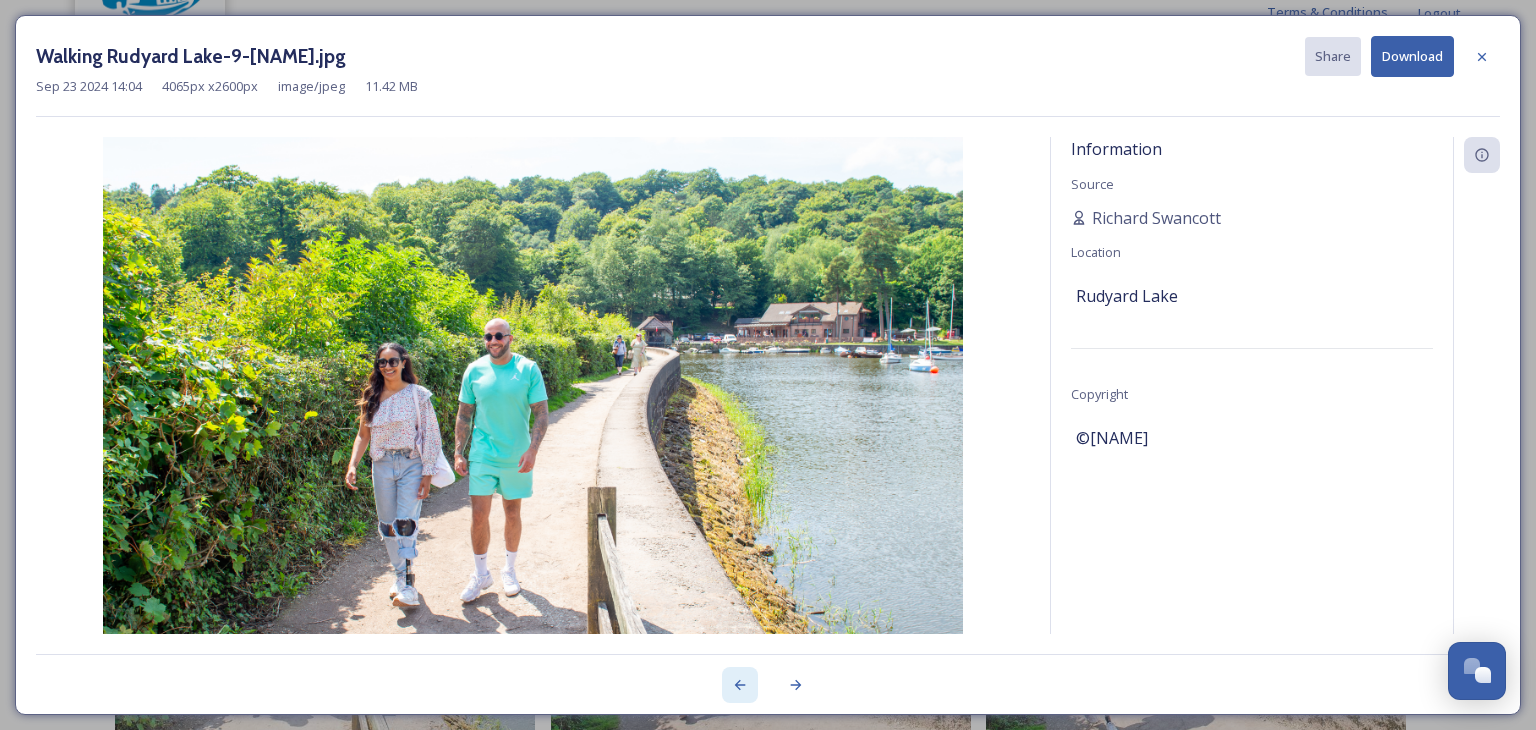 click 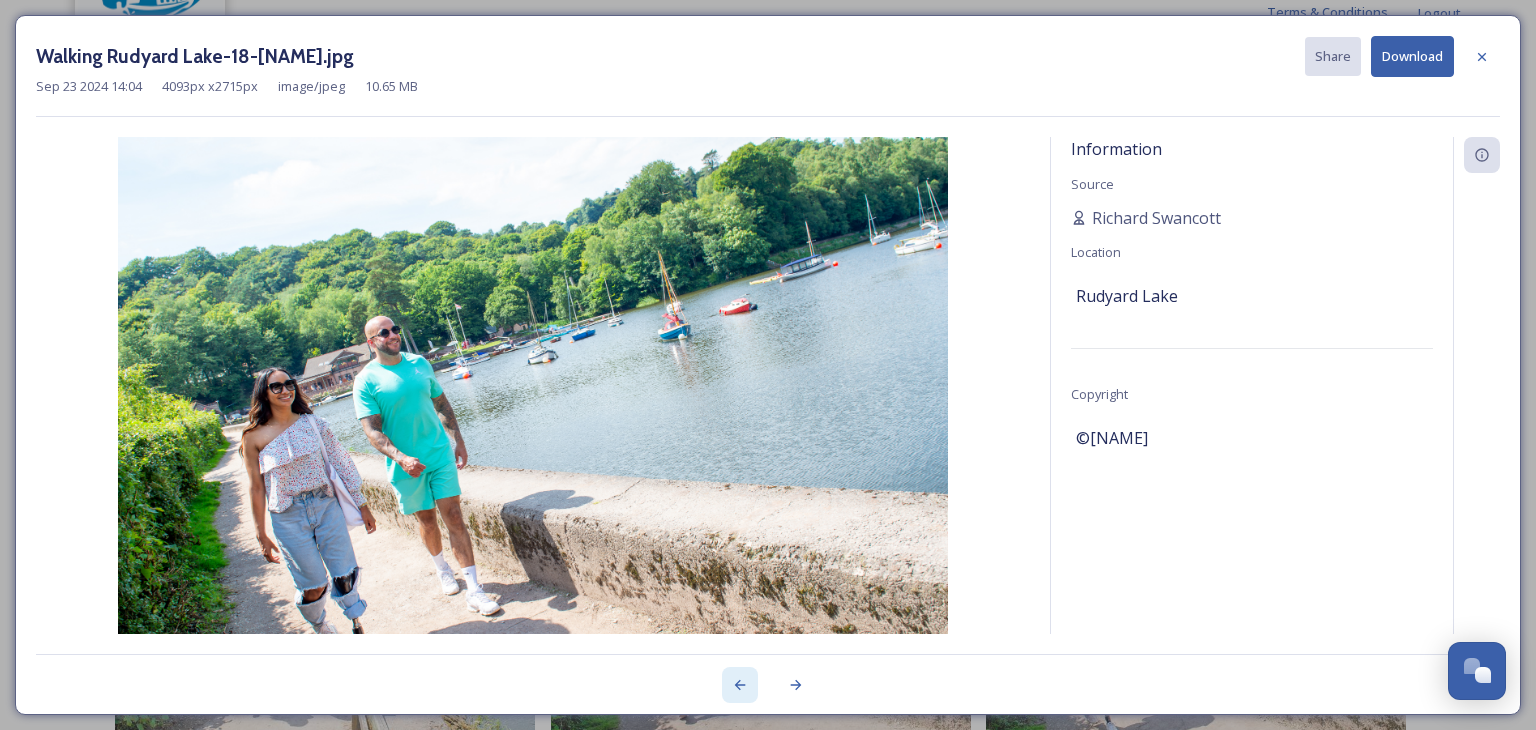 click 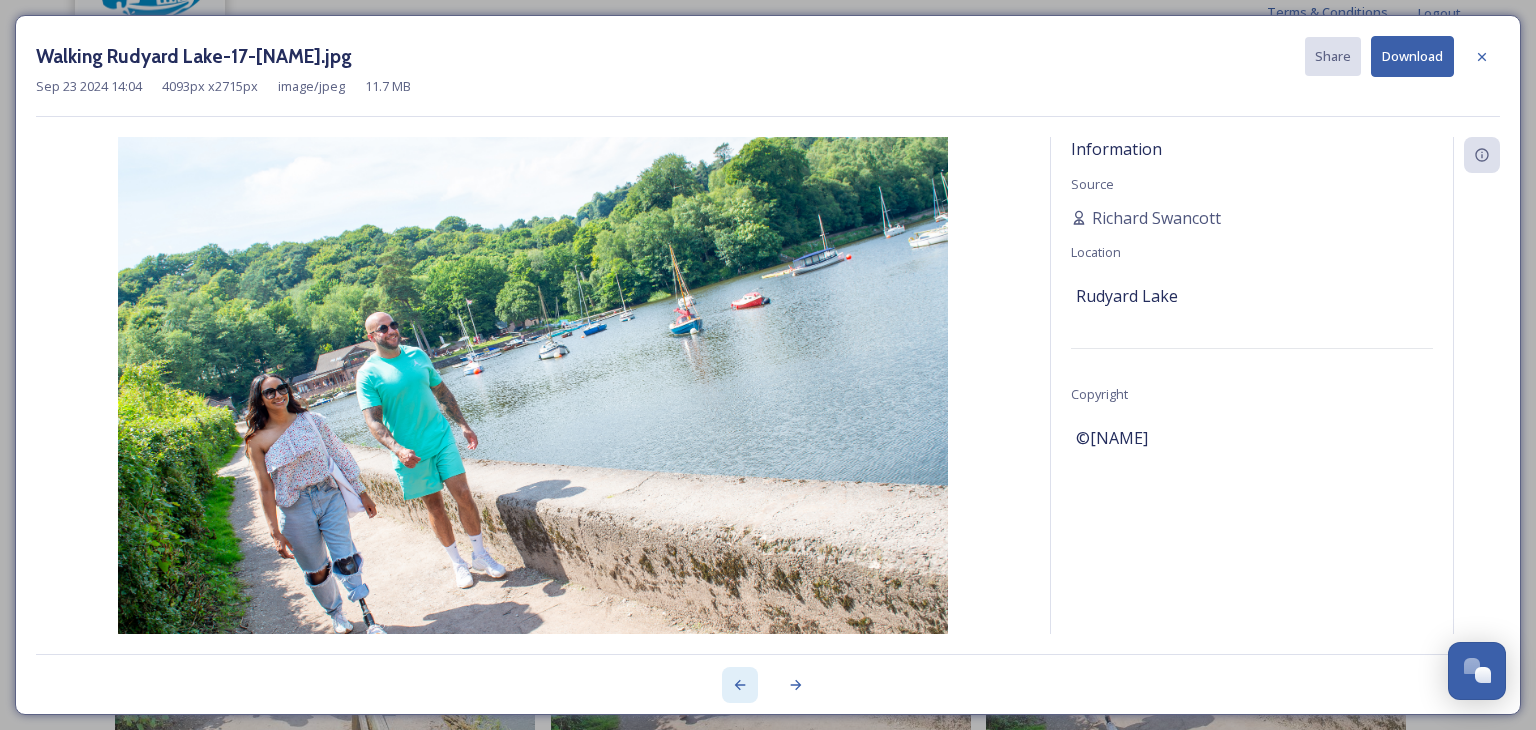 click 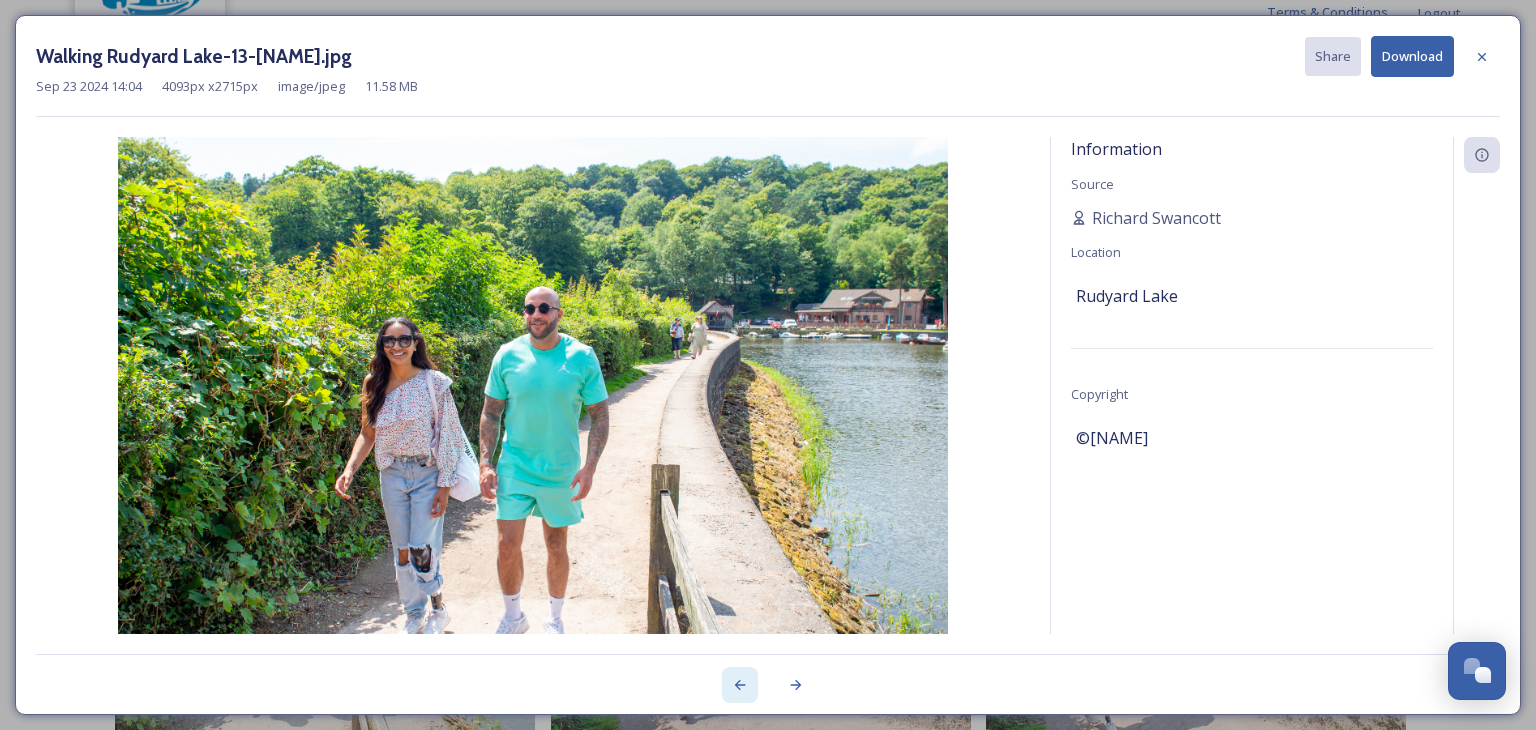 click 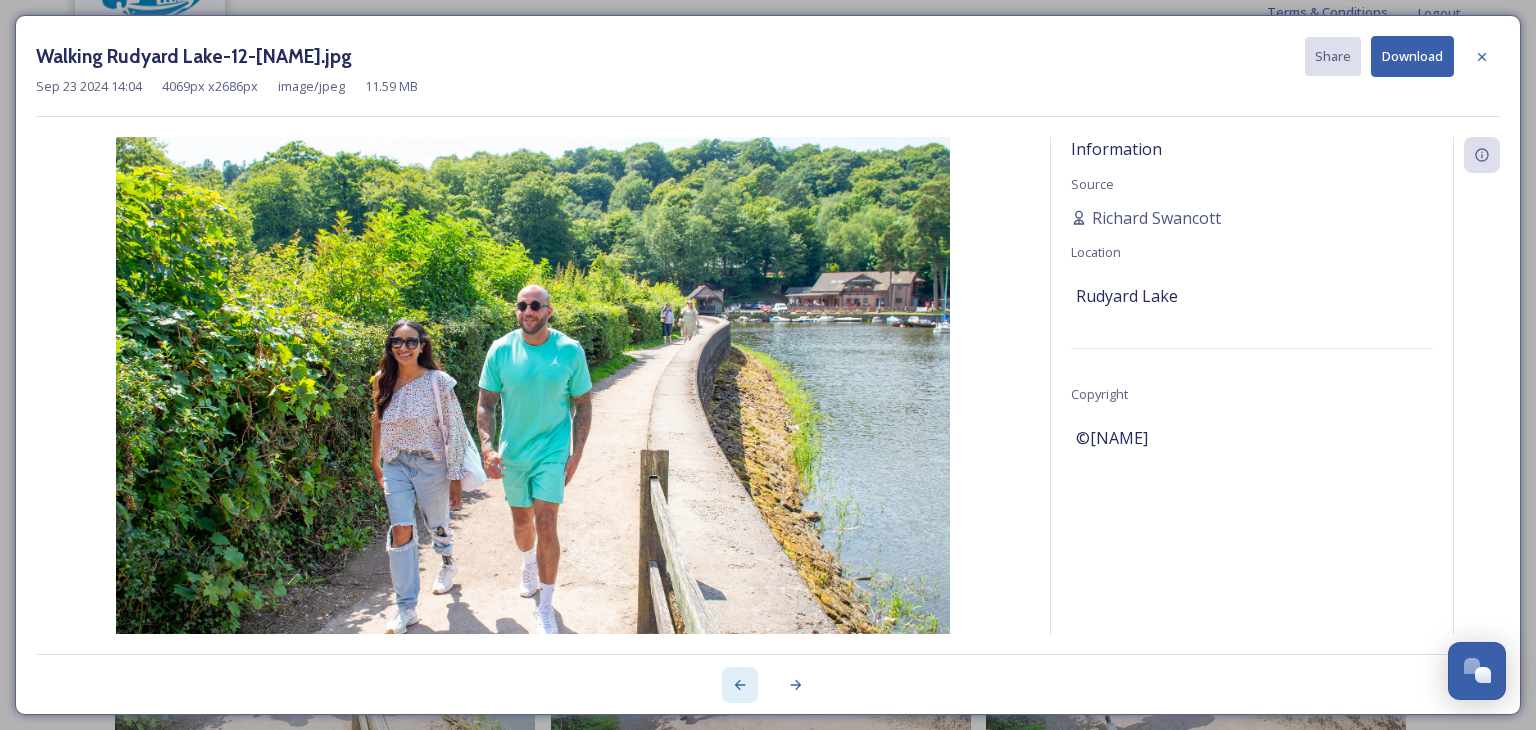 click 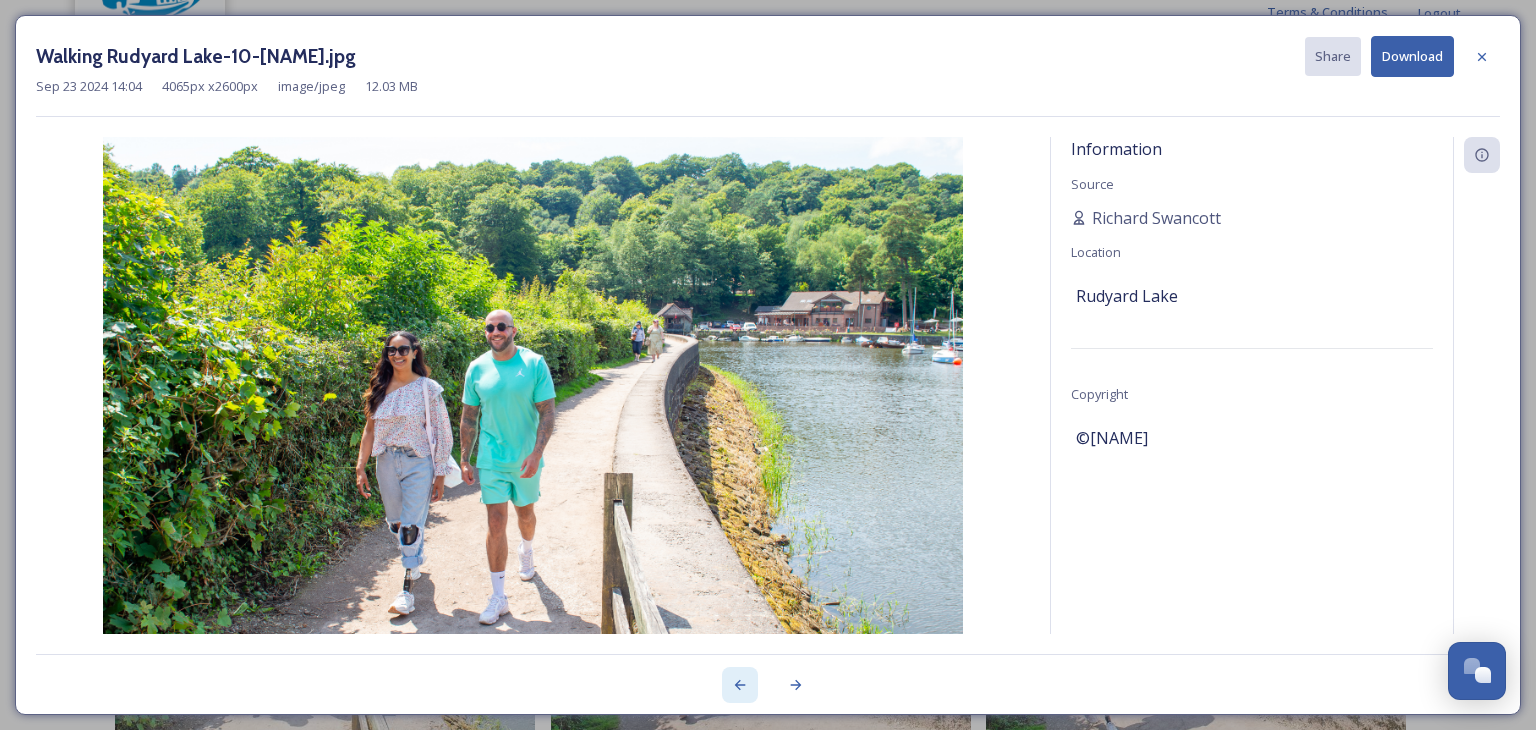 click 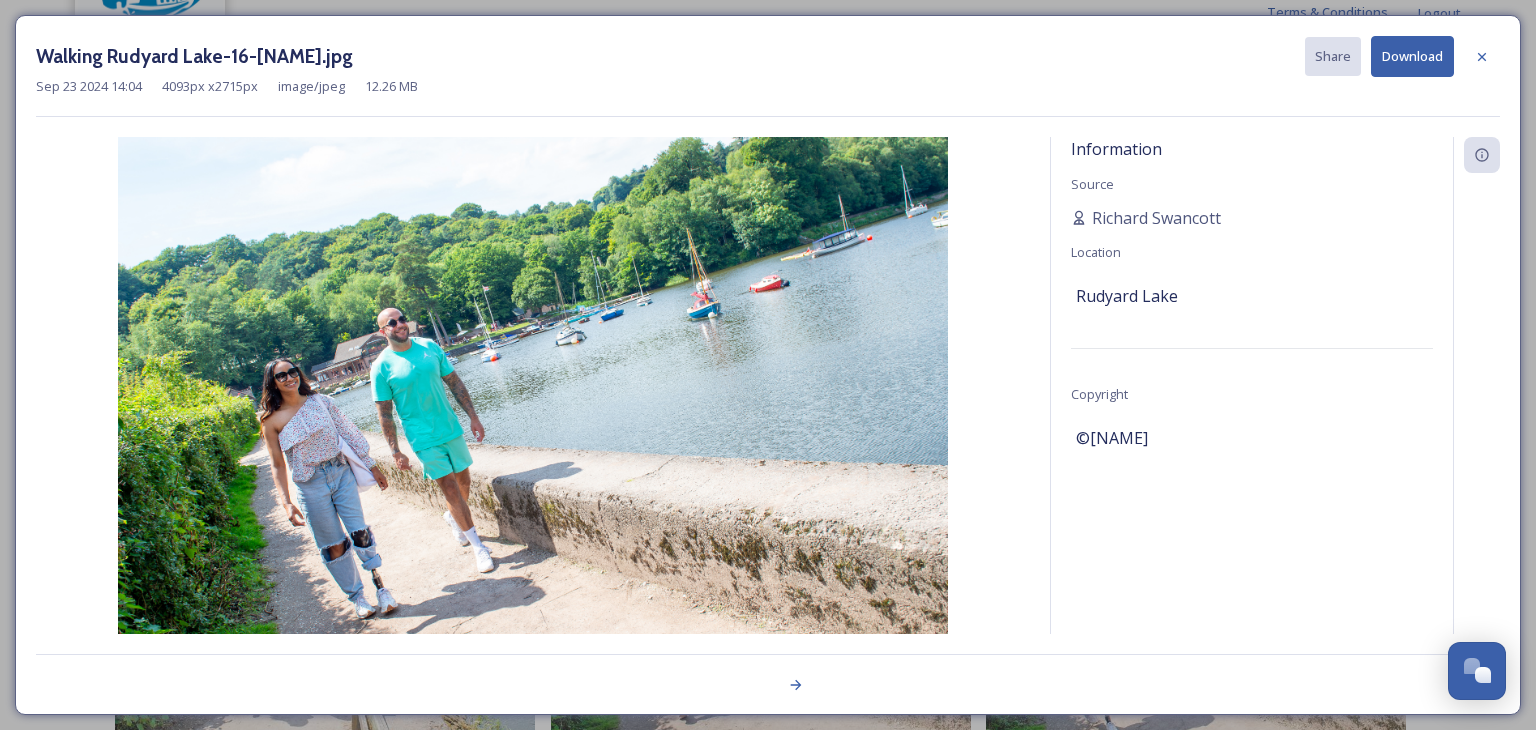 click at bounding box center (768, 674) 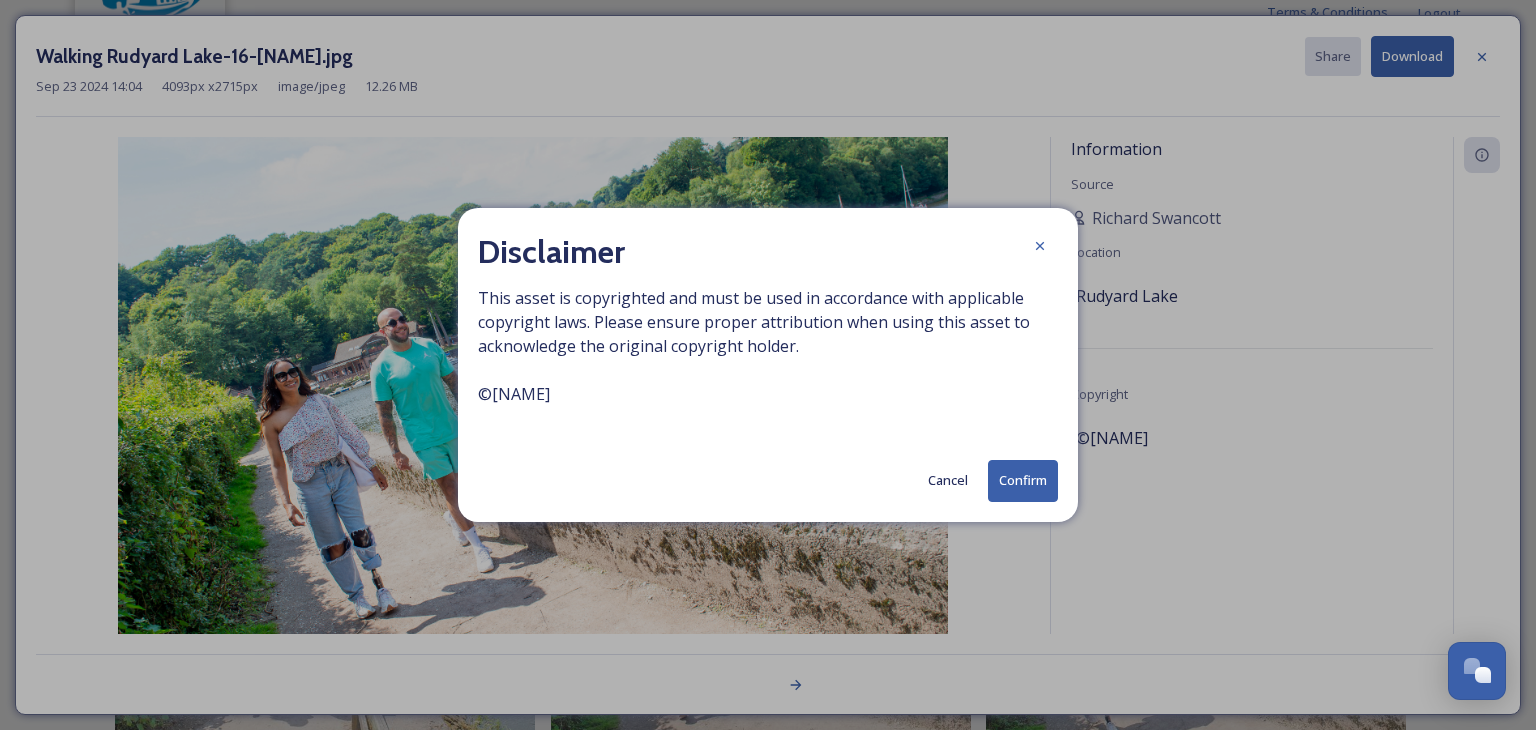 click on "Confirm" at bounding box center (1023, 480) 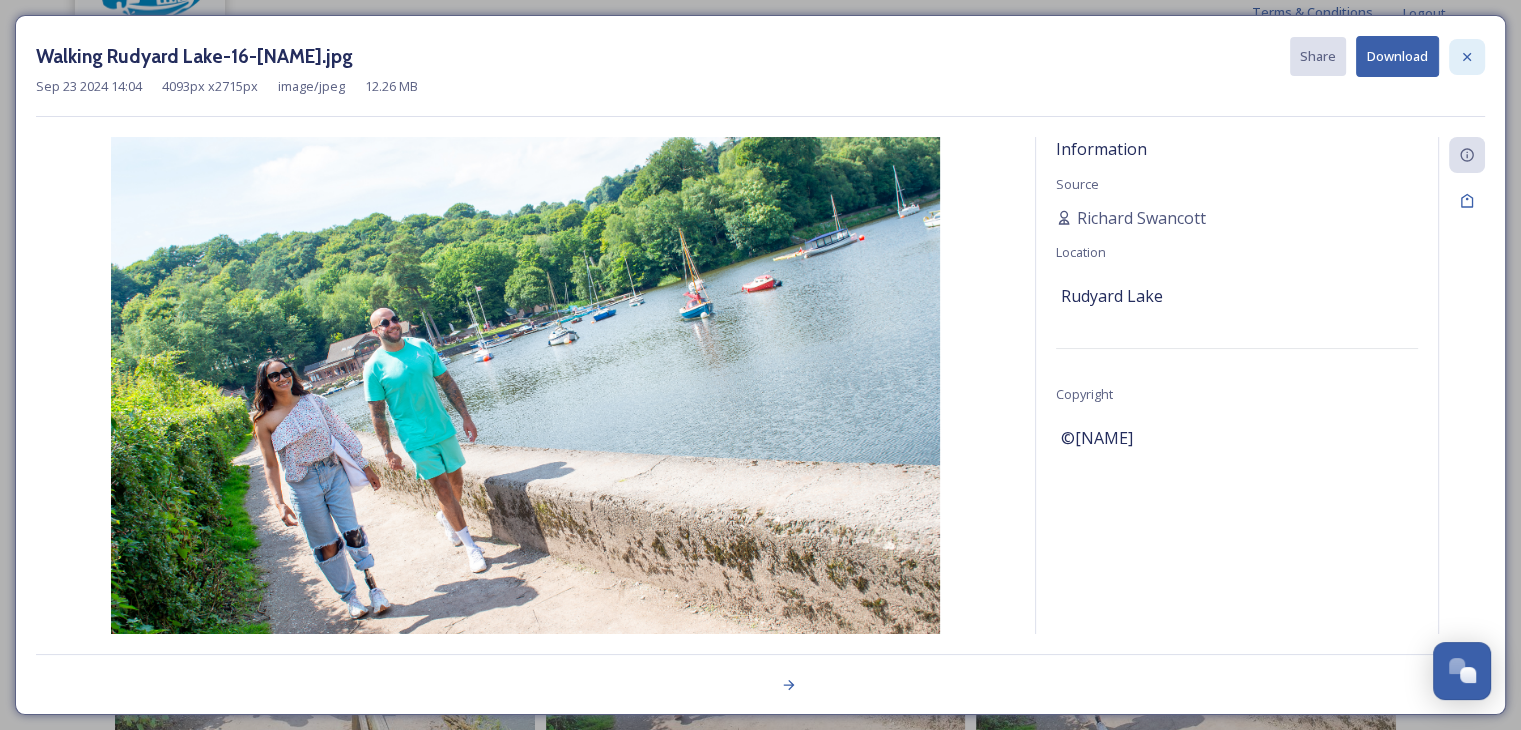 click 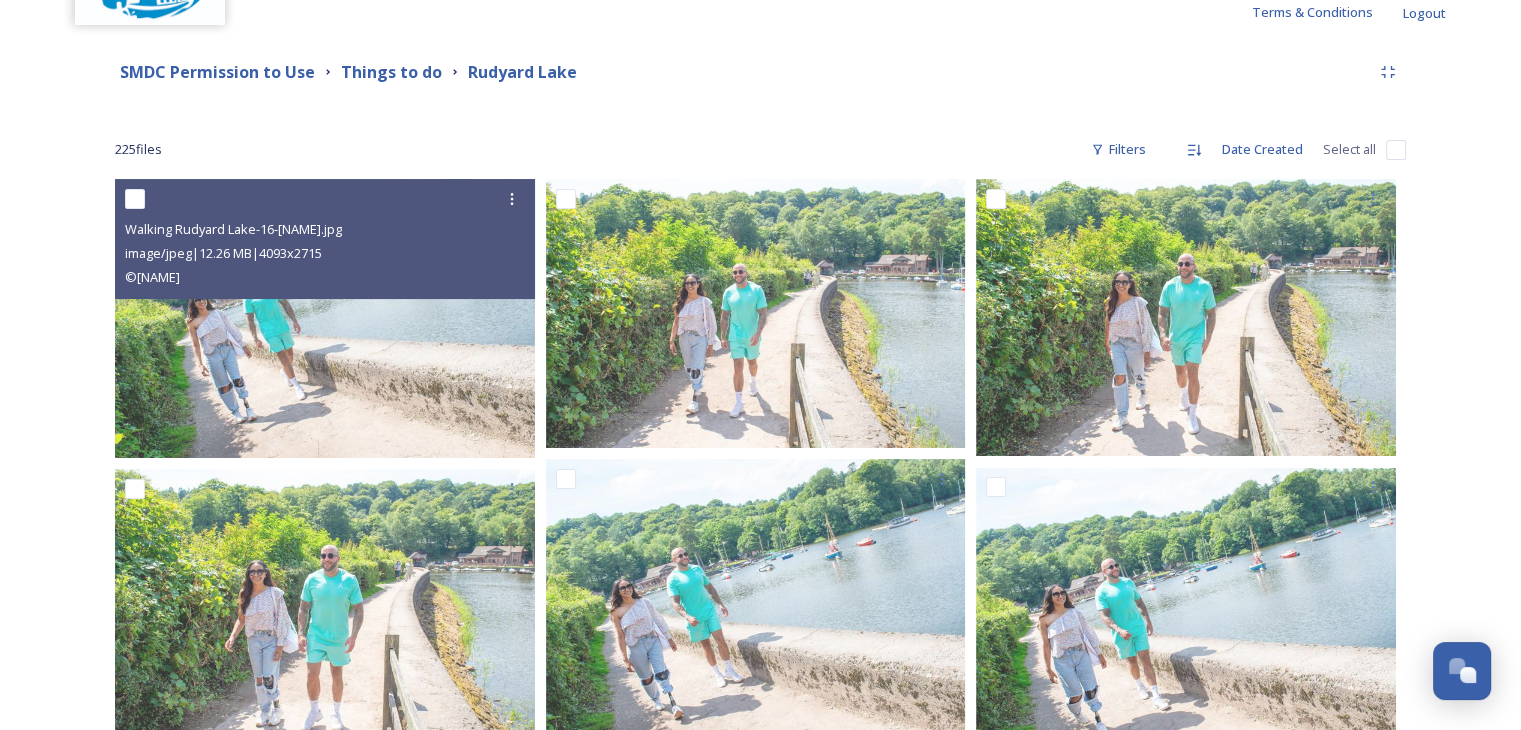 click on "Shared by: Visit Staffordshire SMDC Permission to Use Things to do Rudyard Lake 225 file s Filters Date Created Select all Walking Rudyard Lake-16-[NAME].jpg image/jpeg | 12.26 MB | 4093 x 2715 © [NAME] Splashing Rudyard Lake-21-[NAME].jpg image/jpeg | 11.06 MB | 4003 x 2569 © [NAME] Splashing Rudyard Lake-19-[NAME].jpg image/jpeg | 10.57 MB | 4003 x 2569 © [NAME] Splashing Wellies Rudyard Lake-11-[NAME].jpg image/jpeg | 8.86 MB | 3986 x 2636 © [NAME] You've reached the end" at bounding box center [760, 11783] 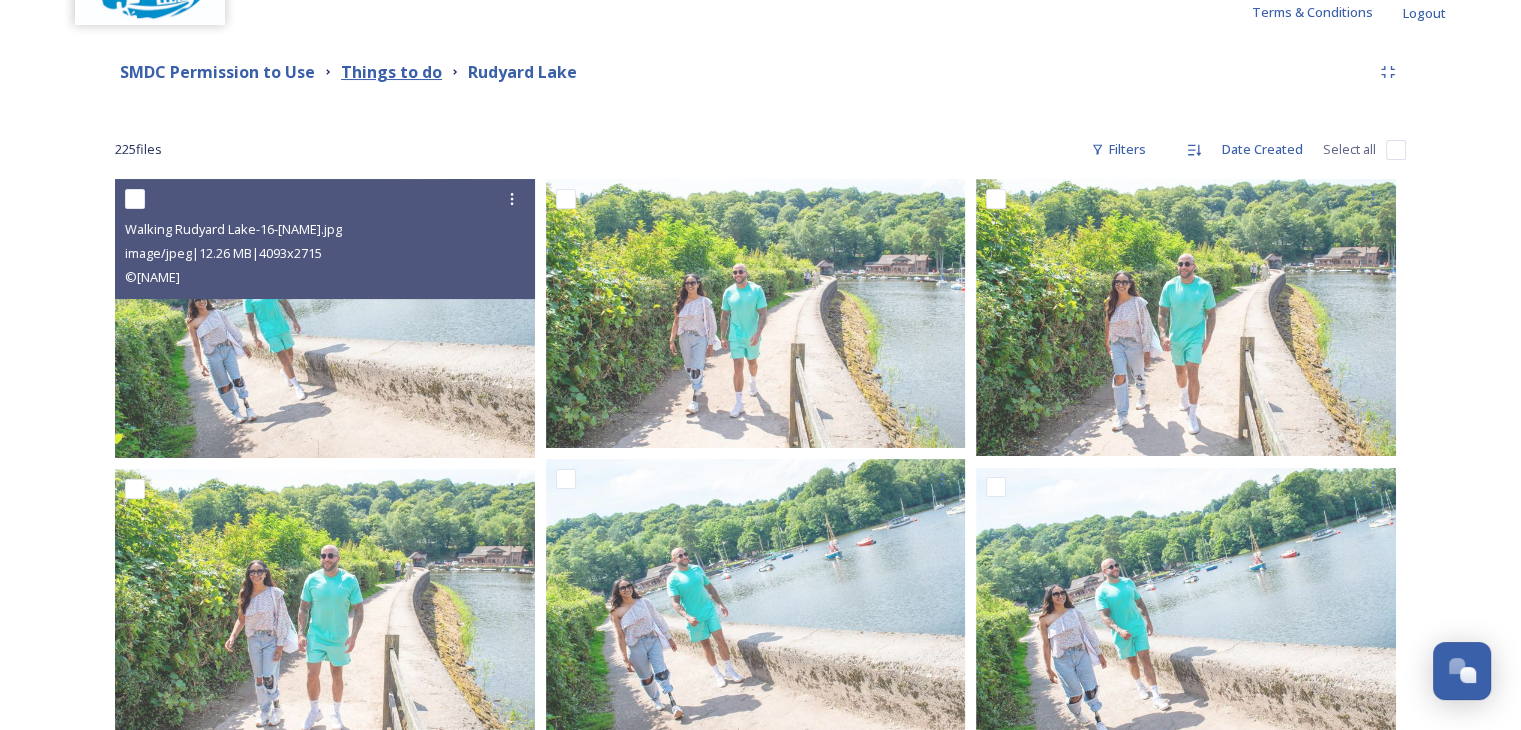 click on "Things to do" at bounding box center (391, 72) 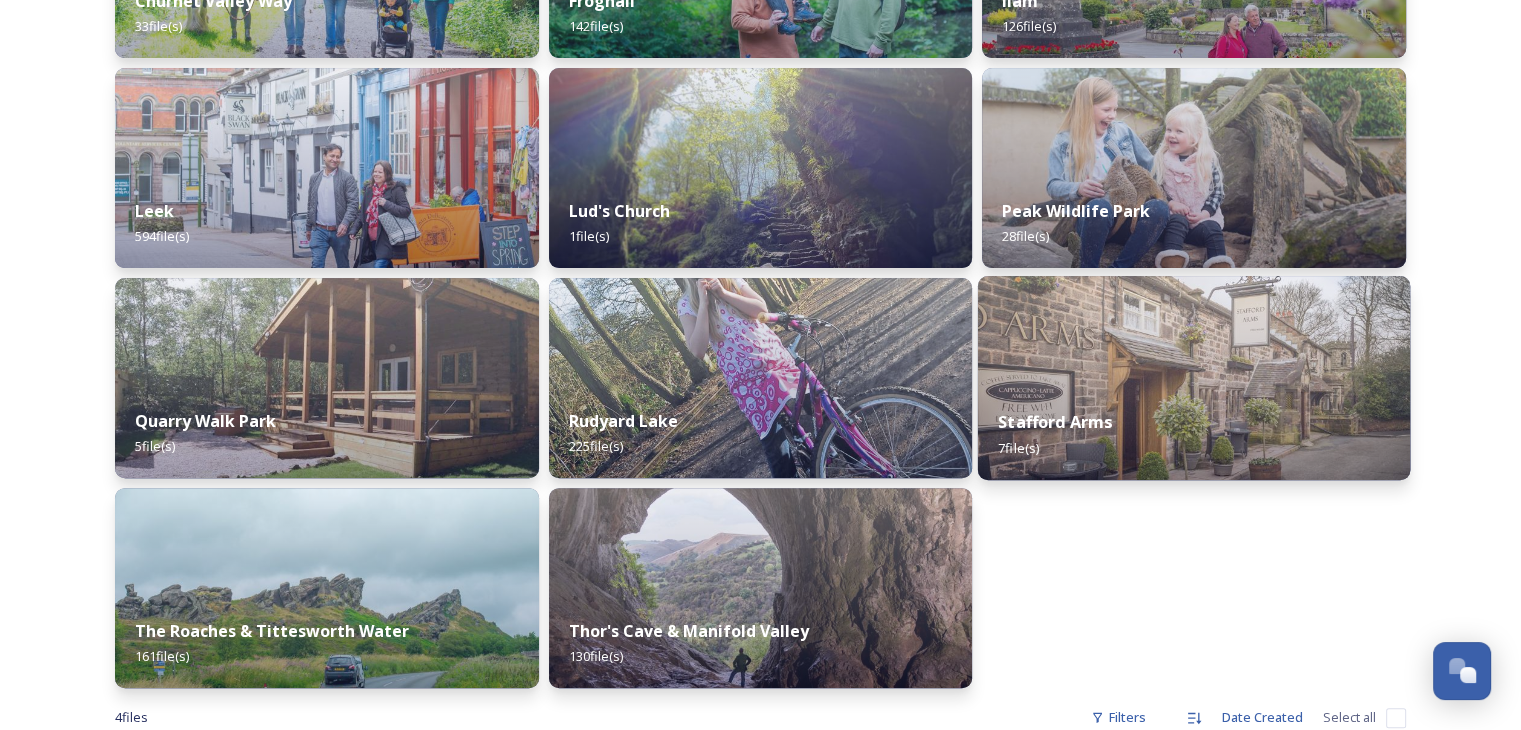 scroll, scrollTop: 571, scrollLeft: 0, axis: vertical 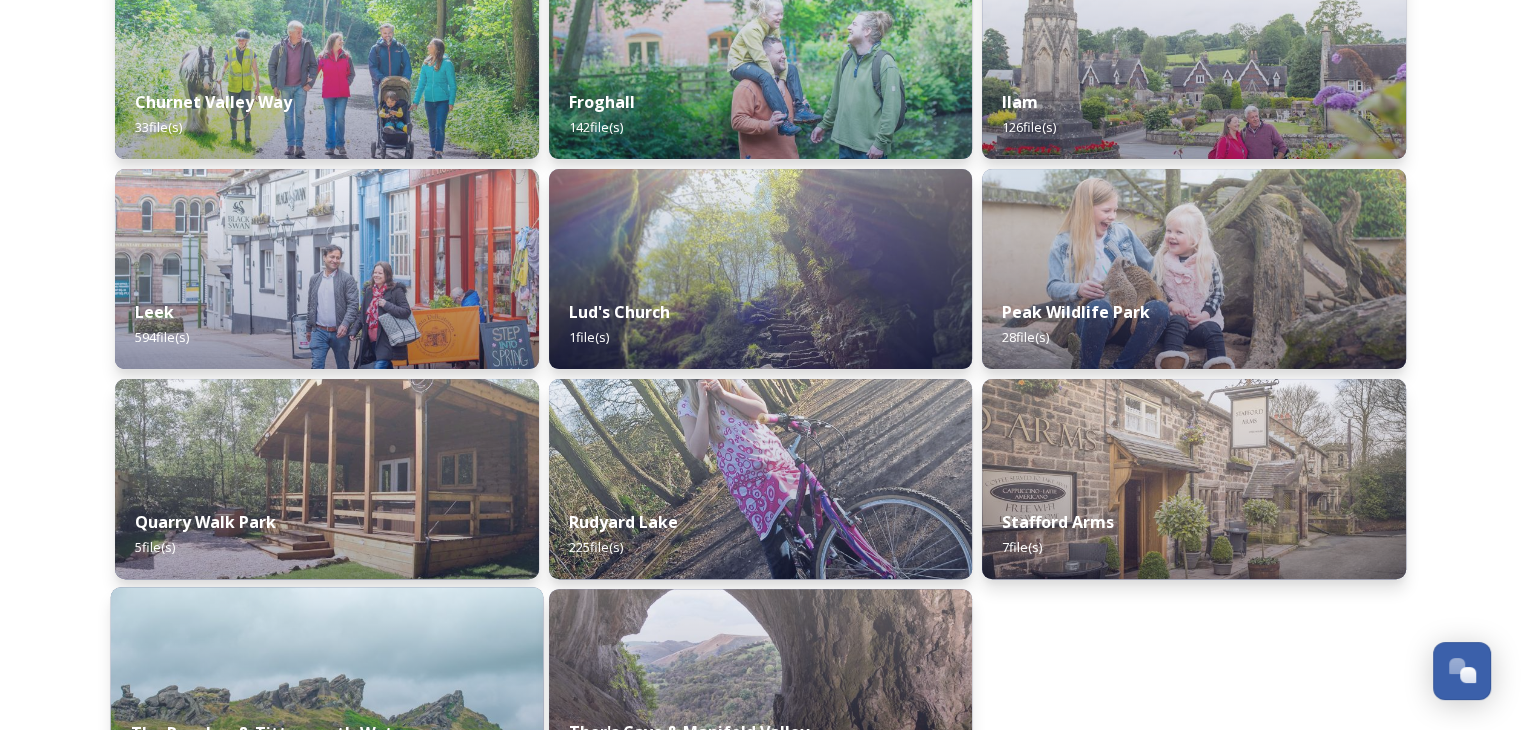 click at bounding box center [327, 689] 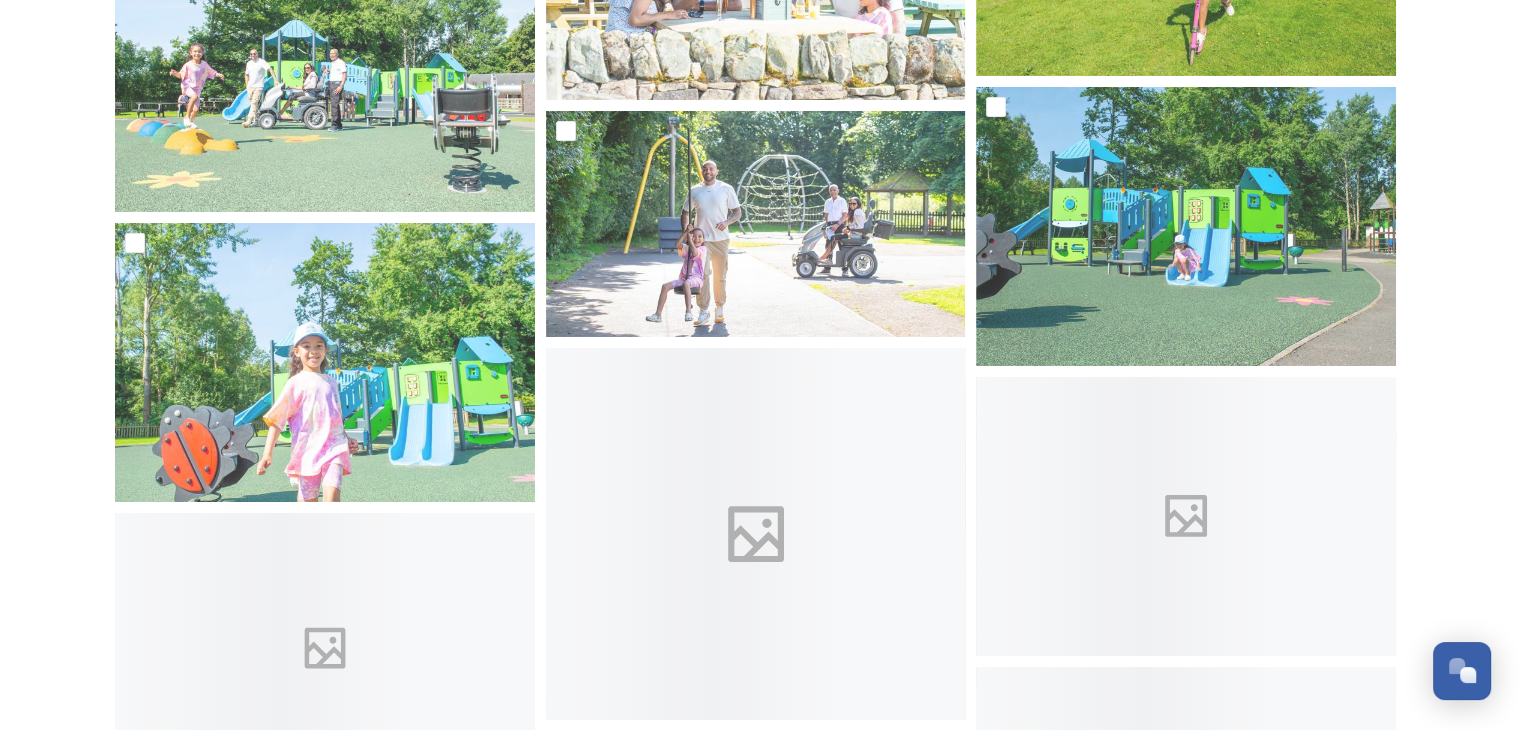 scroll, scrollTop: 7000, scrollLeft: 0, axis: vertical 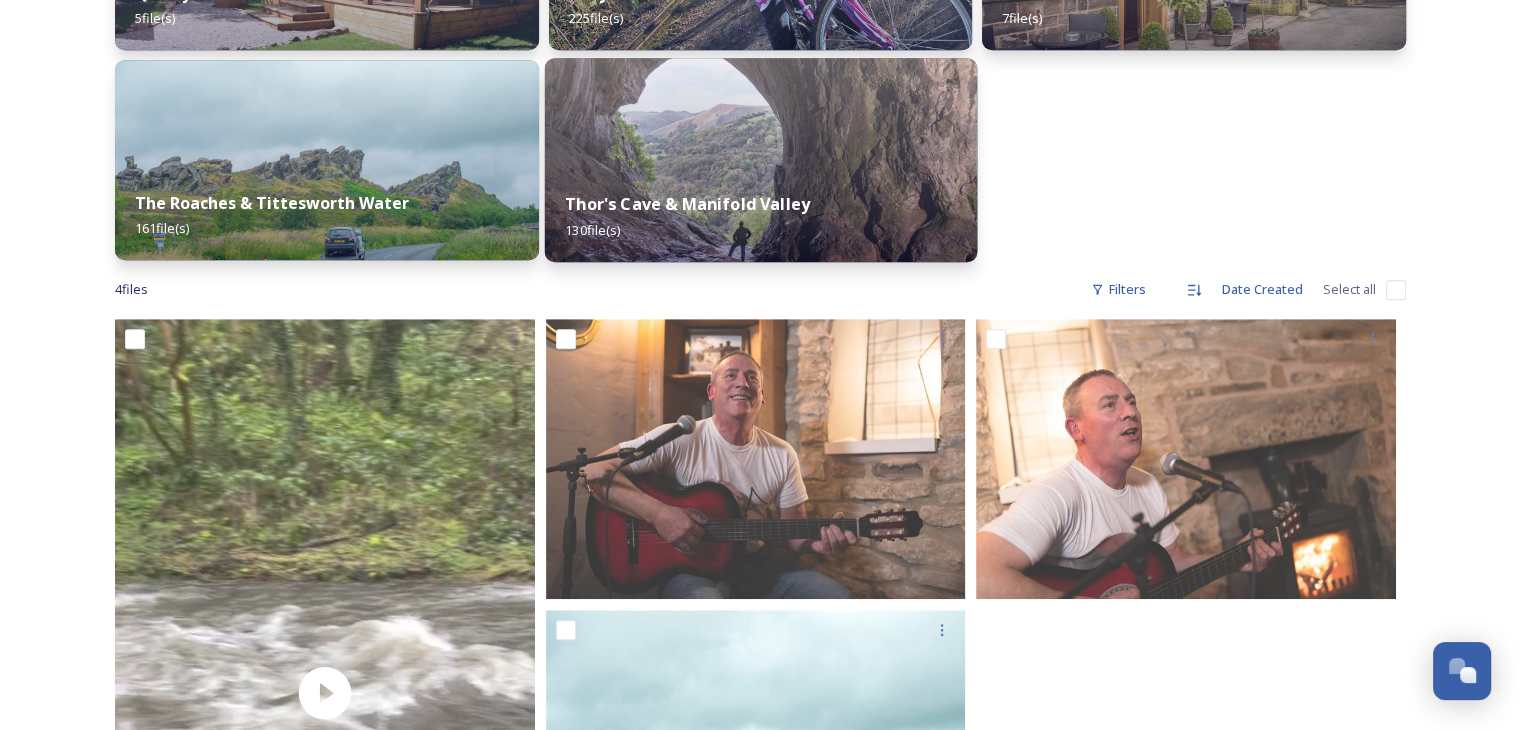 click on "Thor's Cave & Manifold Valley" at bounding box center (687, 204) 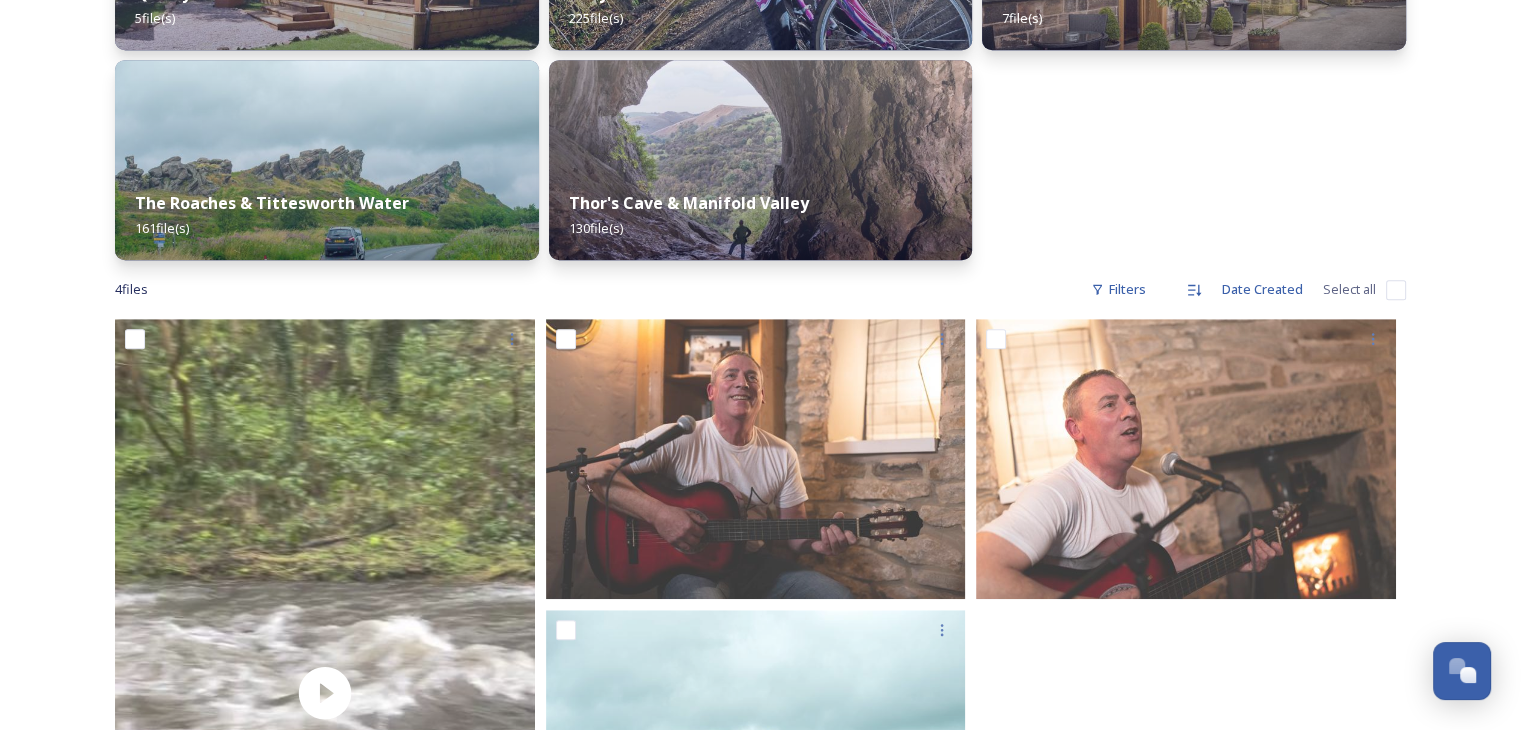 scroll, scrollTop: 0, scrollLeft: 0, axis: both 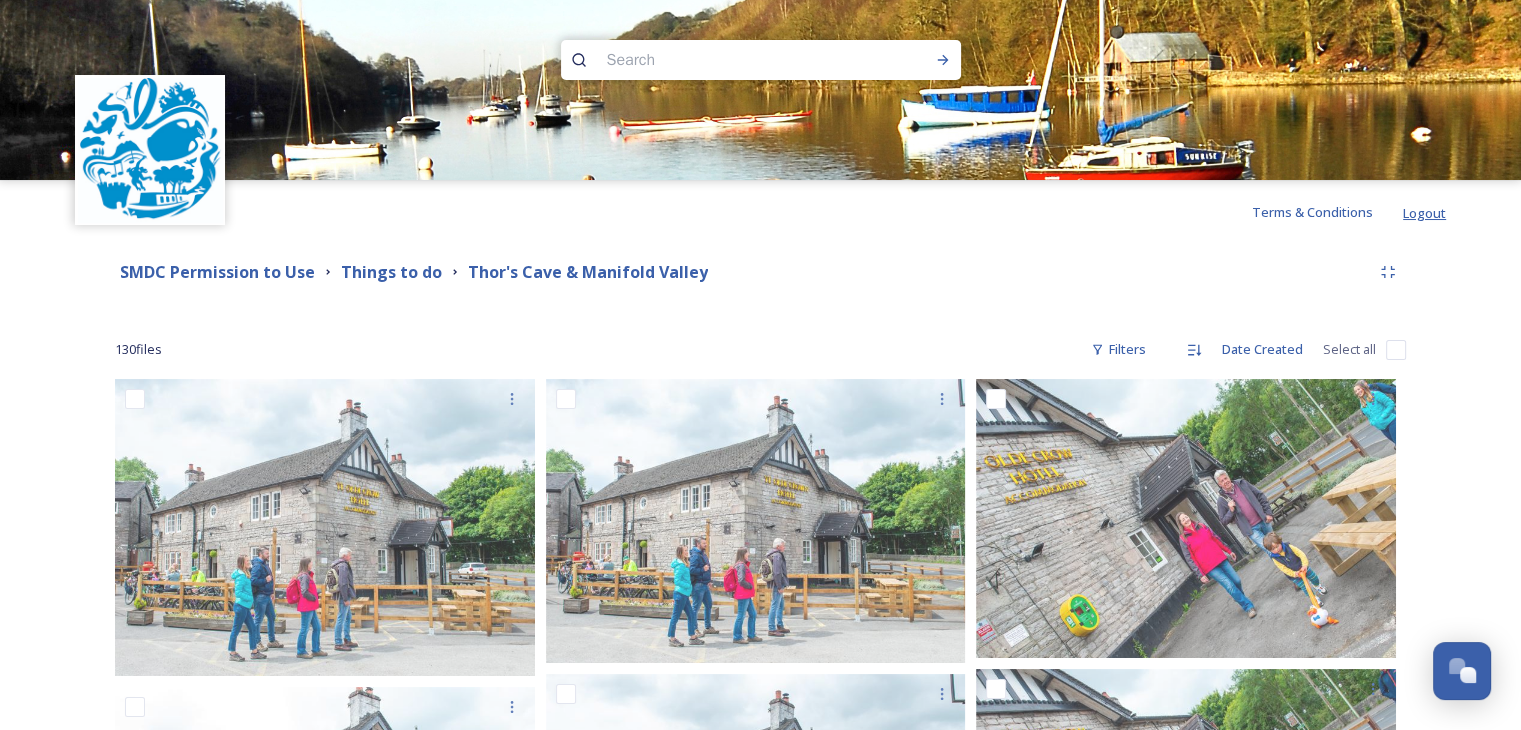 click on "Logout" at bounding box center [1424, 213] 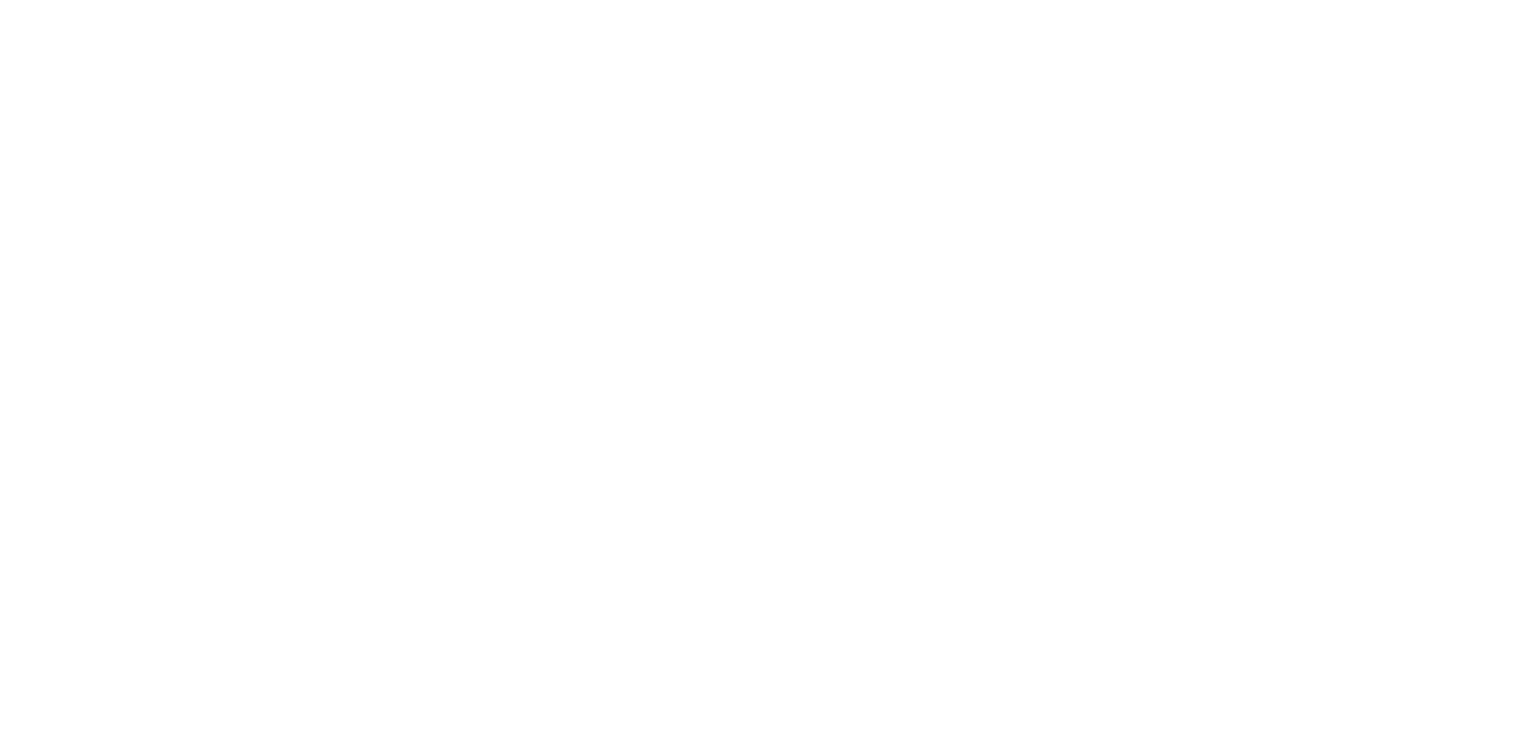 scroll, scrollTop: 0, scrollLeft: 0, axis: both 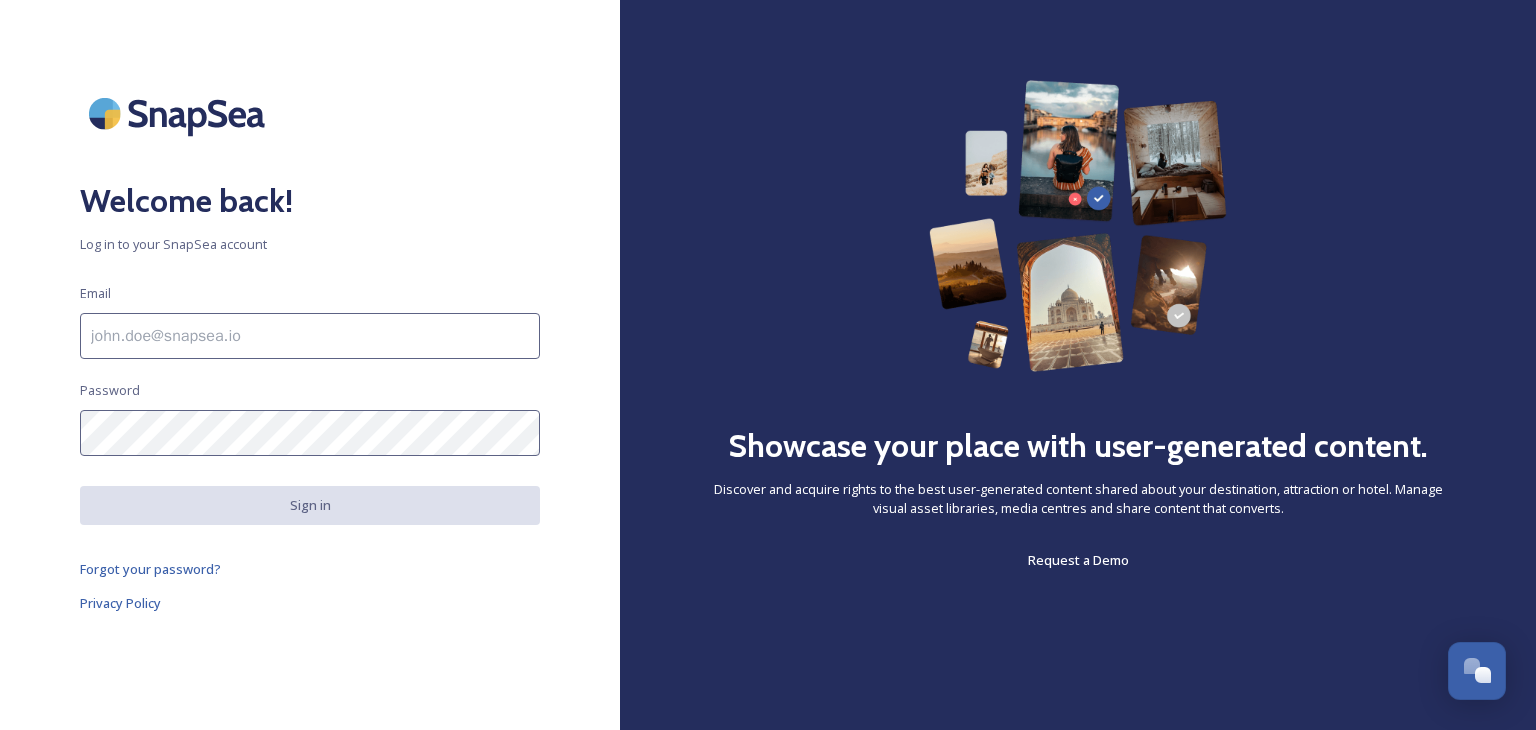 click at bounding box center [310, 336] 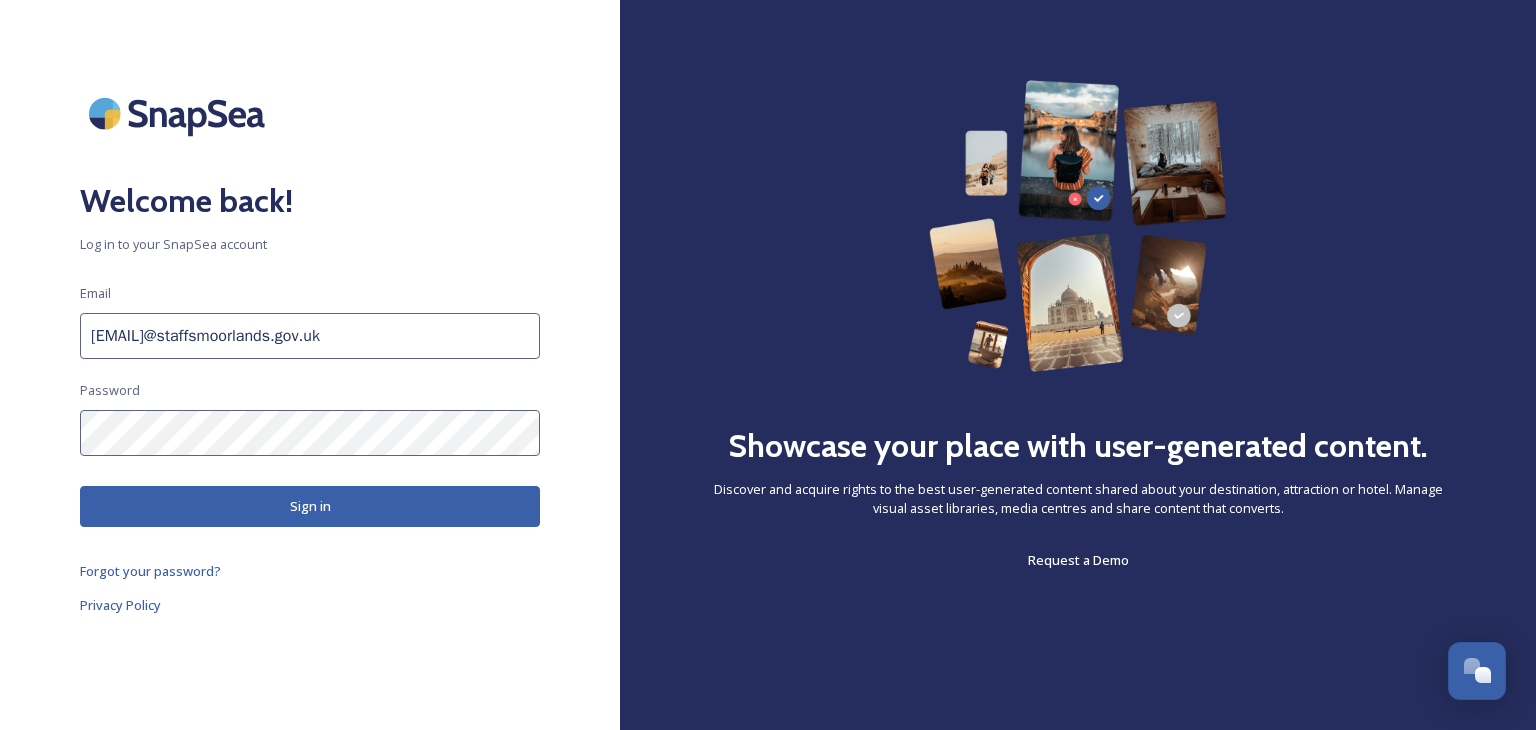 click on "Sign in" at bounding box center (310, 506) 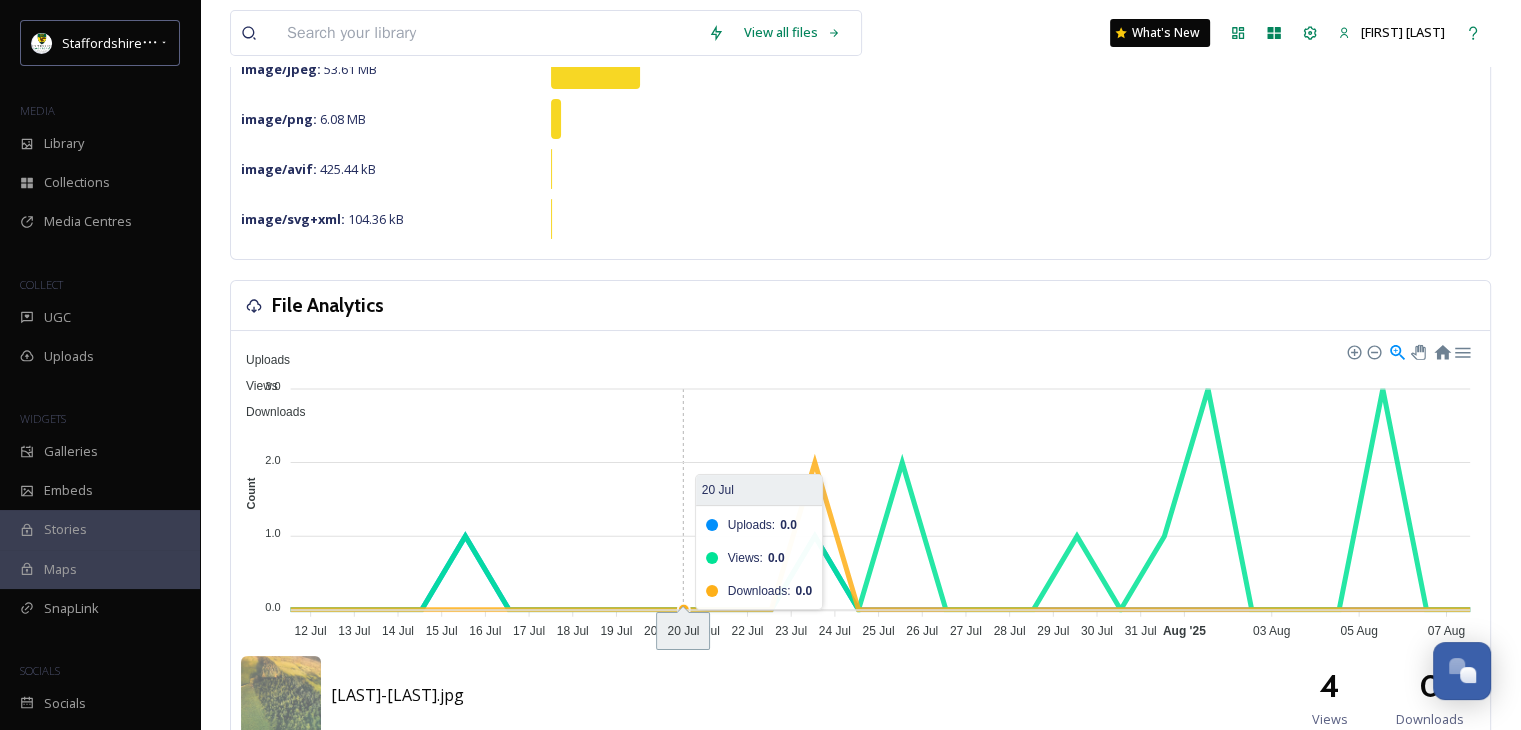 scroll, scrollTop: 0, scrollLeft: 0, axis: both 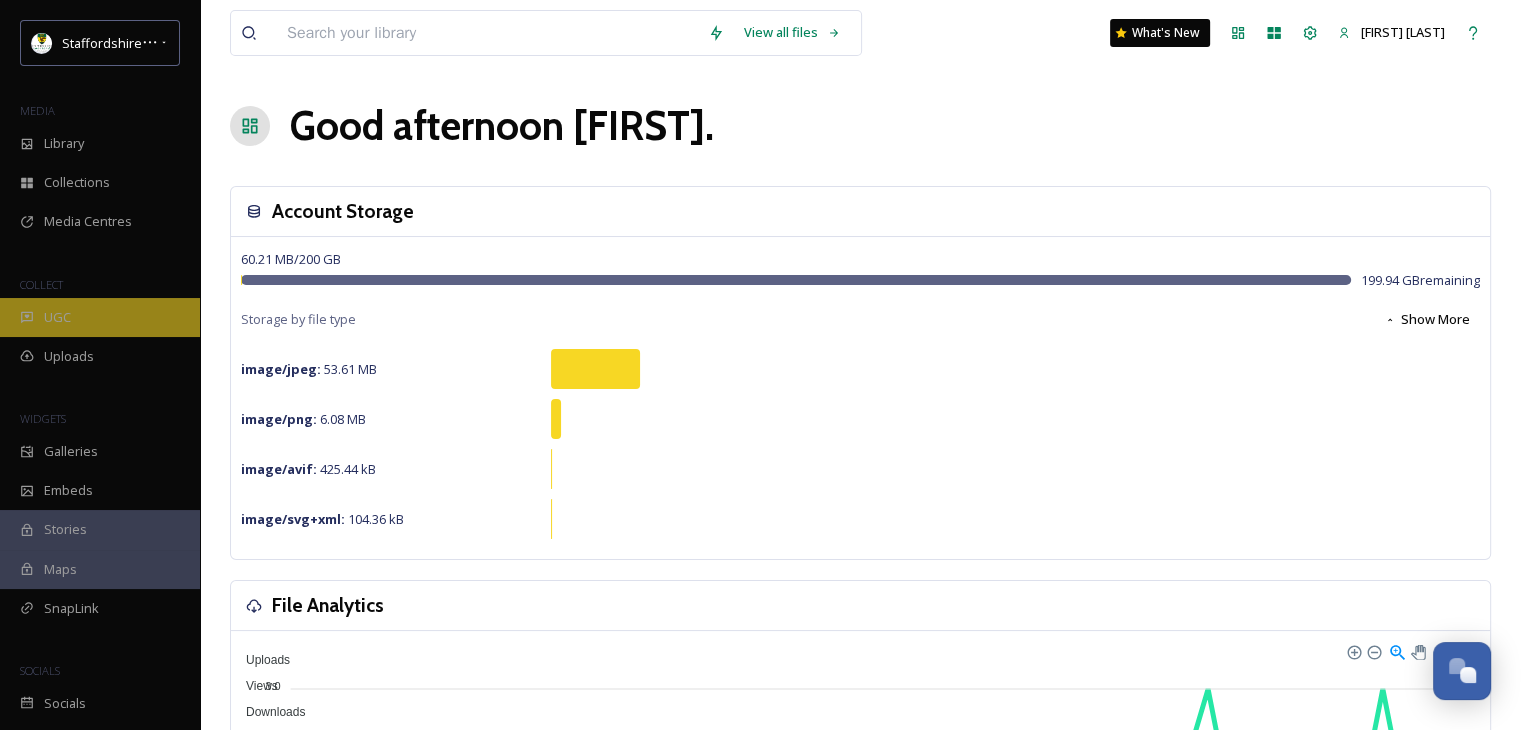 click on "UGC" at bounding box center [100, 317] 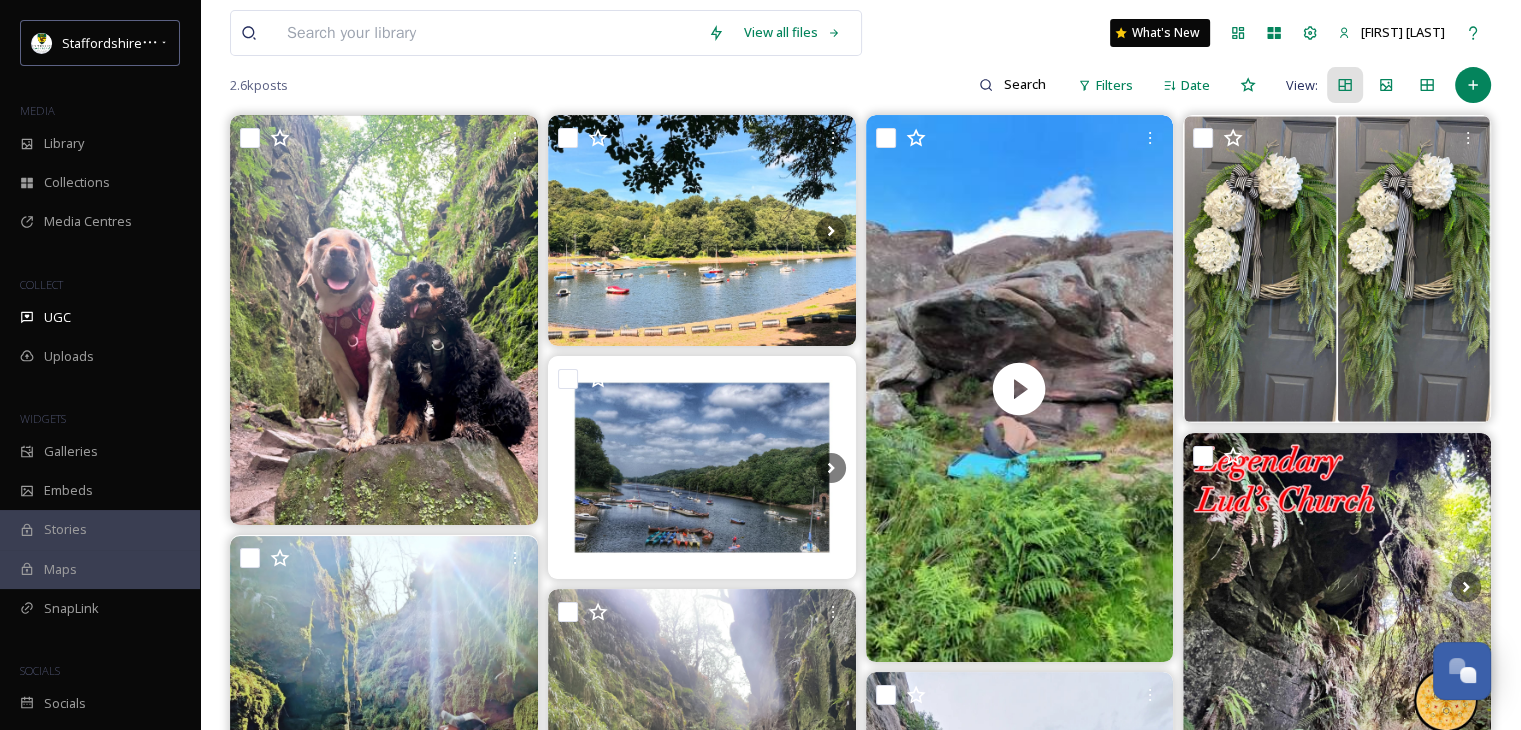 scroll, scrollTop: 200, scrollLeft: 0, axis: vertical 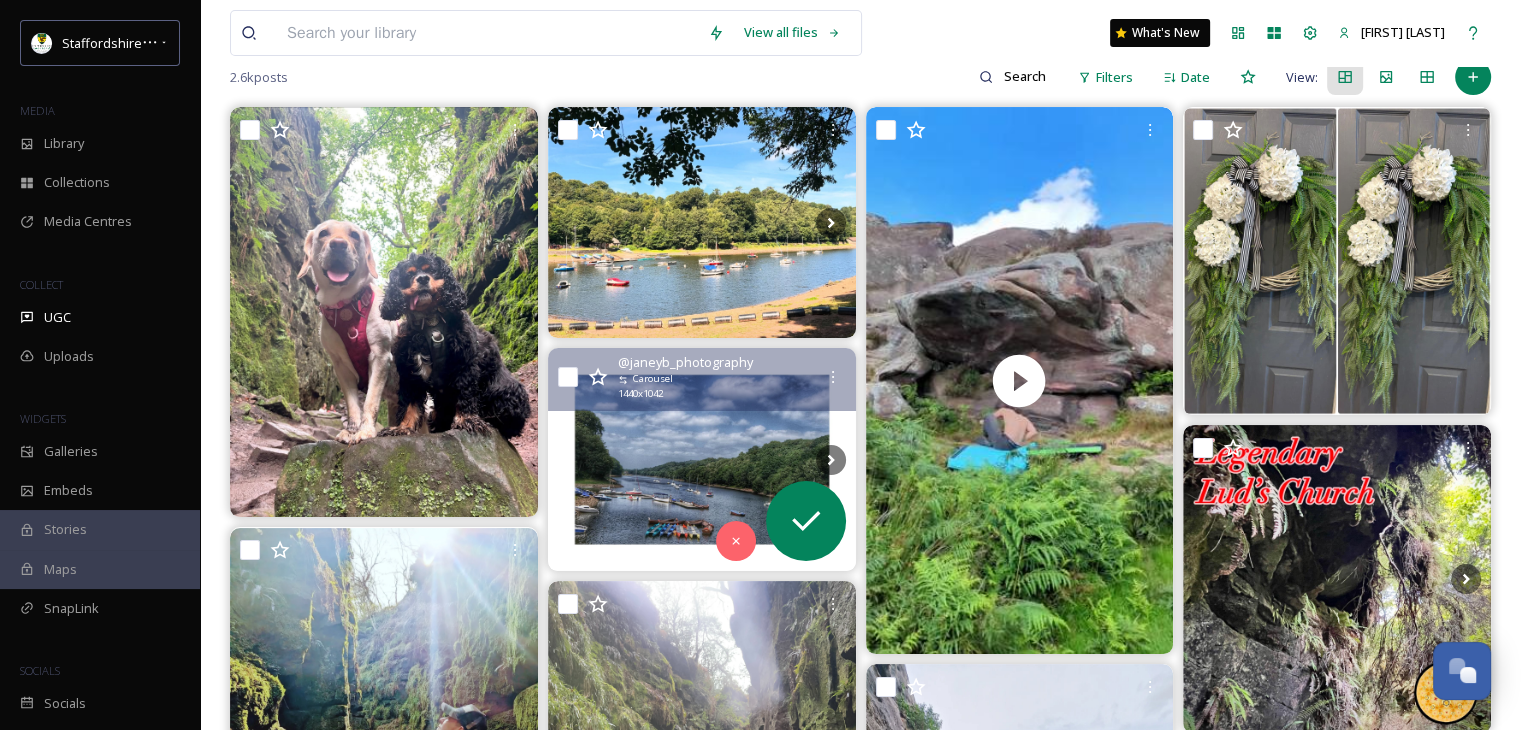 click at bounding box center (702, 459) 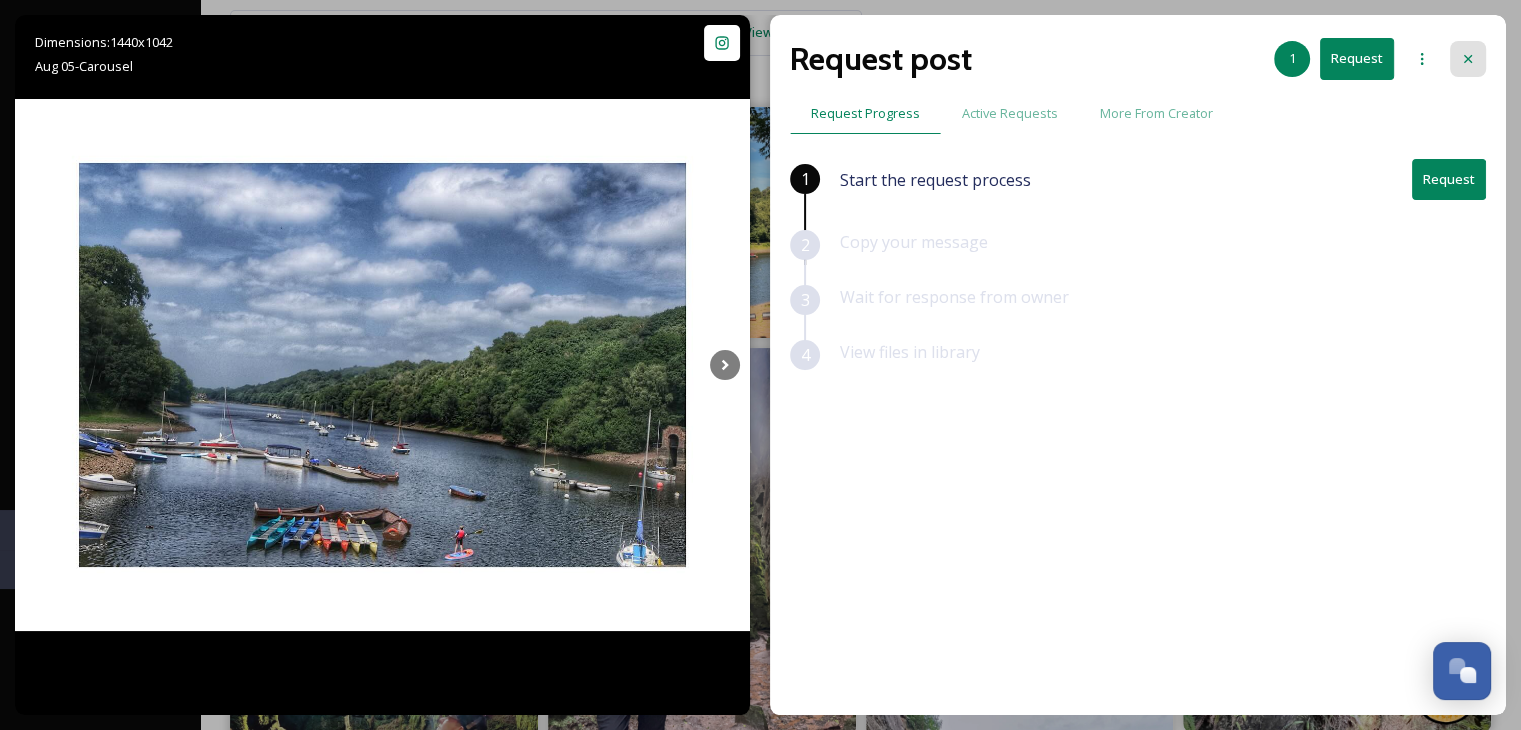 click 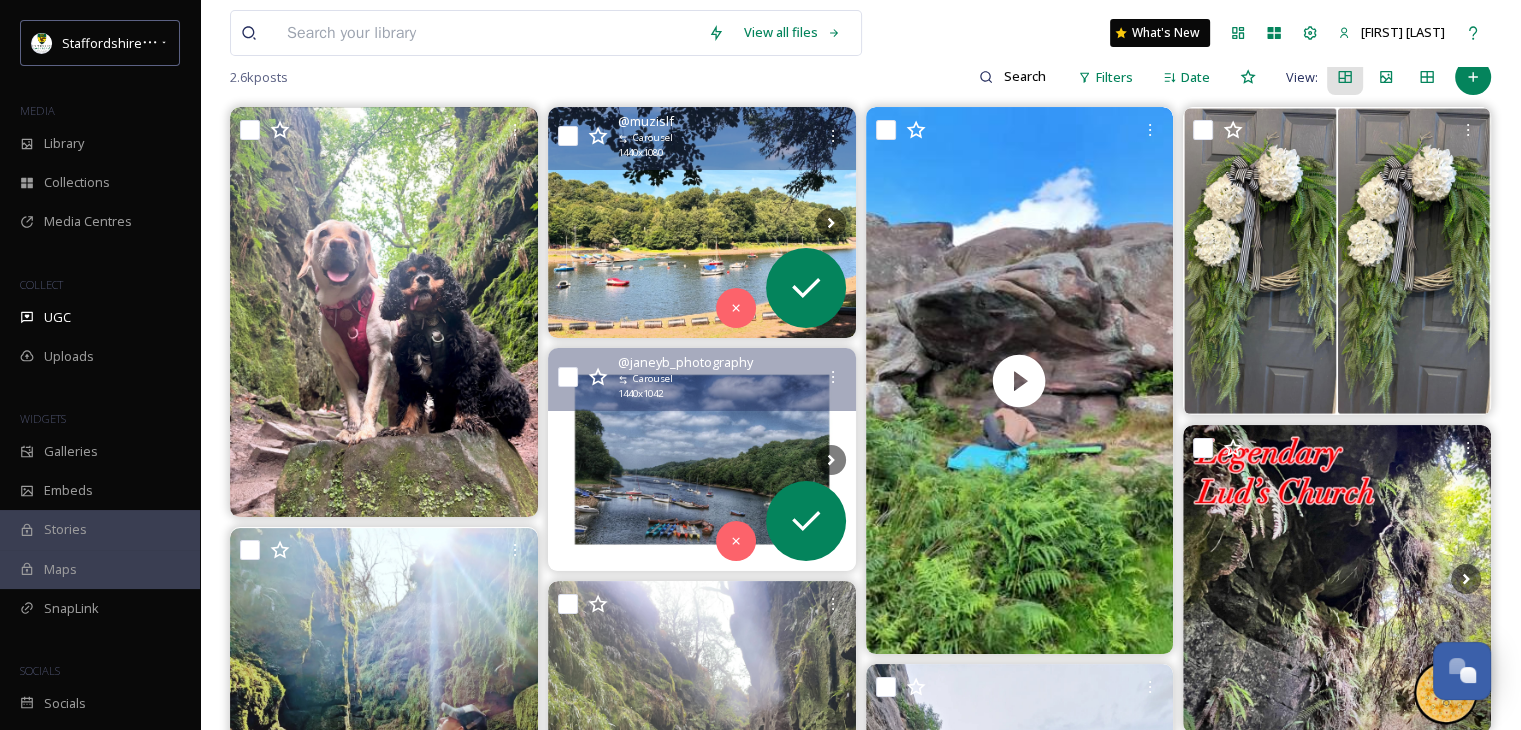click at bounding box center [702, 222] 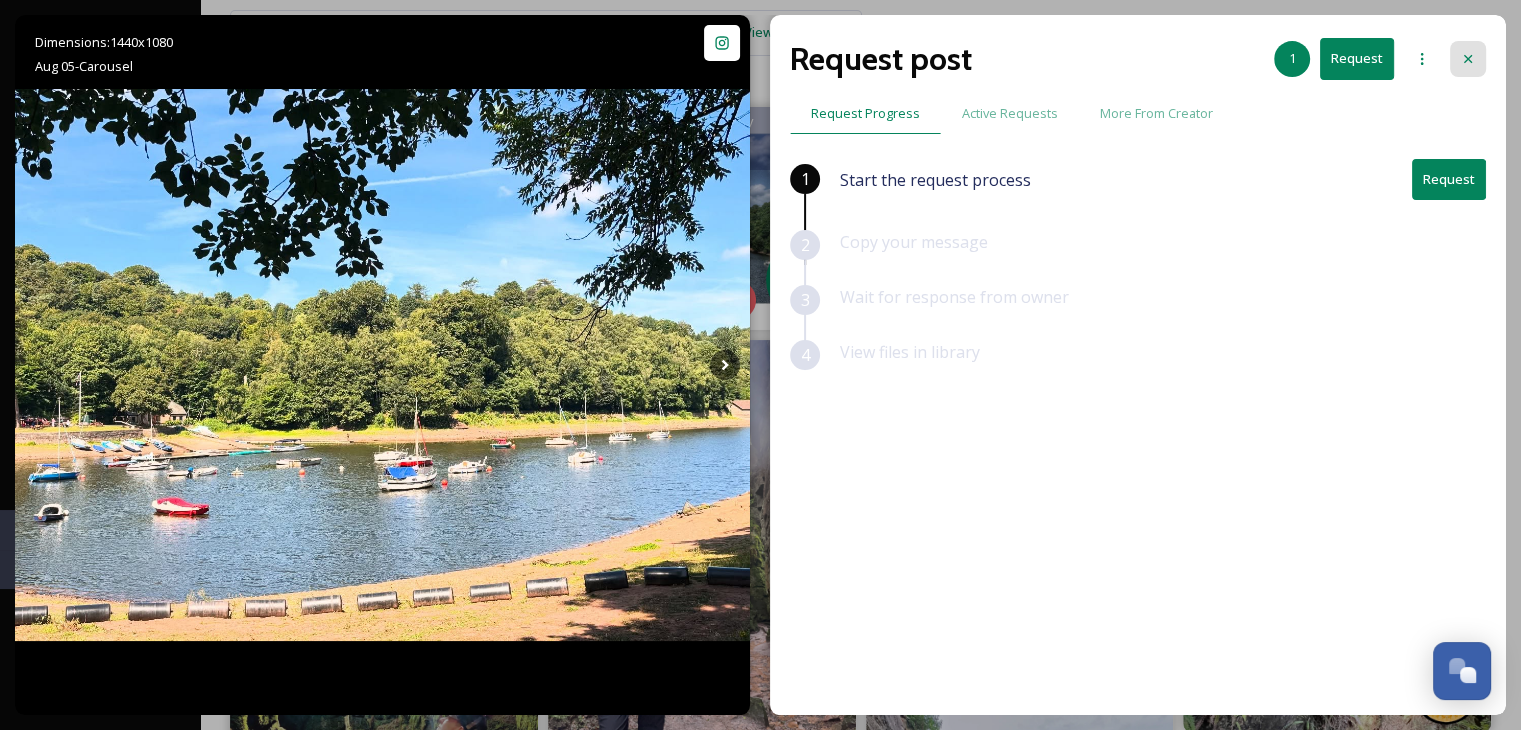click at bounding box center (1468, 59) 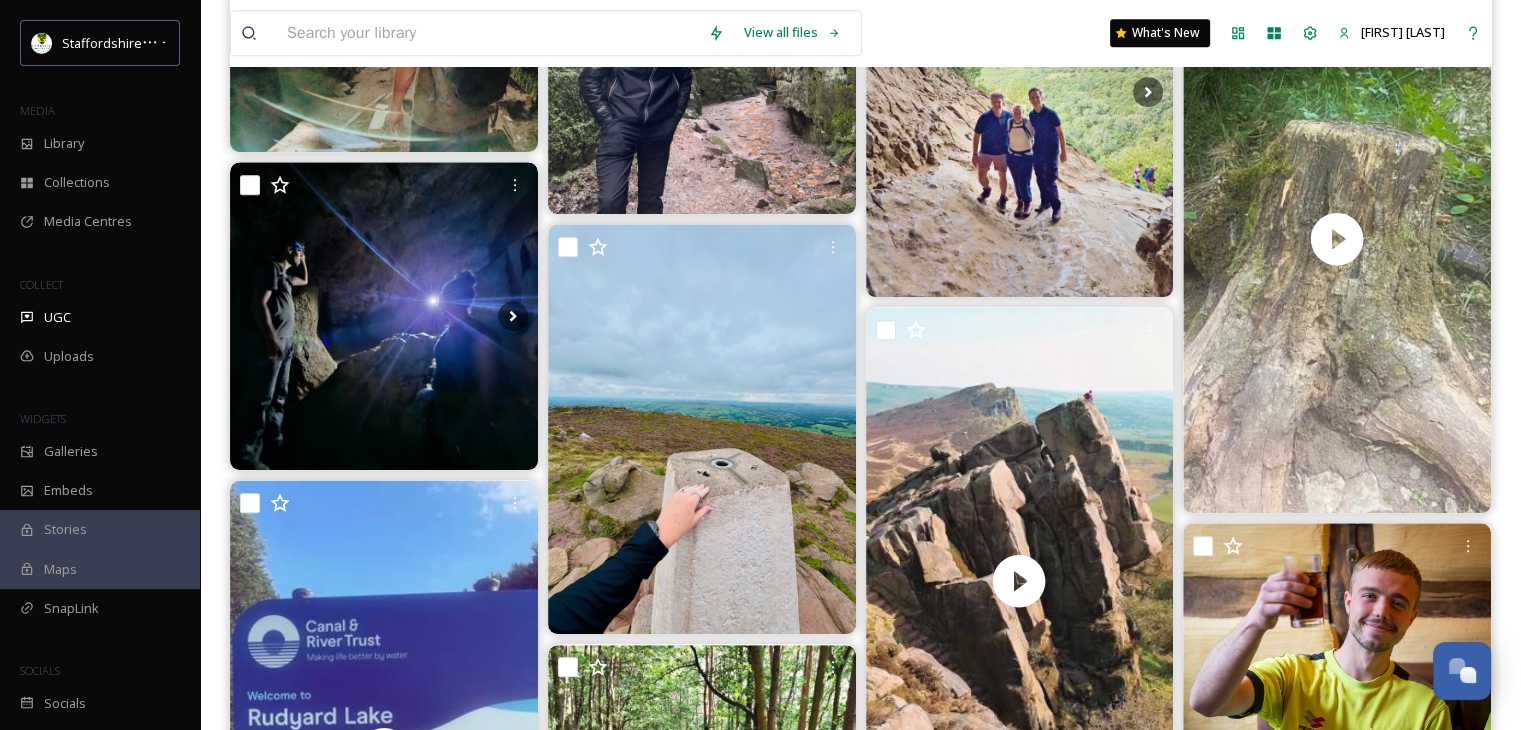 scroll, scrollTop: 1000, scrollLeft: 0, axis: vertical 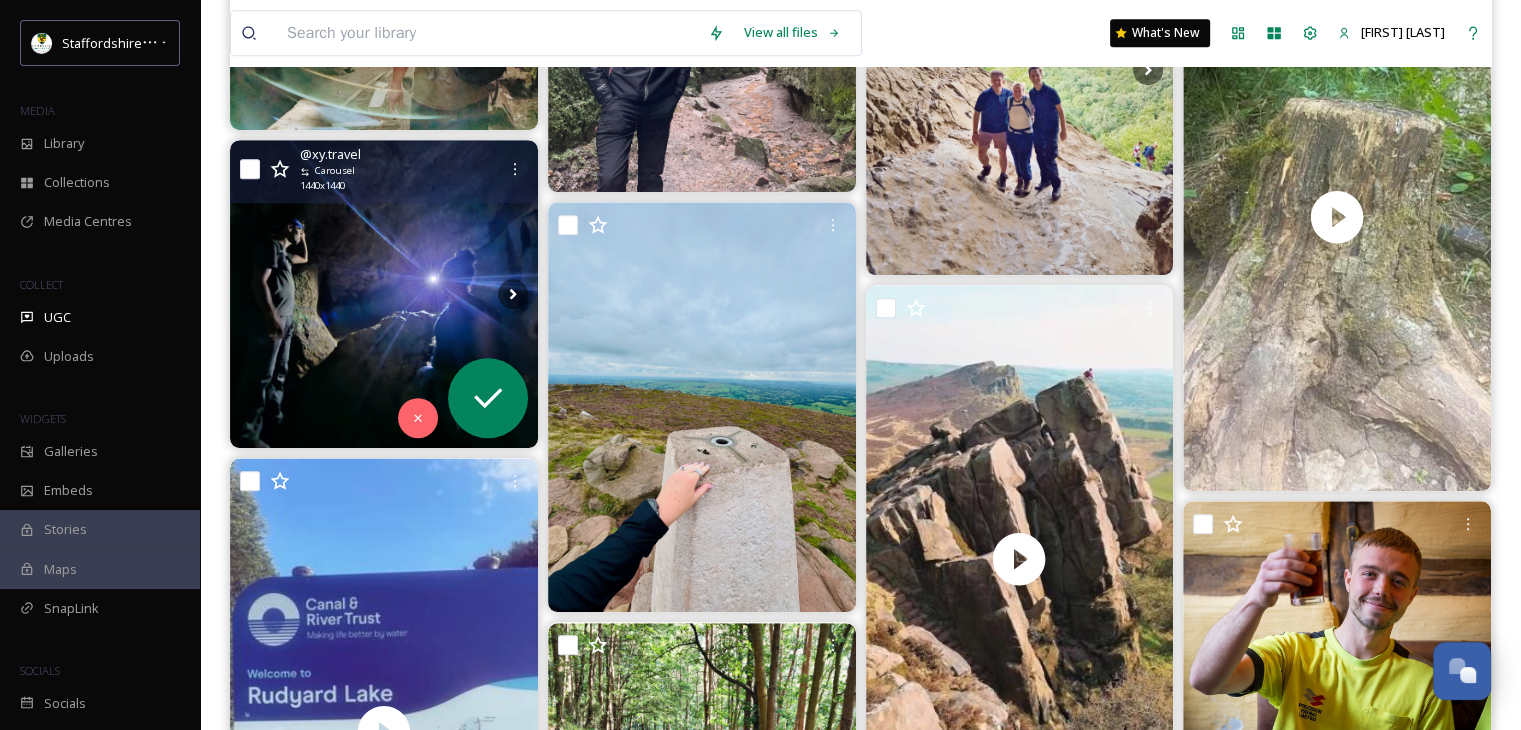 click at bounding box center (384, 294) 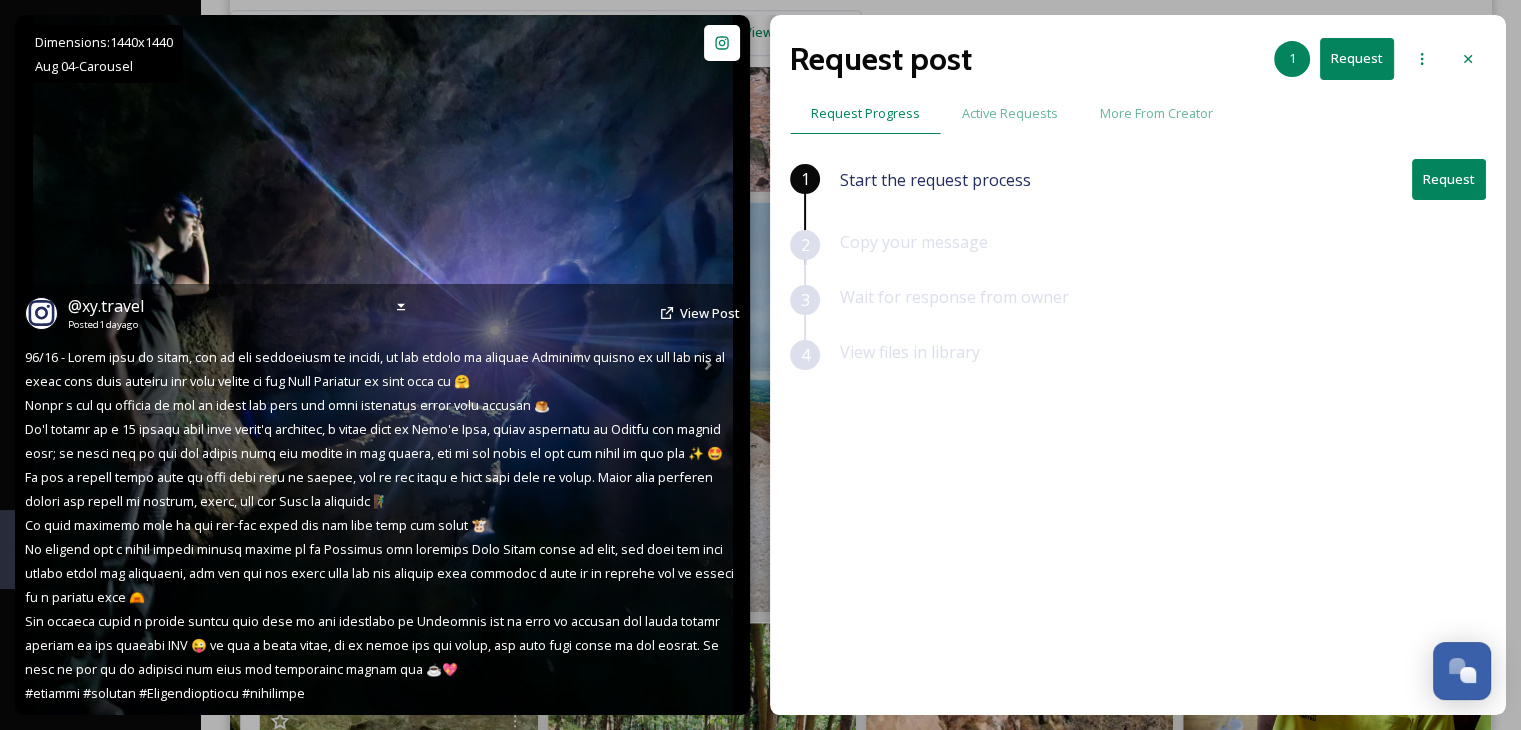 click at bounding box center [383, 365] 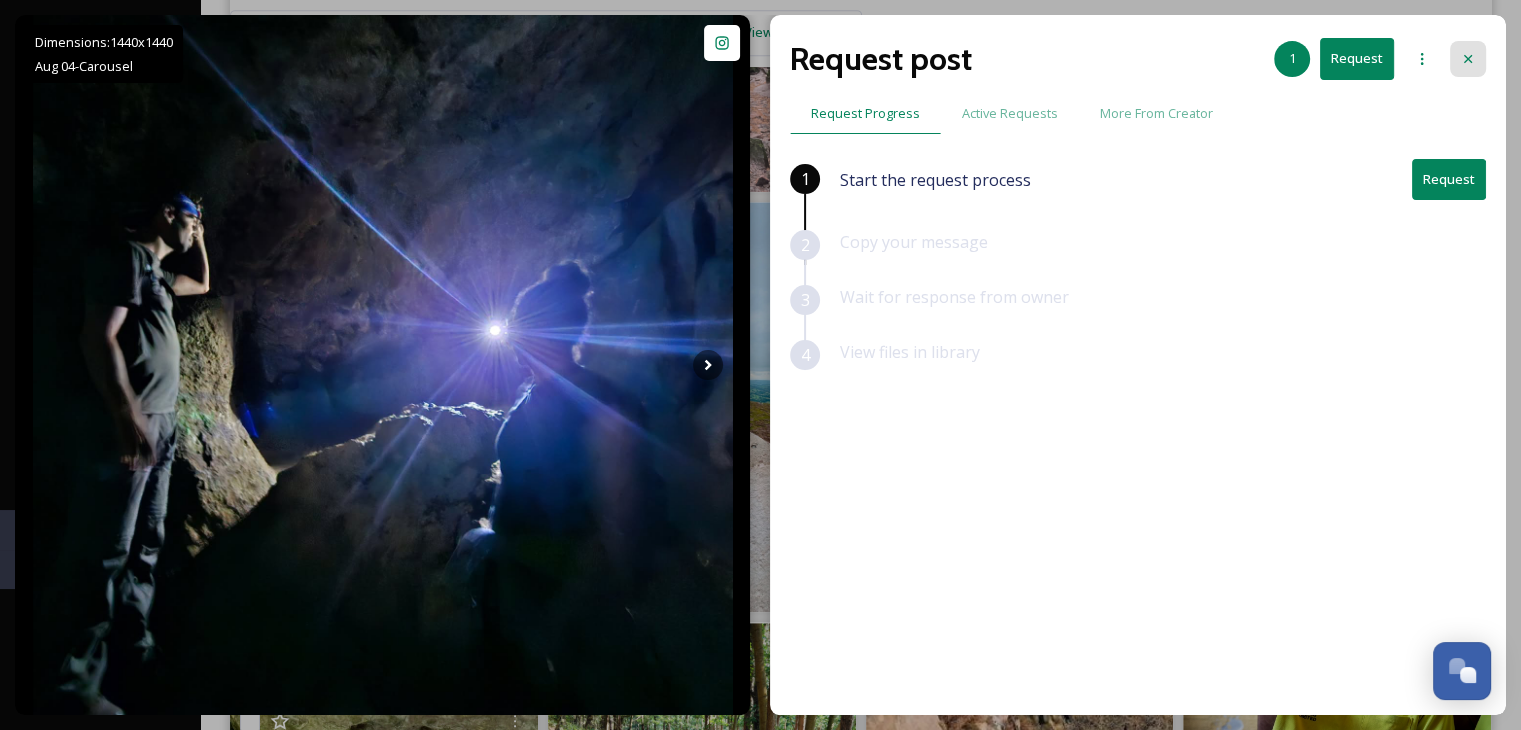 click 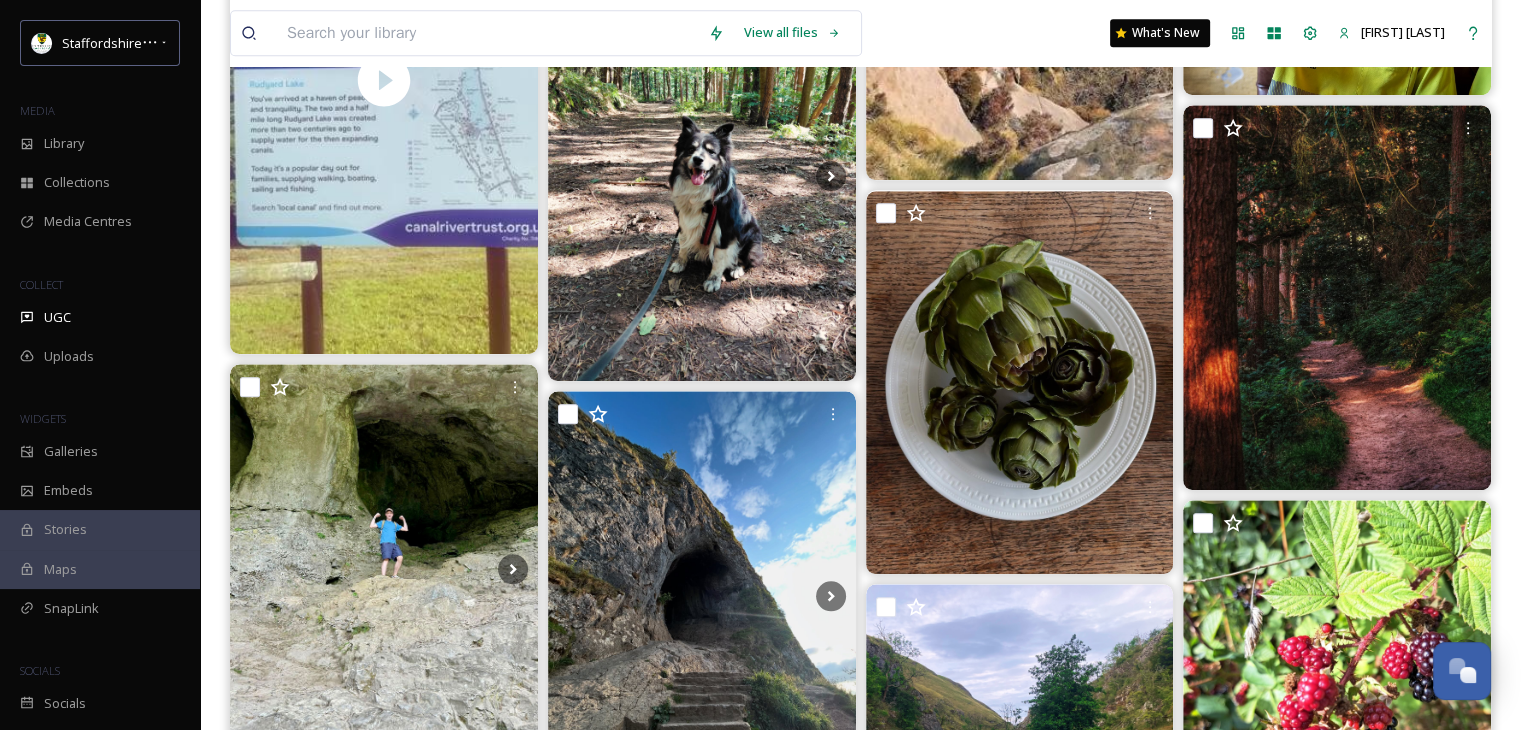 scroll, scrollTop: 1700, scrollLeft: 0, axis: vertical 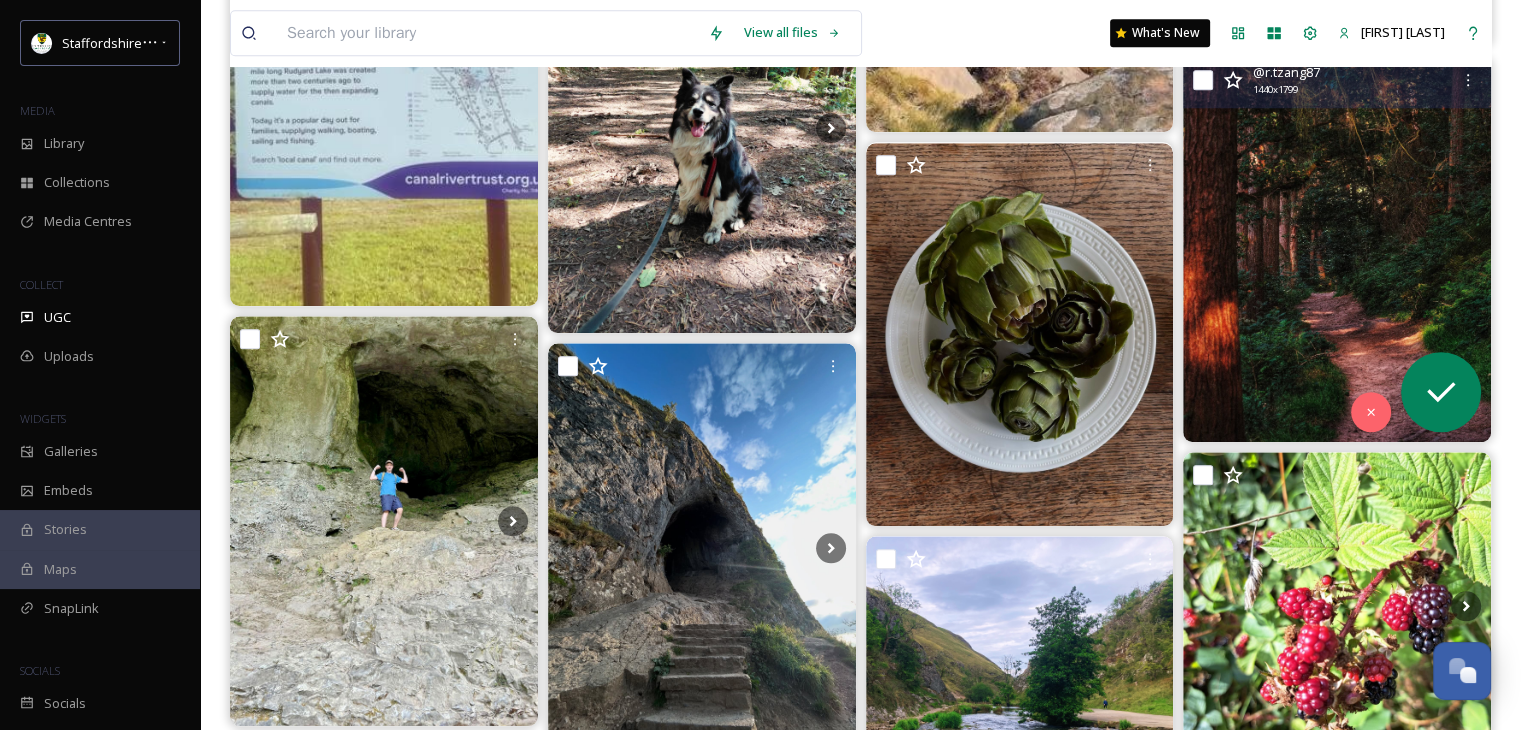 click at bounding box center [1337, 249] 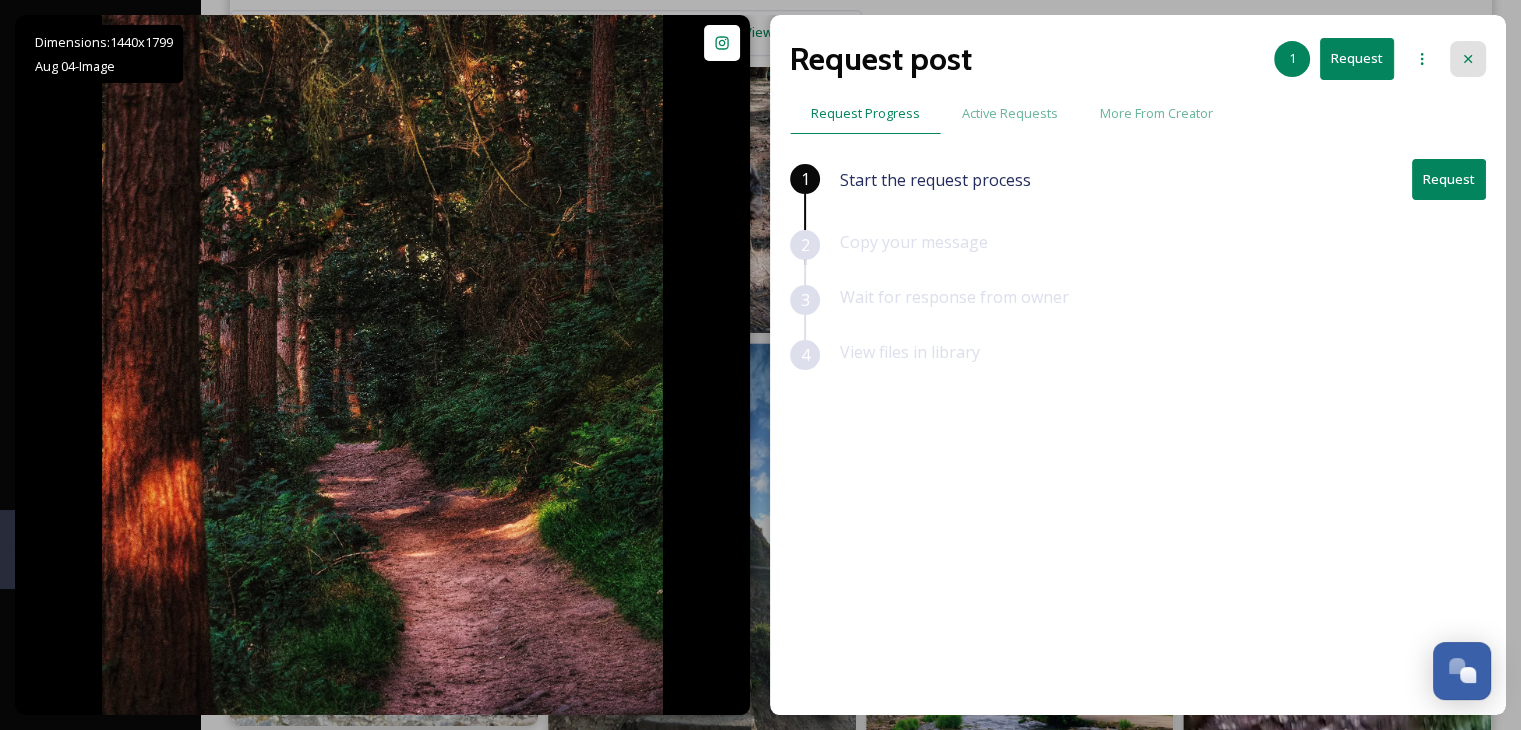 click 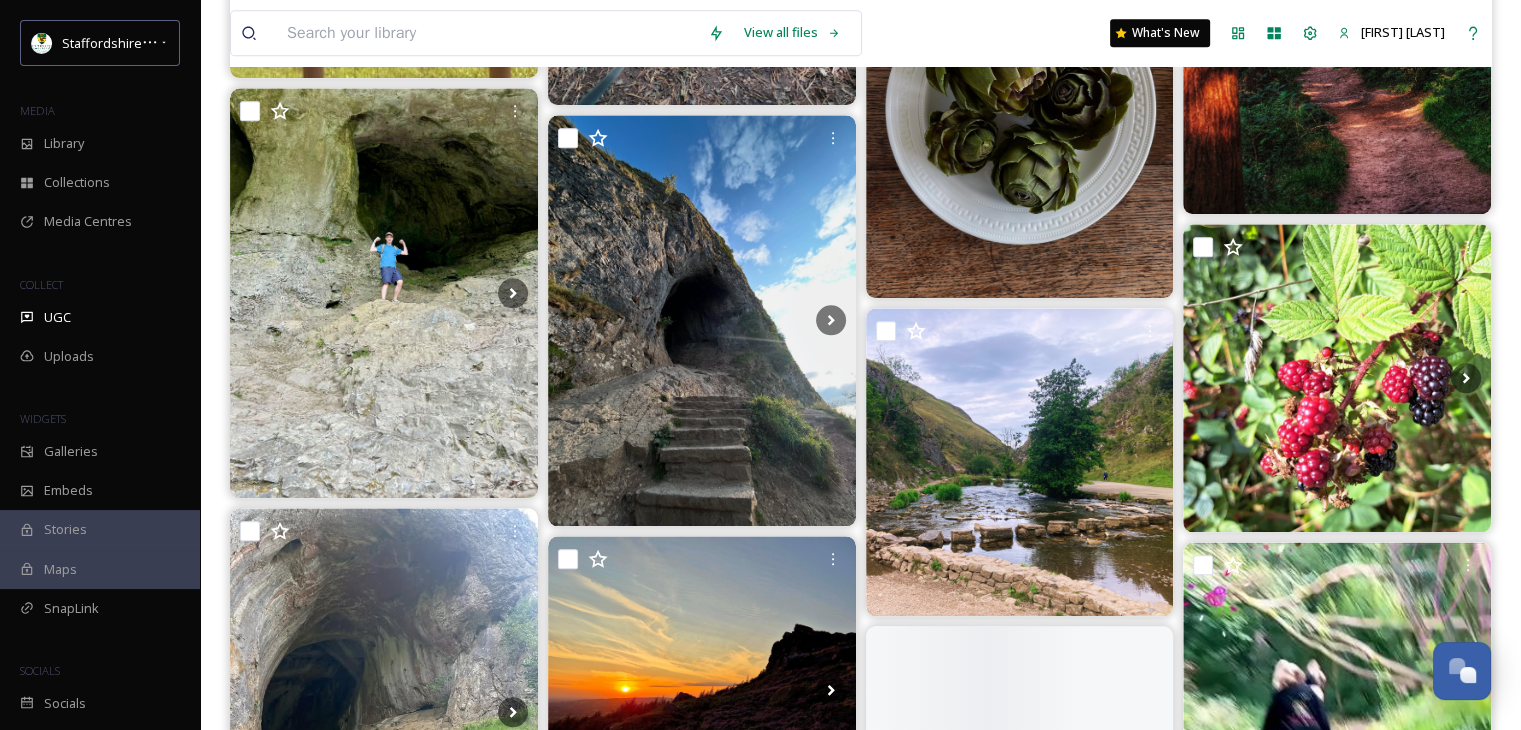 scroll, scrollTop: 2000, scrollLeft: 0, axis: vertical 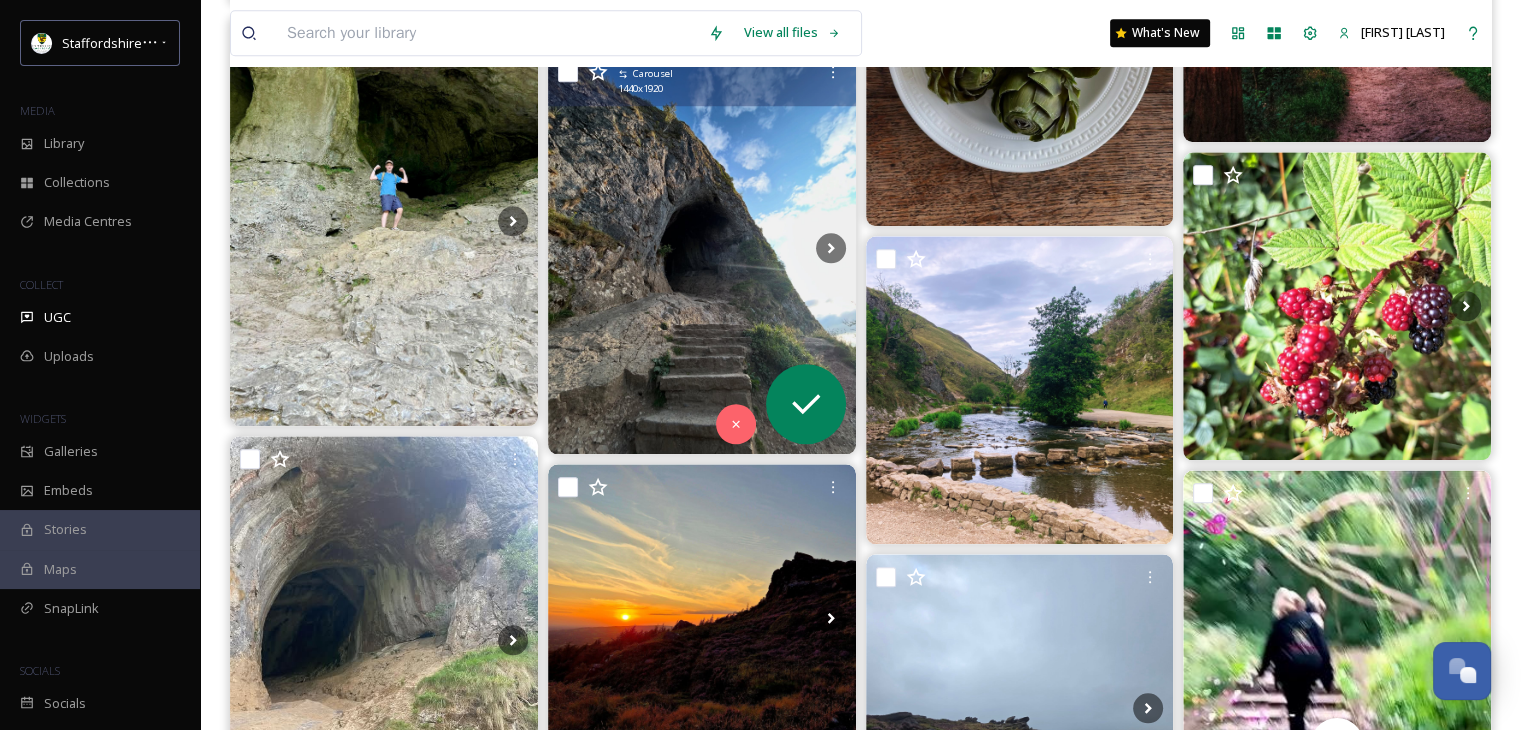 click at bounding box center [702, 248] 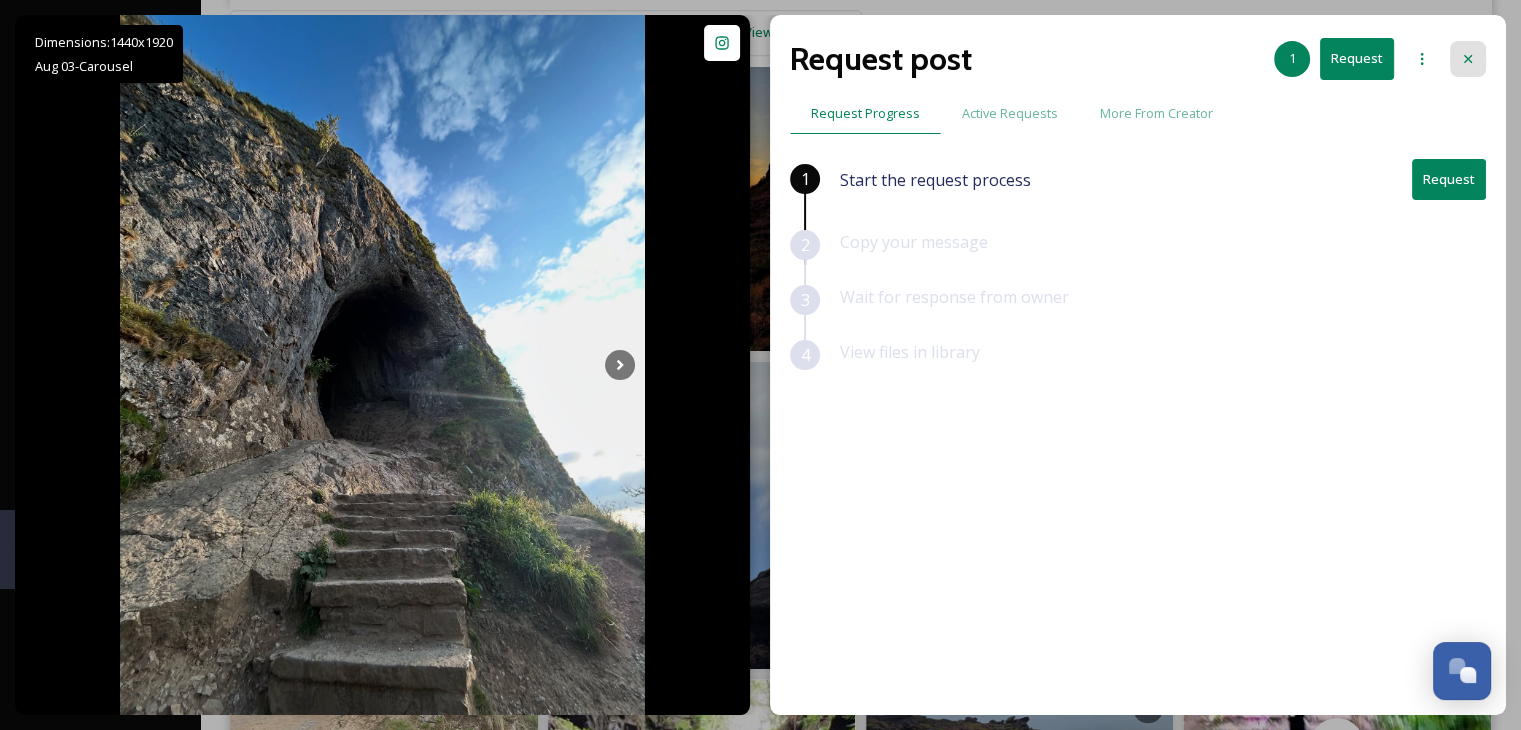 click 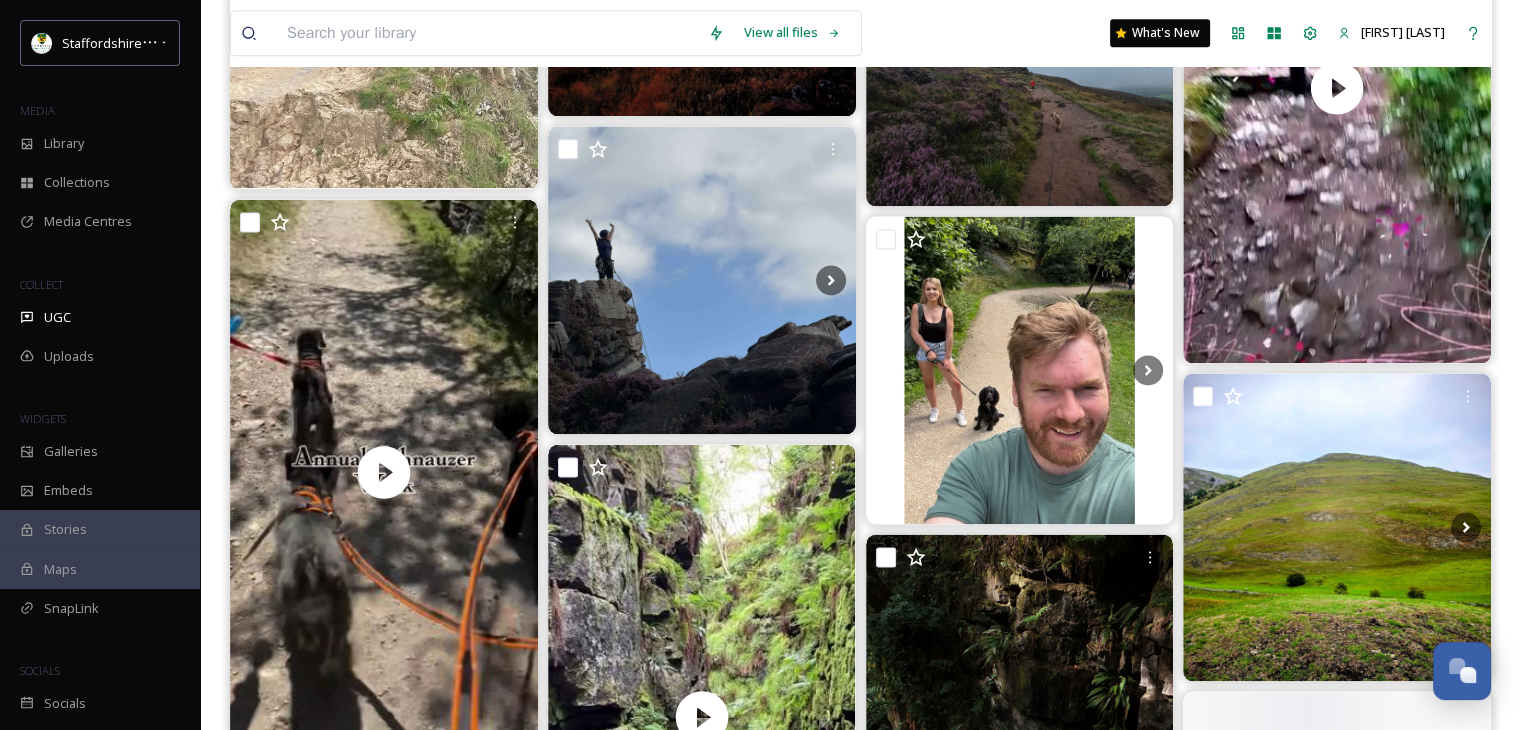 scroll, scrollTop: 2700, scrollLeft: 0, axis: vertical 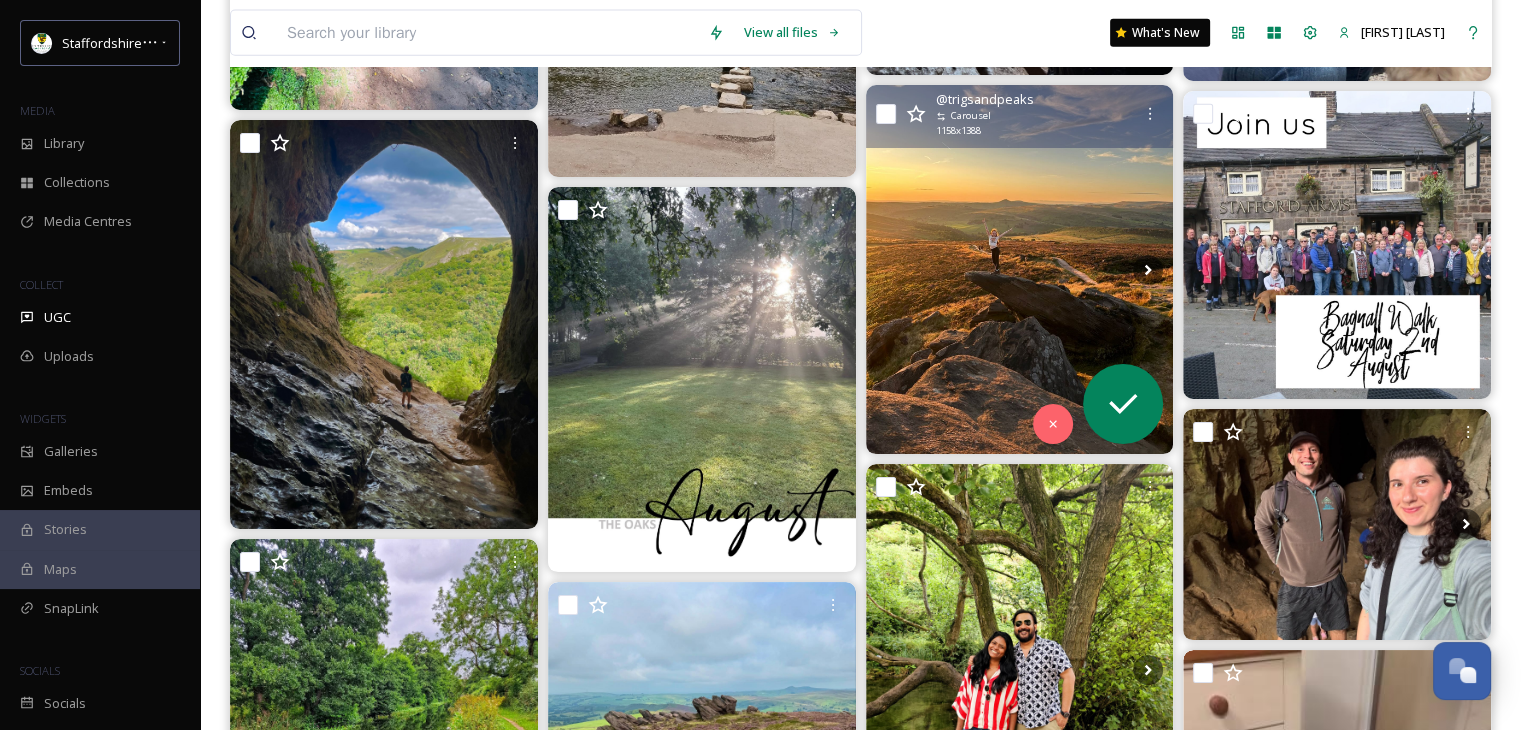 click at bounding box center (1020, 269) 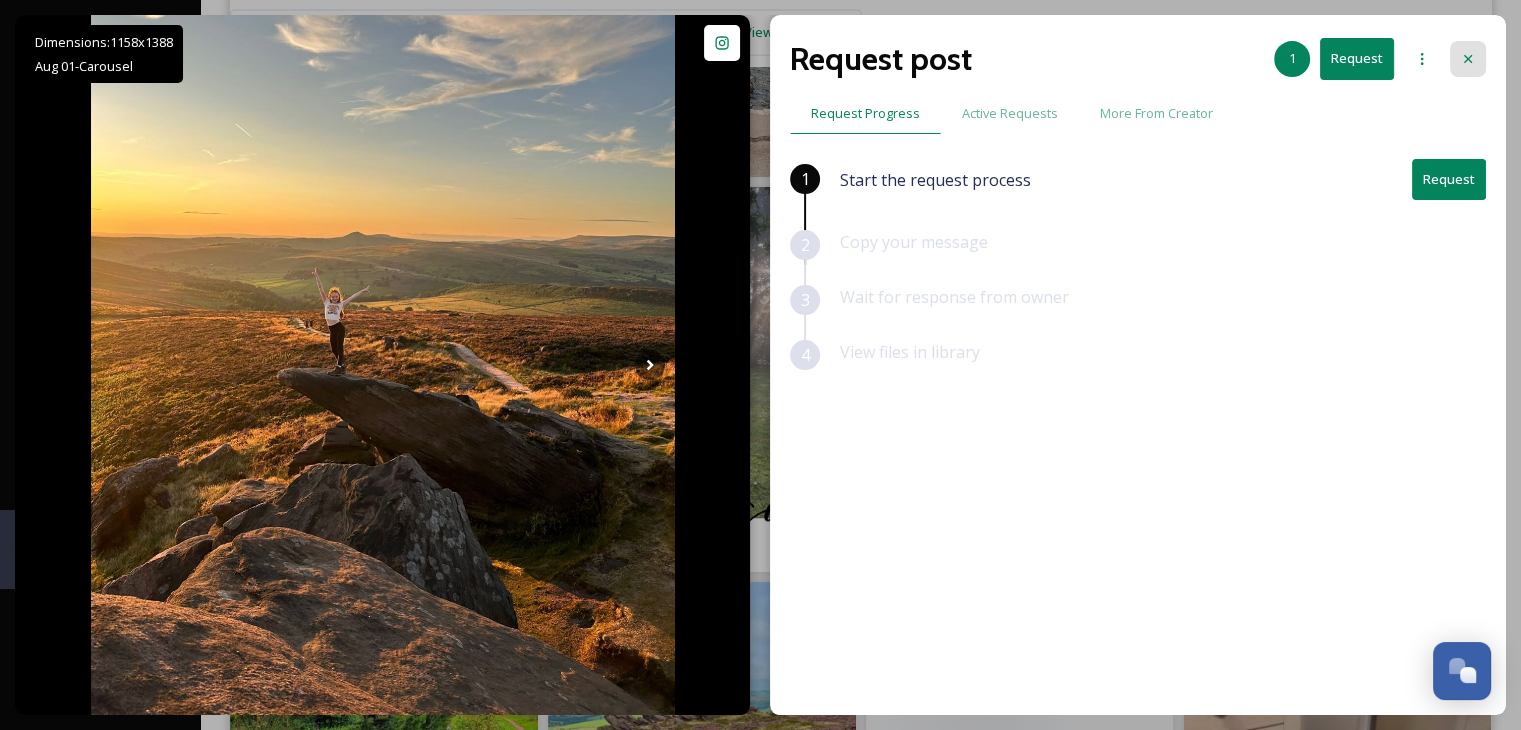 click 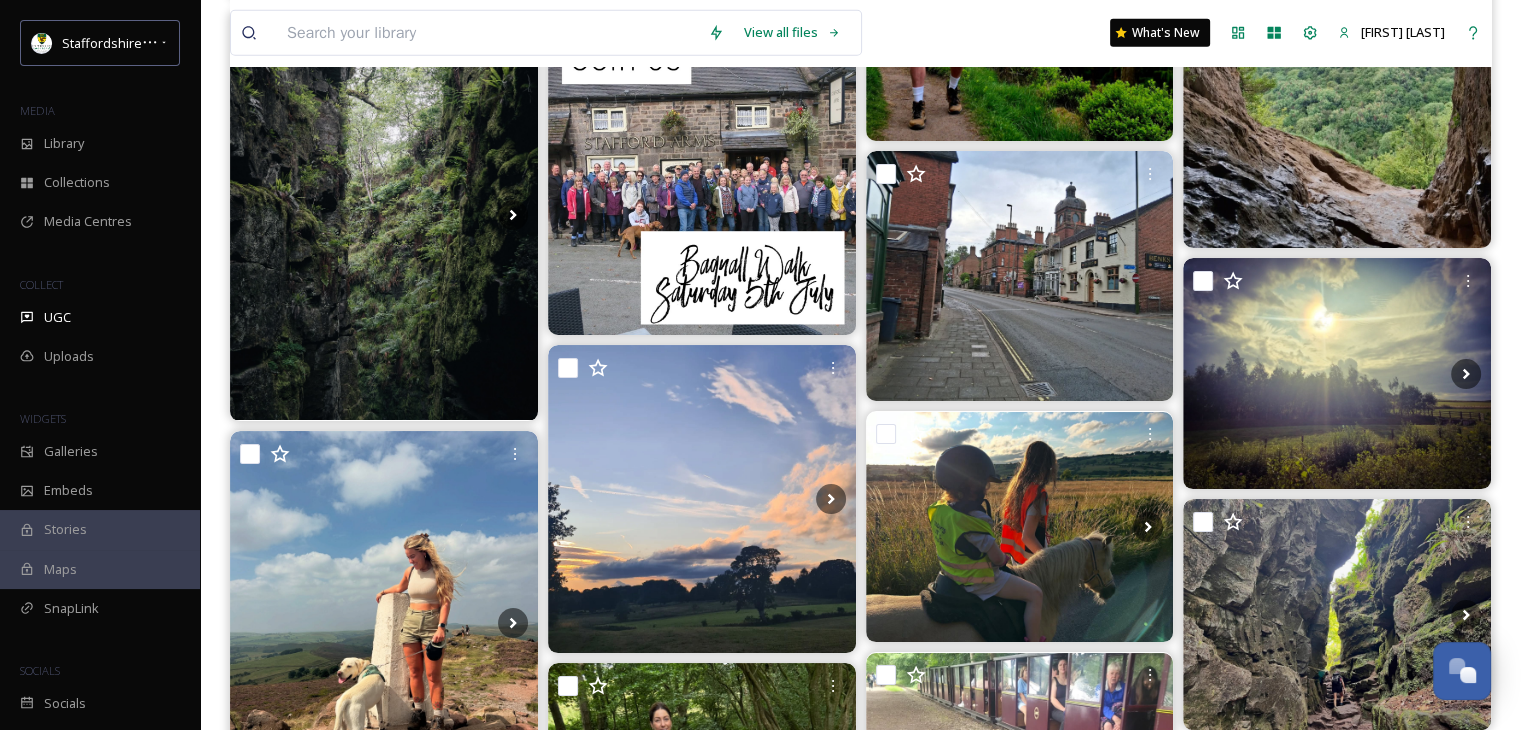 scroll, scrollTop: 6122, scrollLeft: 0, axis: vertical 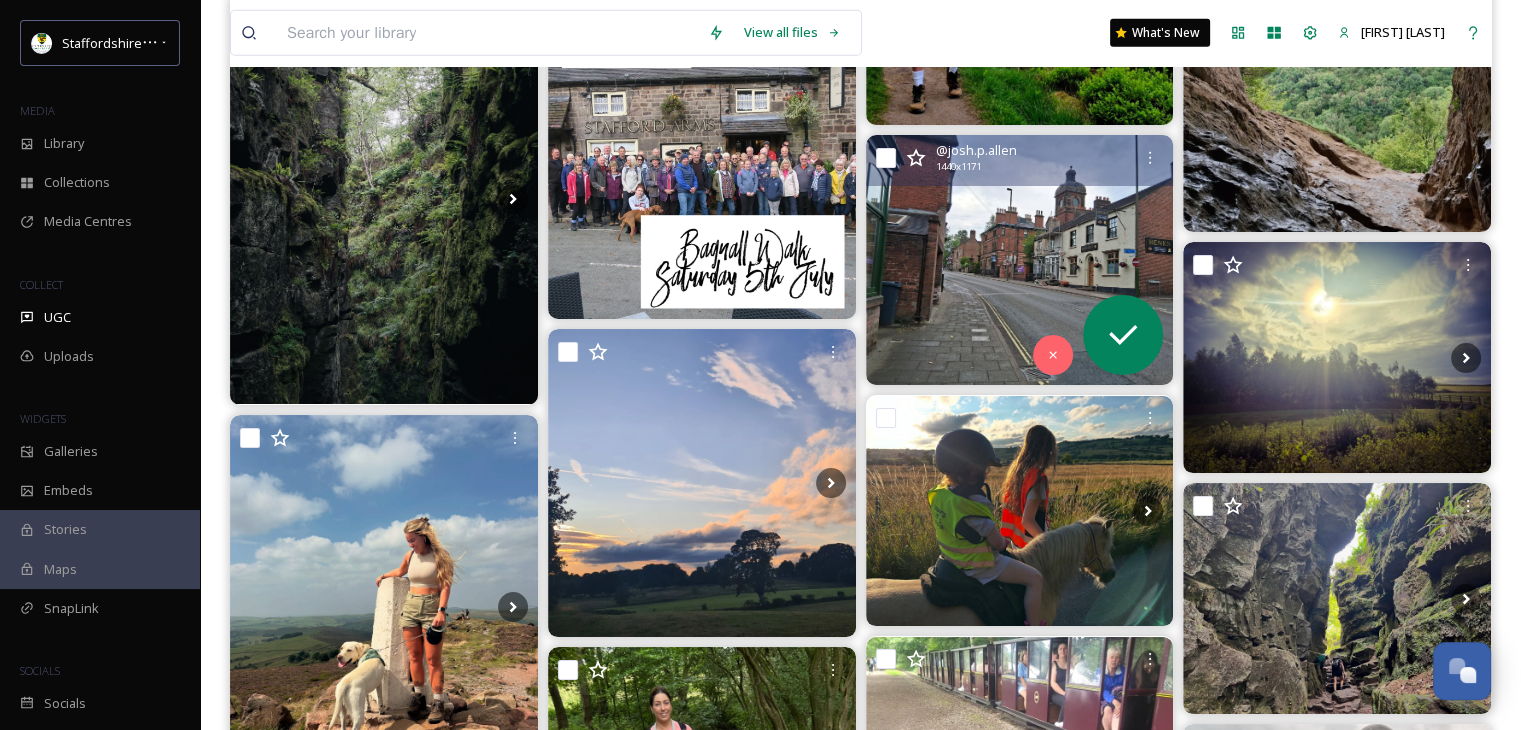 click at bounding box center [1020, 260] 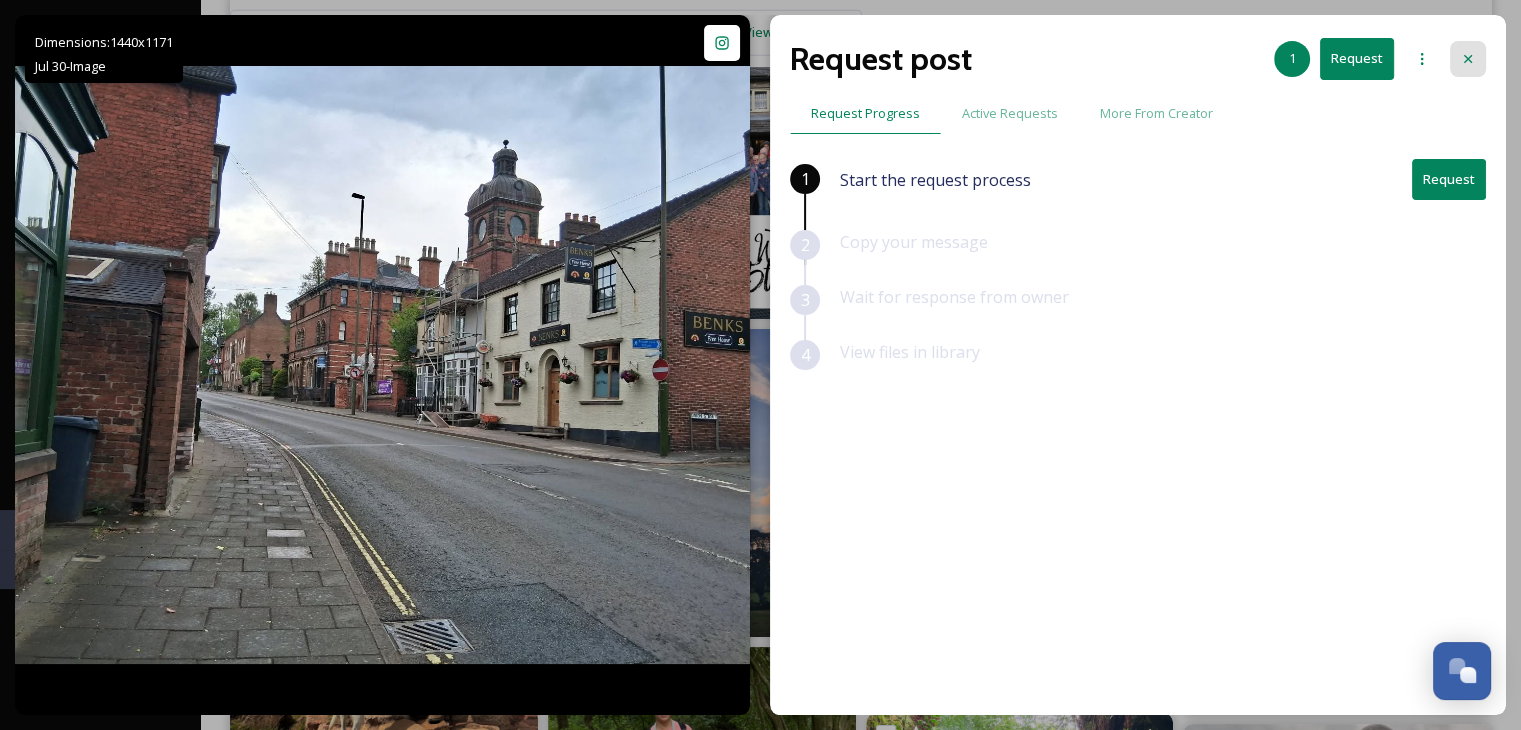 click 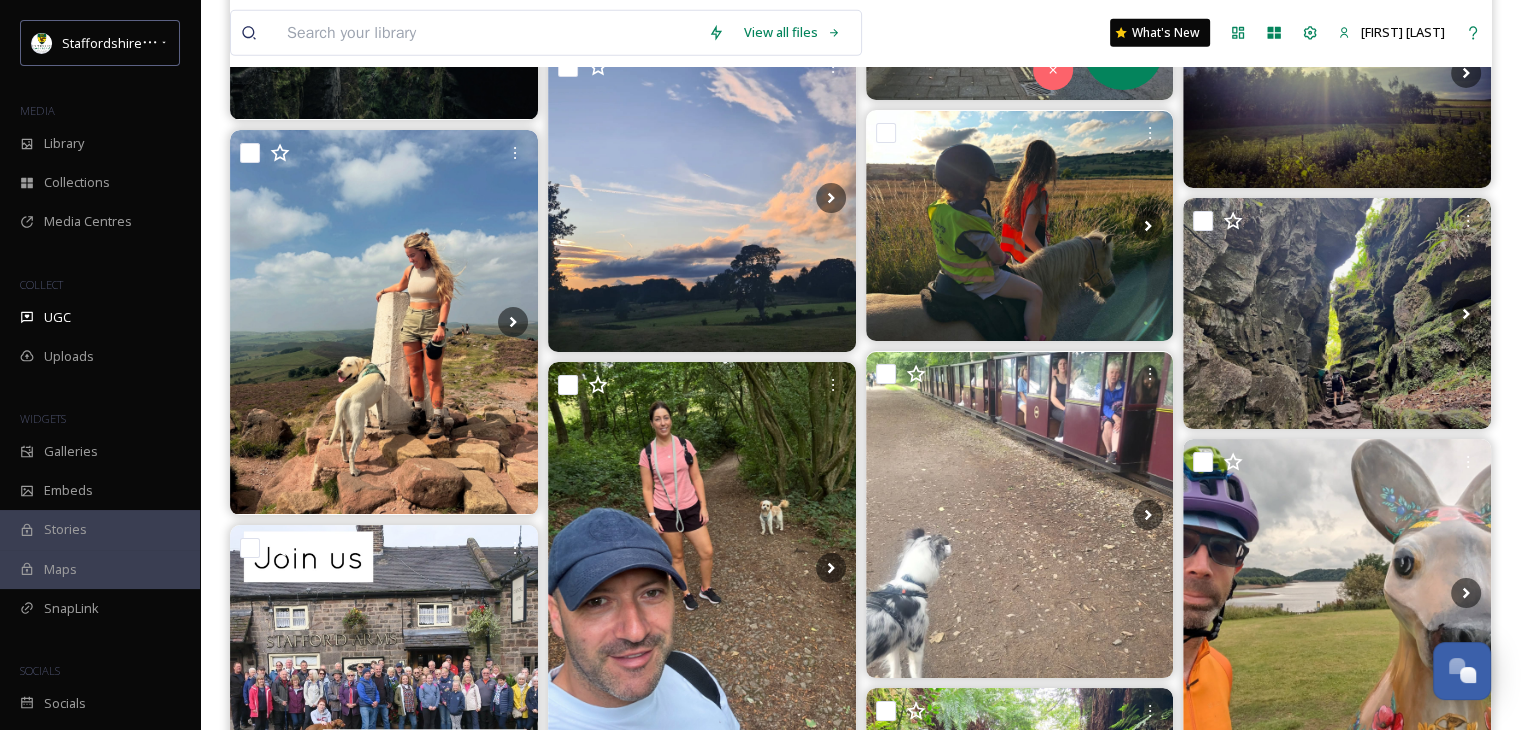 scroll, scrollTop: 6422, scrollLeft: 0, axis: vertical 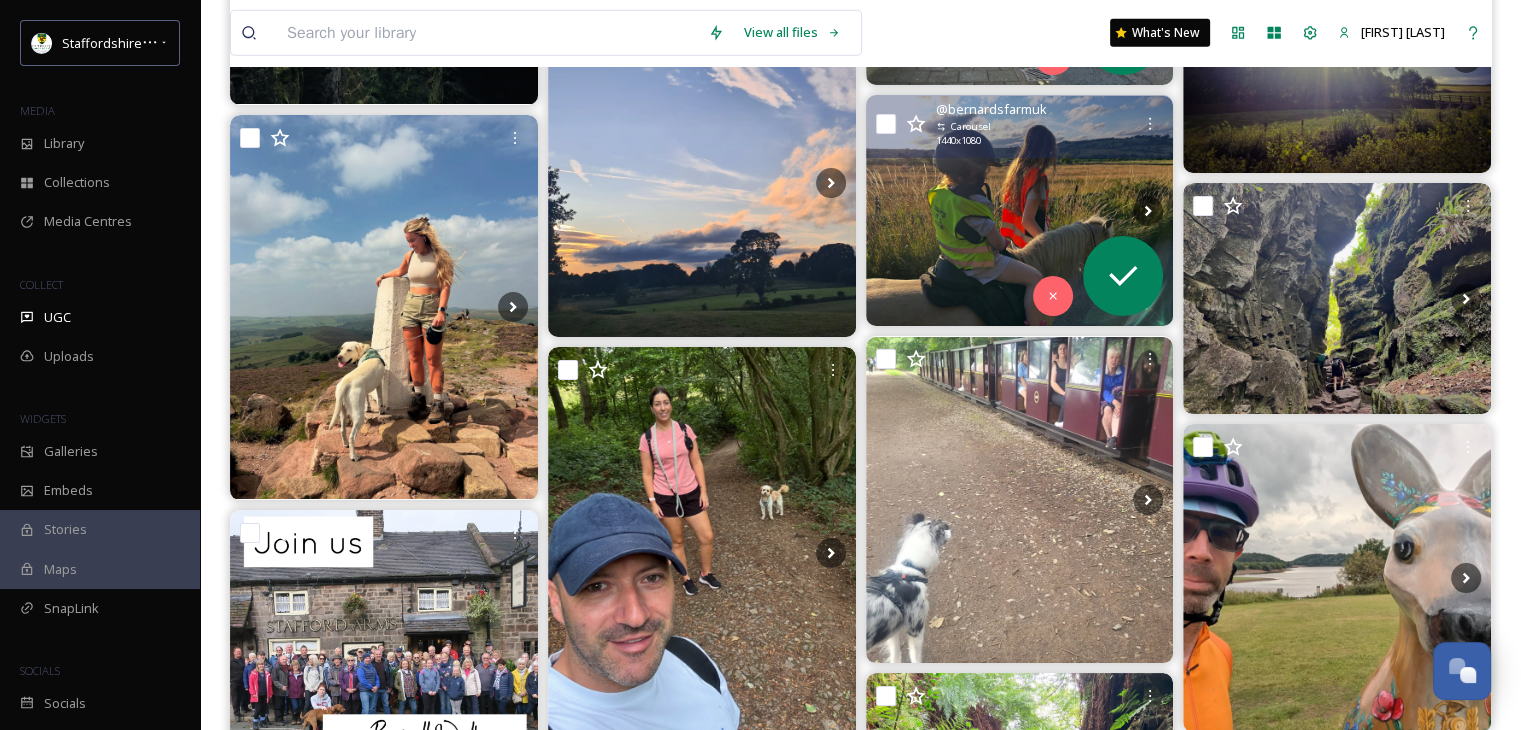 click at bounding box center [1020, 211] 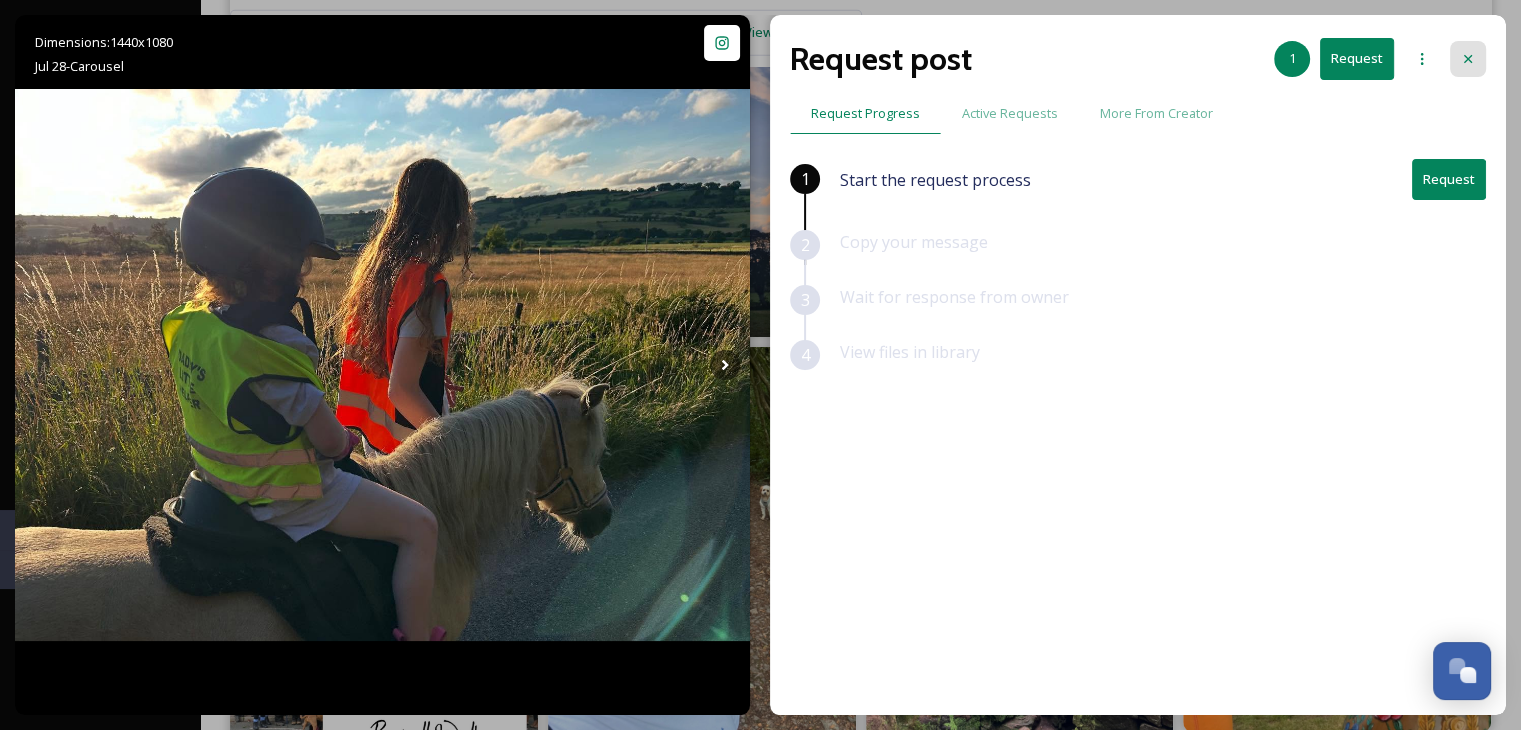 click at bounding box center (1468, 59) 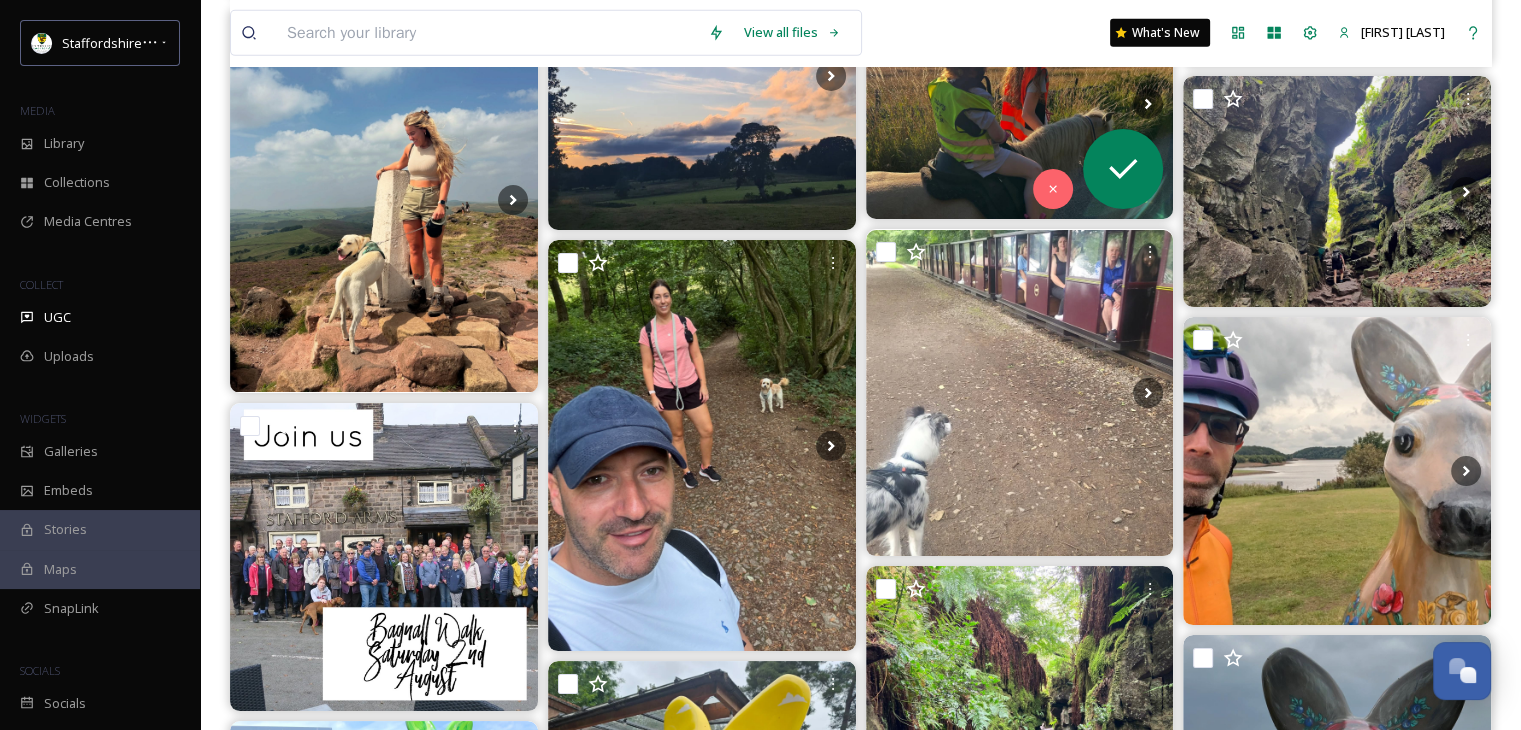 scroll, scrollTop: 6522, scrollLeft: 0, axis: vertical 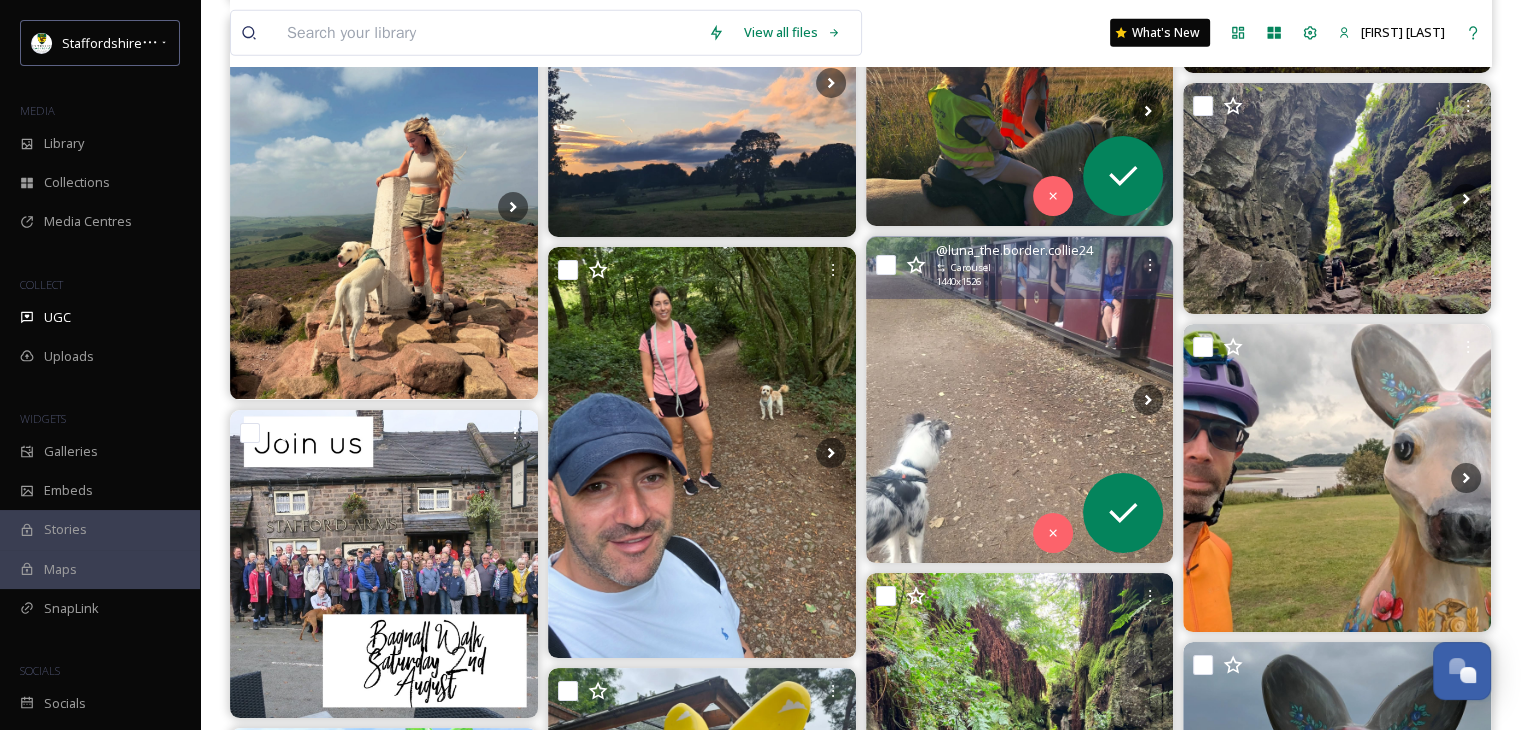 click at bounding box center (1020, 400) 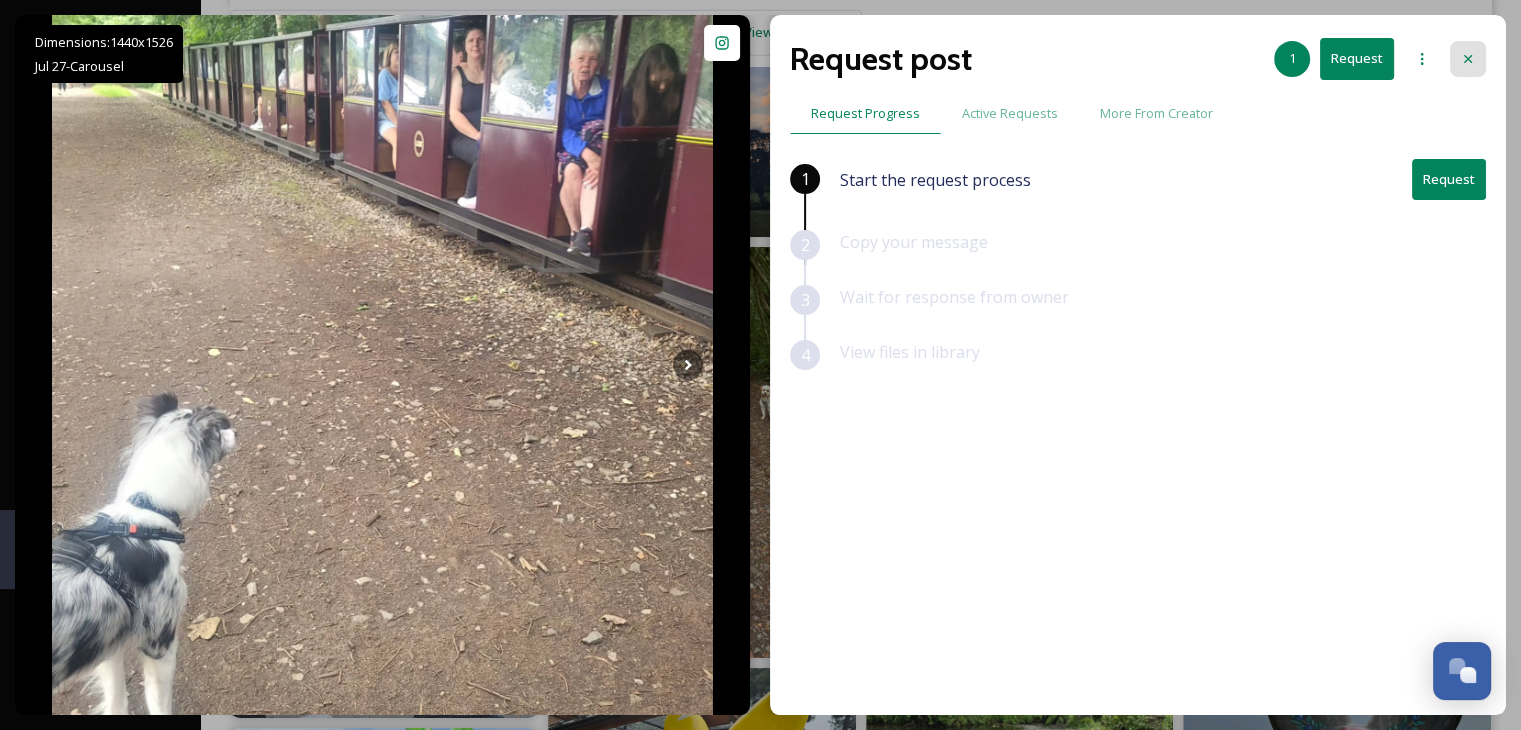 click 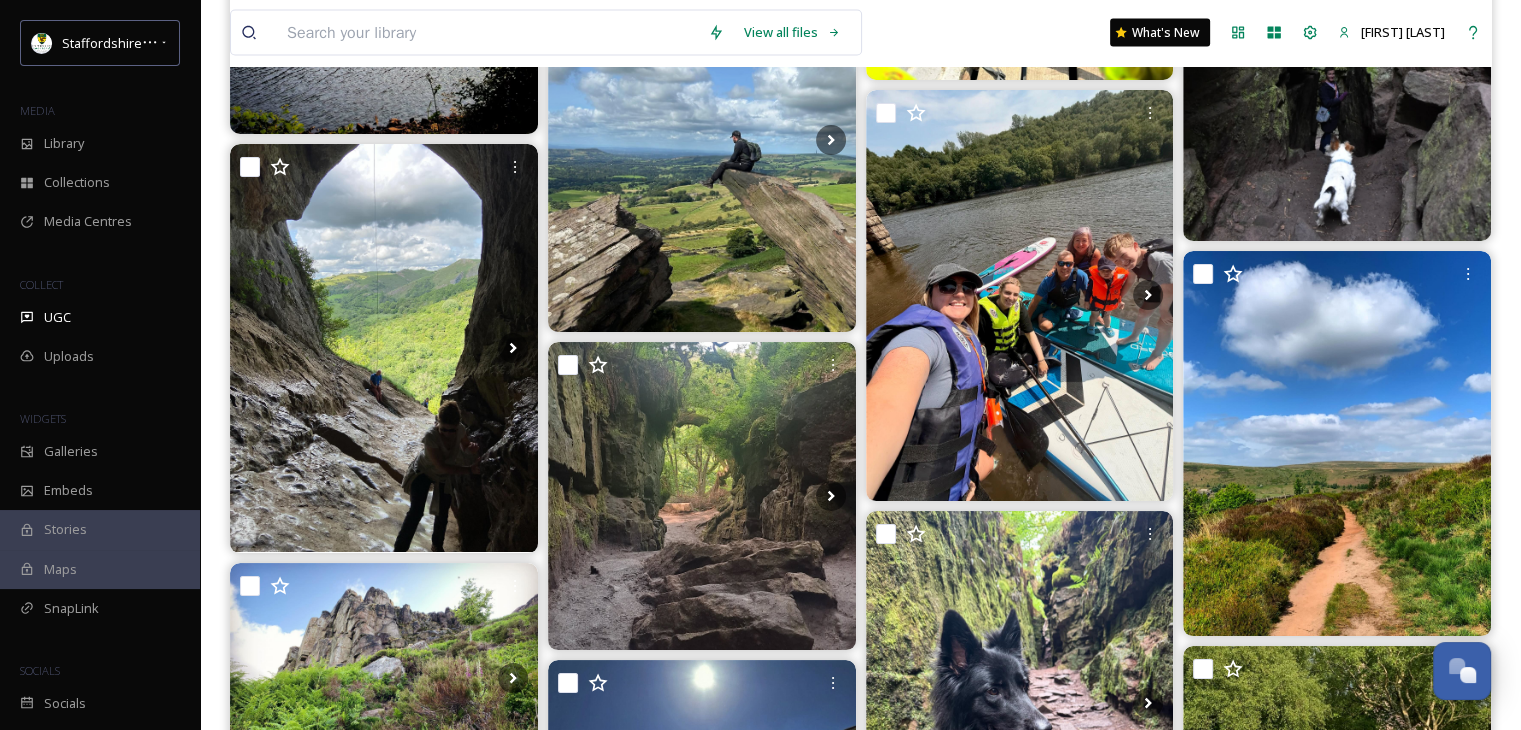scroll, scrollTop: 11922, scrollLeft: 0, axis: vertical 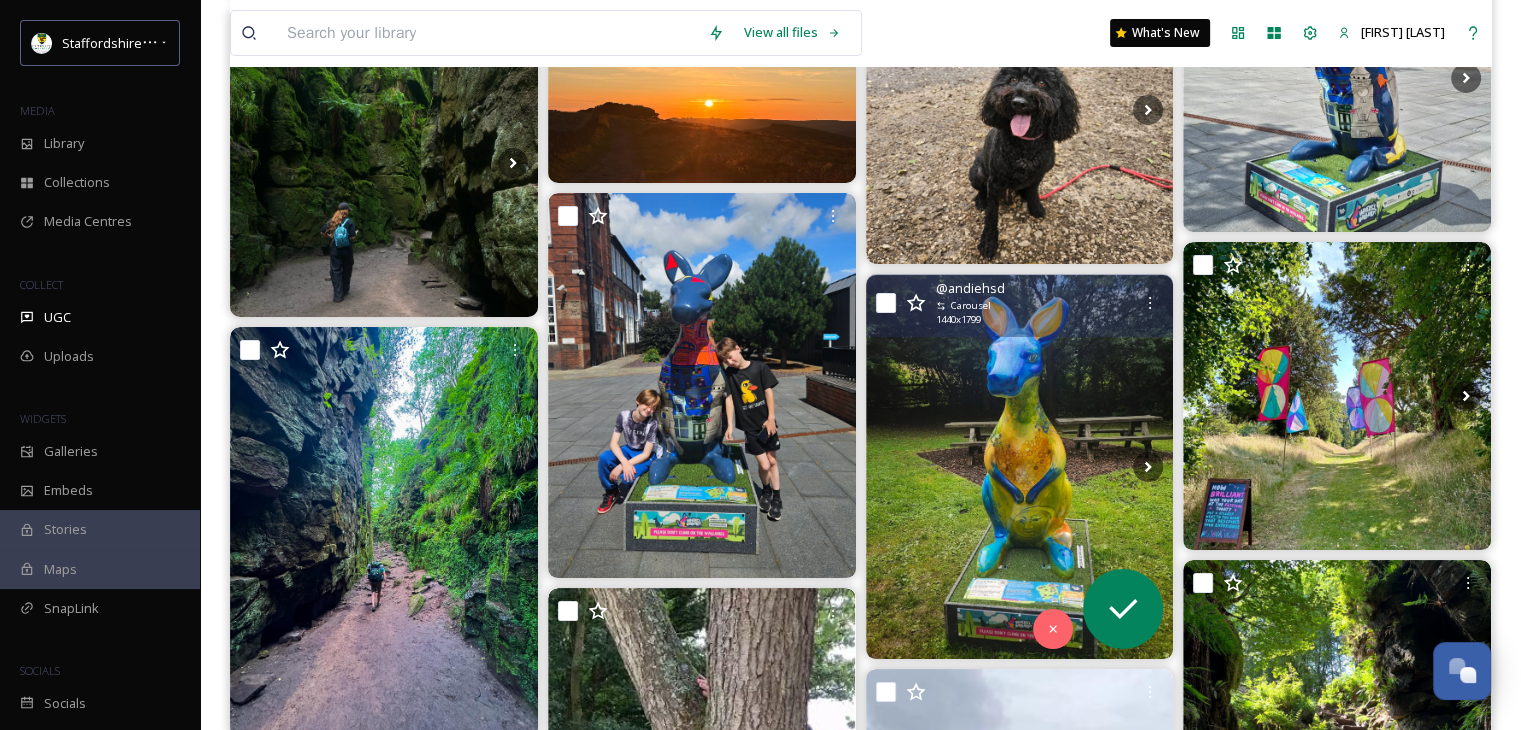 click at bounding box center [1020, 467] 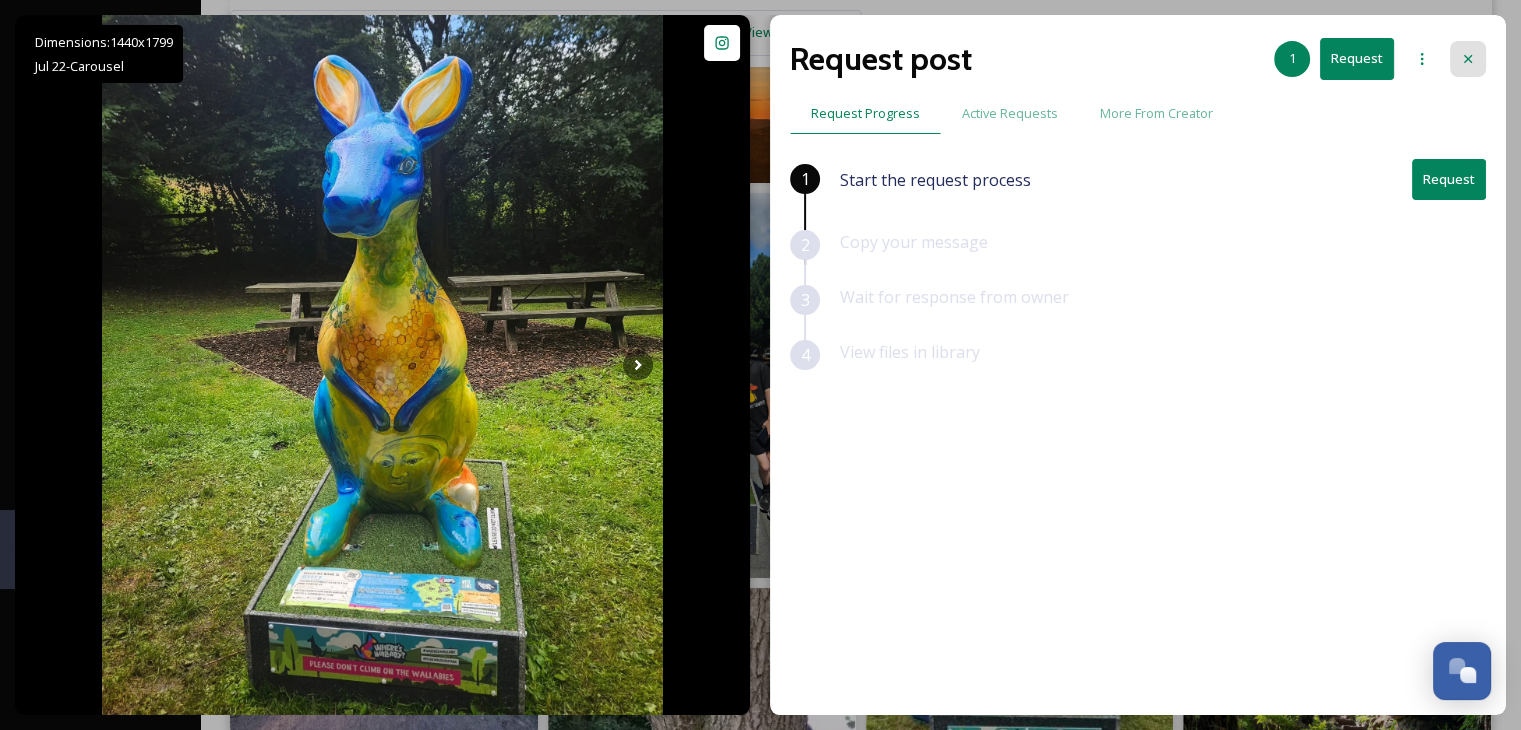 click 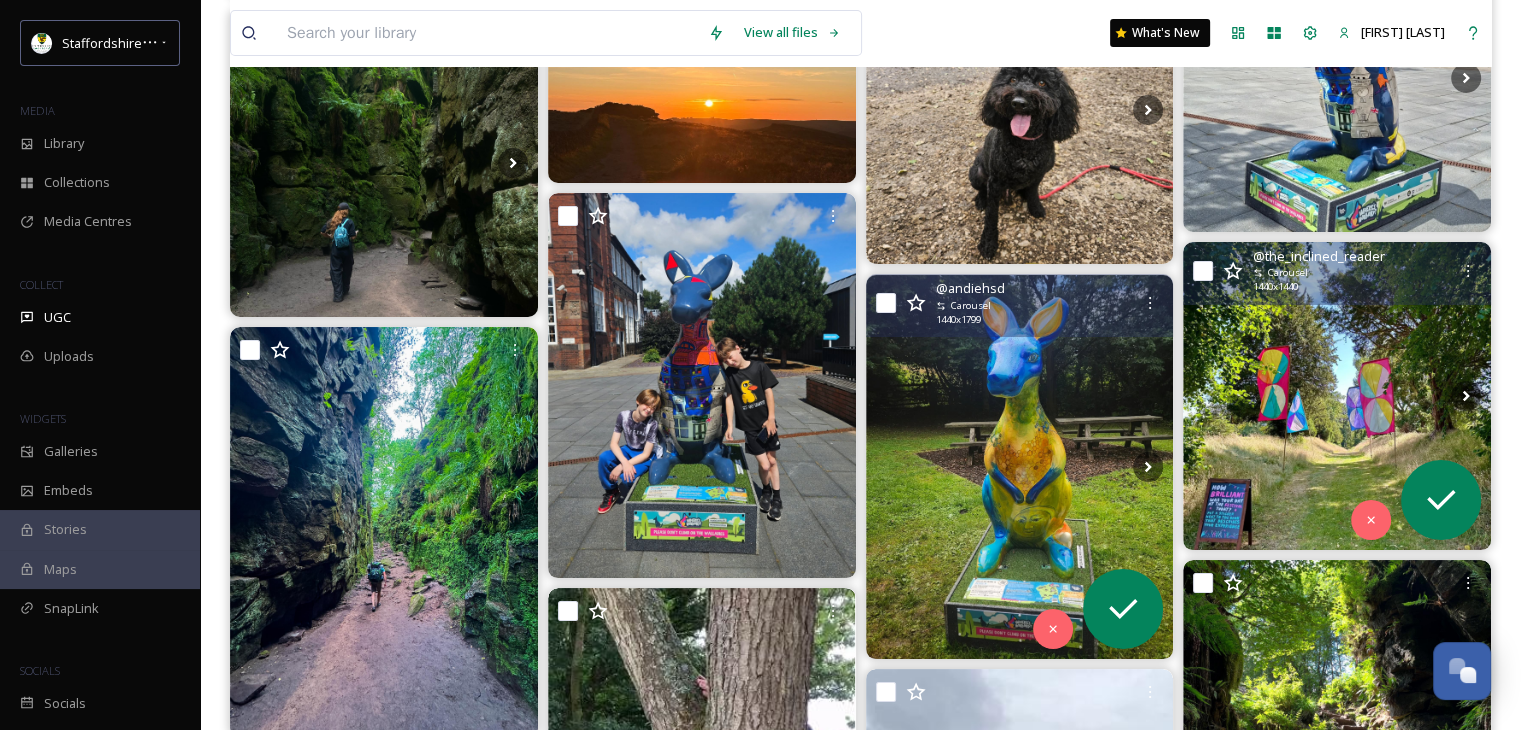 click at bounding box center [1337, 396] 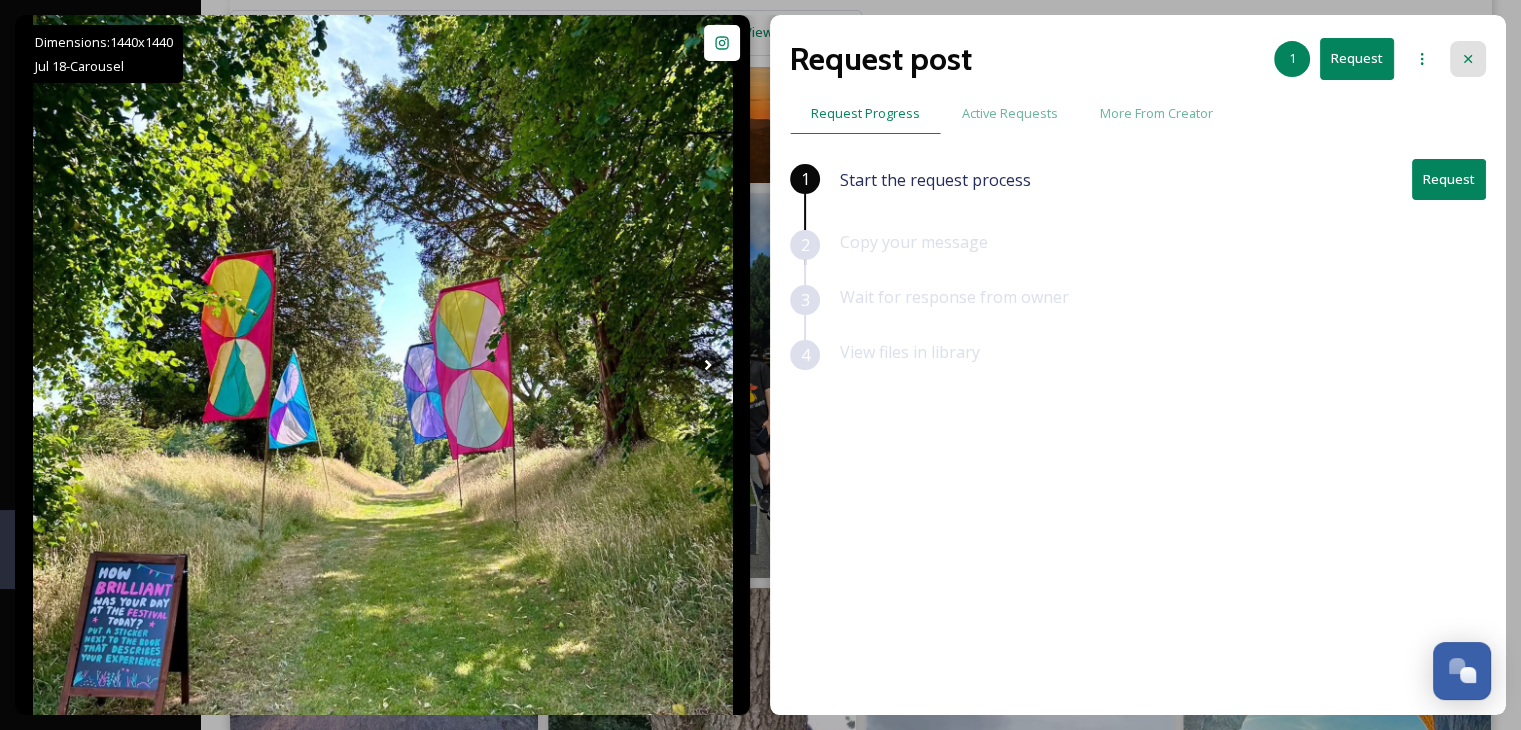 click 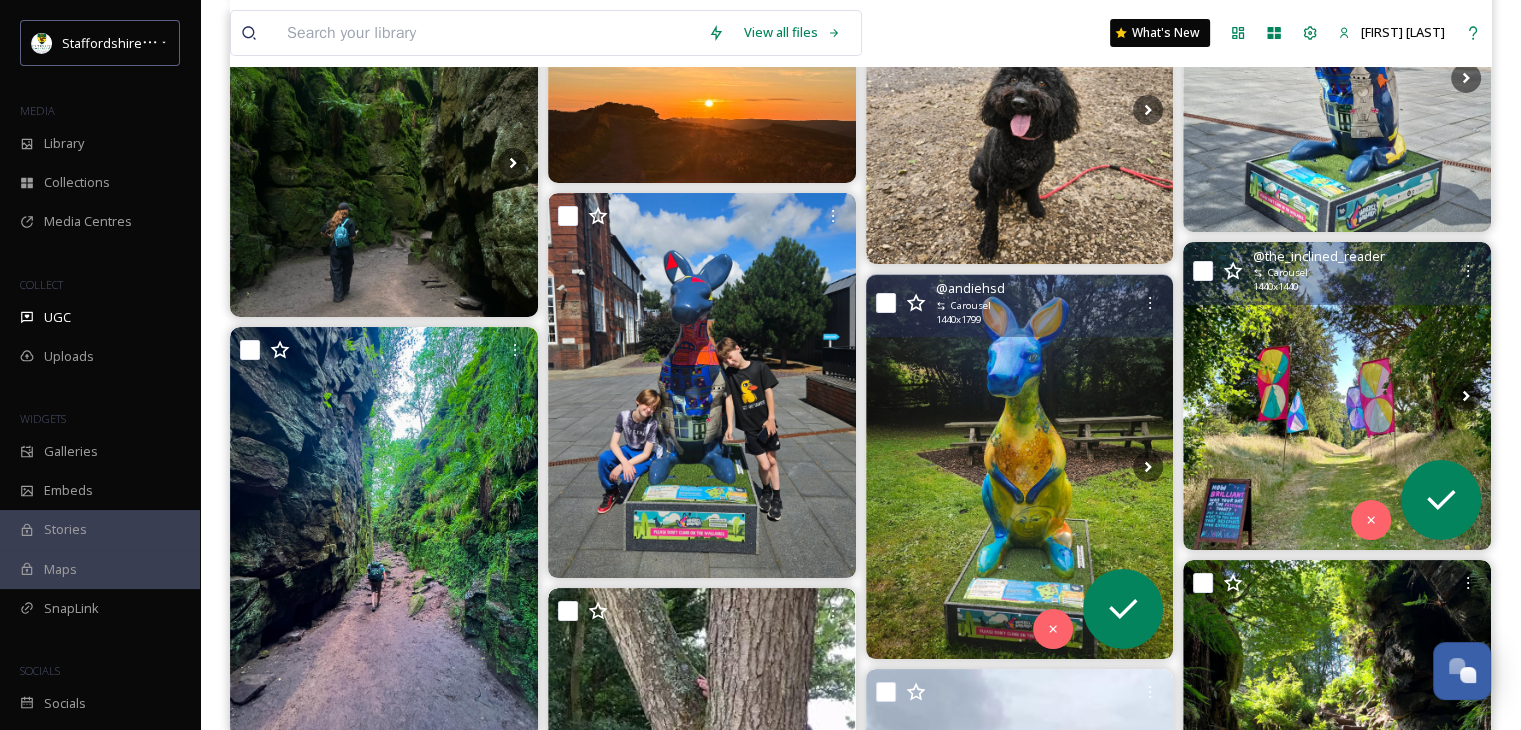 scroll, scrollTop: 5482, scrollLeft: 0, axis: vertical 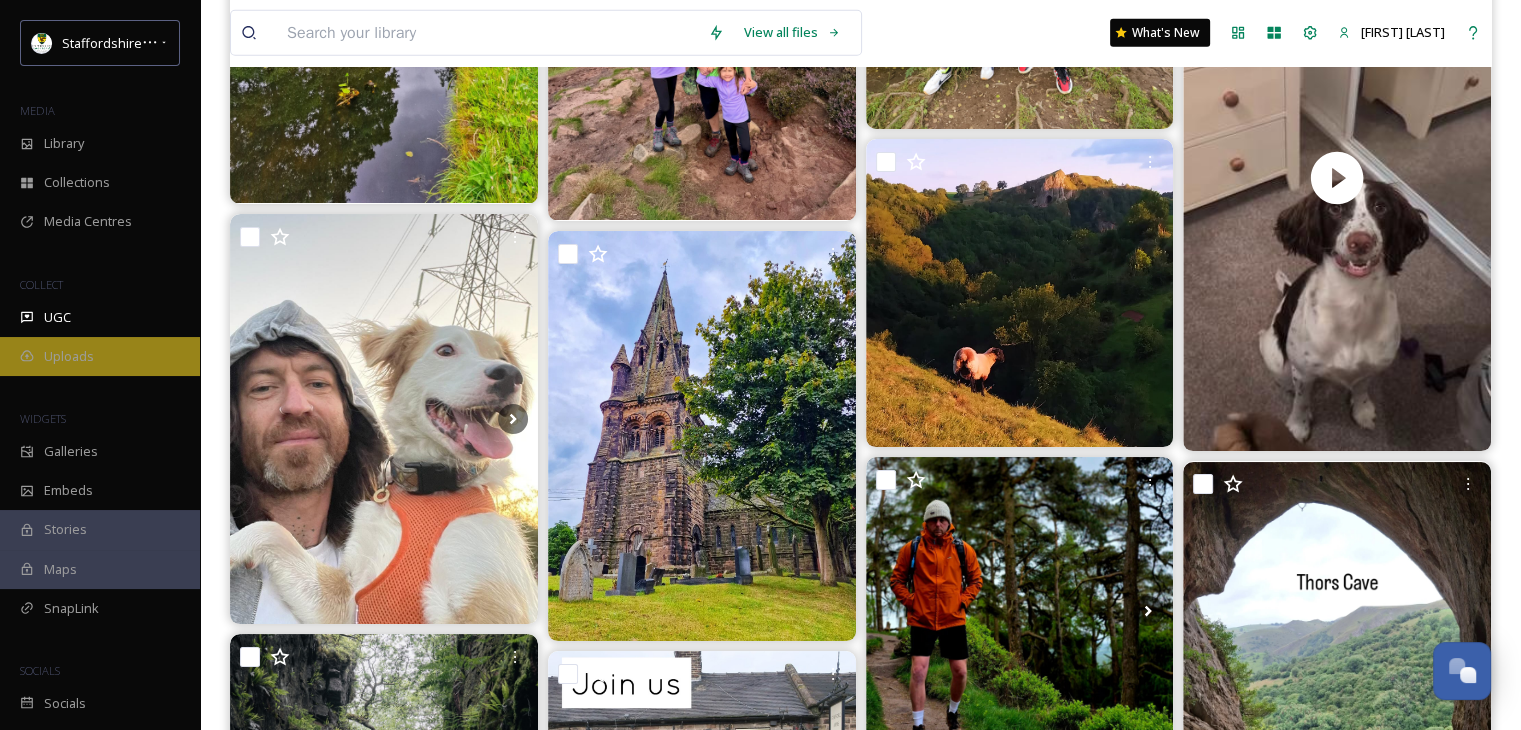 click on "Uploads" at bounding box center [69, 356] 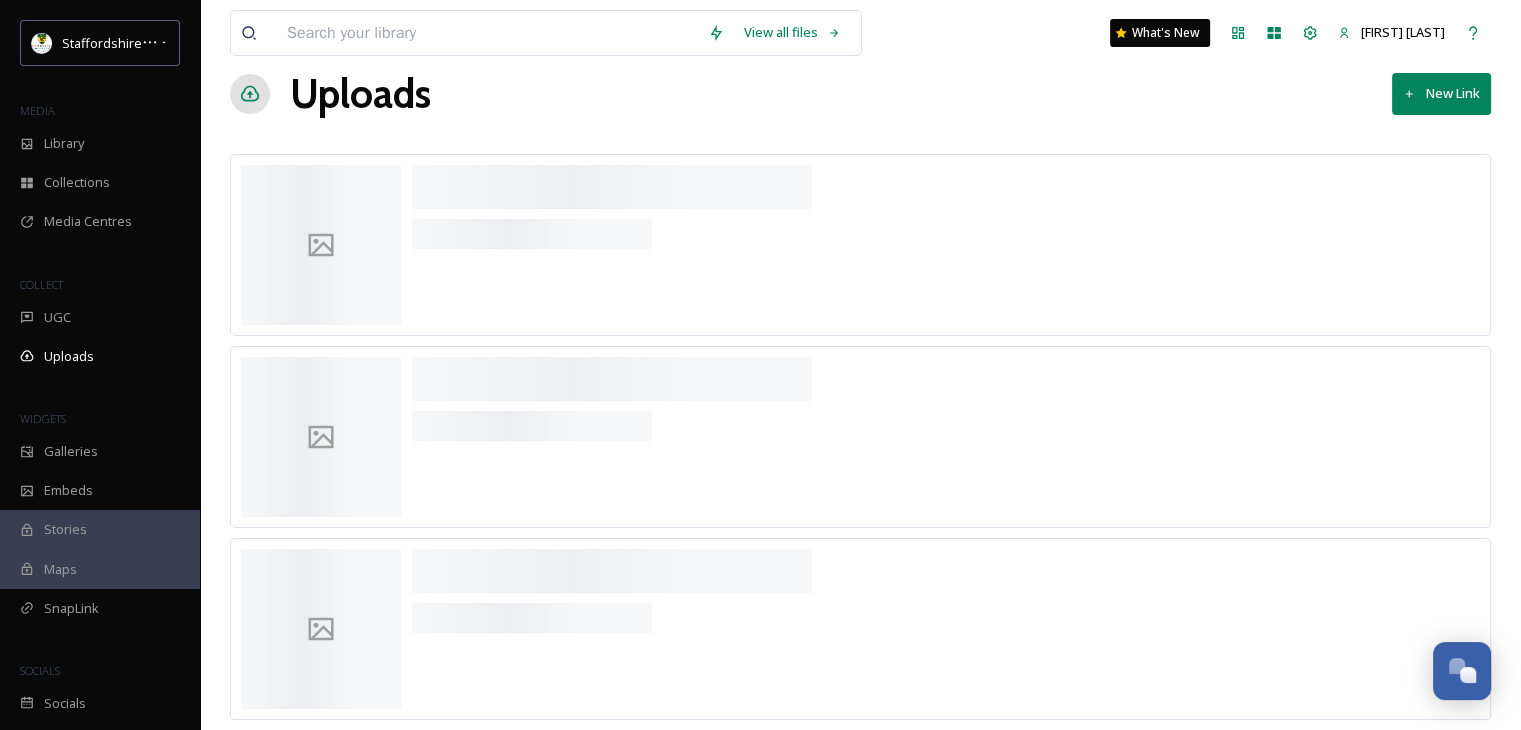 scroll, scrollTop: 0, scrollLeft: 0, axis: both 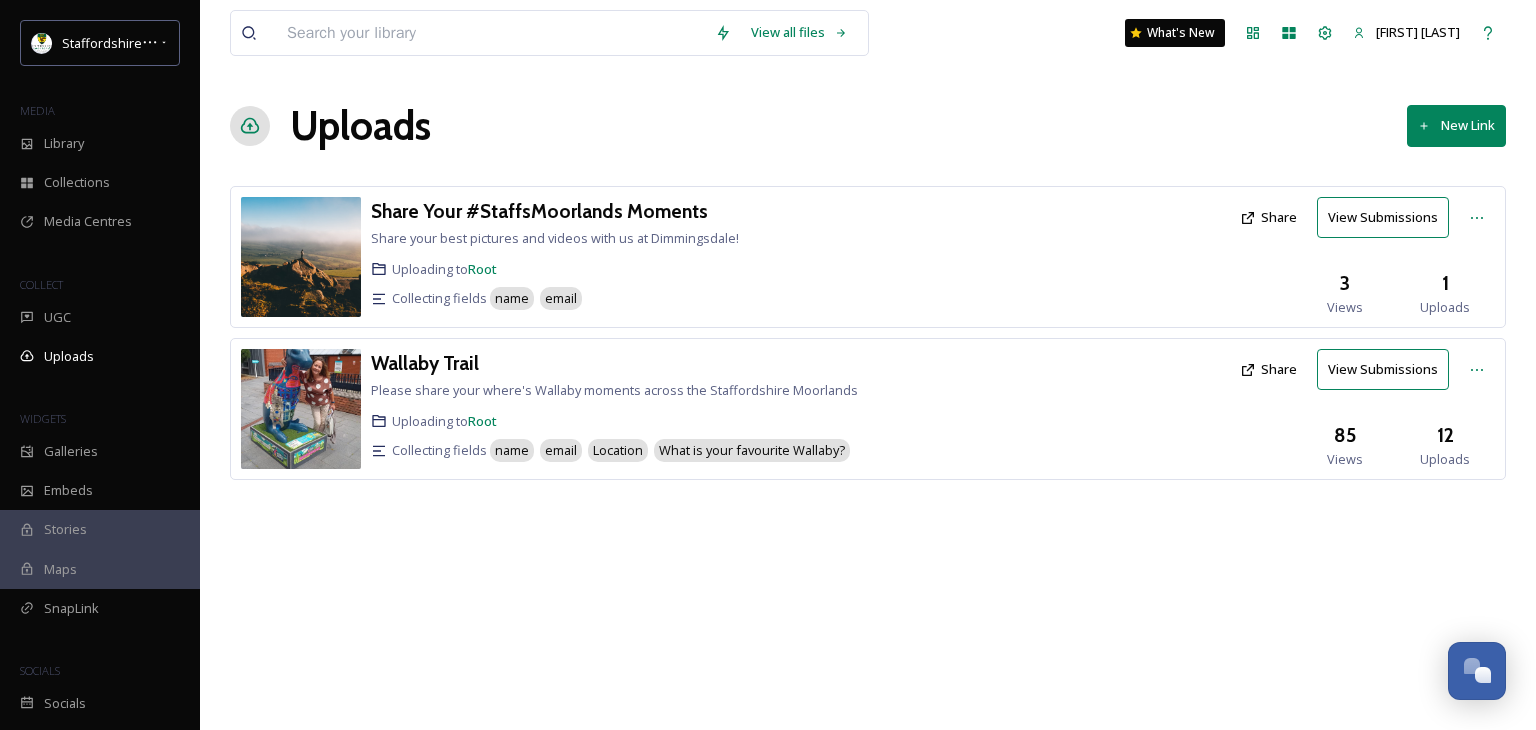 click at bounding box center [301, 409] 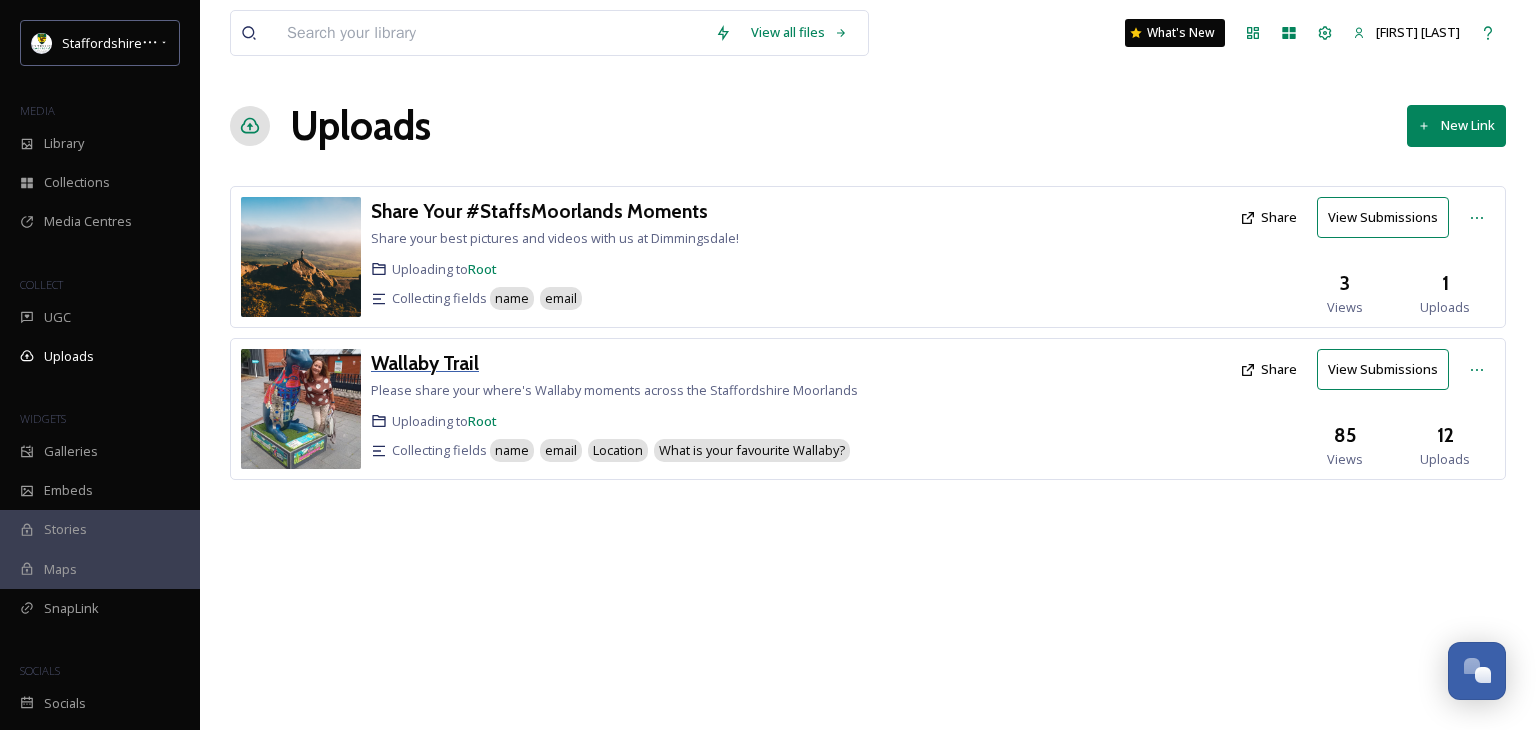 click on "Wallaby Trail" at bounding box center (425, 363) 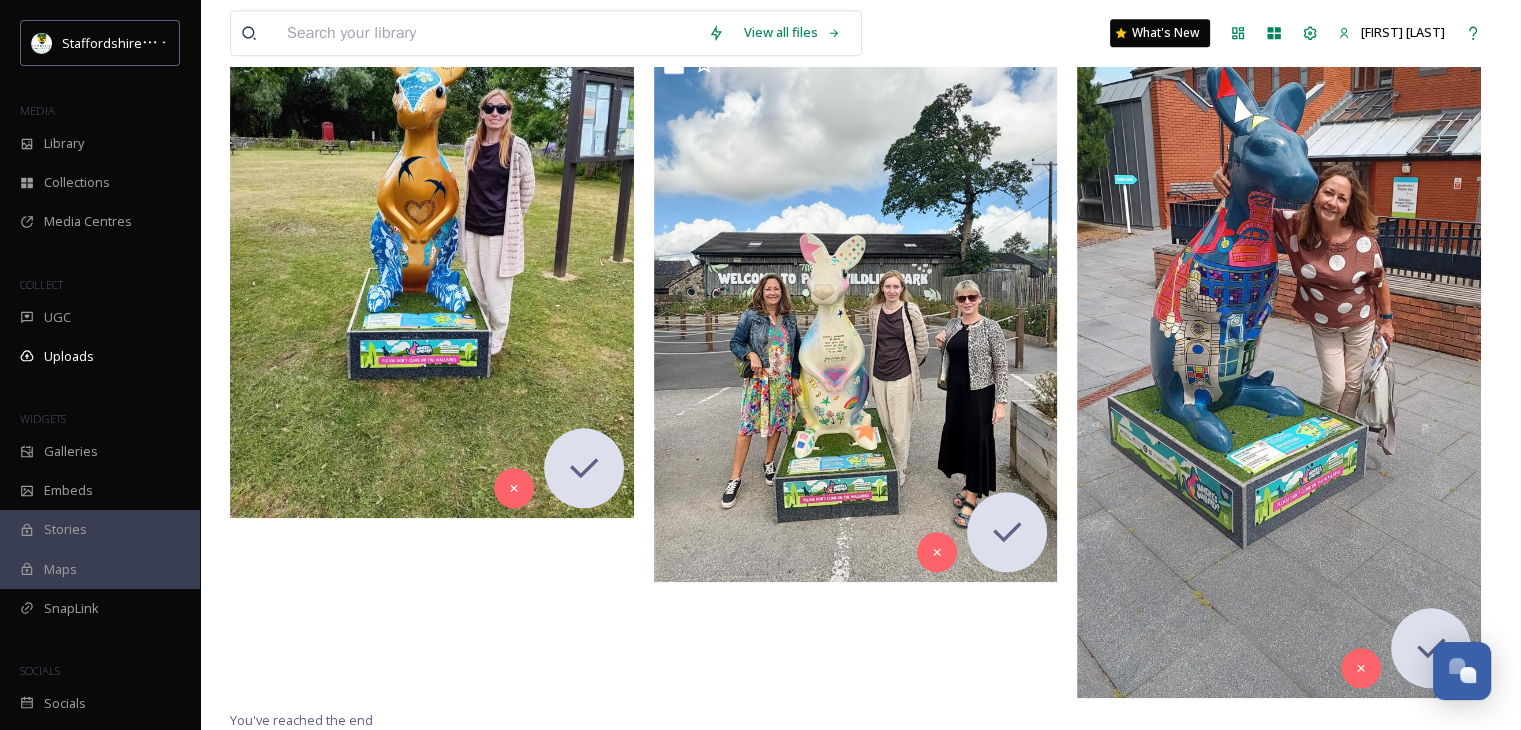 scroll, scrollTop: 2106, scrollLeft: 0, axis: vertical 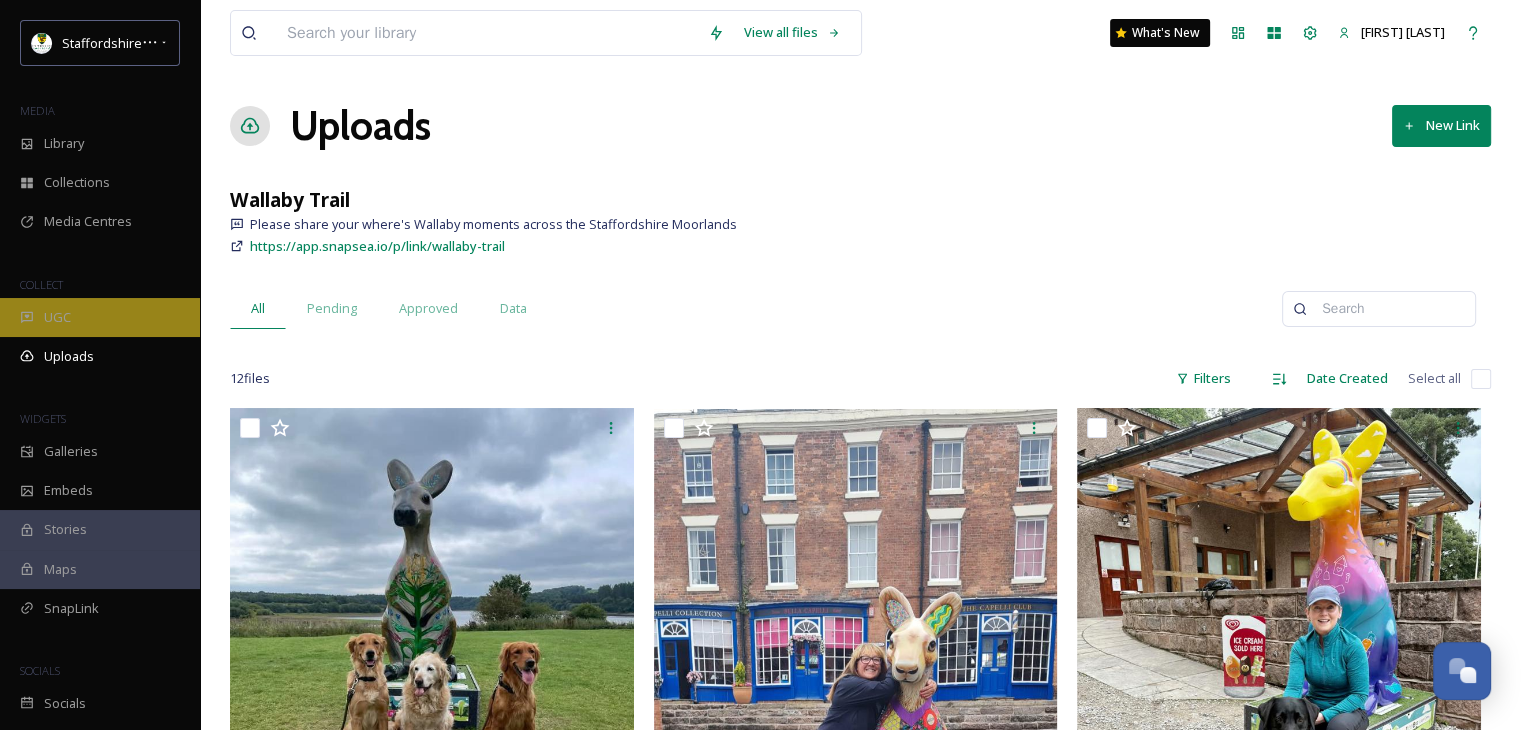 click on "UGC" at bounding box center (57, 317) 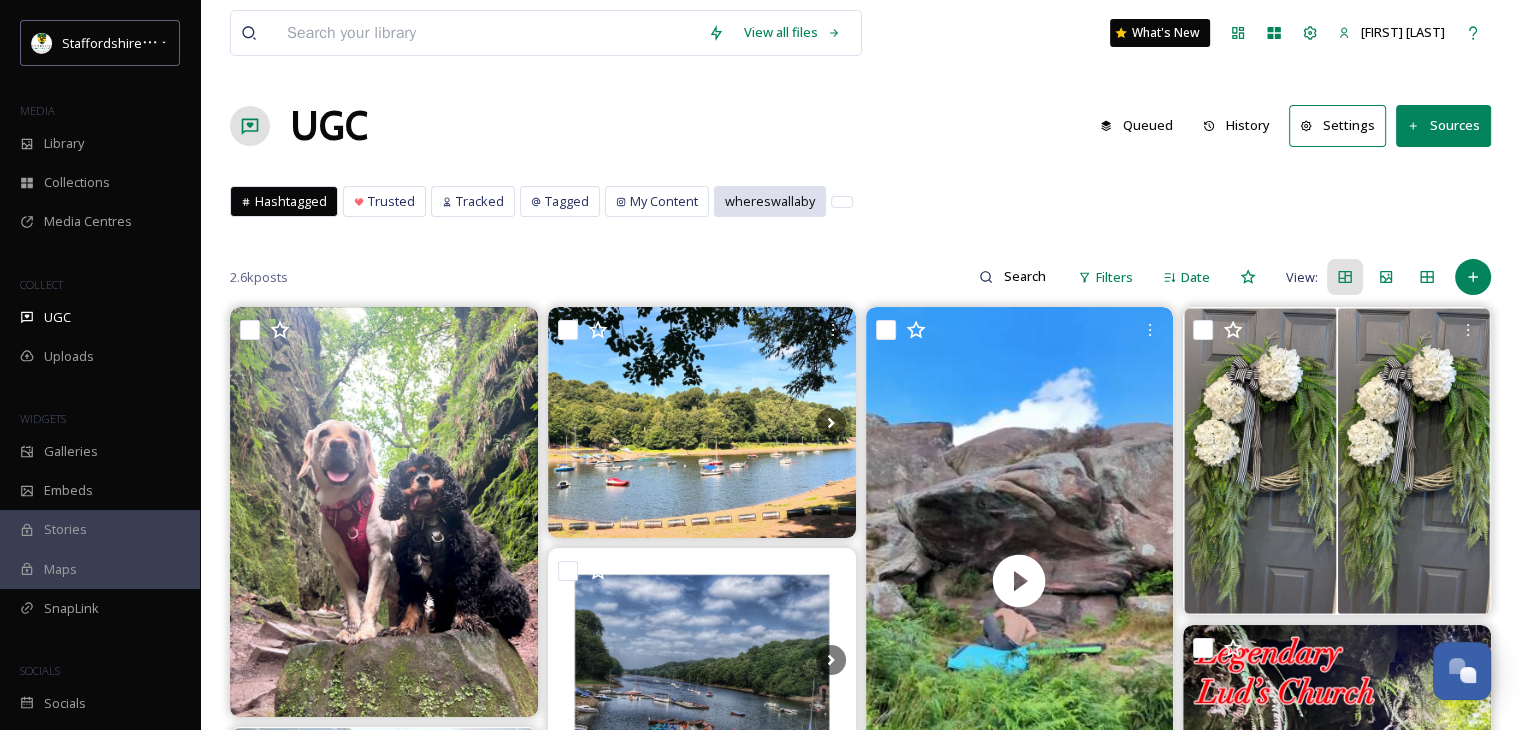 click on "whereswallaby" at bounding box center (770, 201) 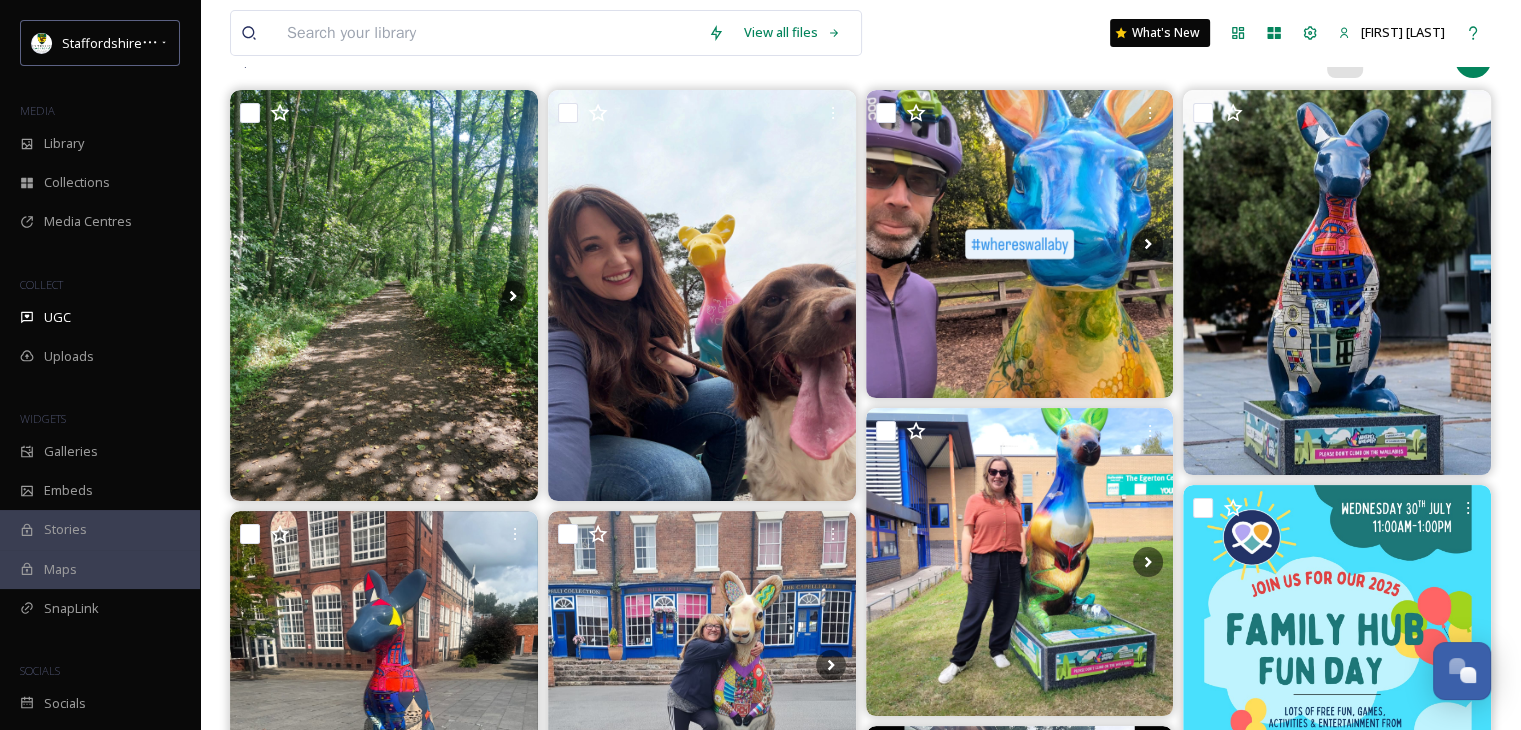 scroll, scrollTop: 200, scrollLeft: 0, axis: vertical 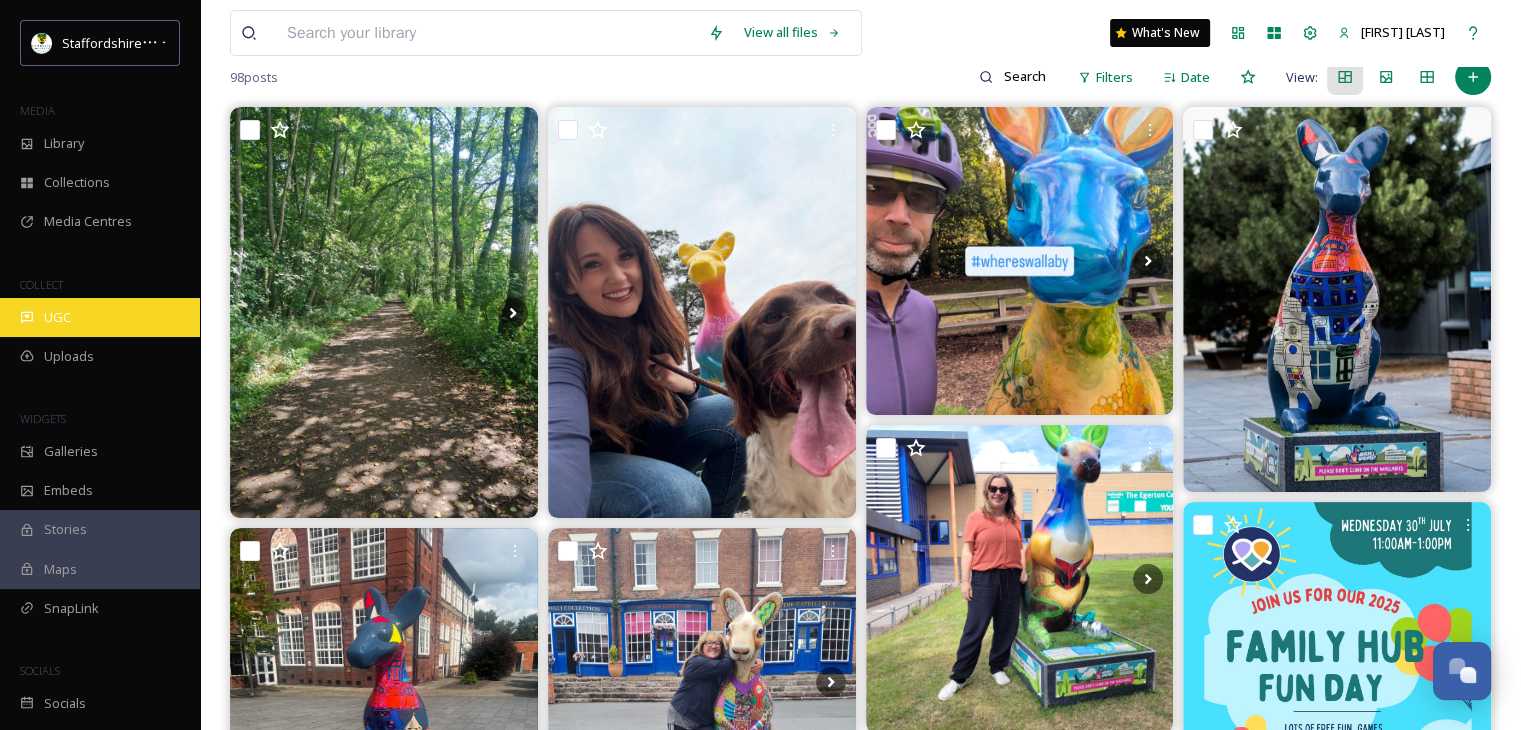 click on "UGC" at bounding box center [100, 317] 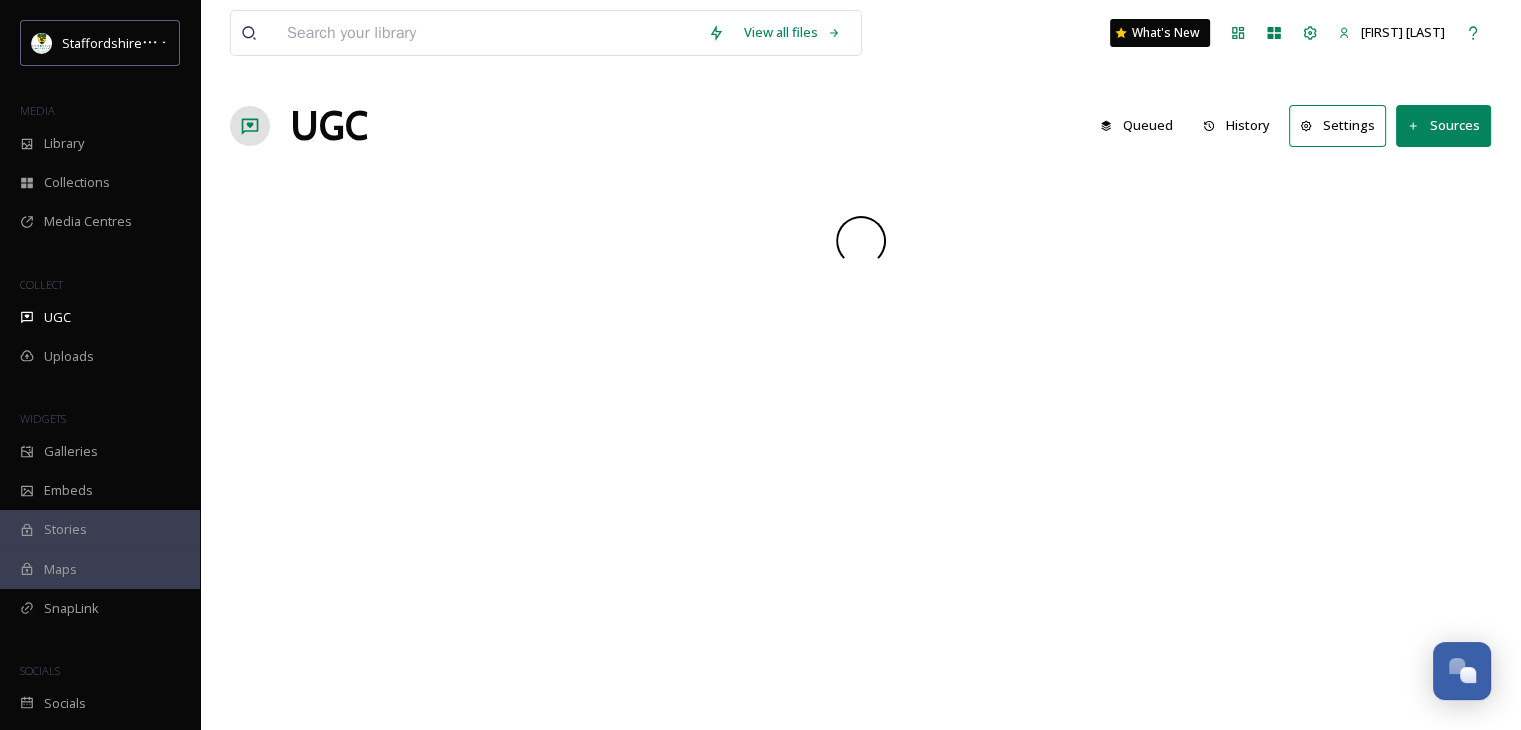 scroll, scrollTop: 0, scrollLeft: 0, axis: both 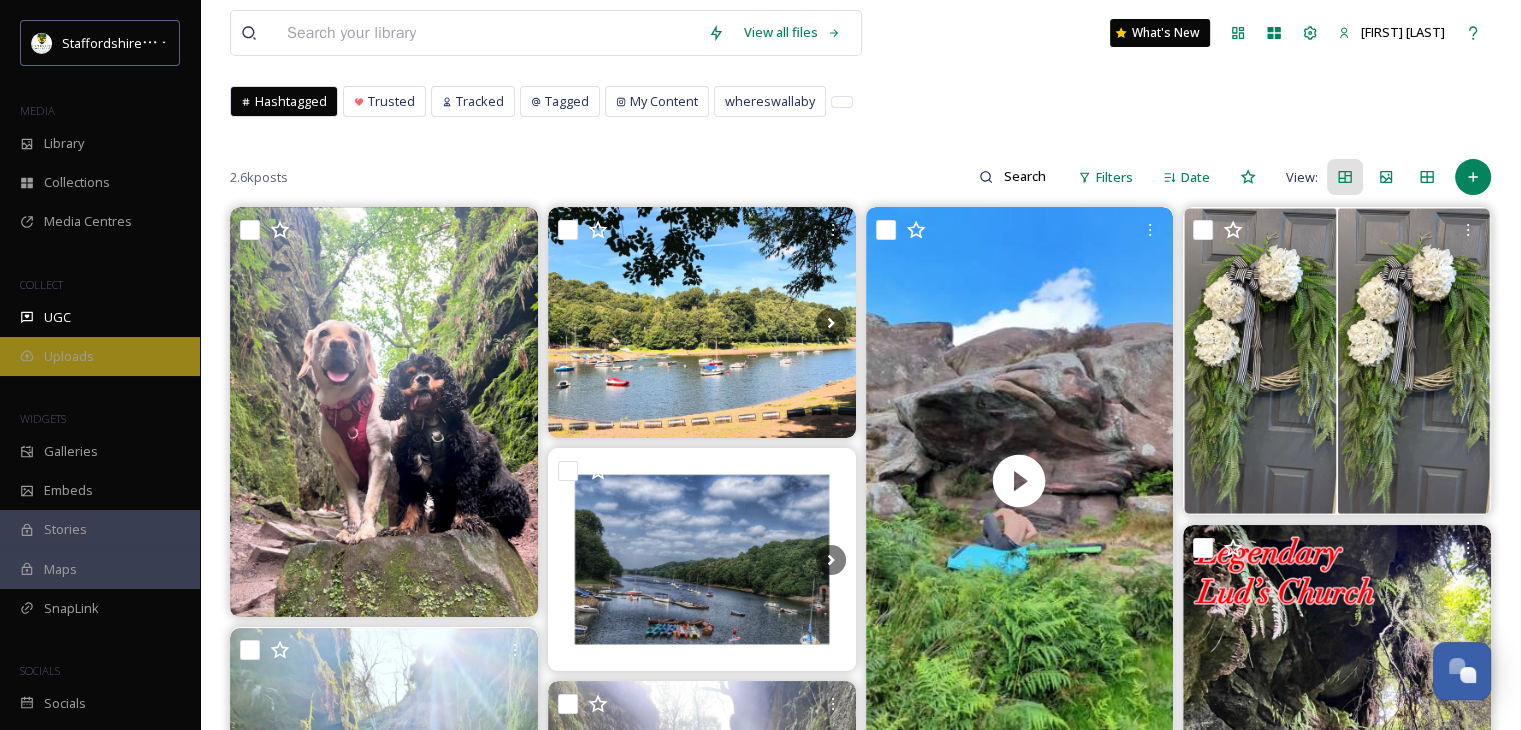 click on "Uploads" at bounding box center [69, 356] 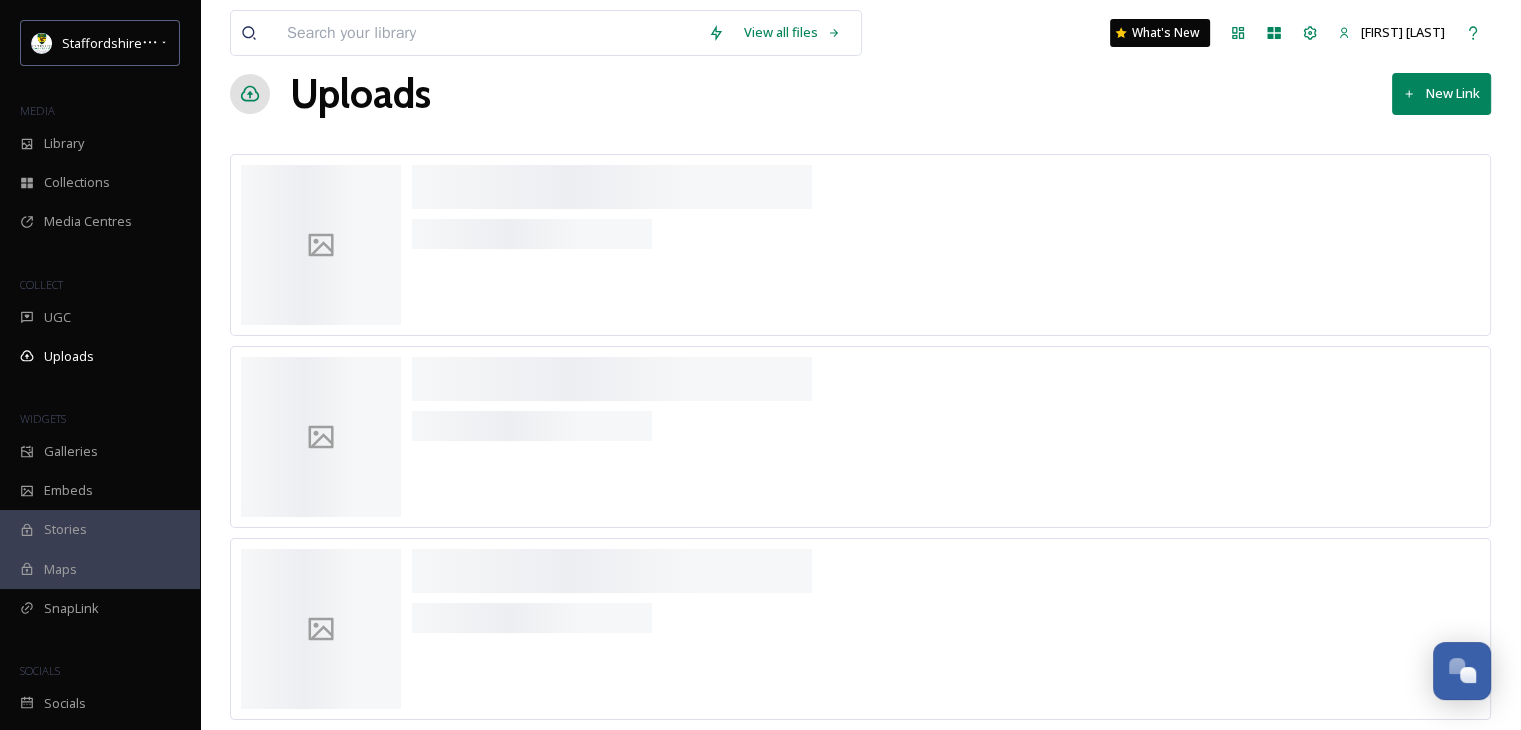 scroll, scrollTop: 0, scrollLeft: 0, axis: both 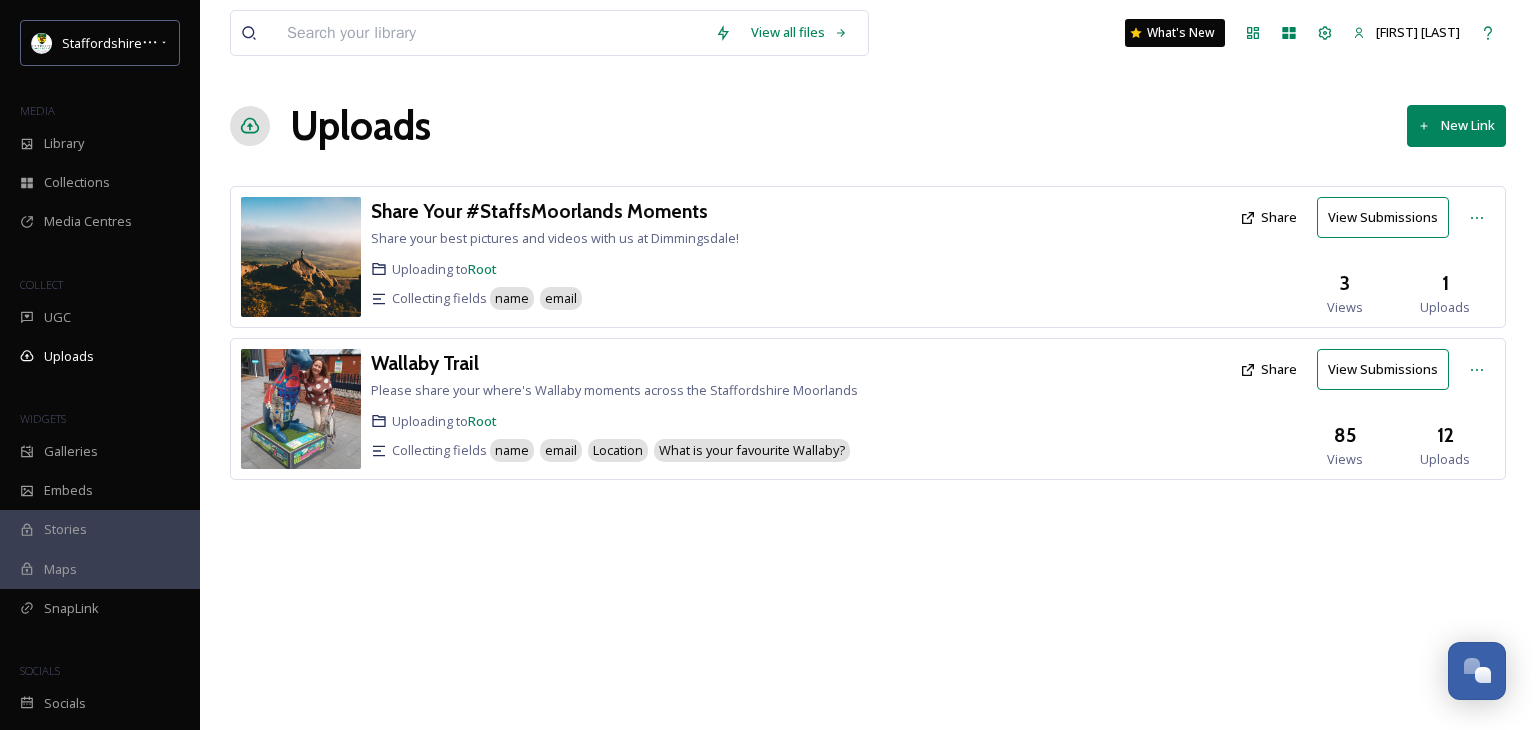 click at bounding box center (301, 409) 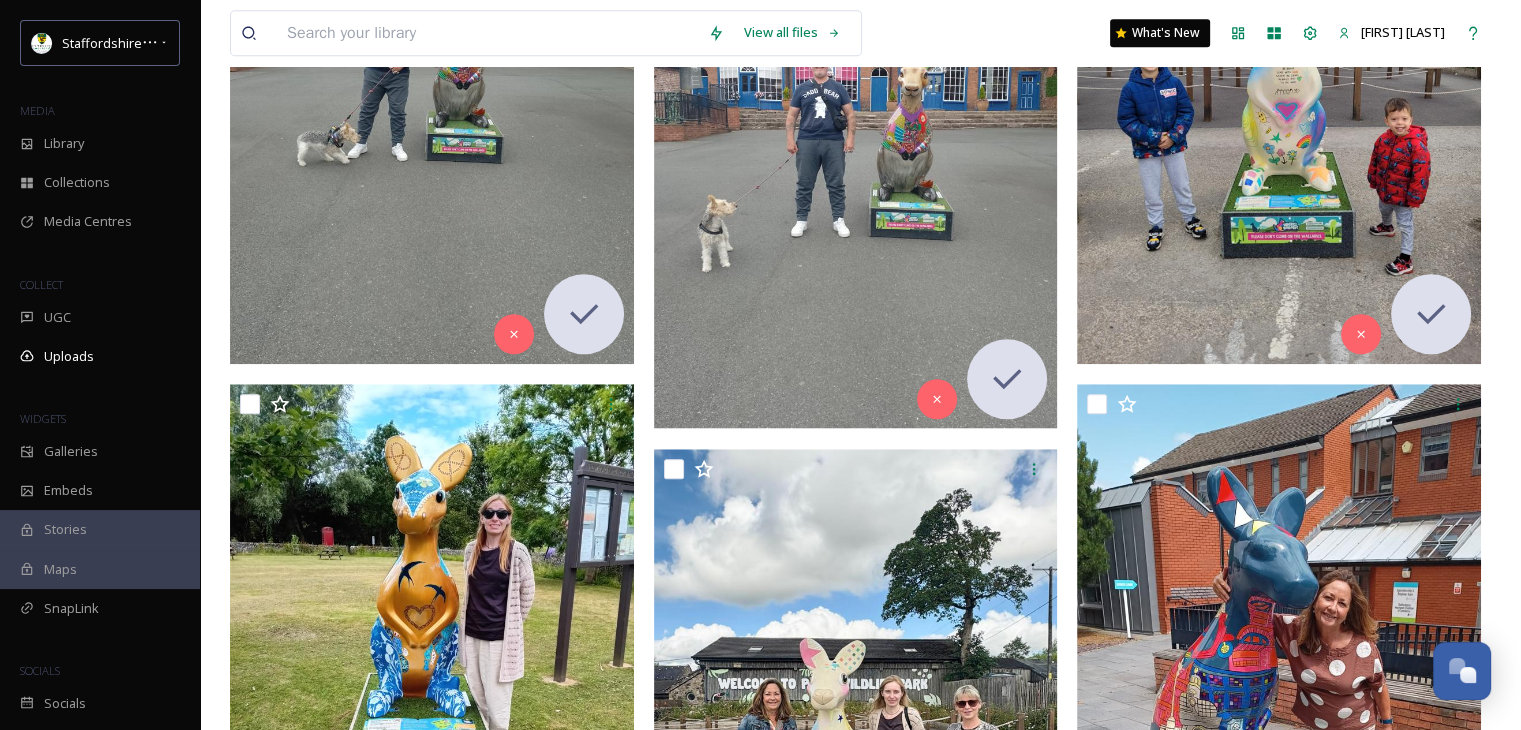 scroll, scrollTop: 2106, scrollLeft: 0, axis: vertical 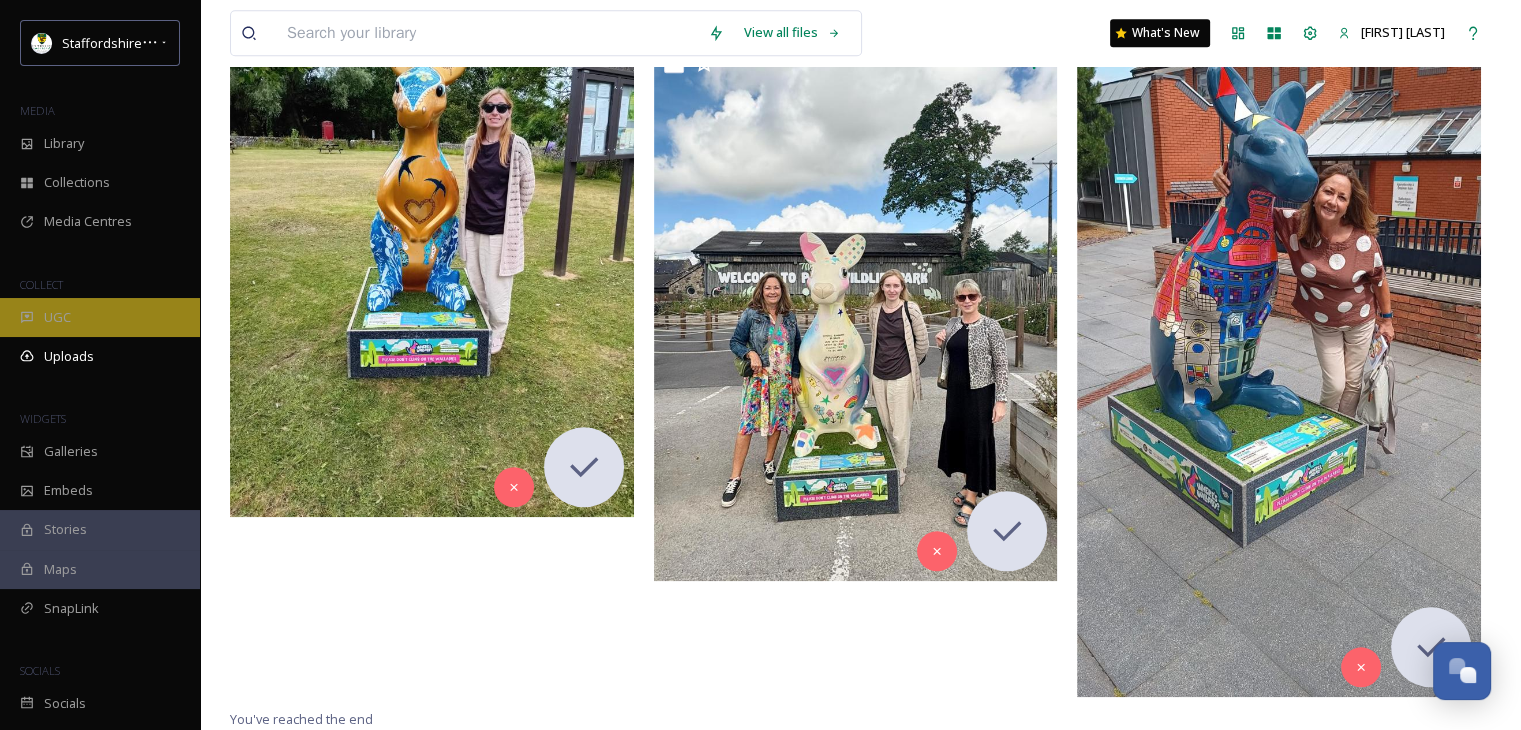 click on "UGC" at bounding box center (57, 317) 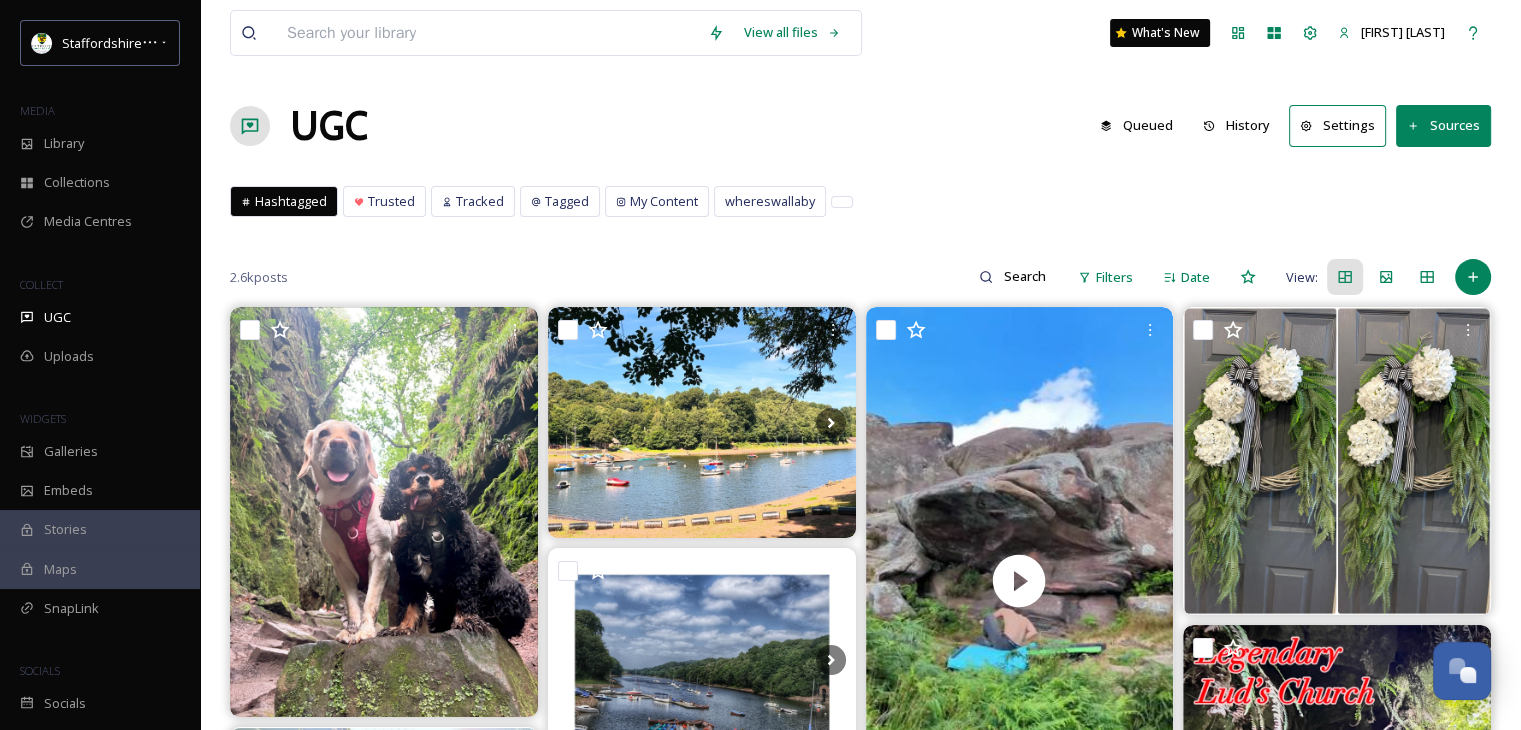 click on "Hashtagged Trusted Tracked Tagged My Content whereswallaby Hashtagged Trusted Tracked Tagged My Content whereswallaby" at bounding box center (860, 206) 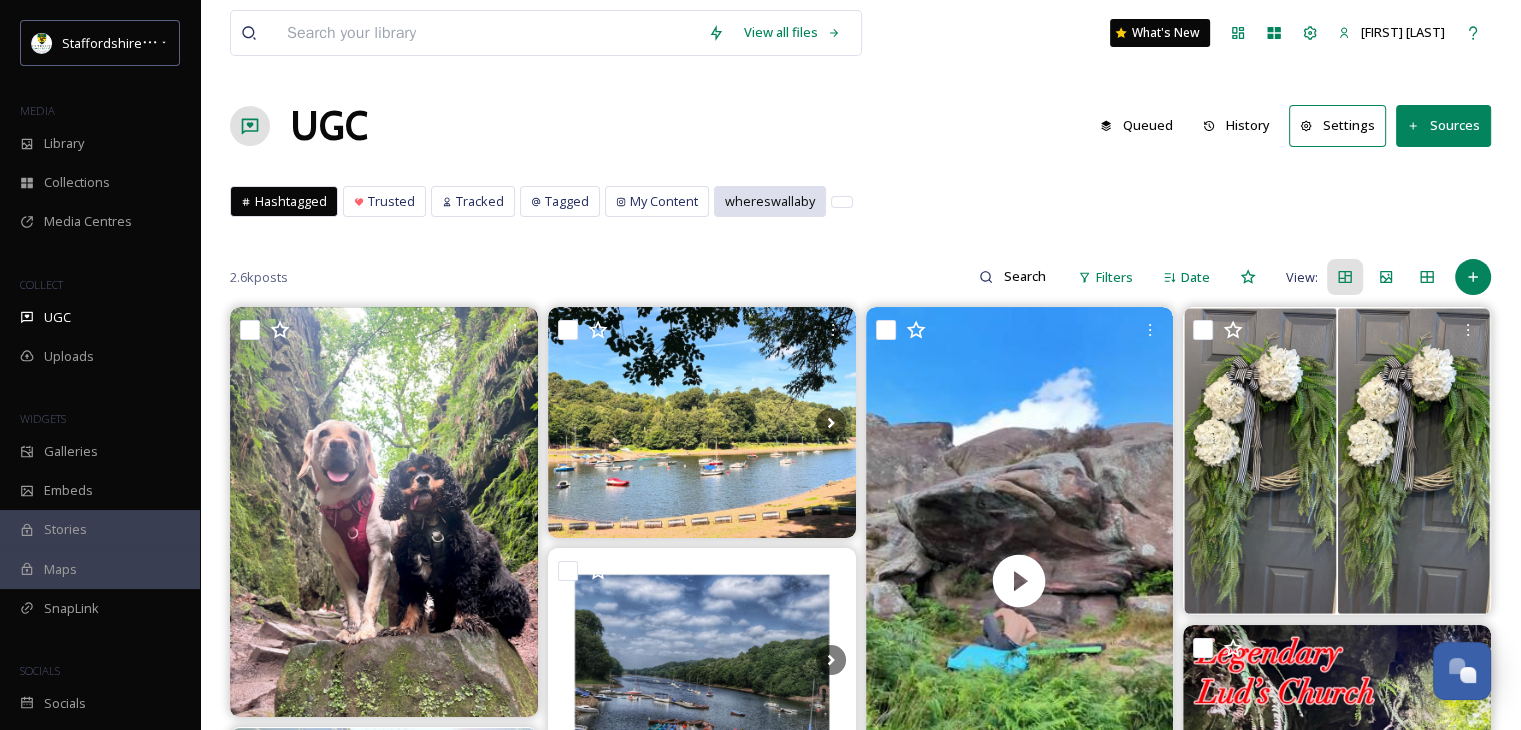 click on "whereswallaby" at bounding box center [770, 201] 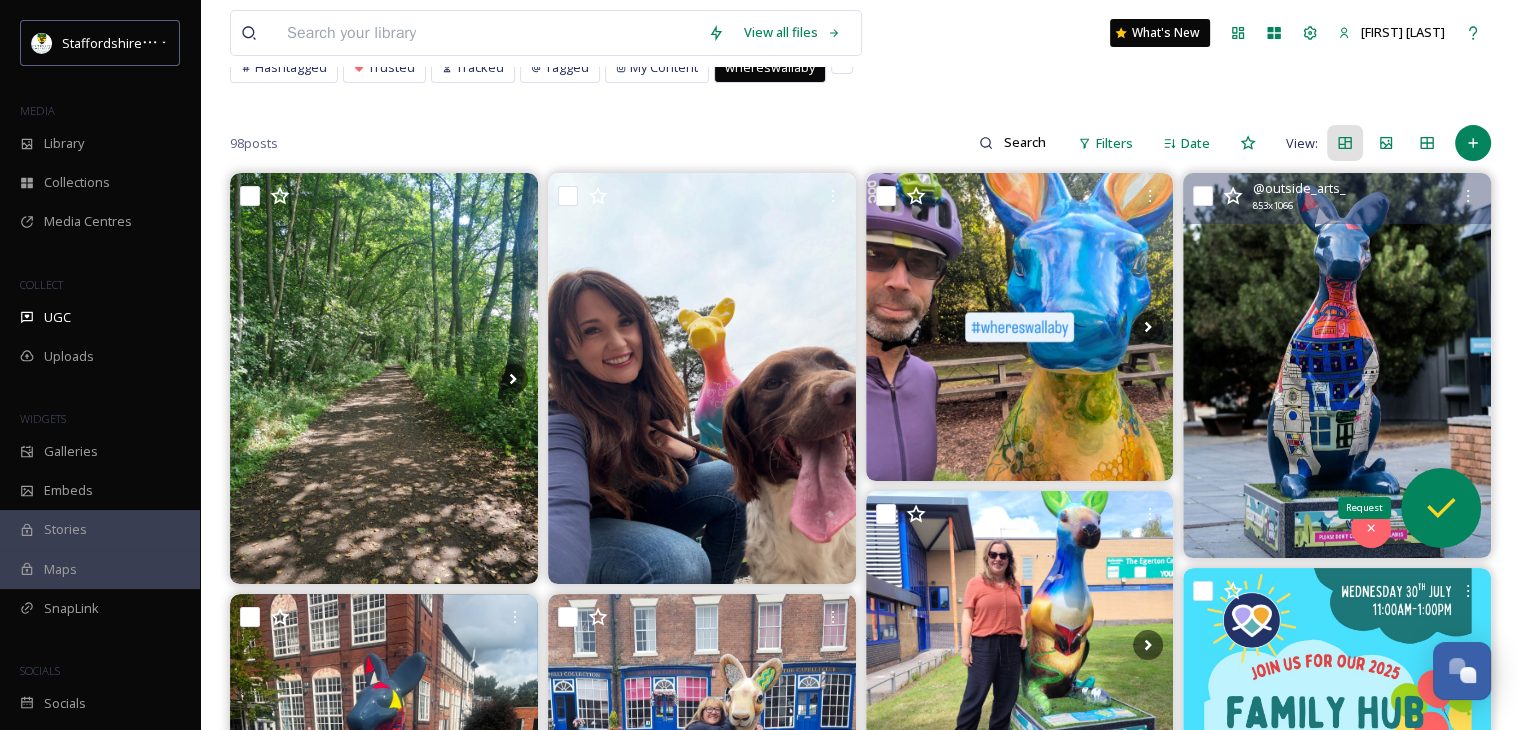 scroll, scrollTop: 100, scrollLeft: 0, axis: vertical 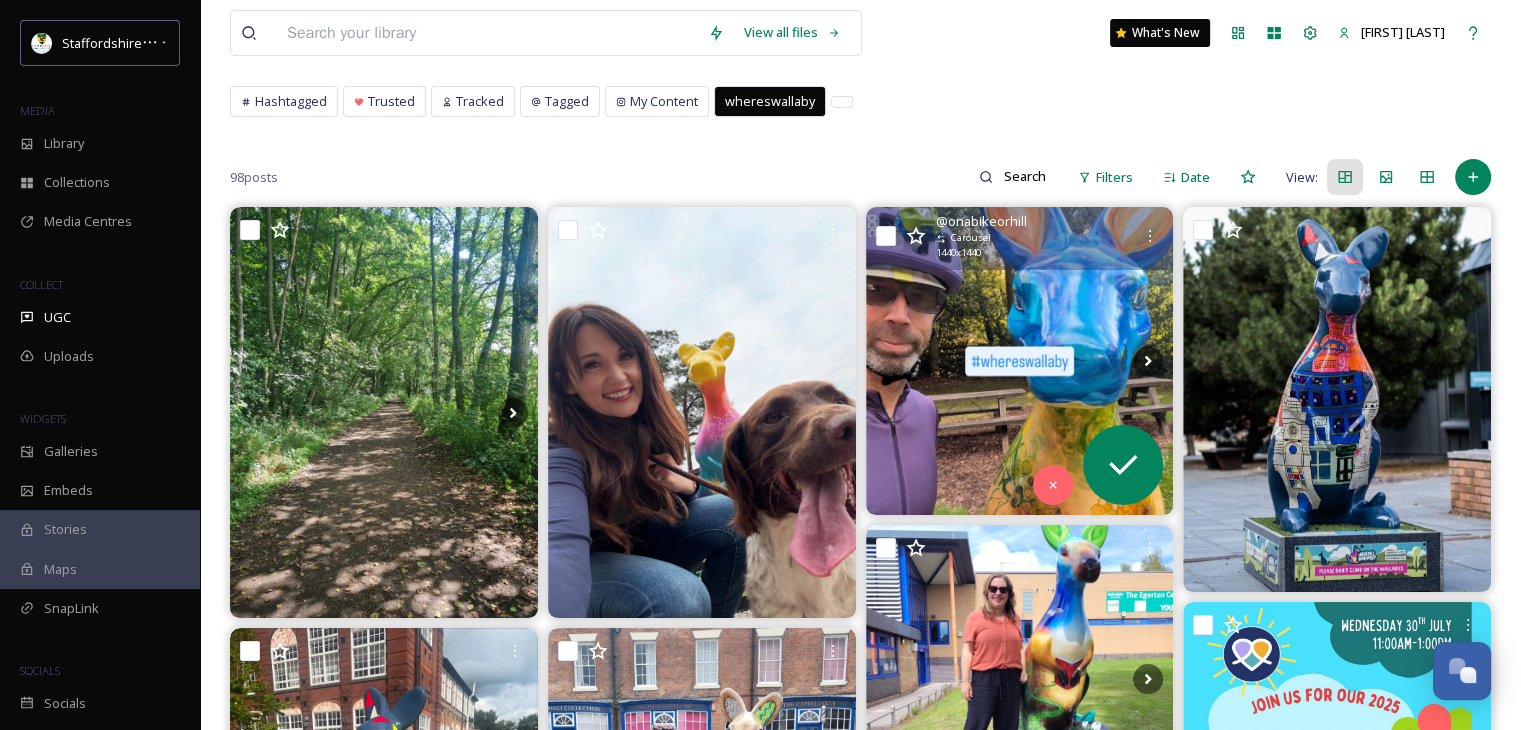 click at bounding box center [1020, 361] 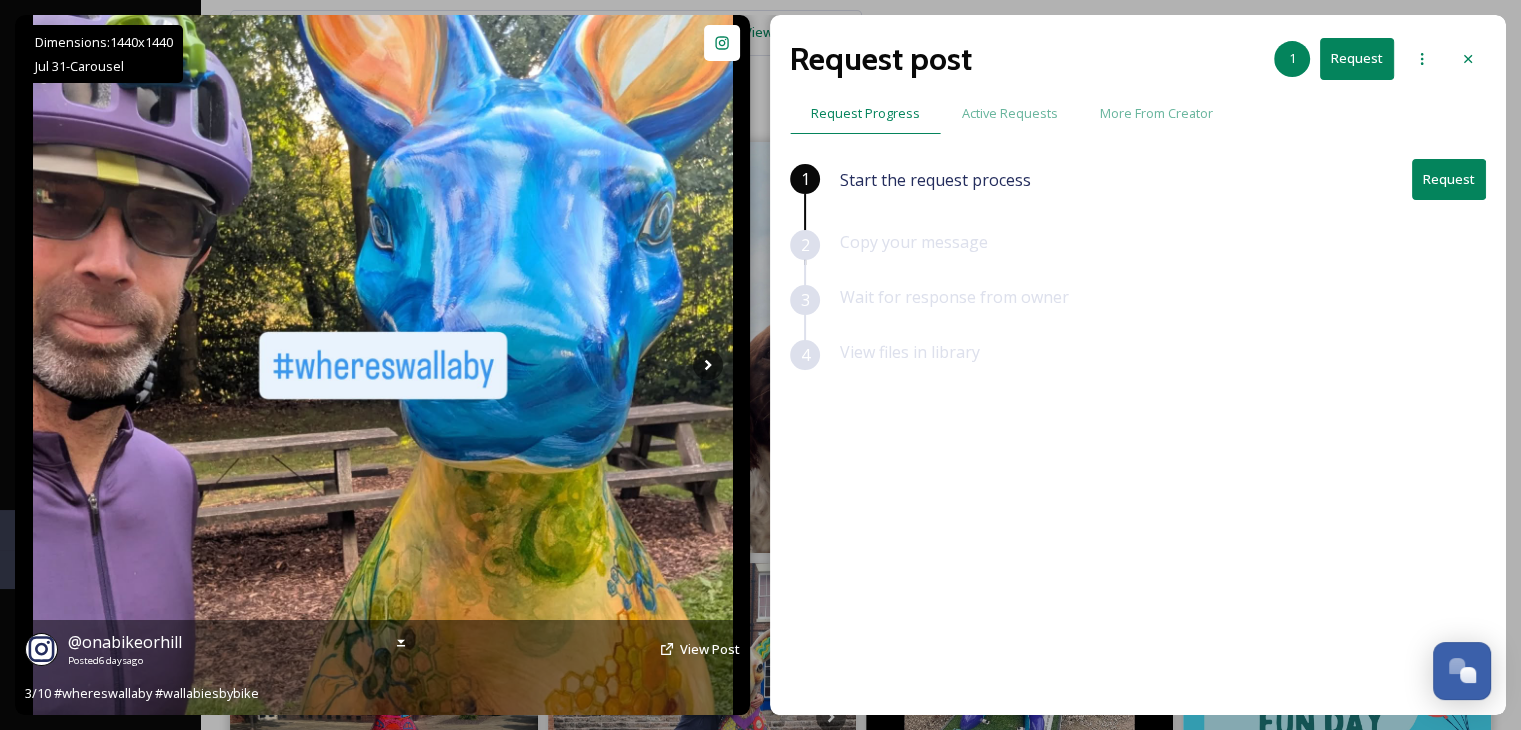 scroll, scrollTop: 200, scrollLeft: 0, axis: vertical 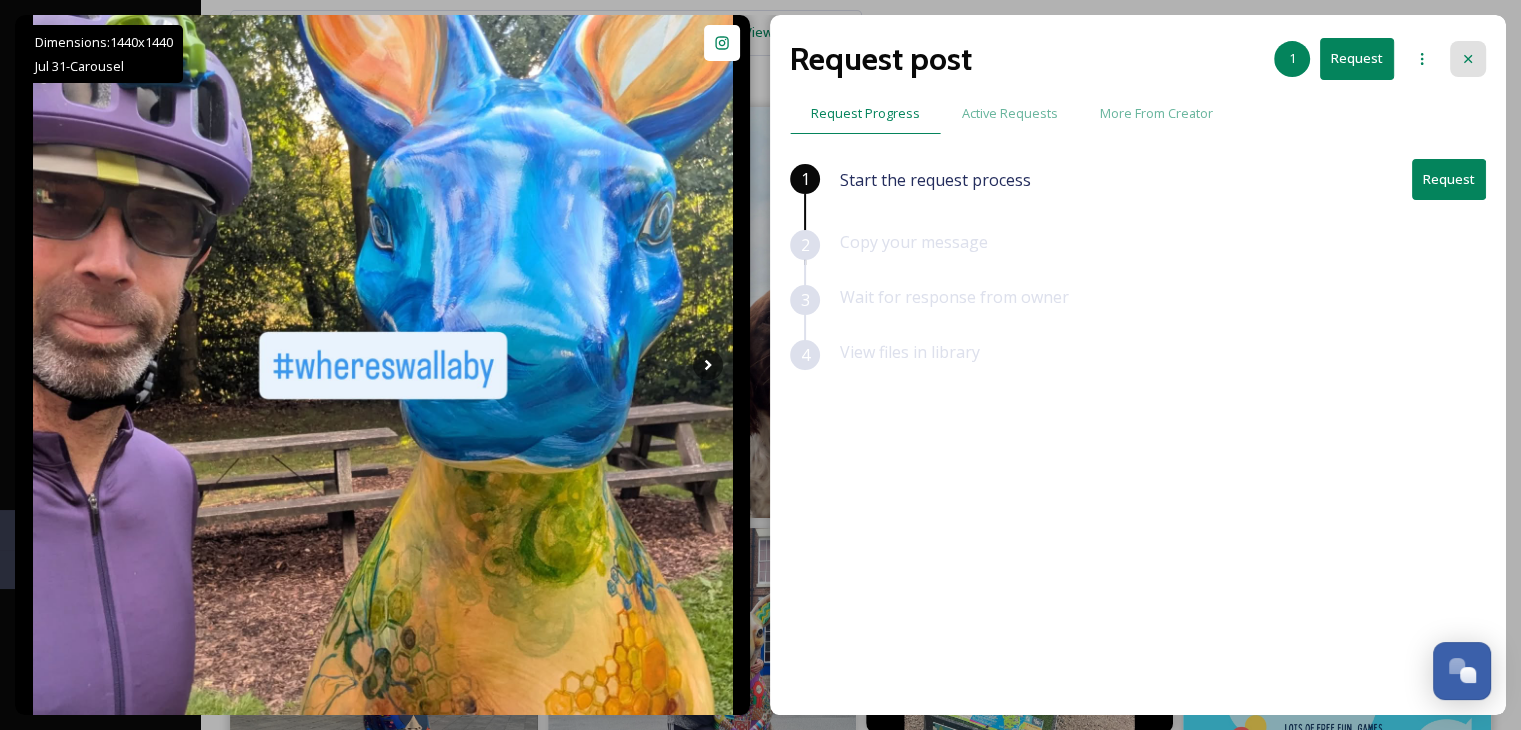 click 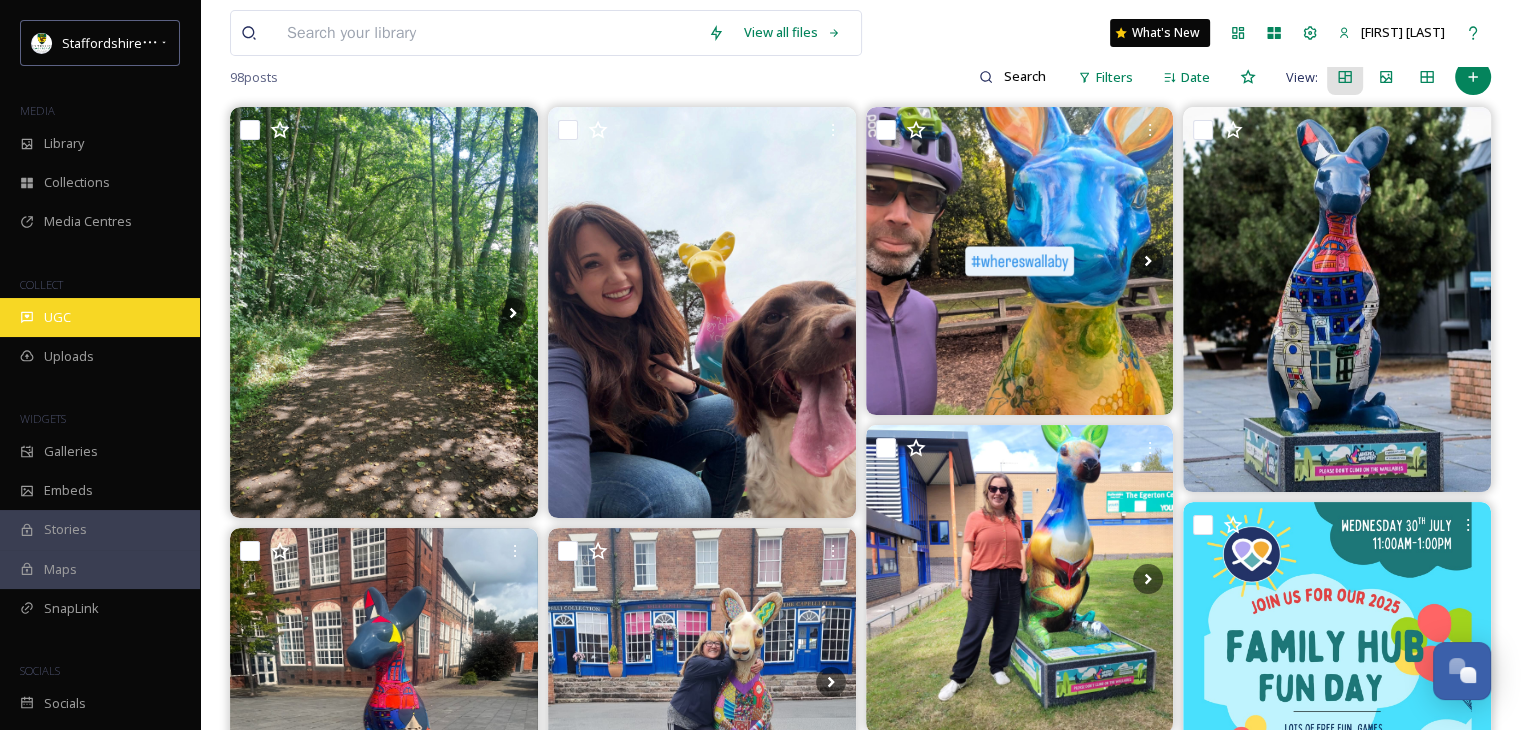 click on "UGC" at bounding box center [57, 317] 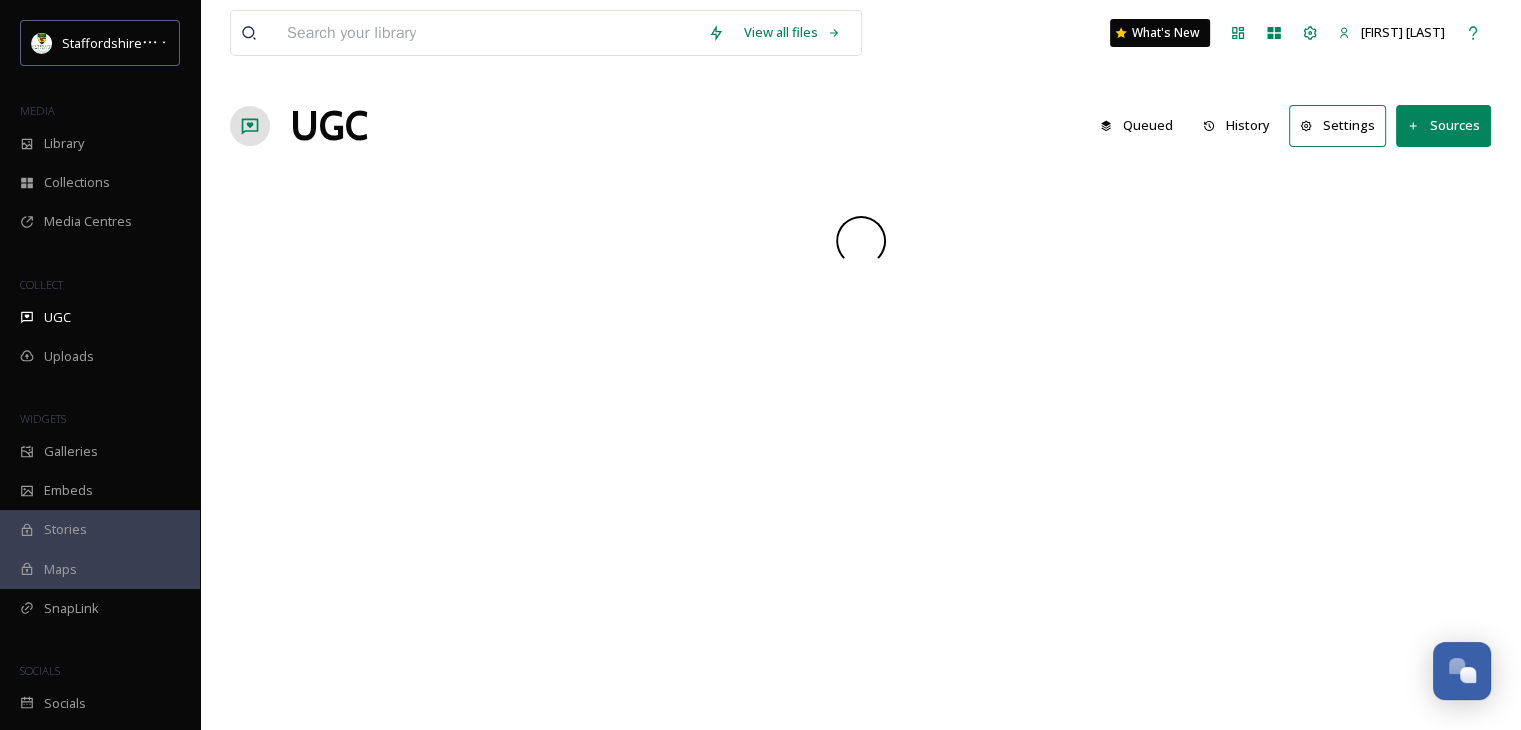 scroll, scrollTop: 0, scrollLeft: 0, axis: both 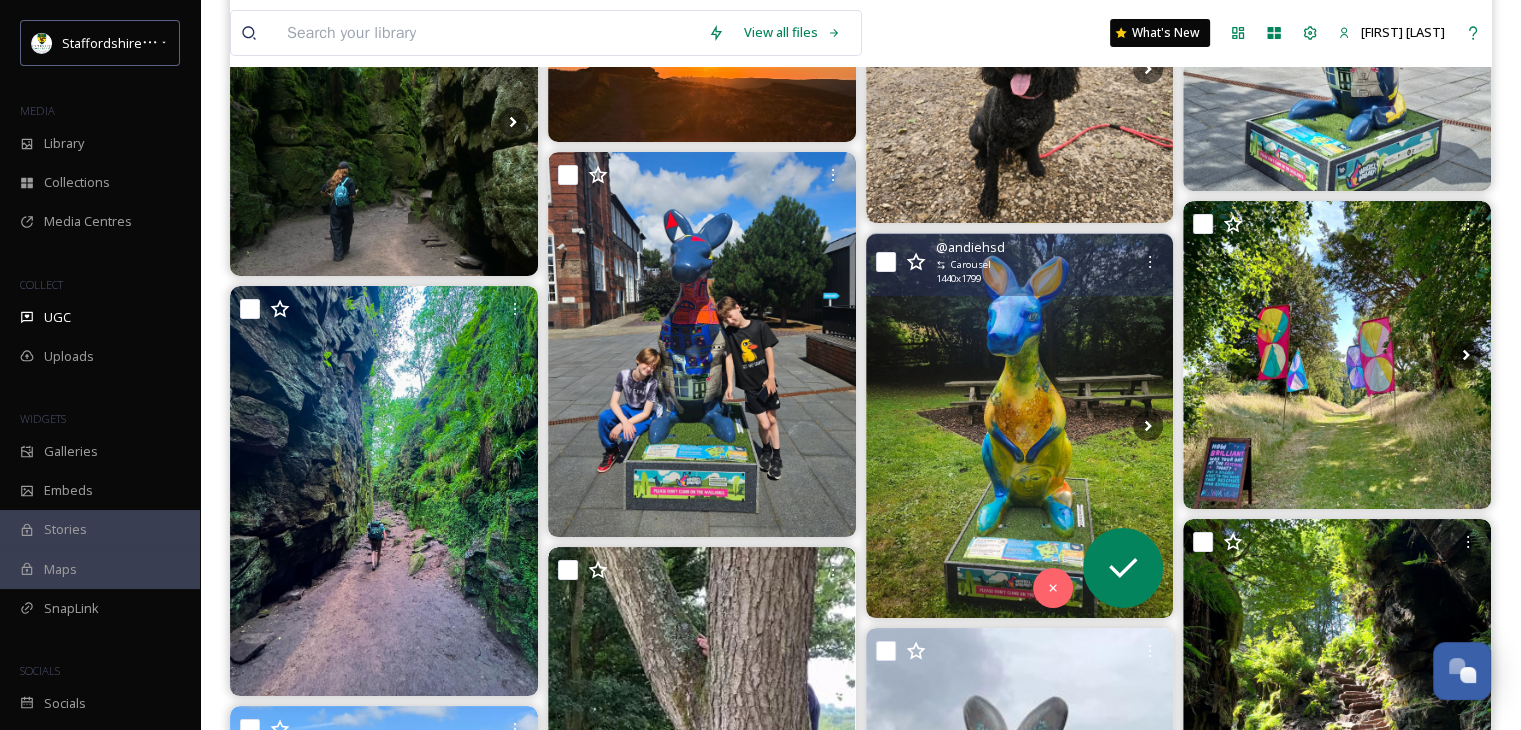 click at bounding box center (1020, 426) 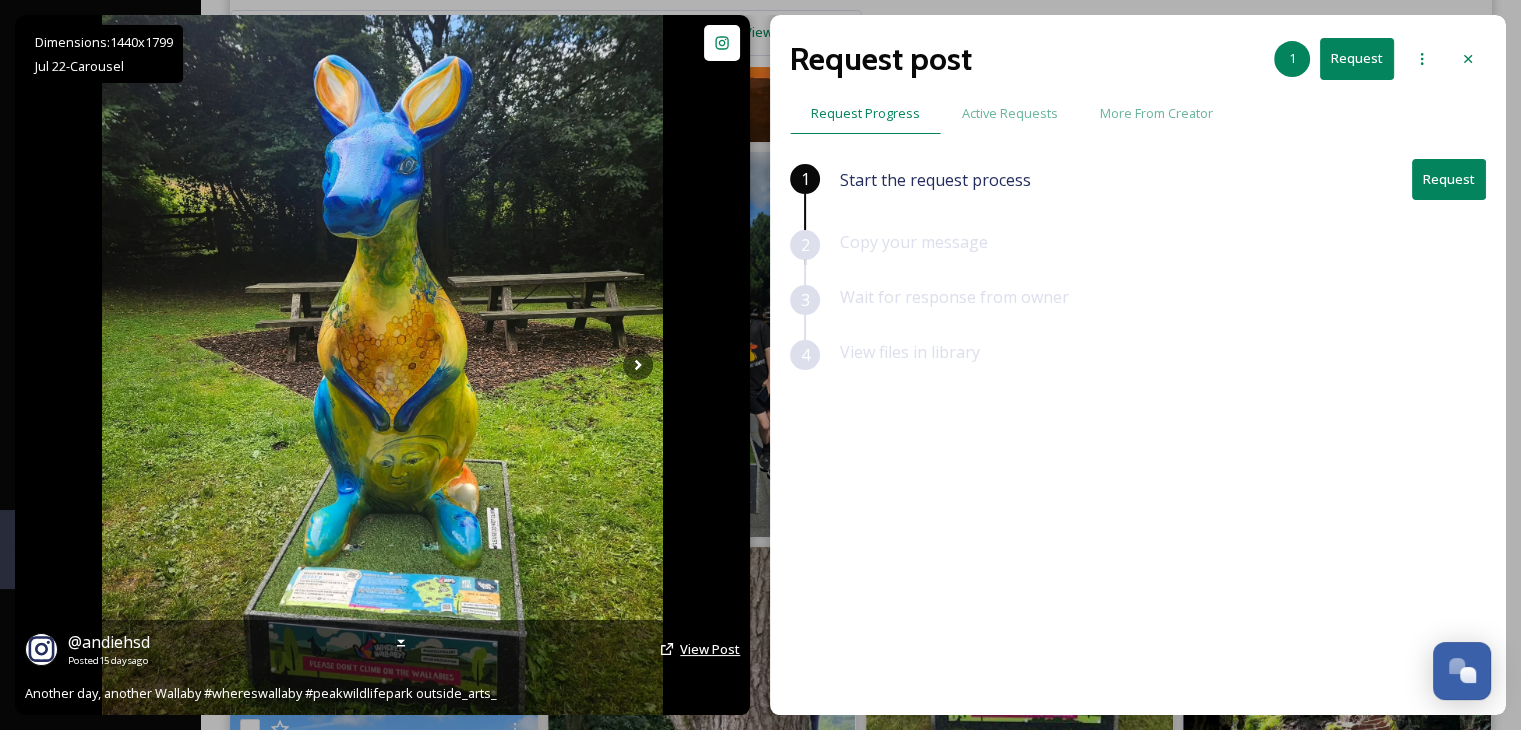 click on "View Post" at bounding box center (710, 649) 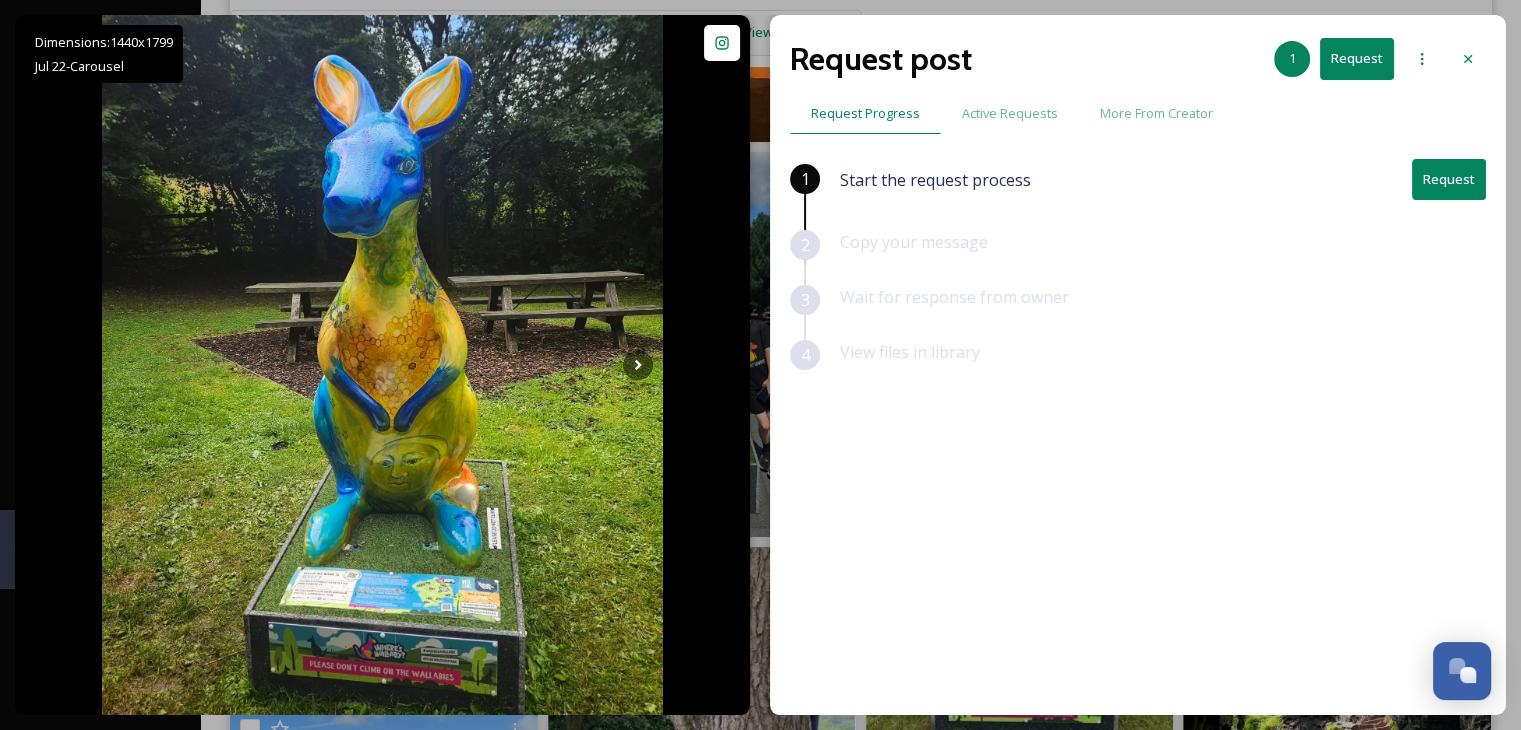 click on "Request" at bounding box center [1449, 179] 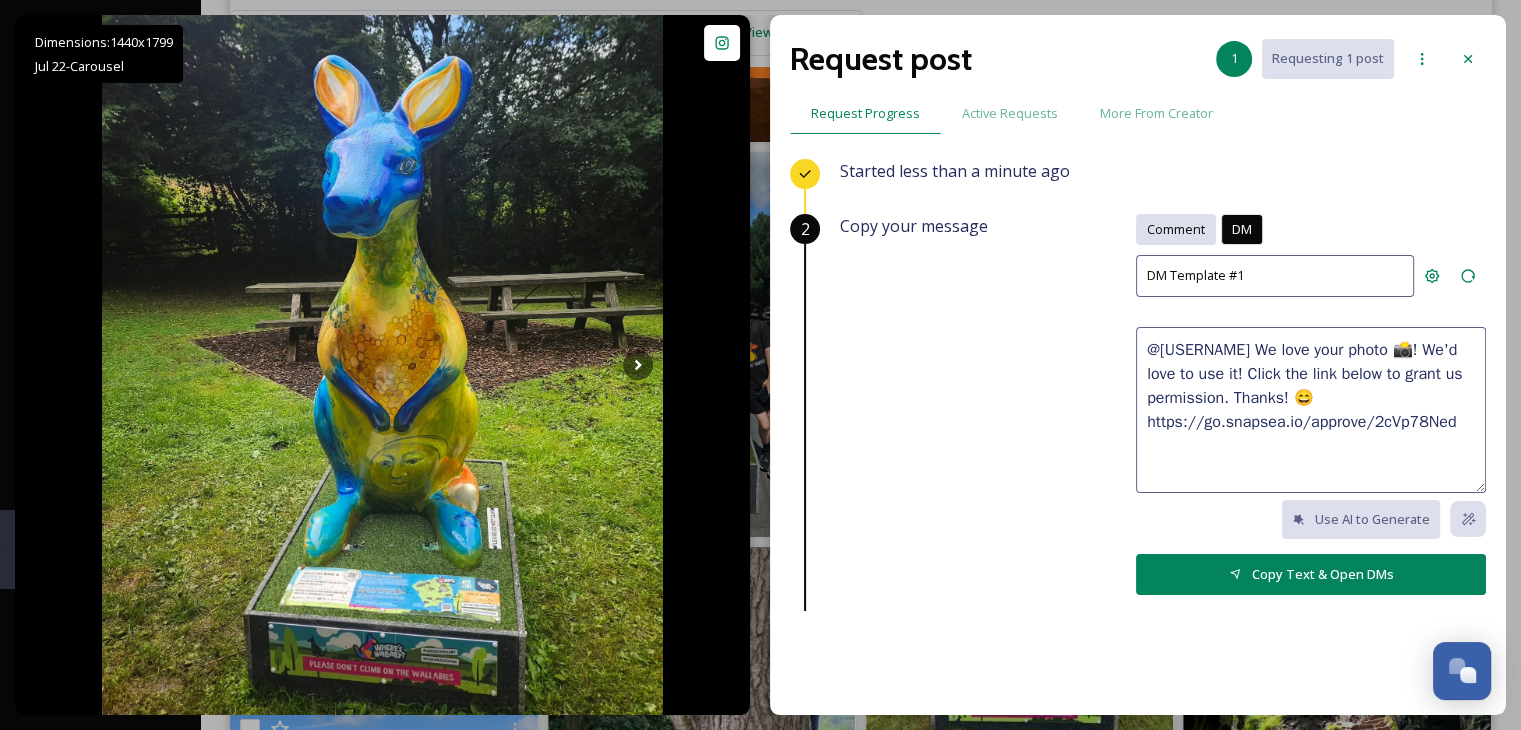 click on "Comment" at bounding box center (1176, 229) 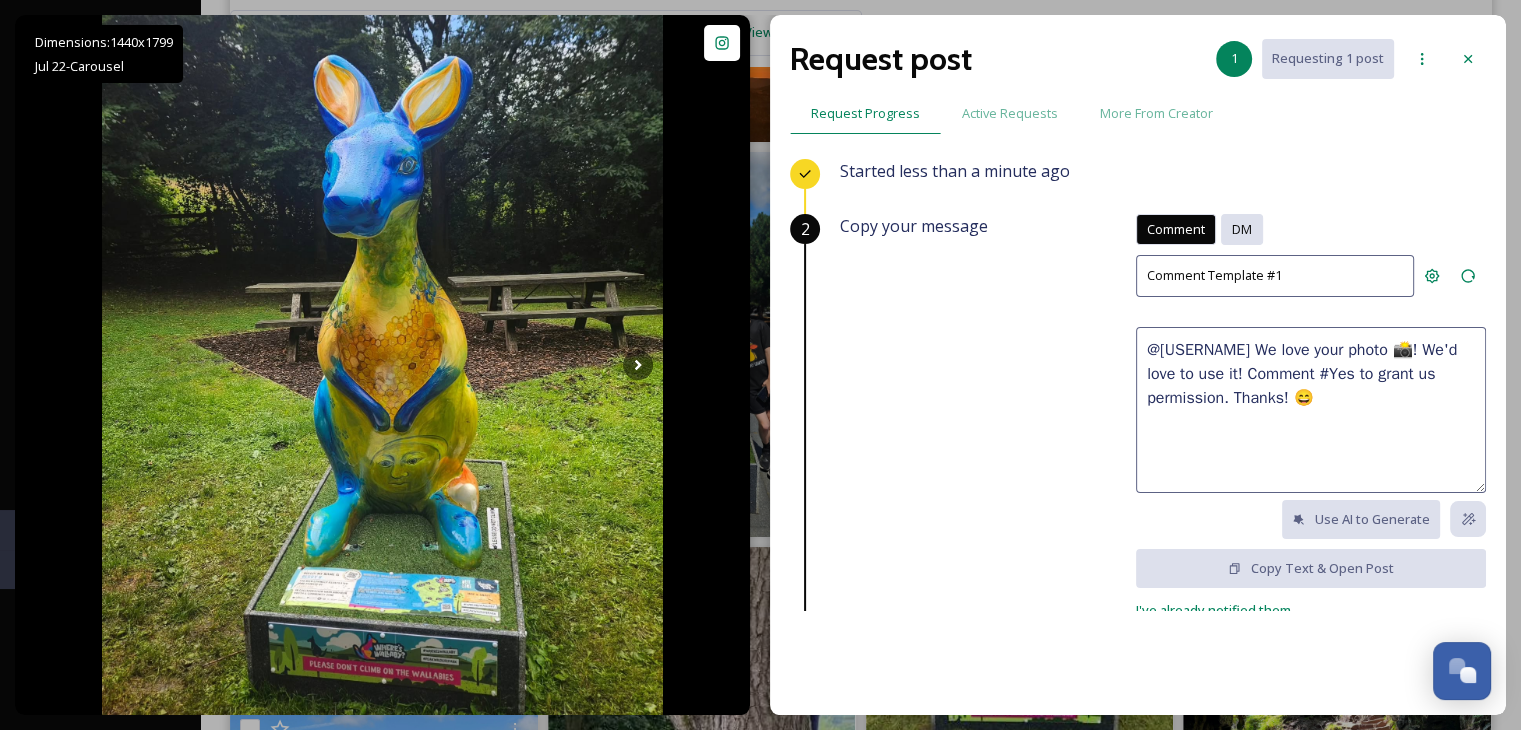 click on "DM" at bounding box center (1242, 229) 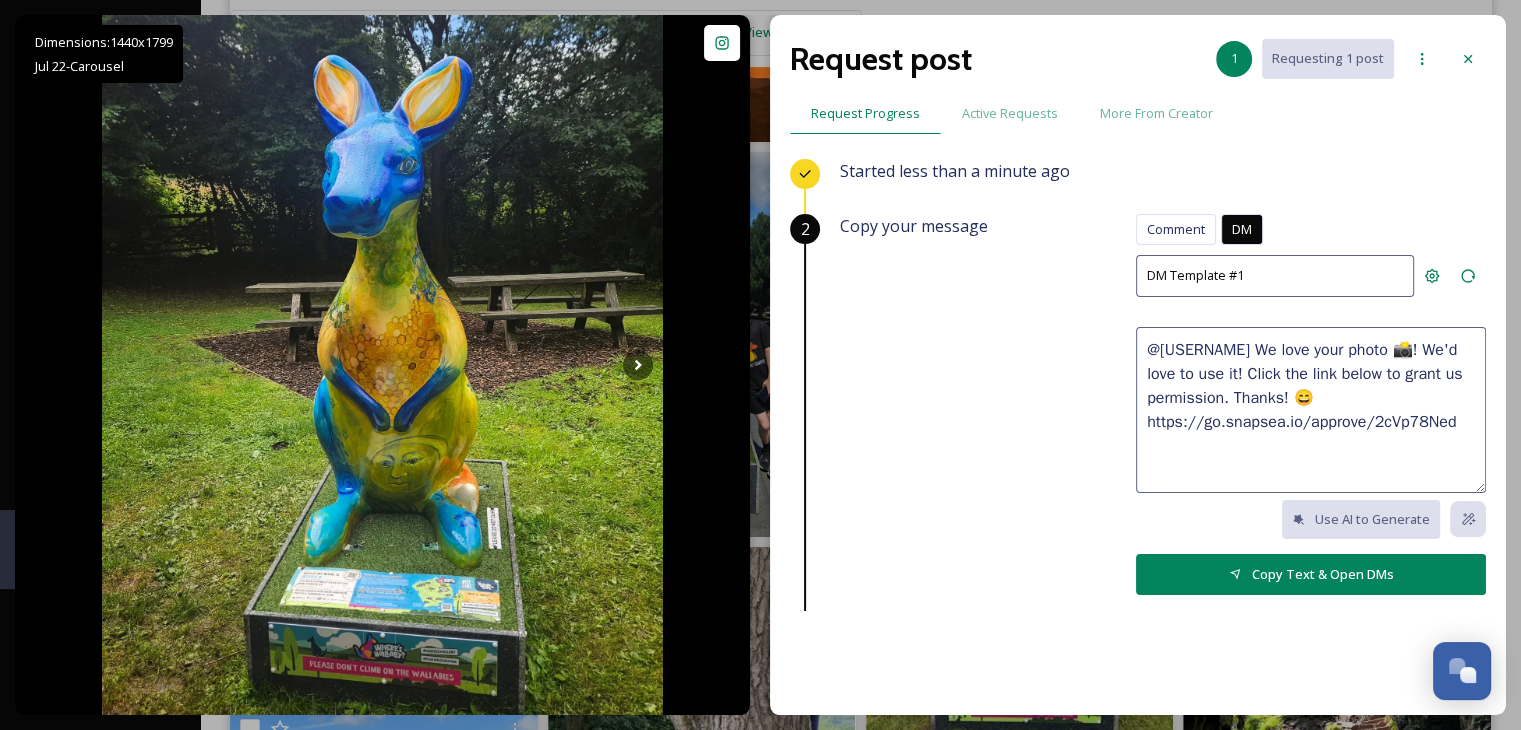 click on "Copy Text & Open DMs" at bounding box center [1311, 574] 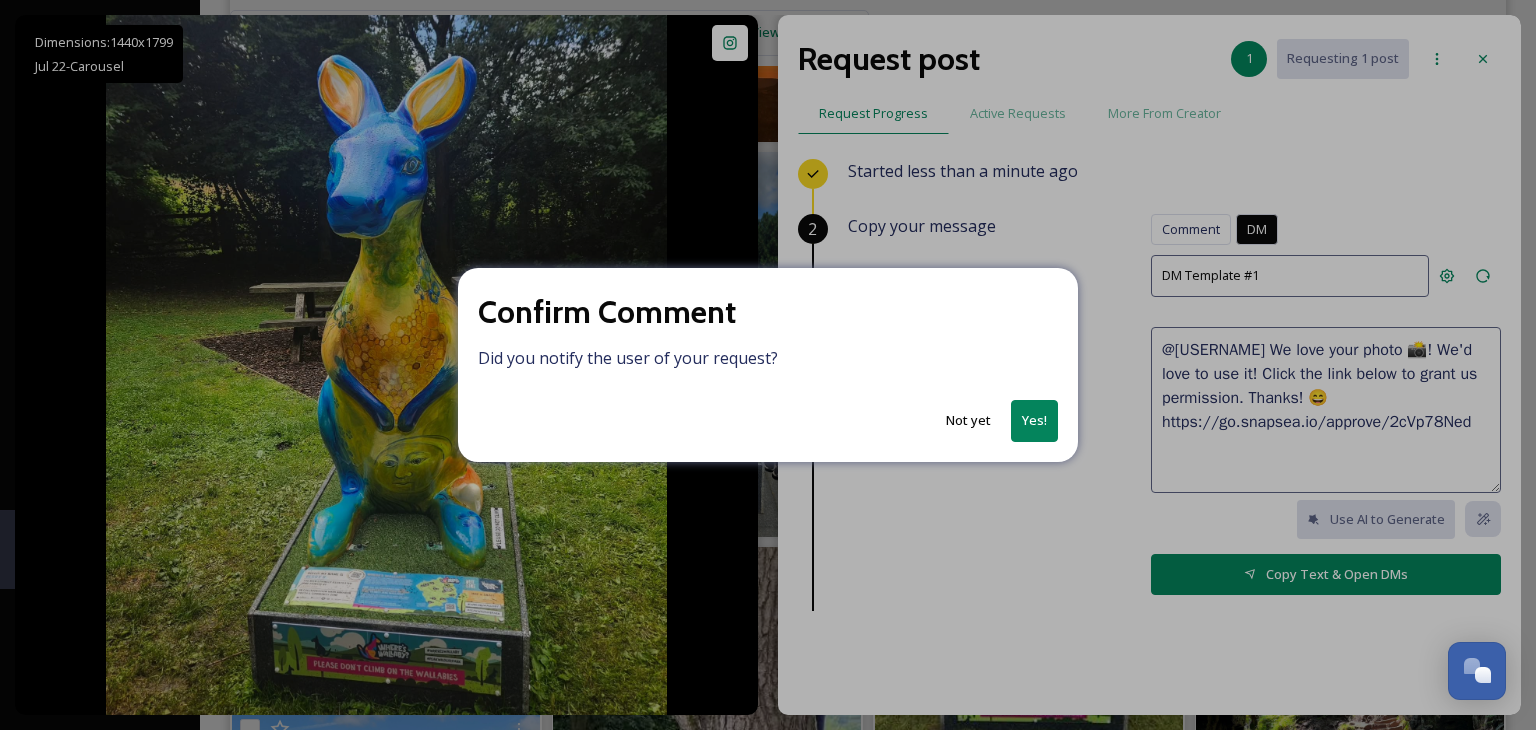 click on "Yes!" at bounding box center [1034, 420] 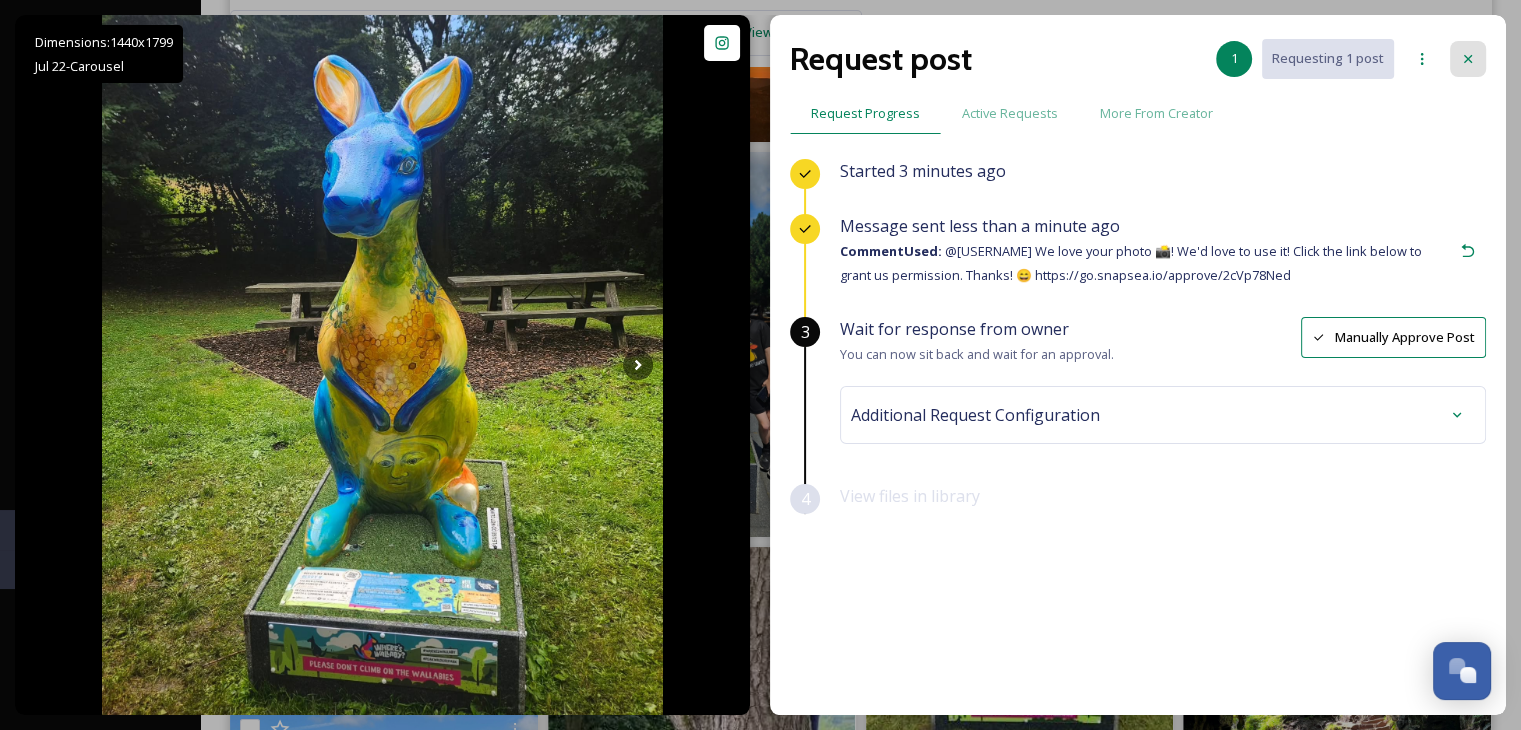 click 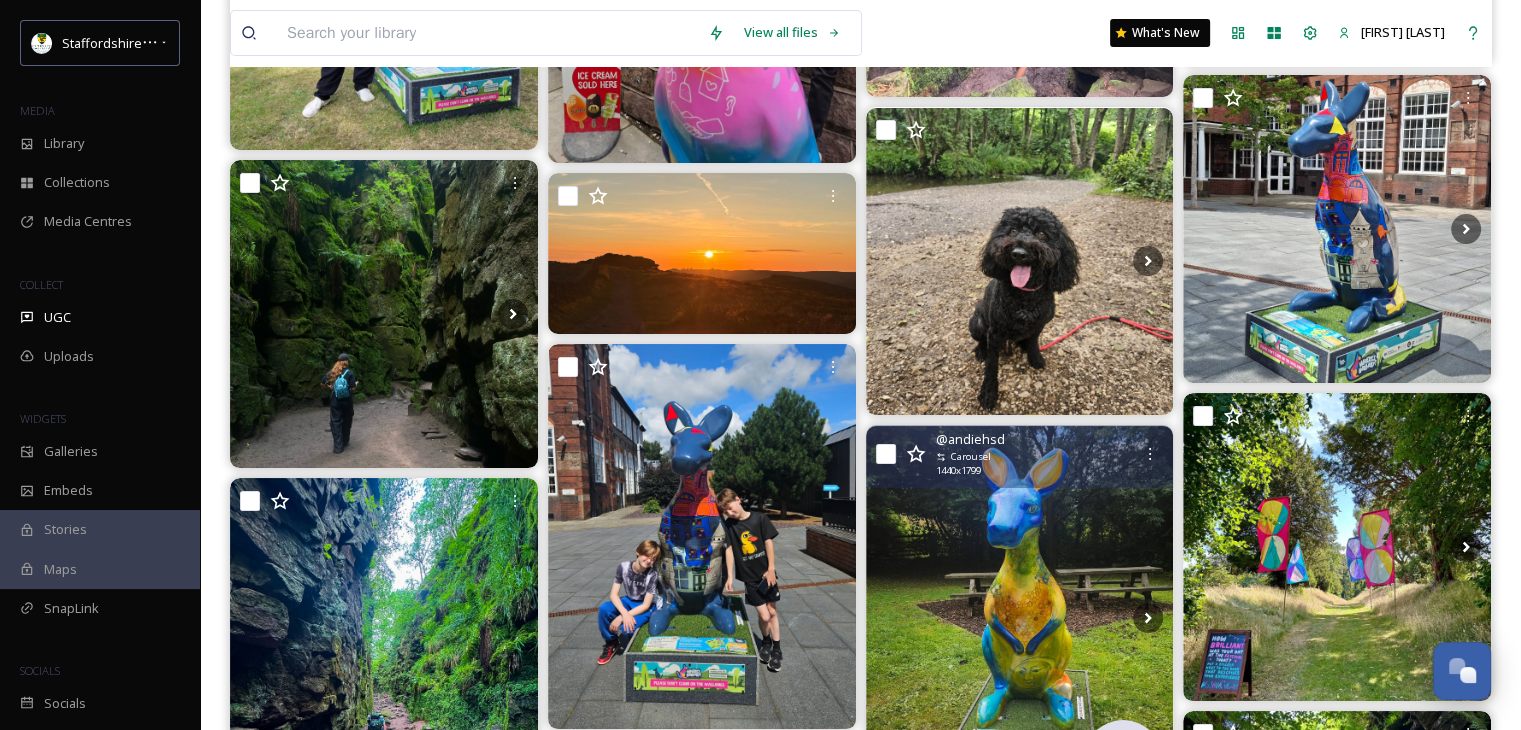 scroll, scrollTop: 7430, scrollLeft: 0, axis: vertical 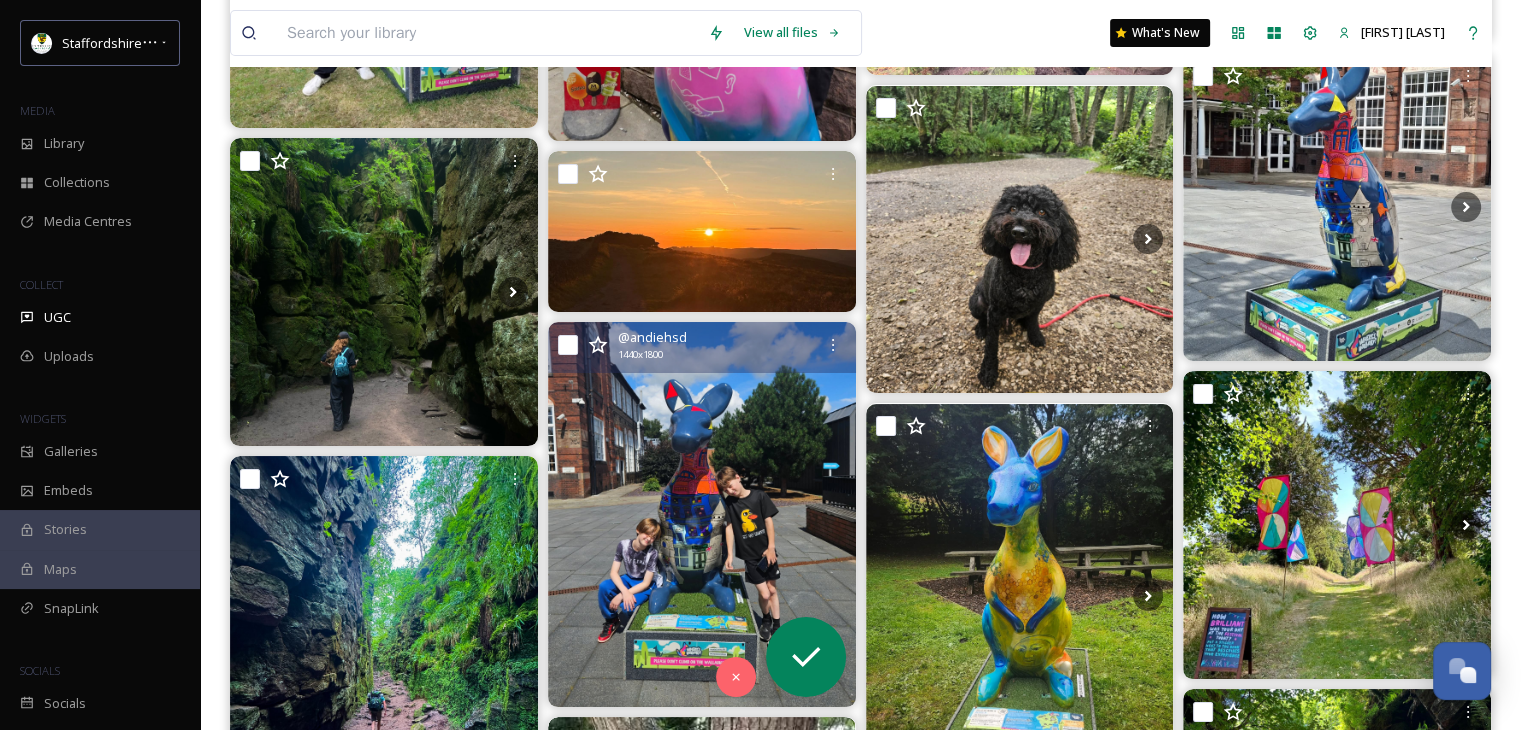 click at bounding box center [702, 514] 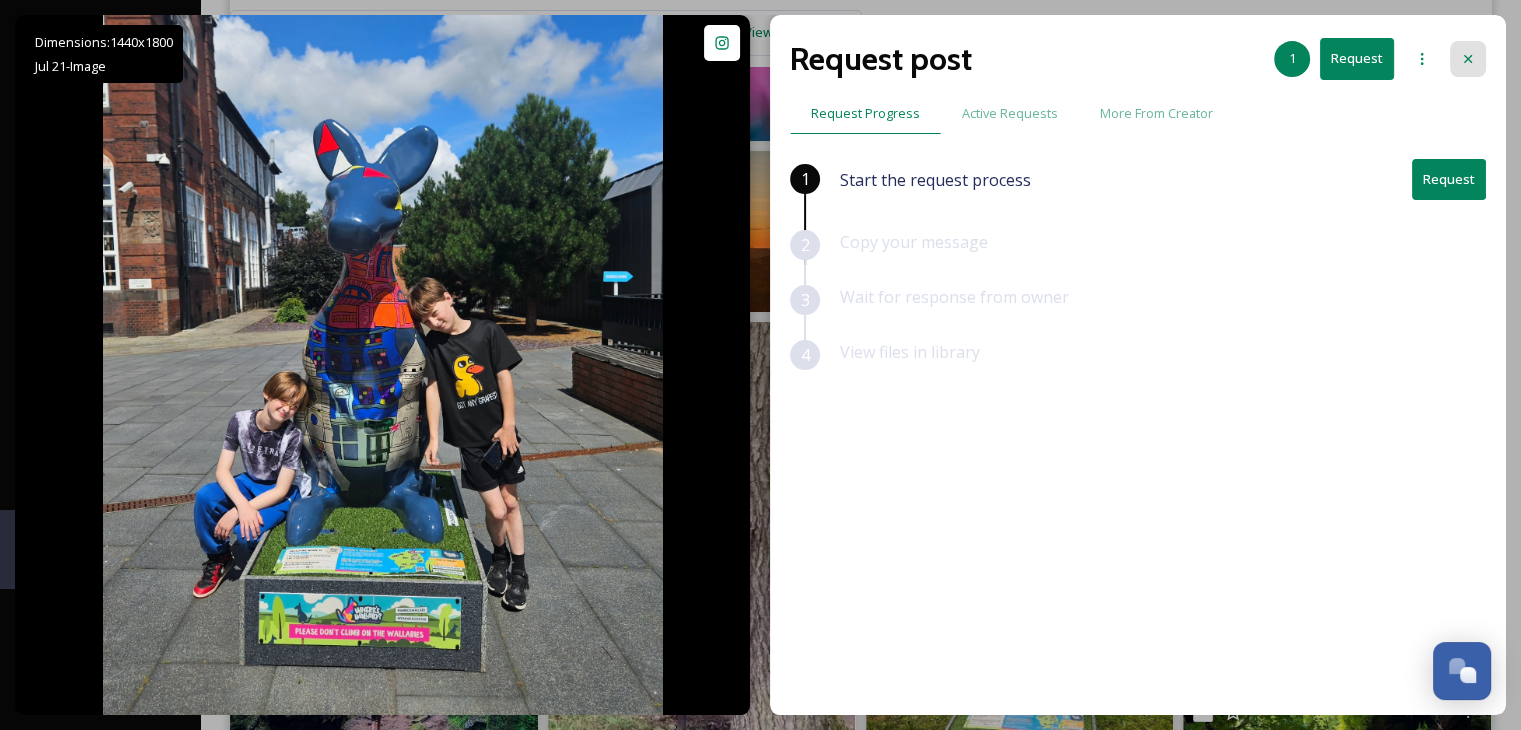 click 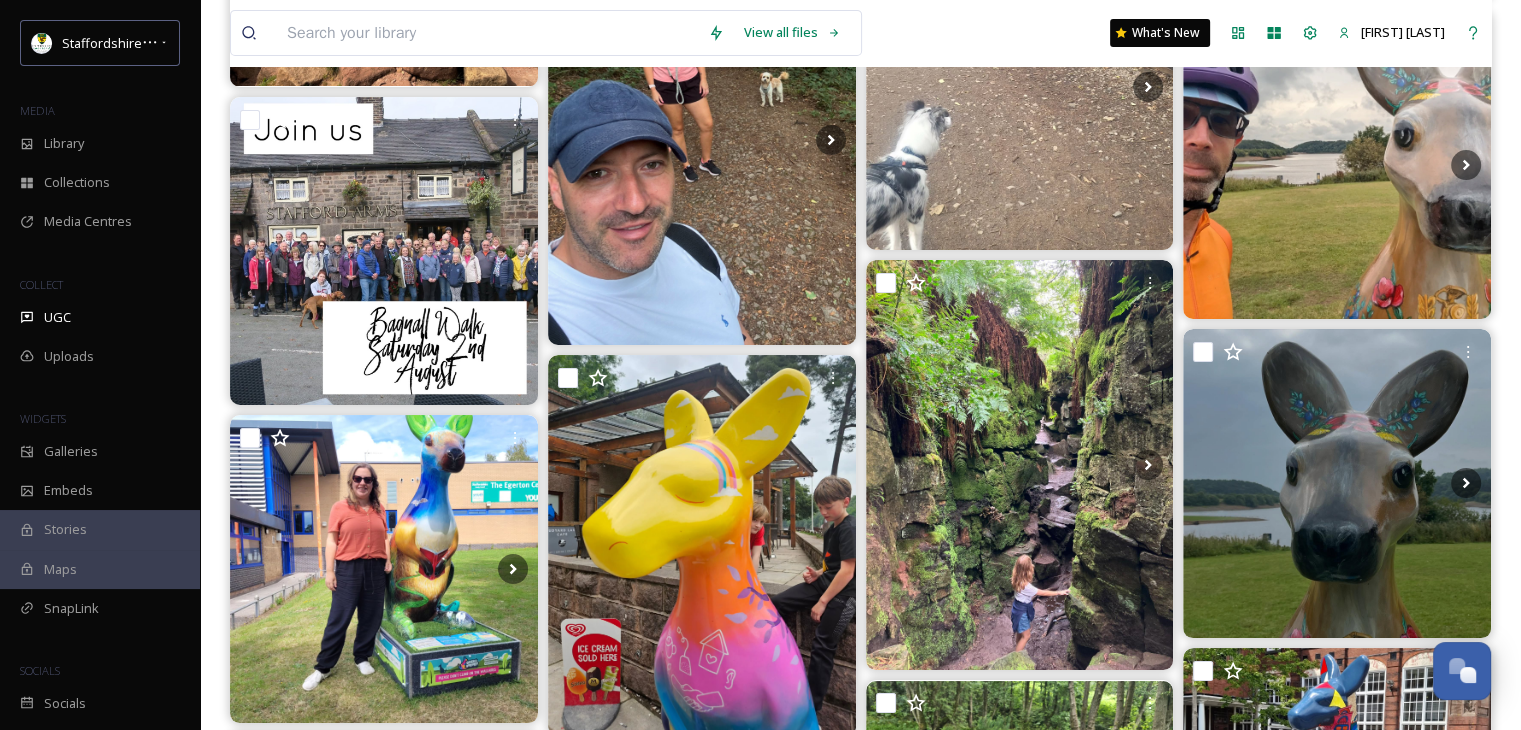 scroll, scrollTop: 6813, scrollLeft: 0, axis: vertical 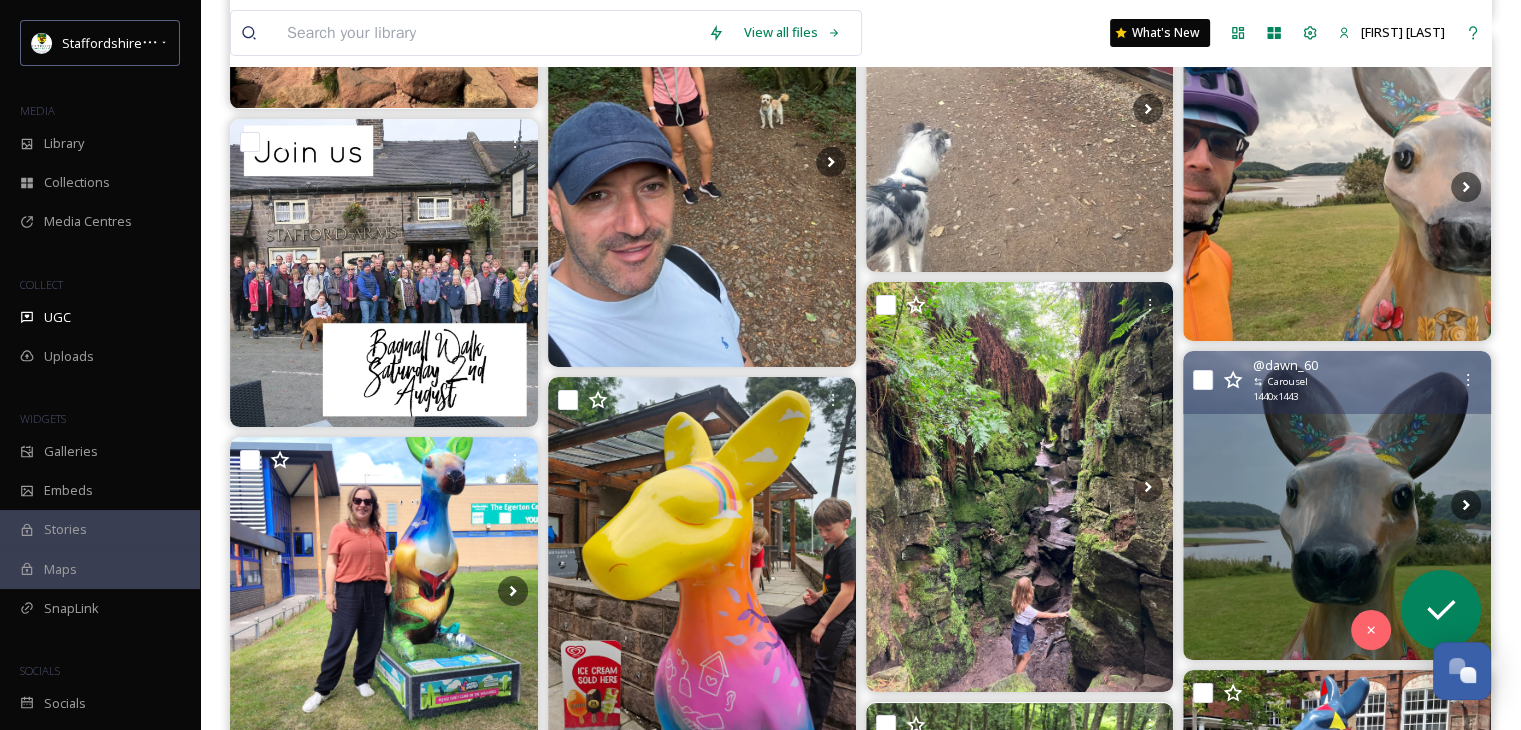click at bounding box center (1337, 505) 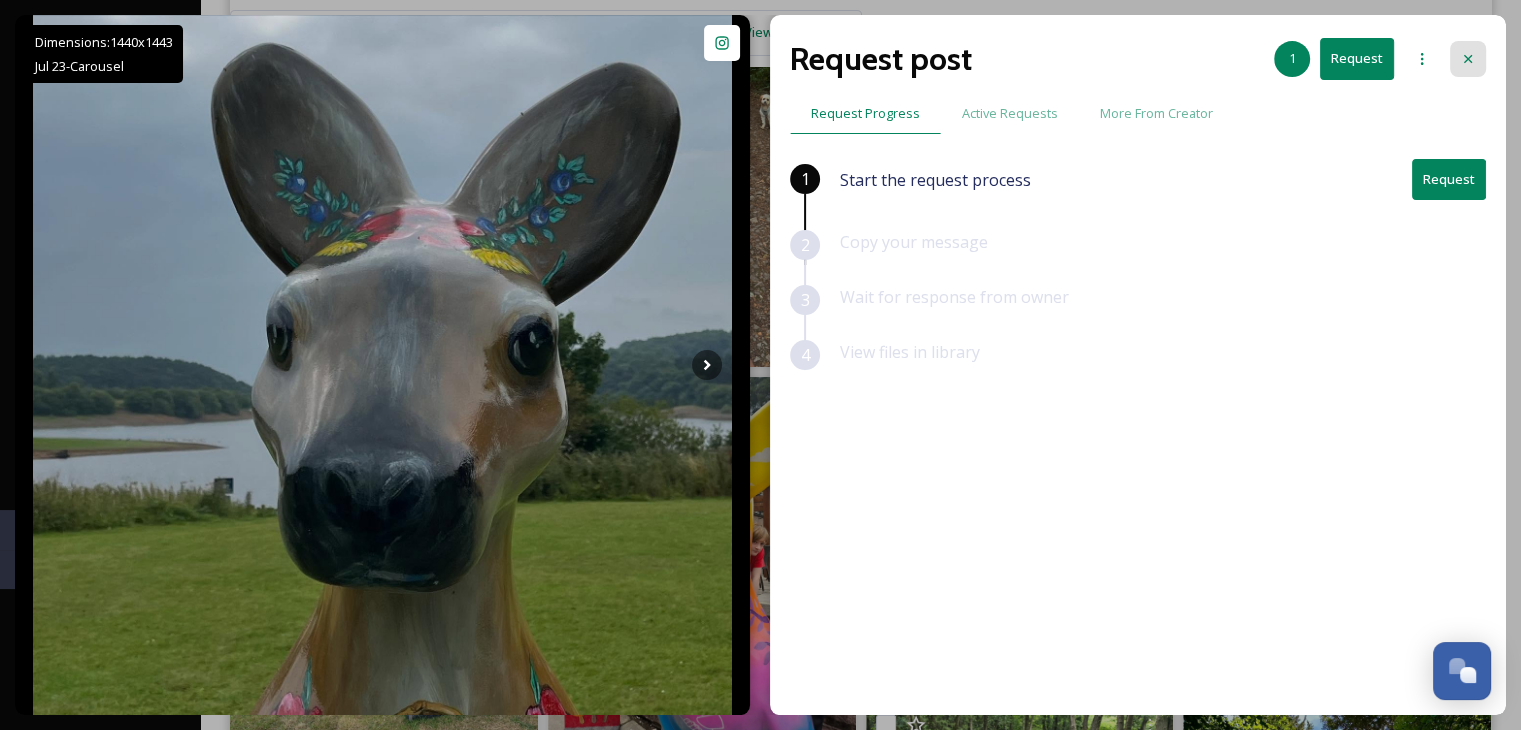 click 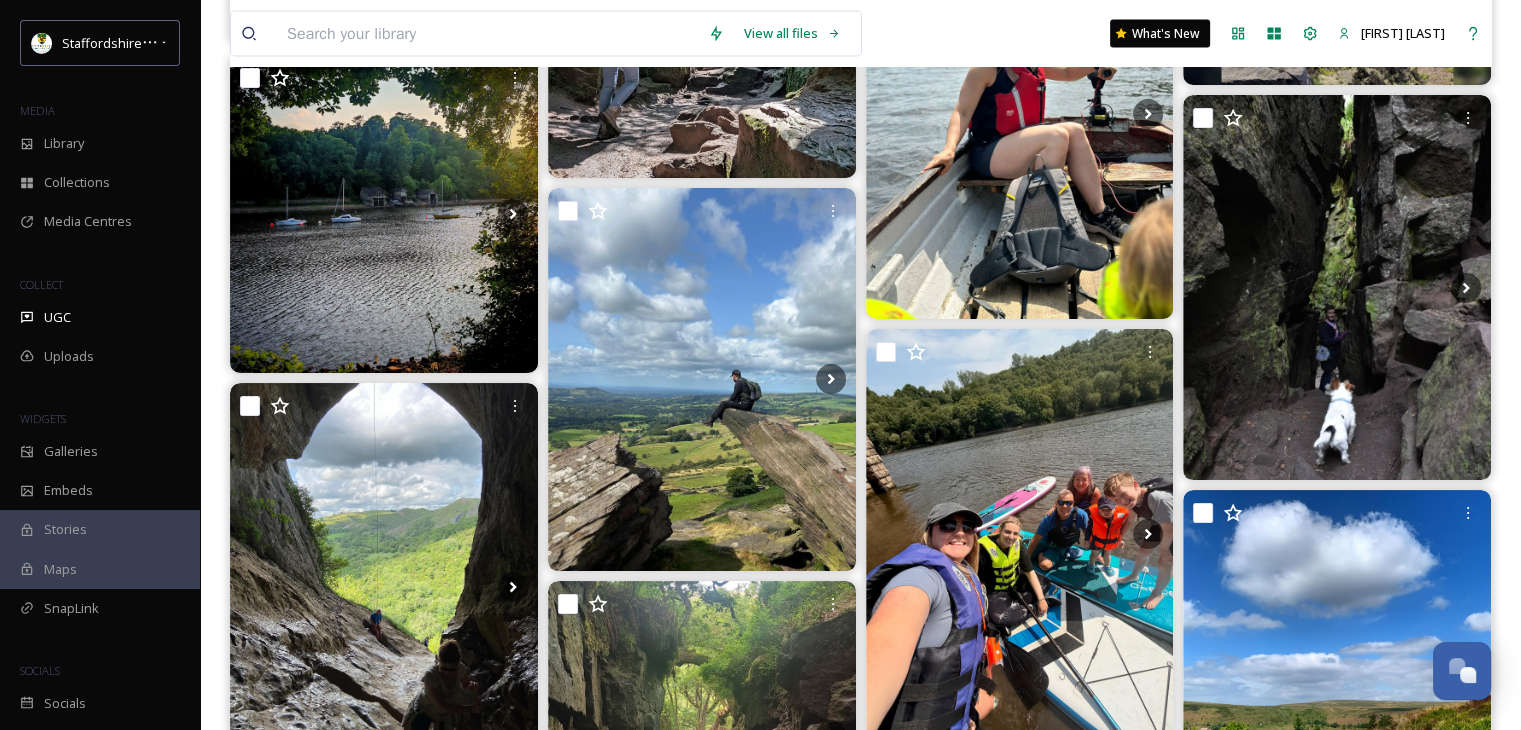 scroll, scrollTop: 11238, scrollLeft: 0, axis: vertical 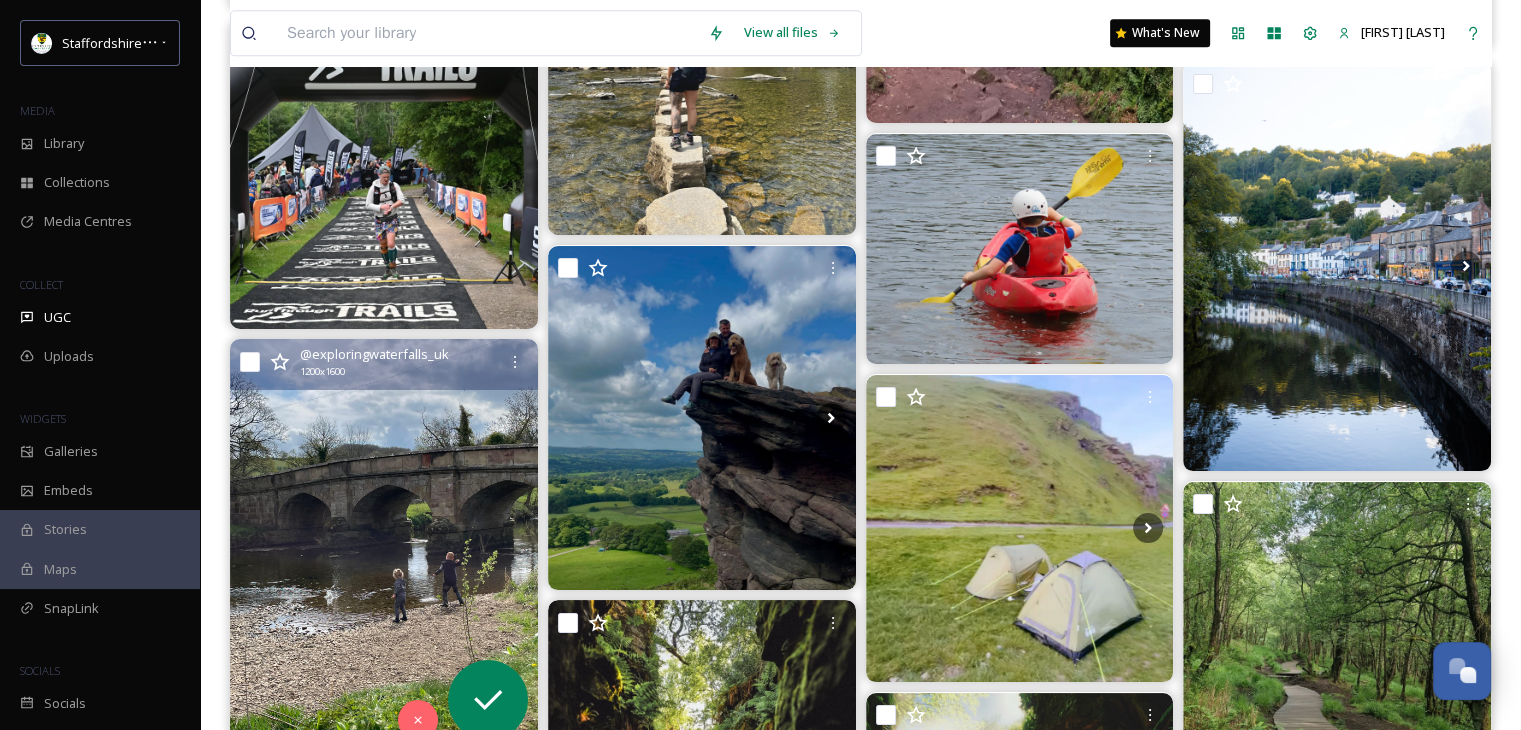 click at bounding box center (384, 544) 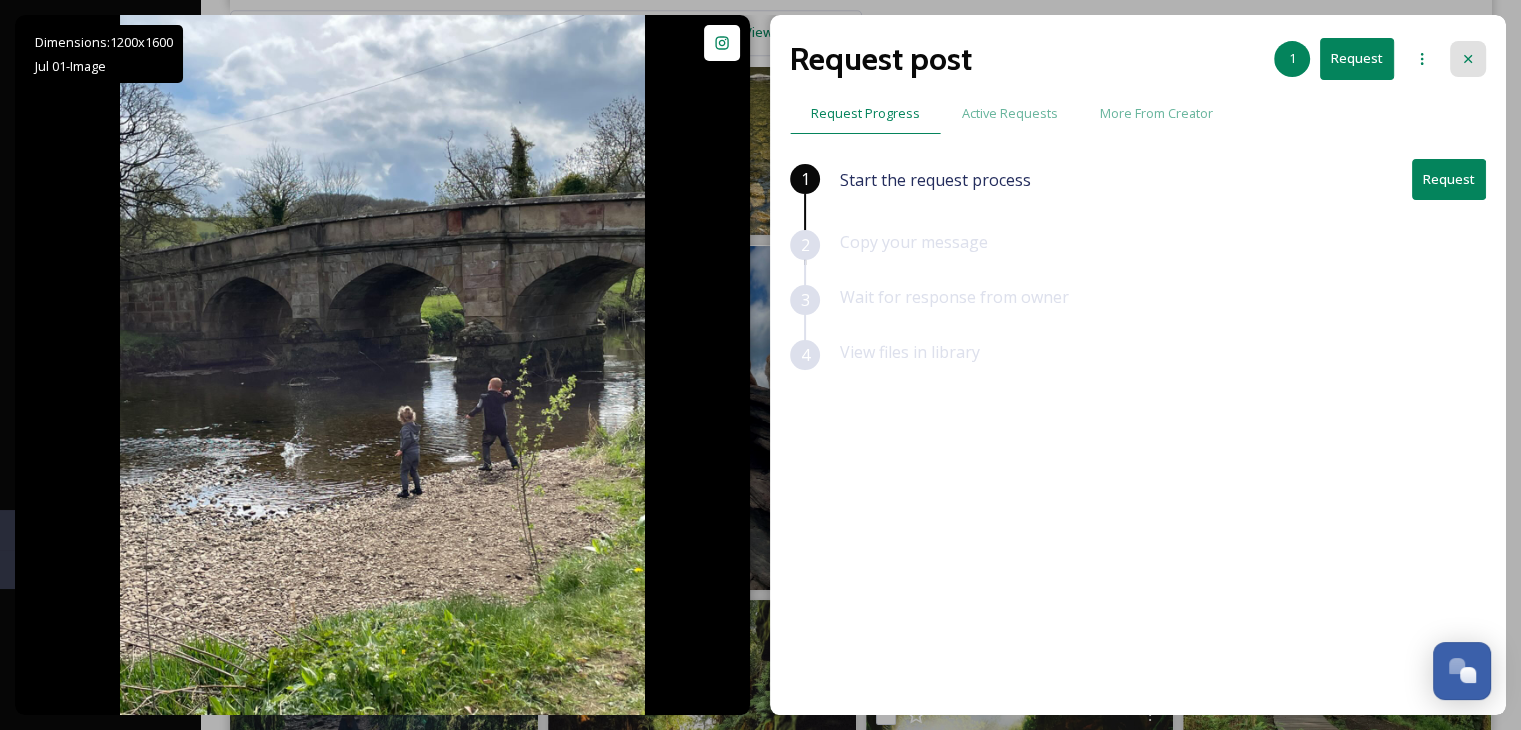 click 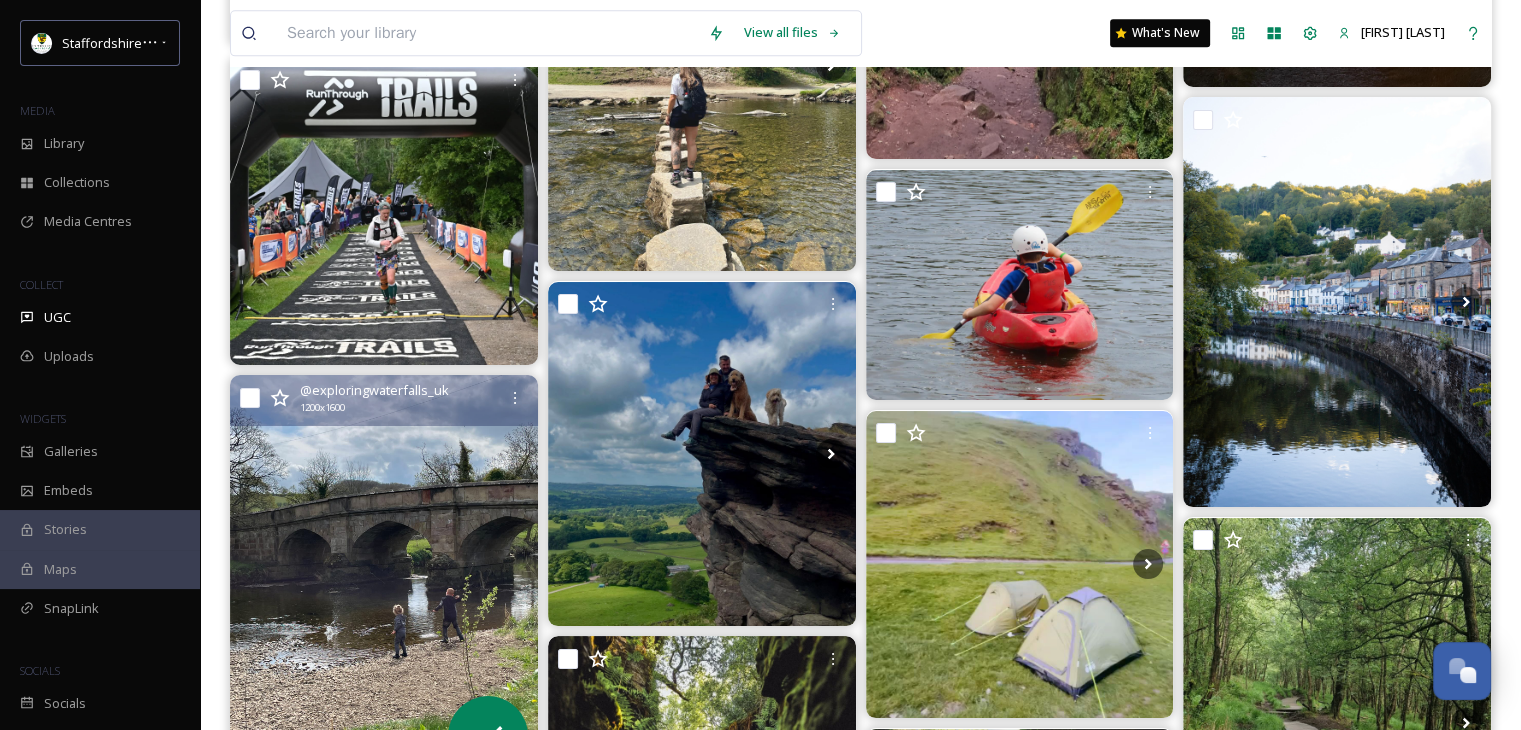 scroll, scrollTop: 10186, scrollLeft: 0, axis: vertical 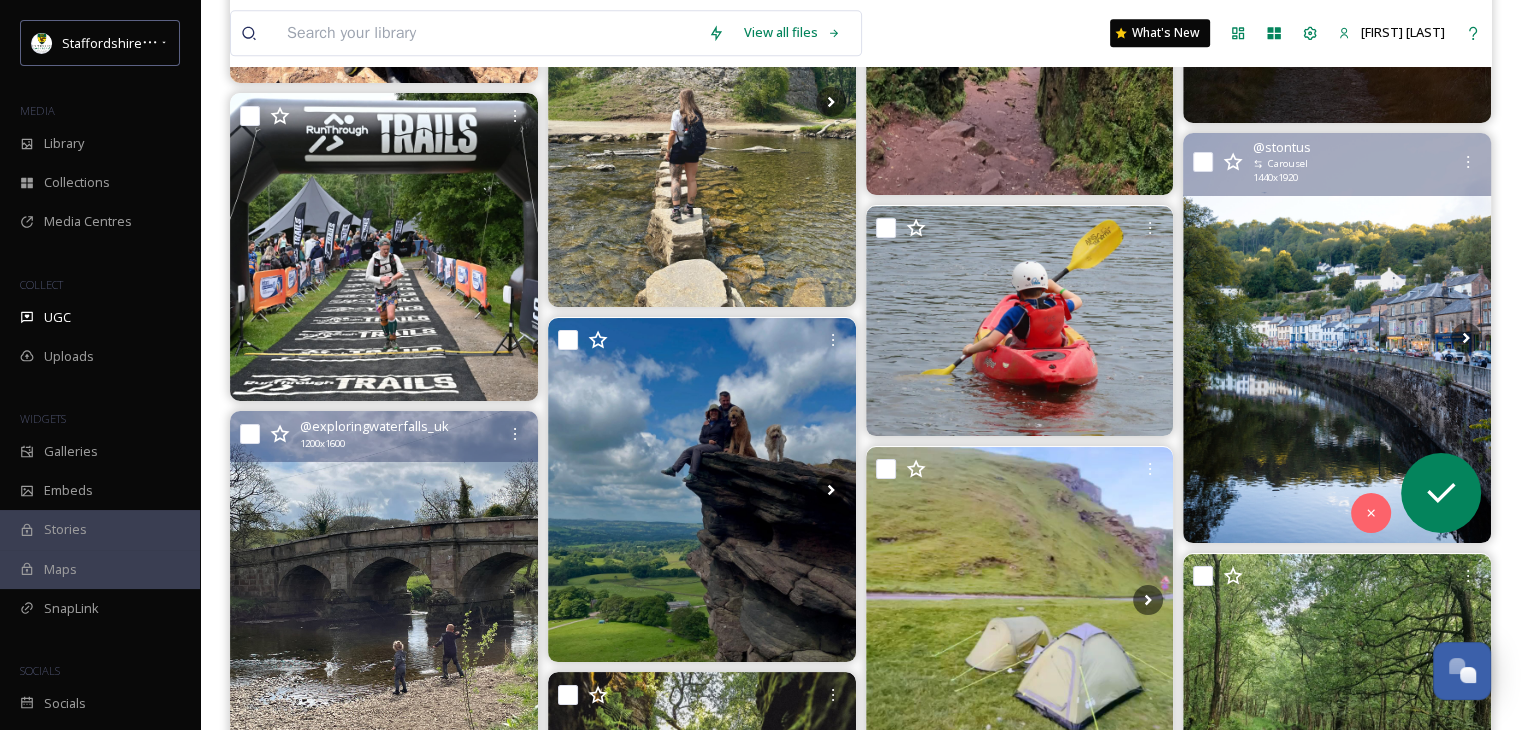 click at bounding box center [1337, 338] 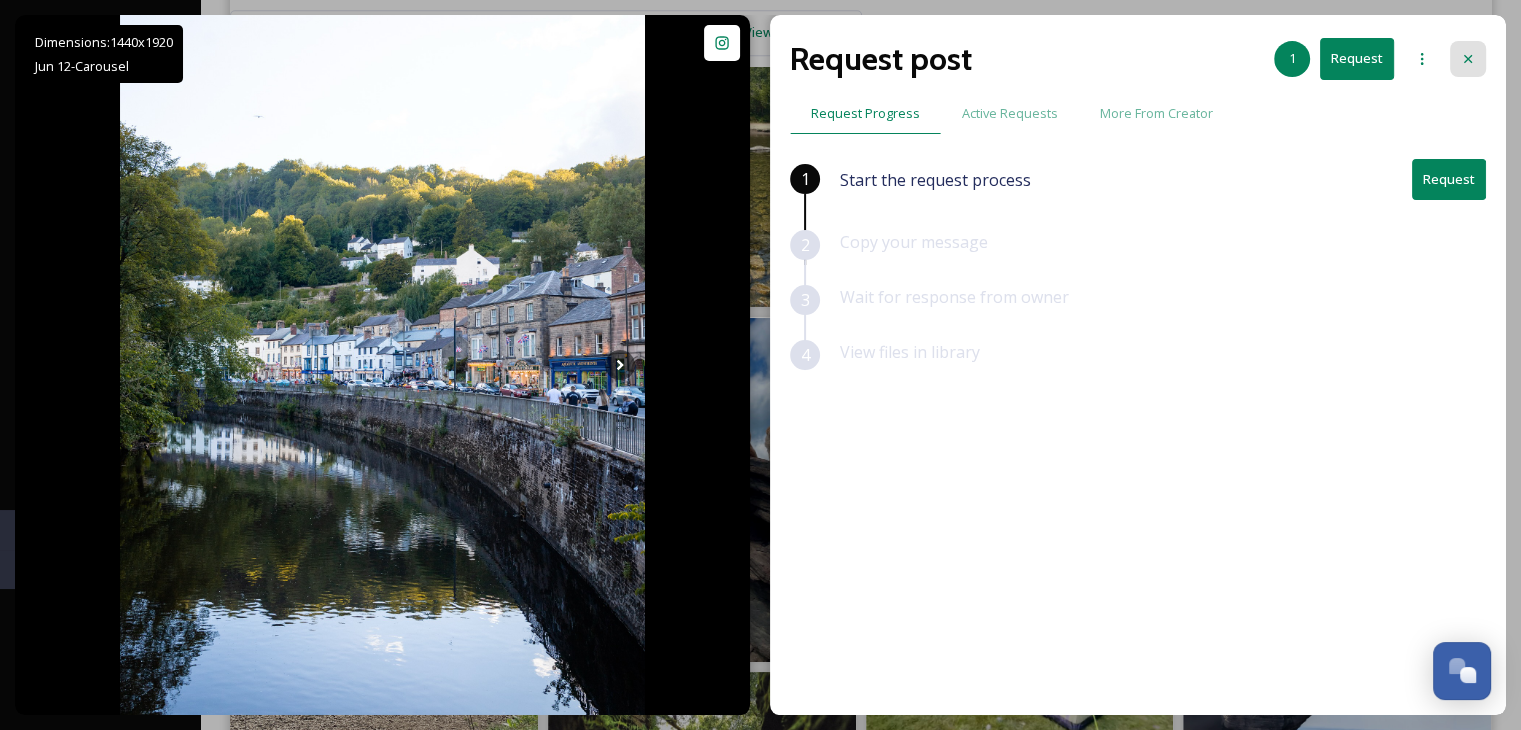 click 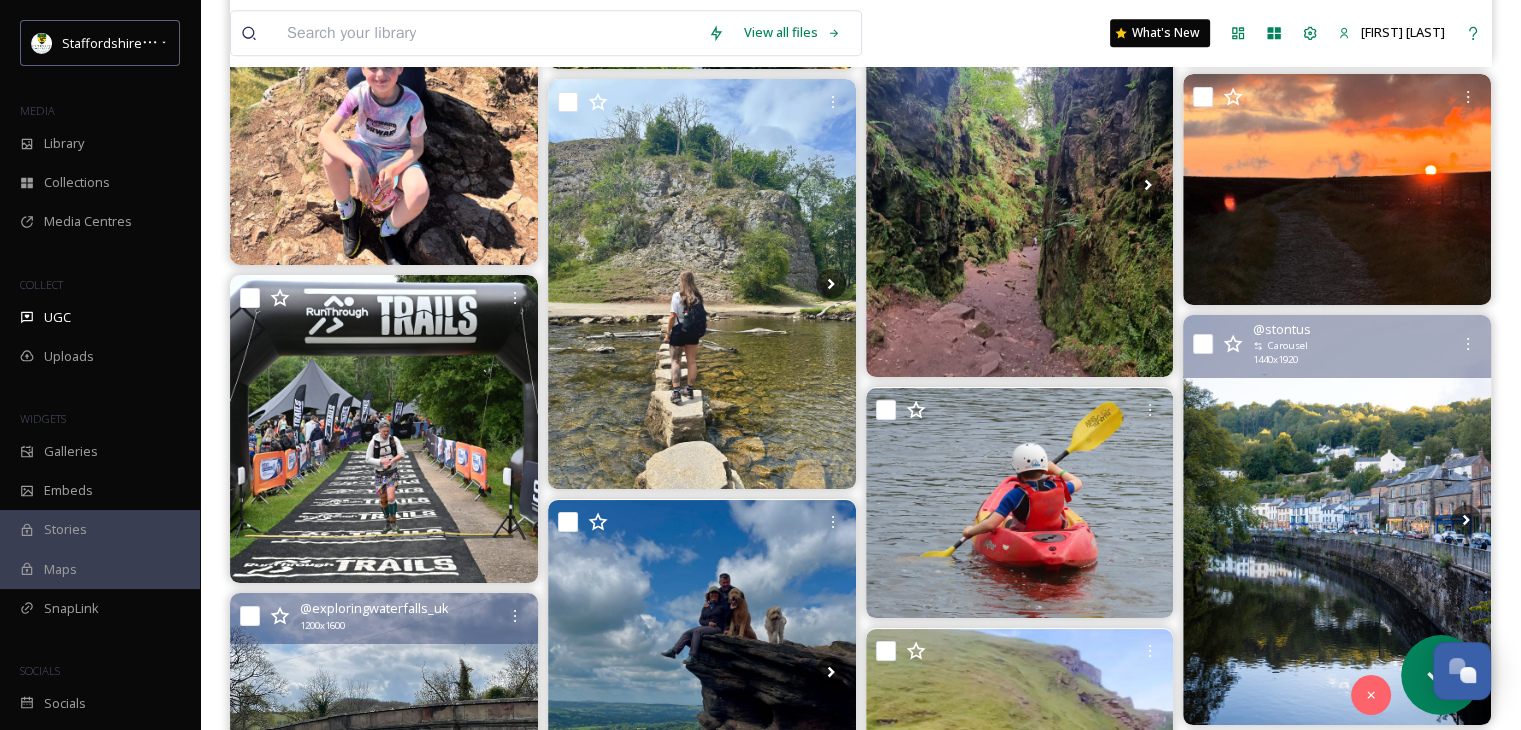 scroll, scrollTop: 9932, scrollLeft: 0, axis: vertical 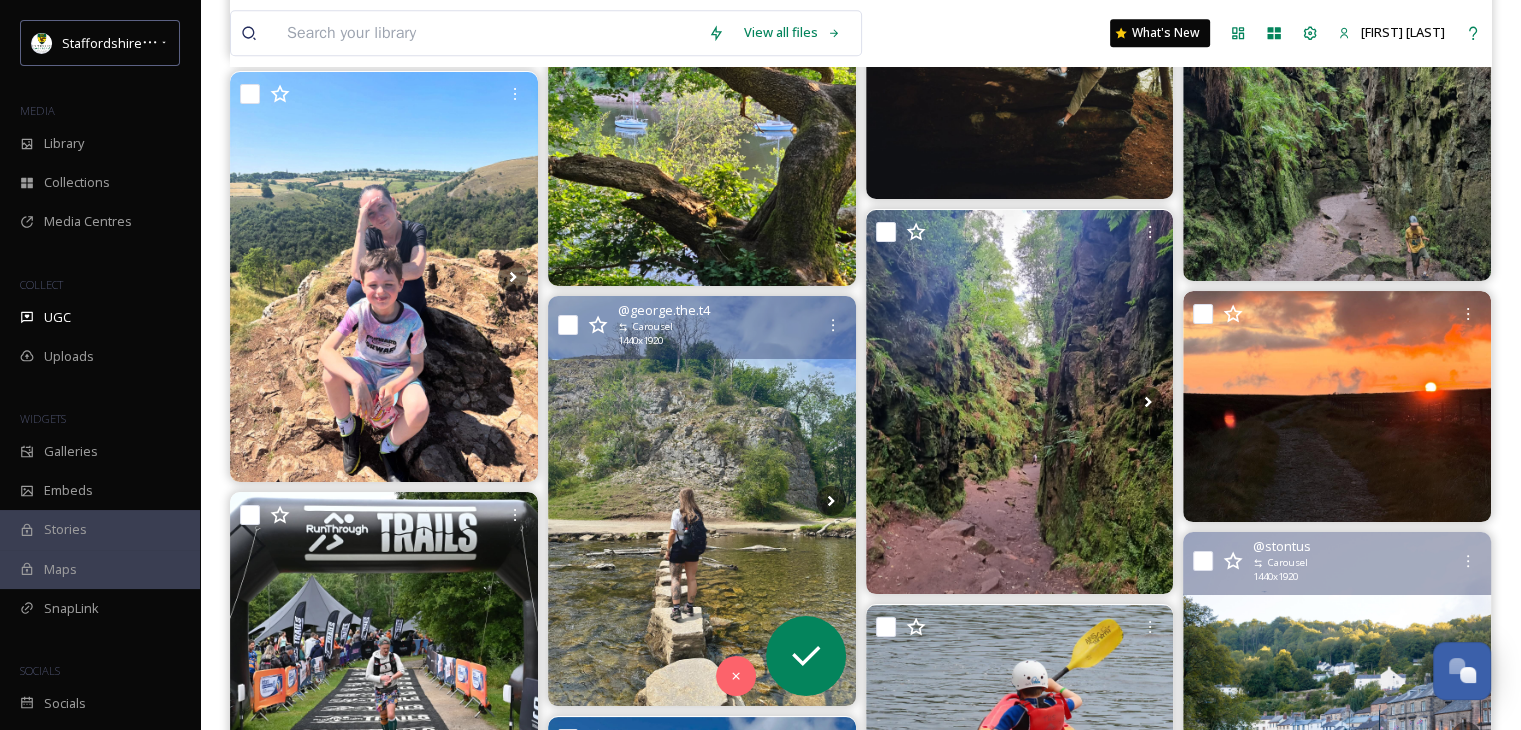 click at bounding box center (702, 501) 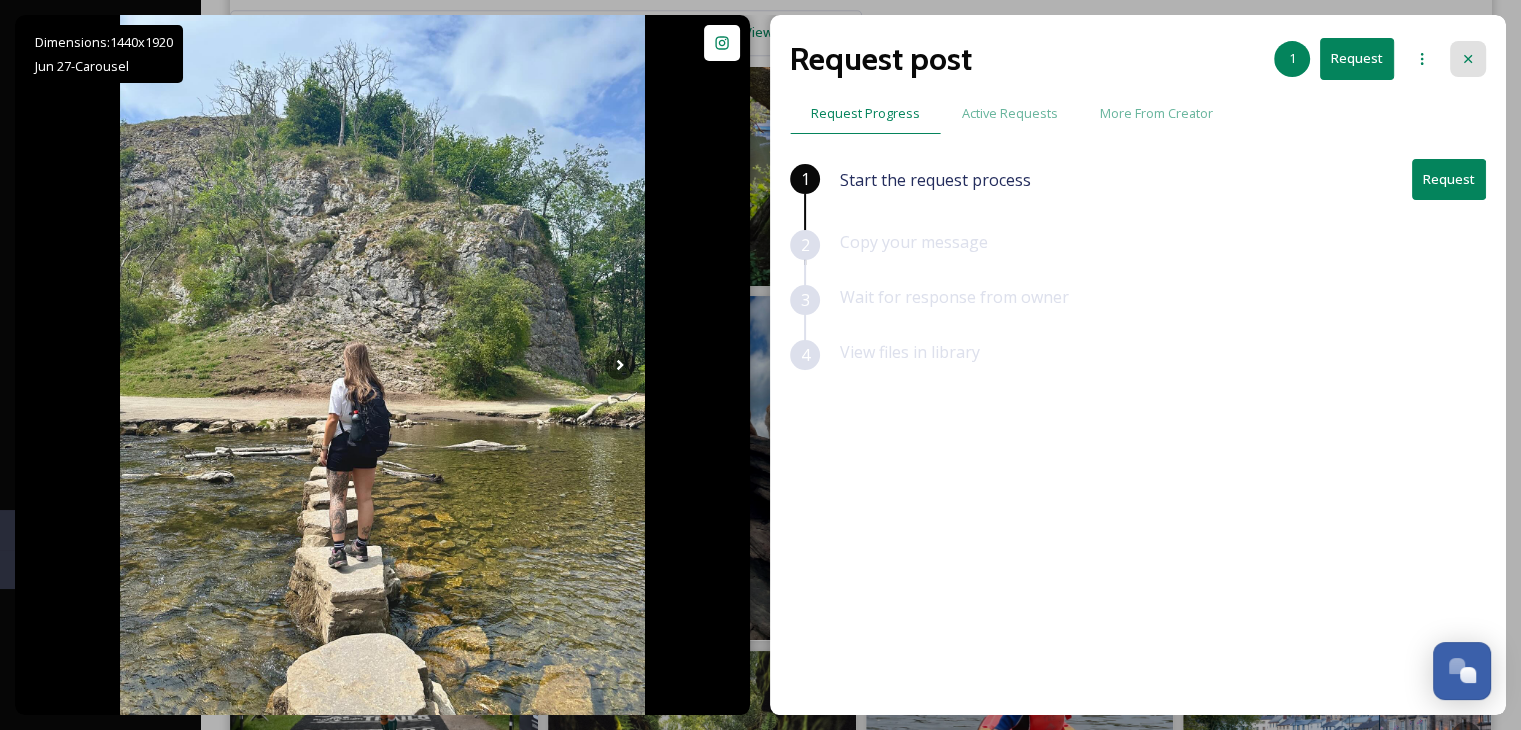 click 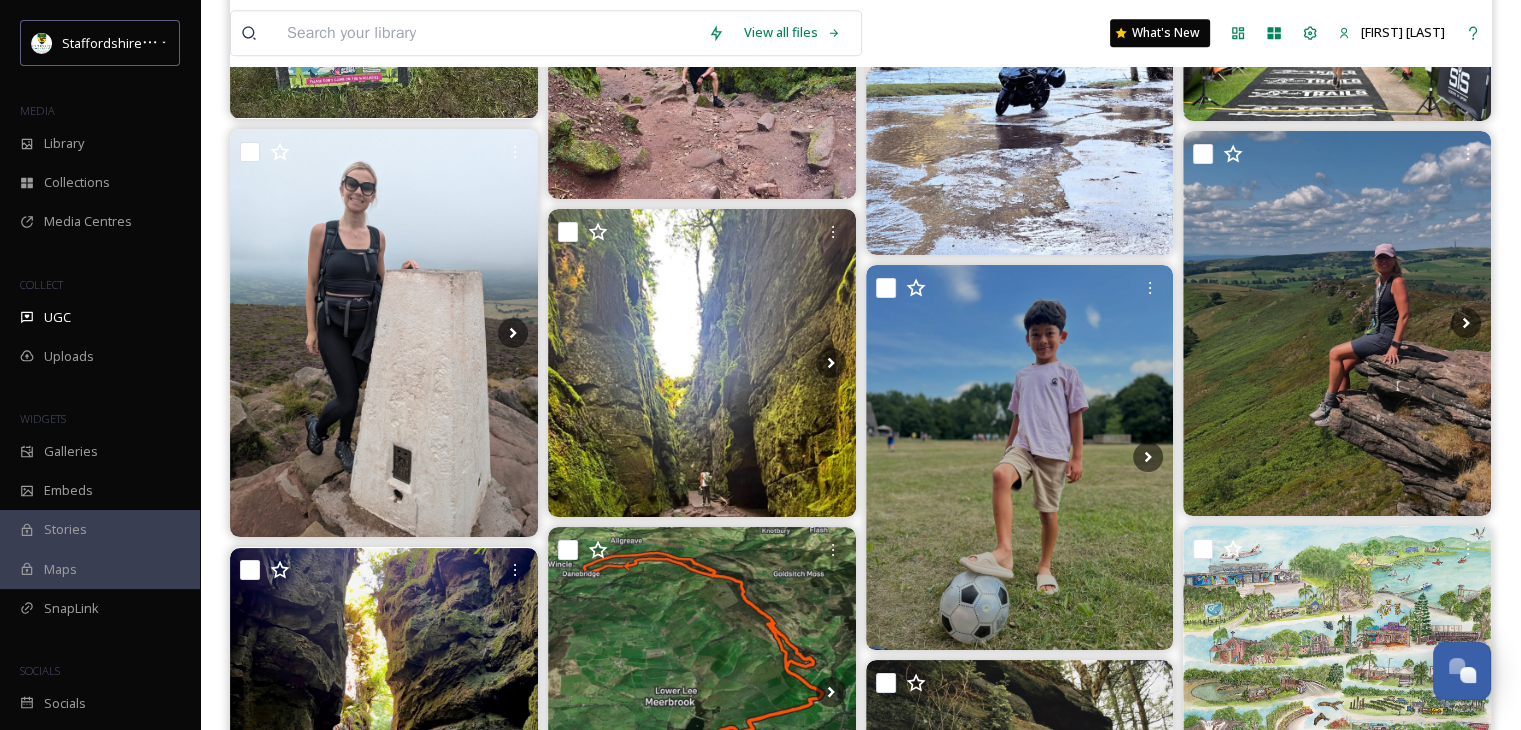 scroll, scrollTop: 8844, scrollLeft: 0, axis: vertical 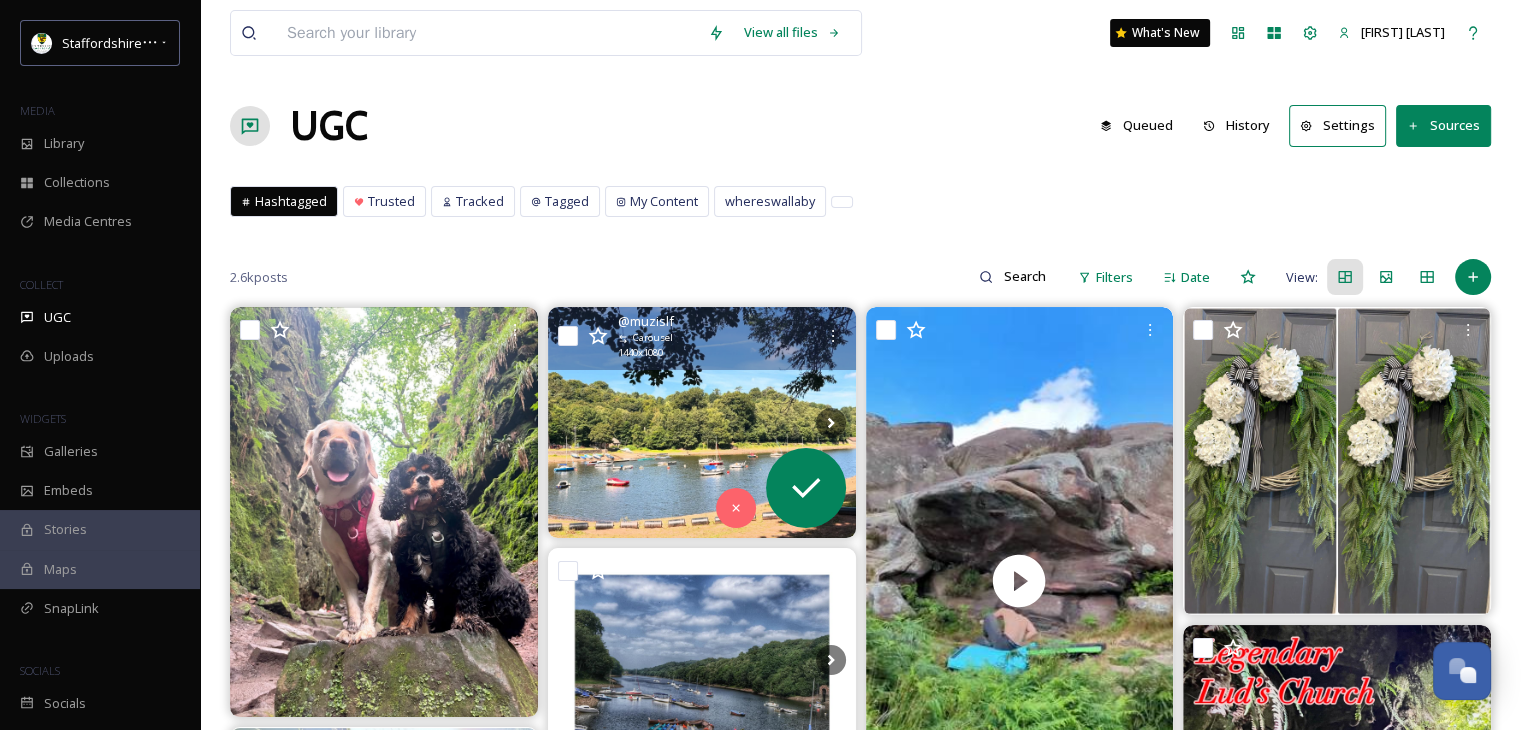 click at bounding box center [702, 422] 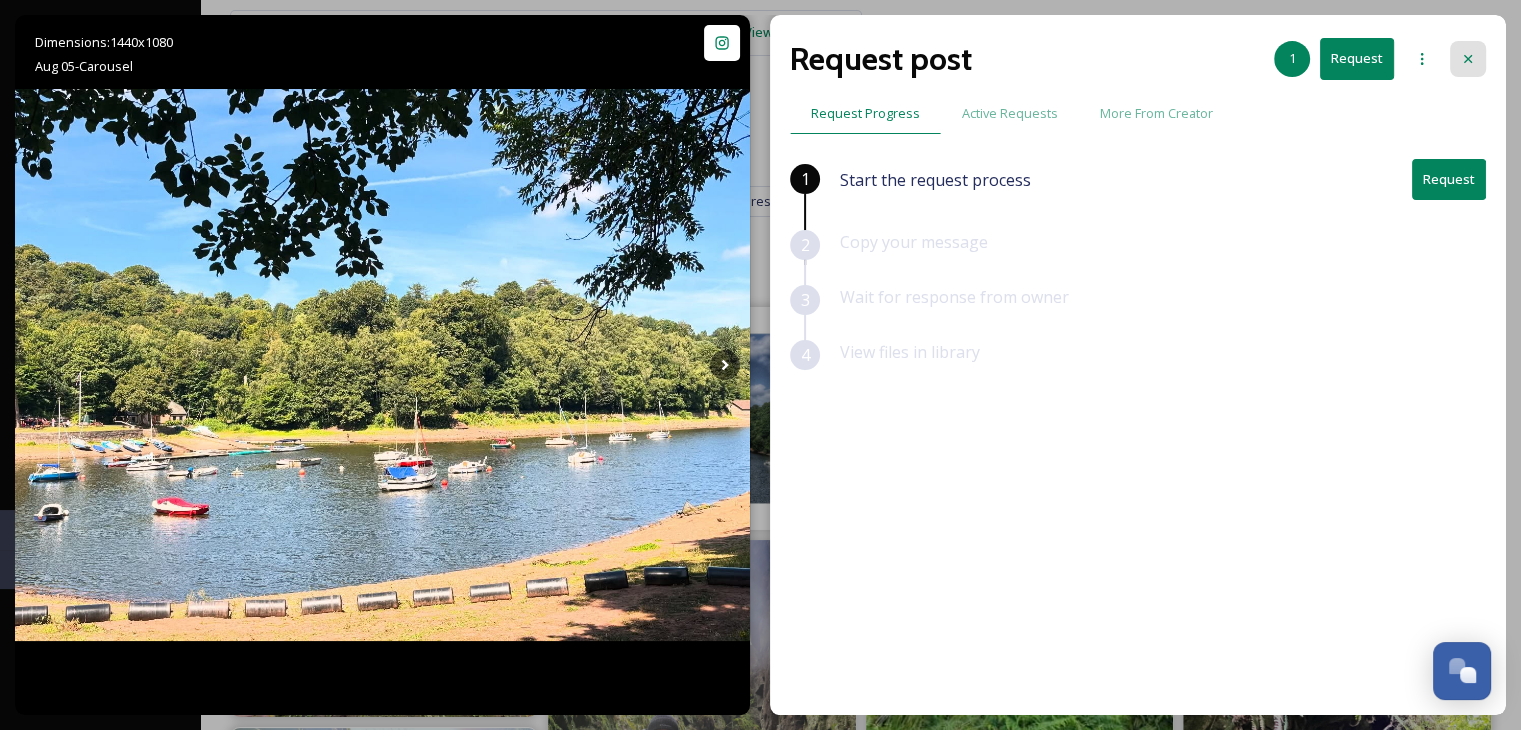 click 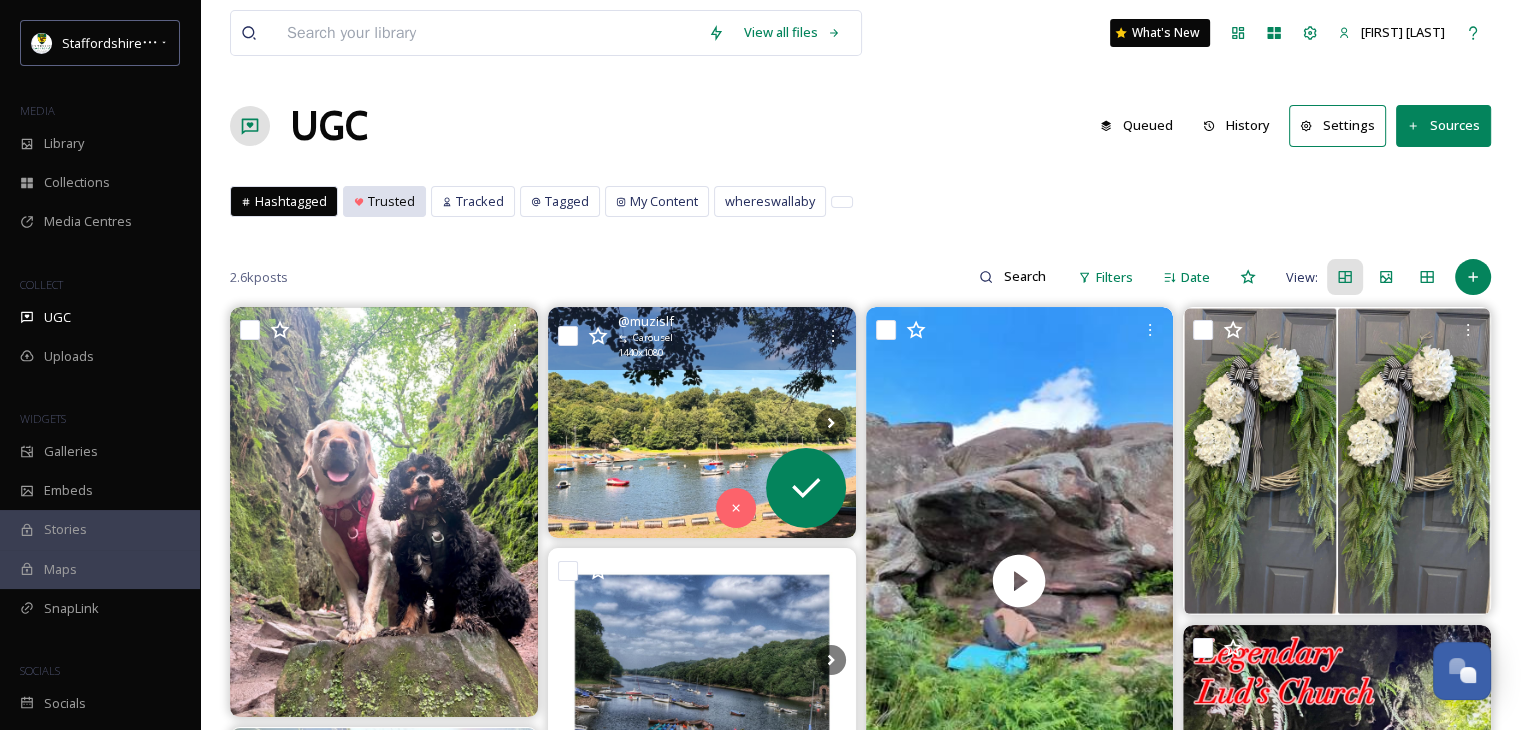 click on "Trusted" at bounding box center [391, 201] 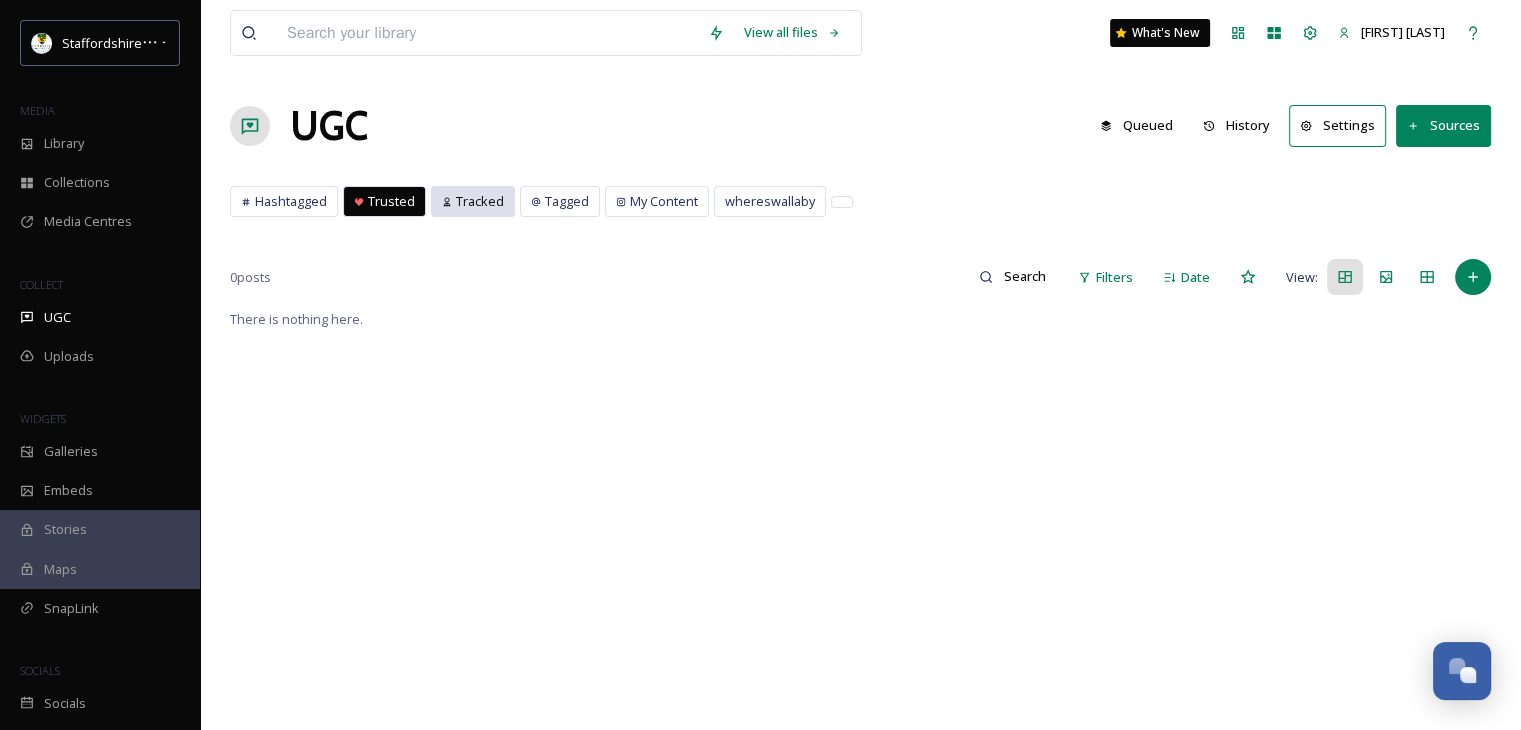 click on "Tracked" at bounding box center [480, 201] 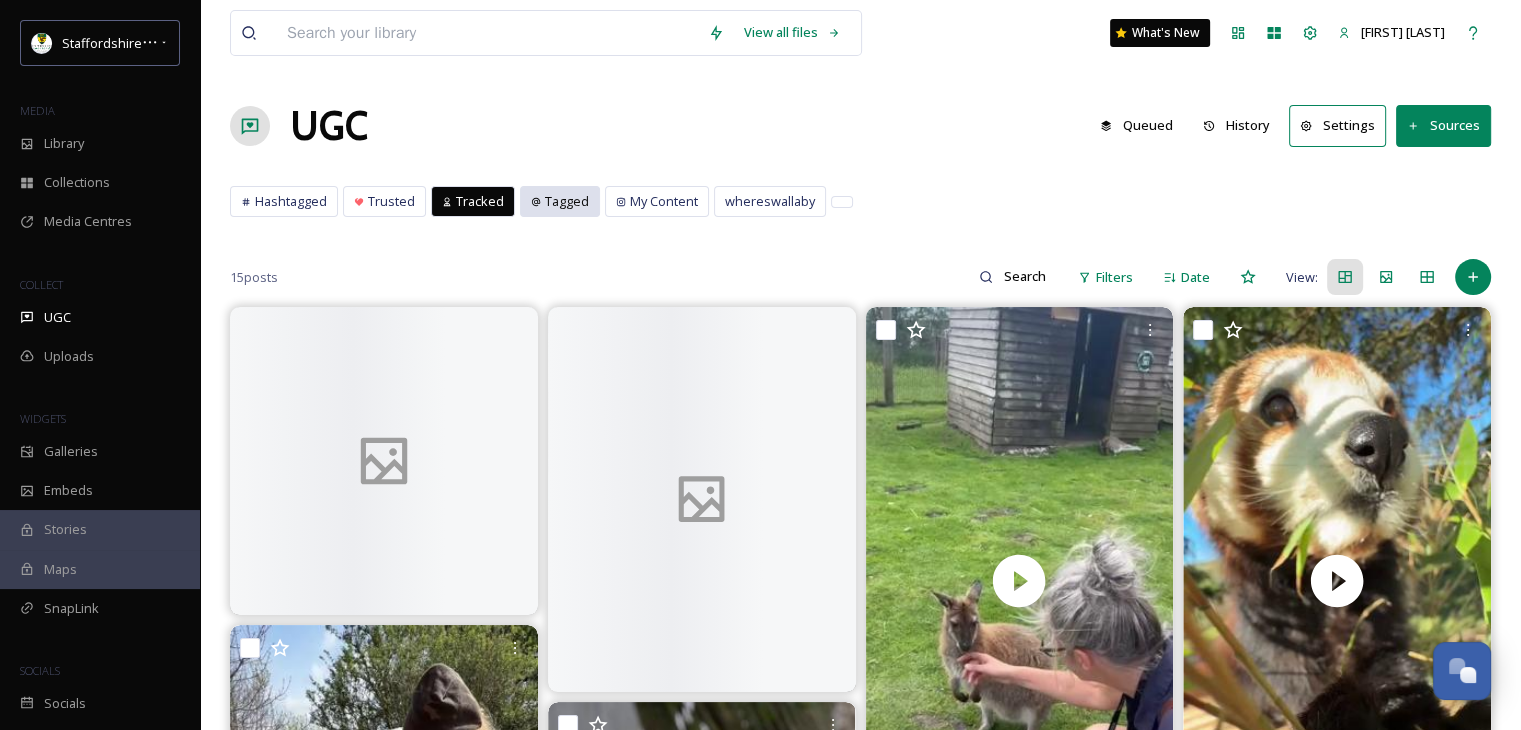 click on "Tagged" at bounding box center (567, 201) 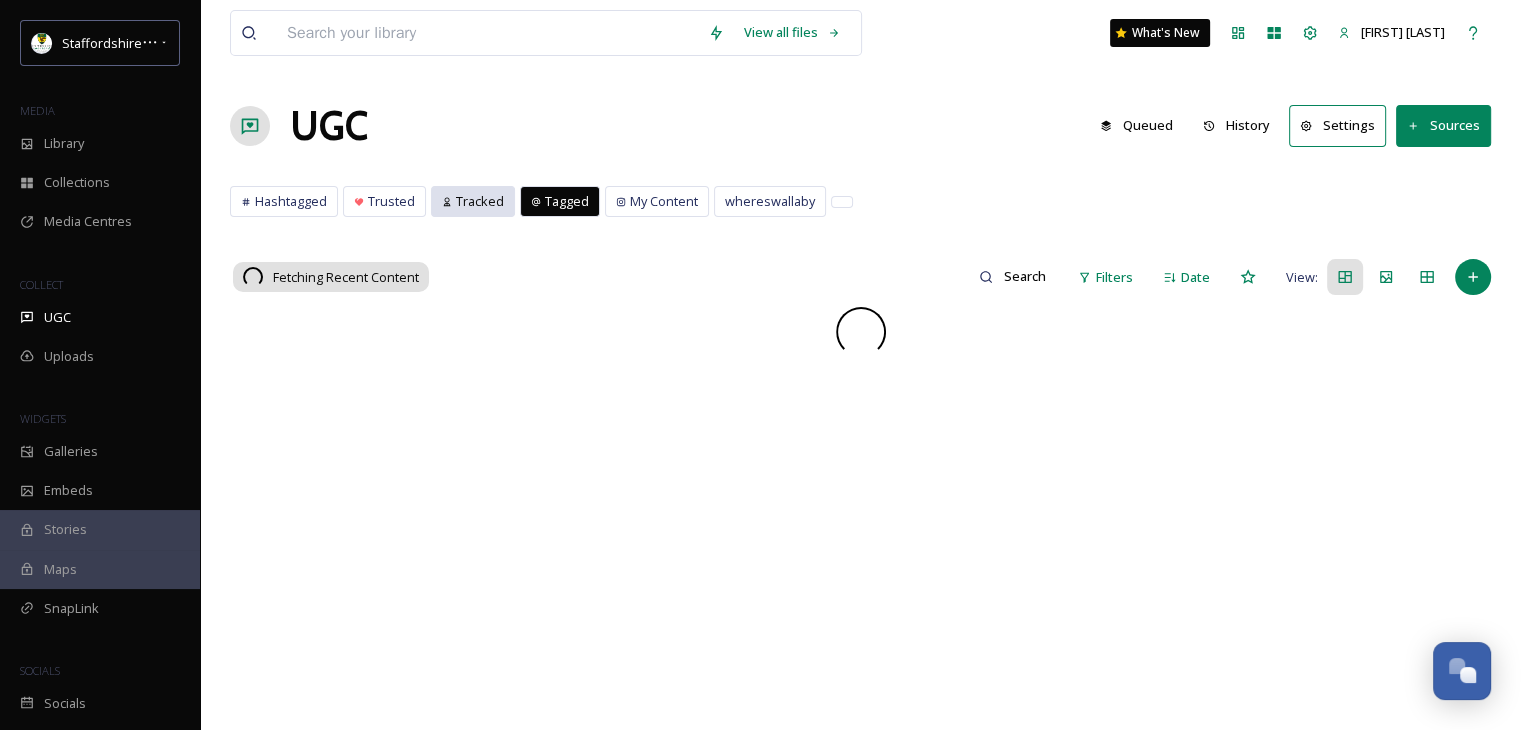 click on "Tracked" at bounding box center (480, 201) 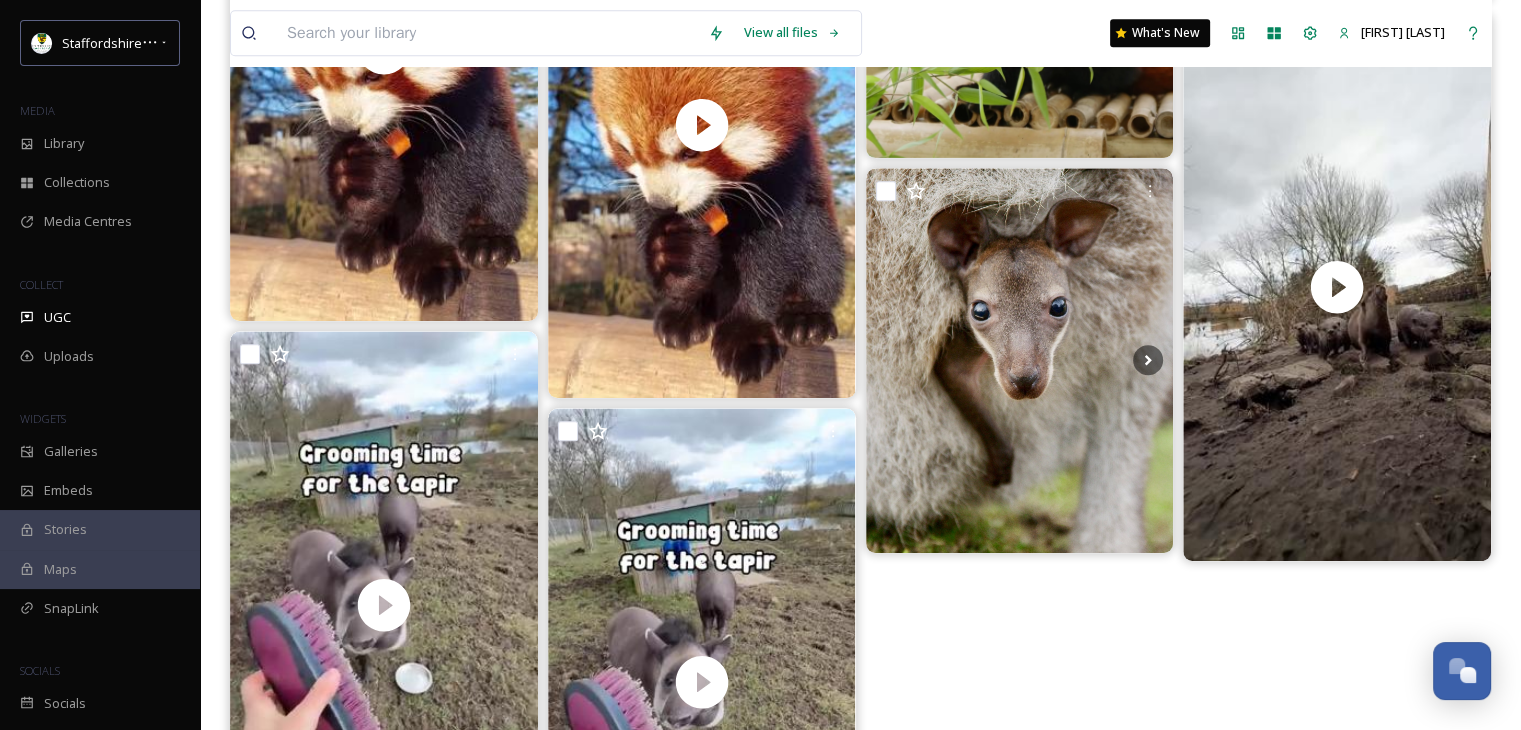 scroll, scrollTop: 1434, scrollLeft: 0, axis: vertical 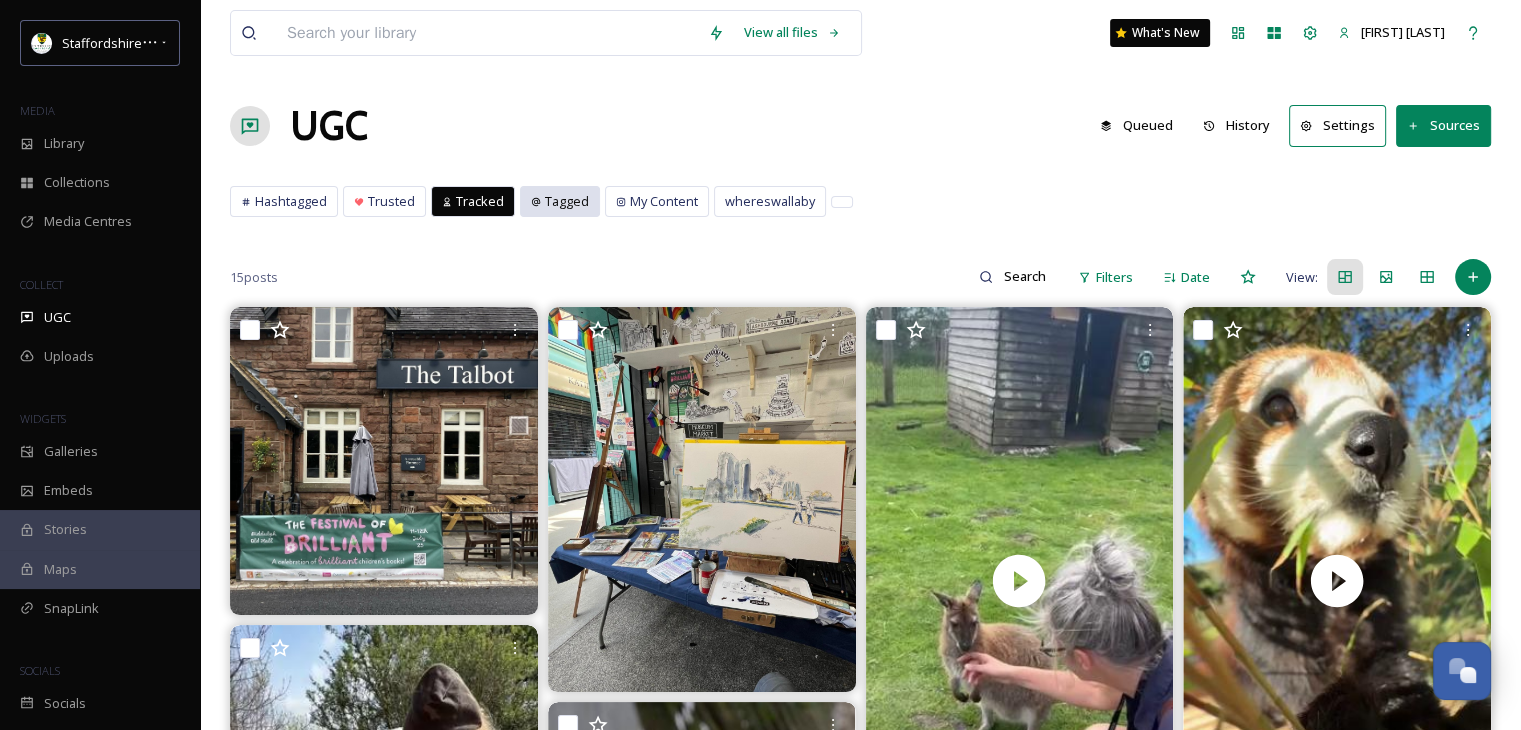click on "Tagged" at bounding box center [567, 201] 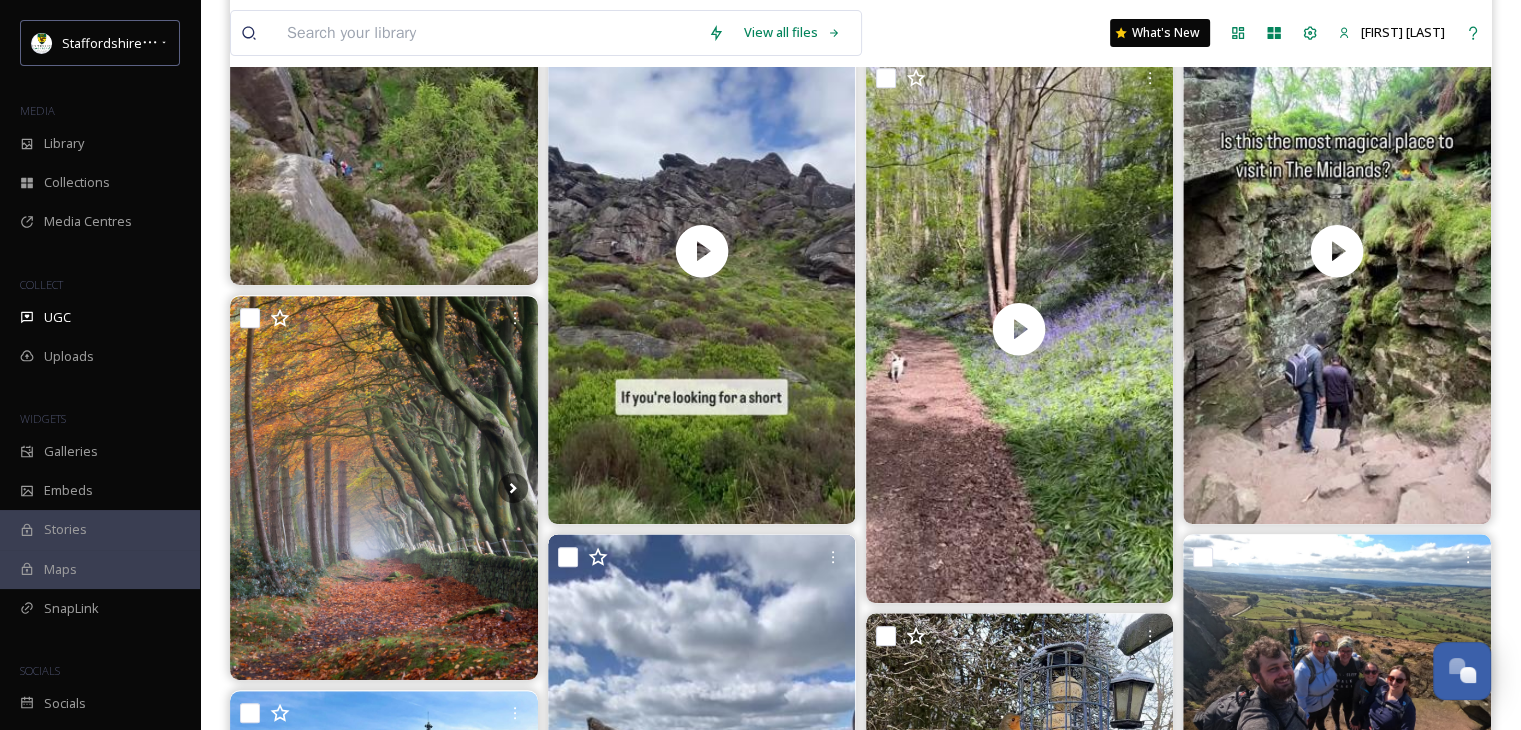 scroll, scrollTop: 897, scrollLeft: 0, axis: vertical 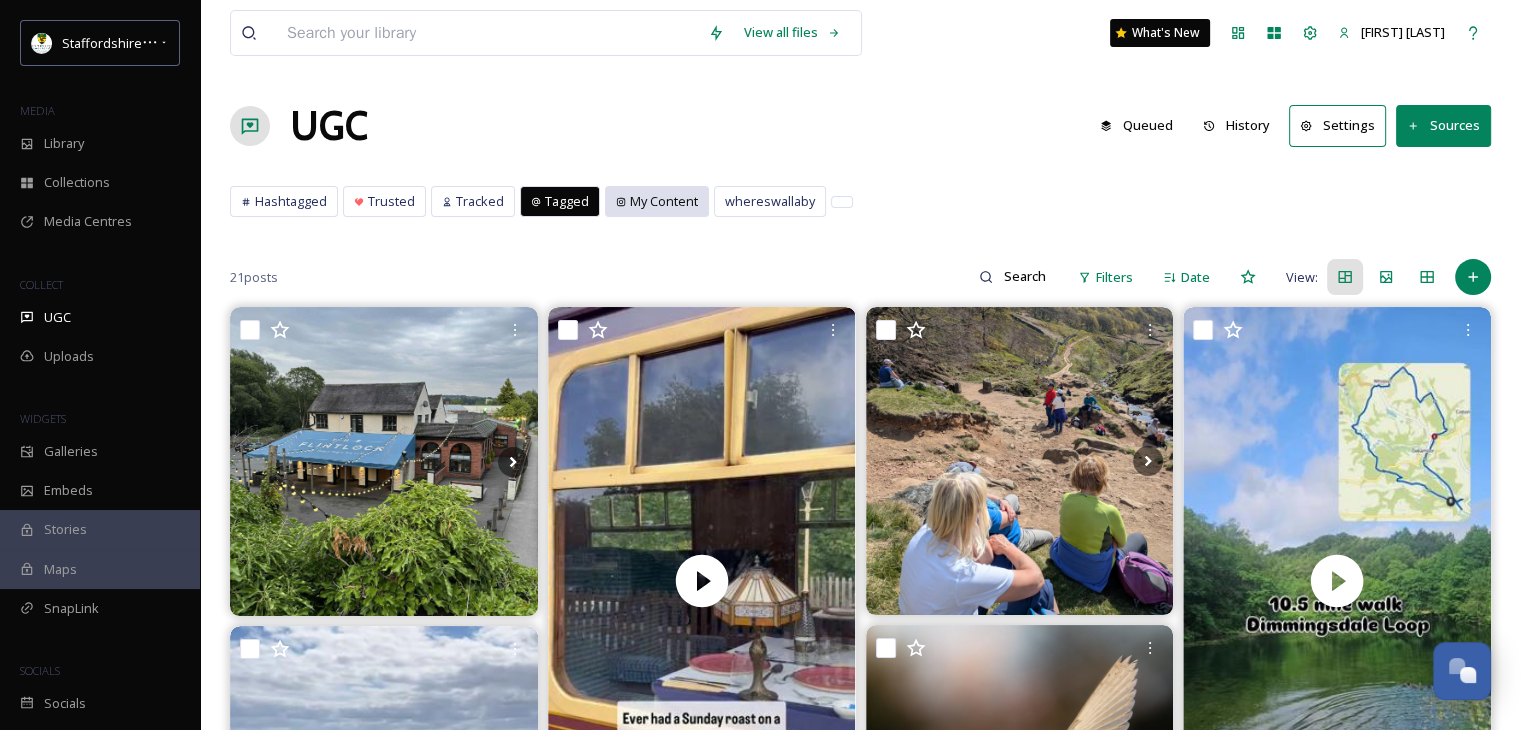 click on "My Content" at bounding box center (664, 201) 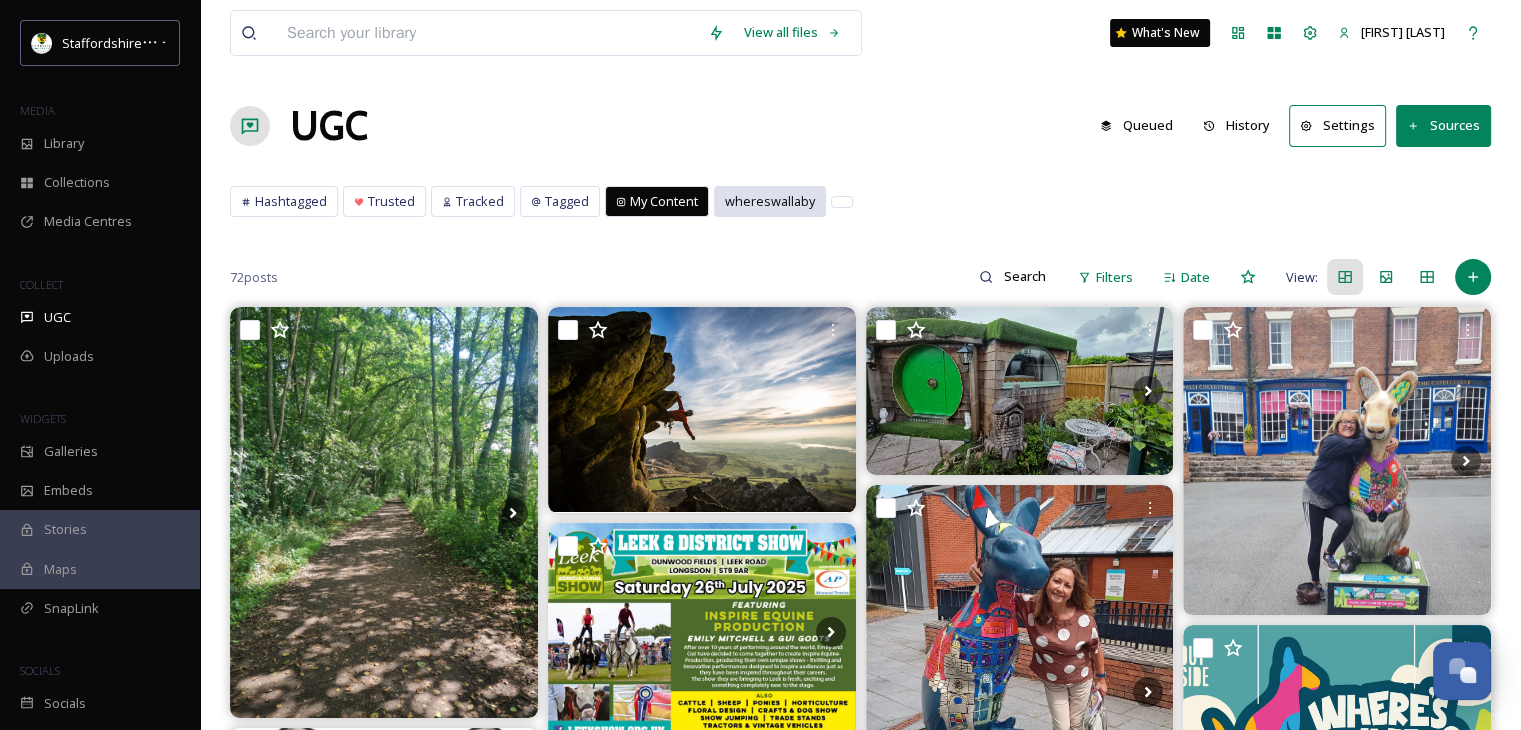 click on "whereswallaby" at bounding box center (770, 201) 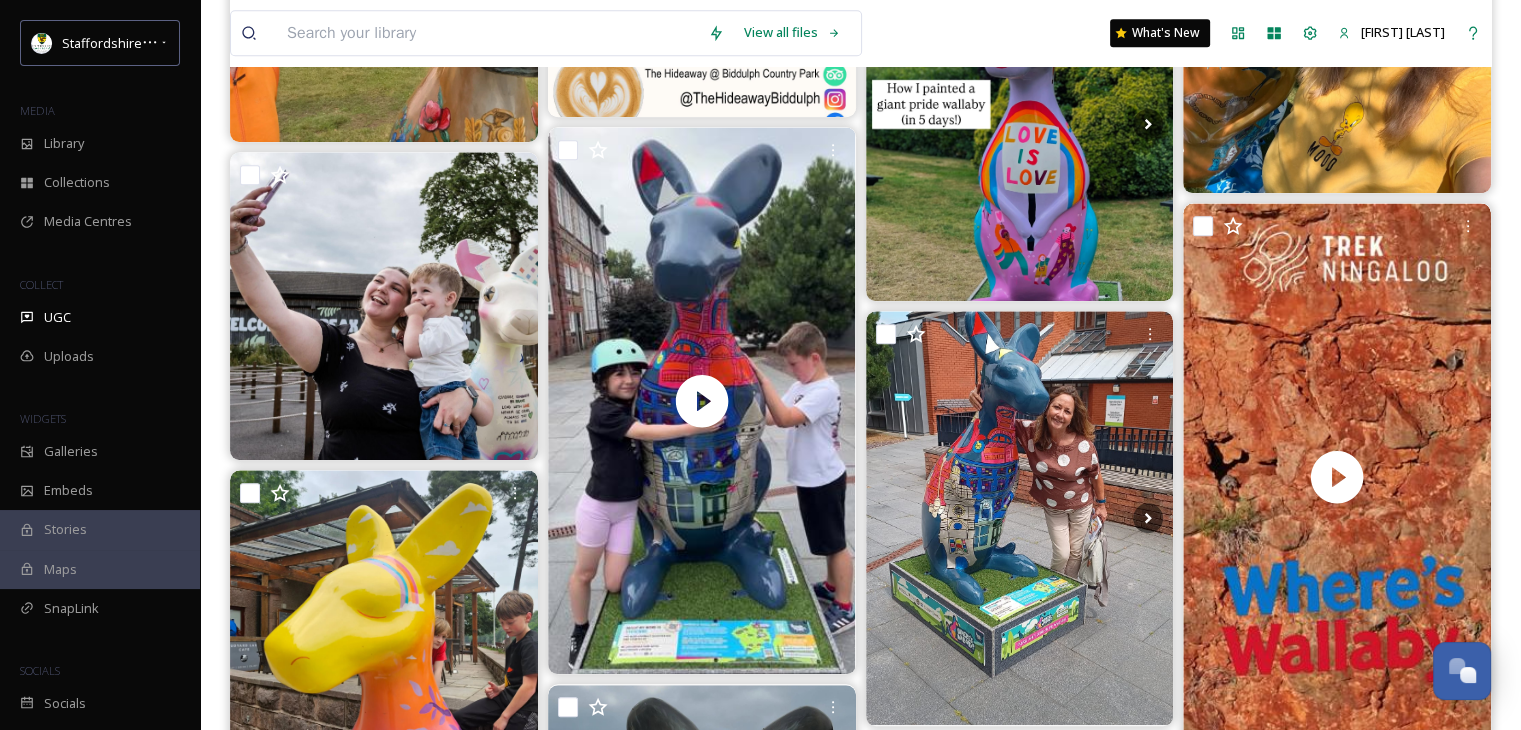 scroll, scrollTop: 1319, scrollLeft: 0, axis: vertical 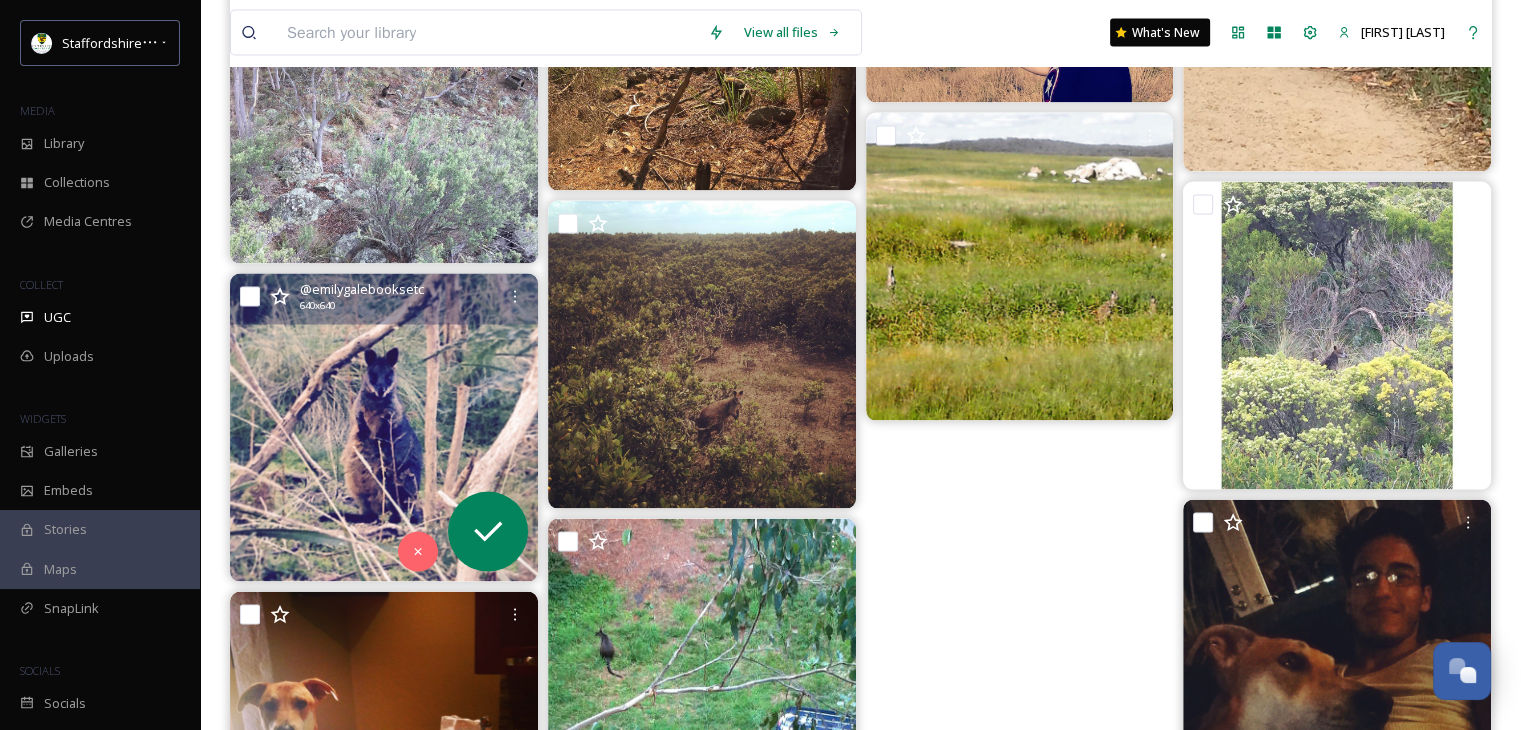click at bounding box center [384, 428] 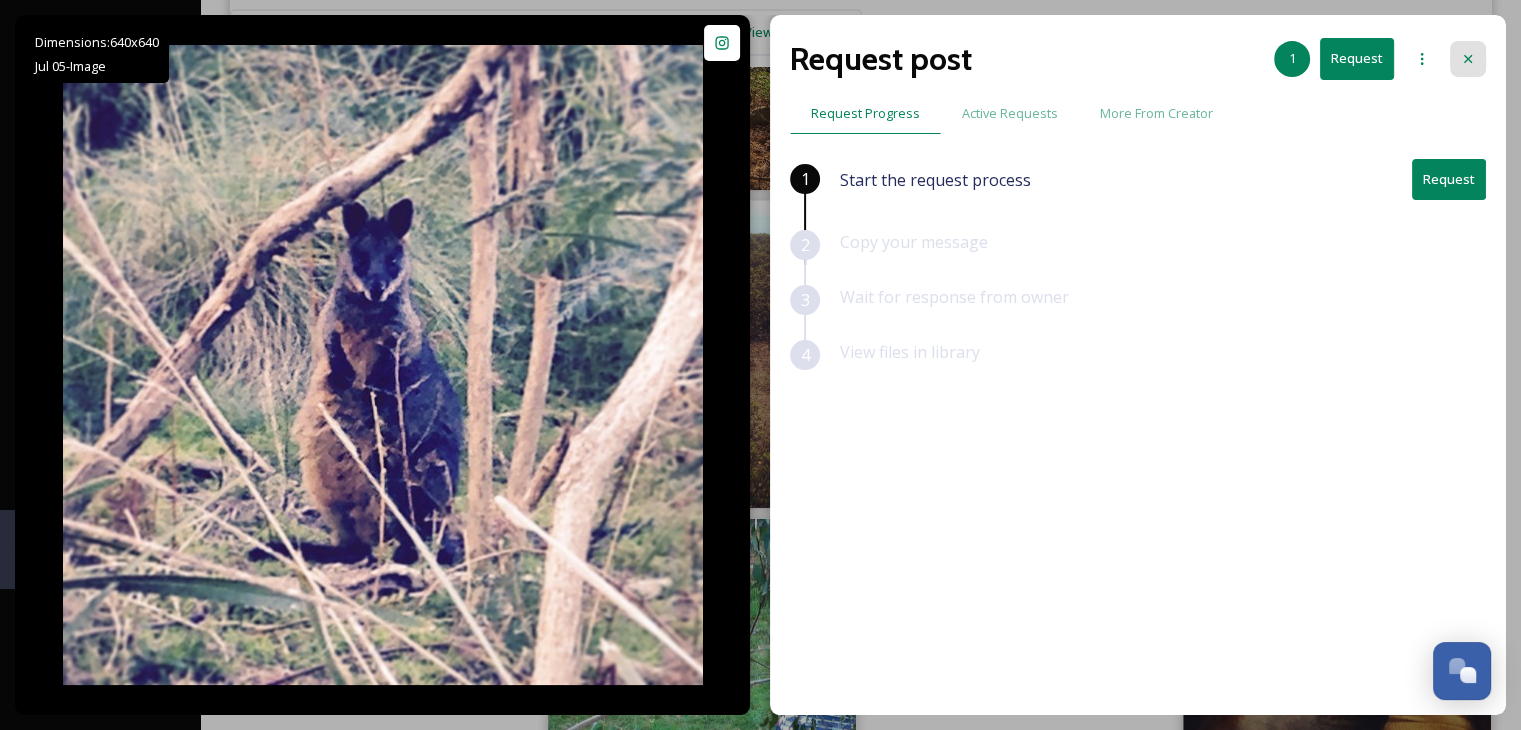 click at bounding box center [1468, 59] 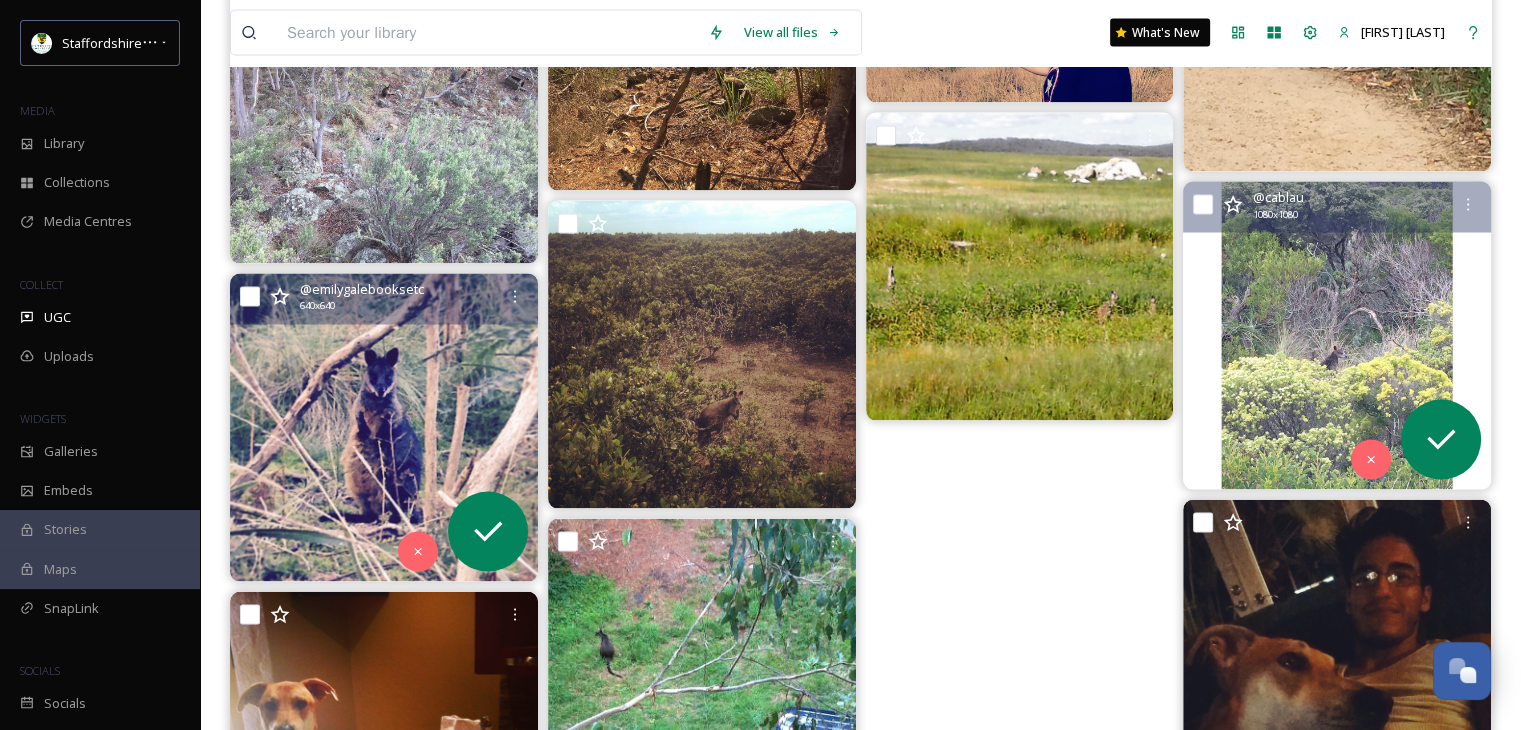 click at bounding box center (1337, 336) 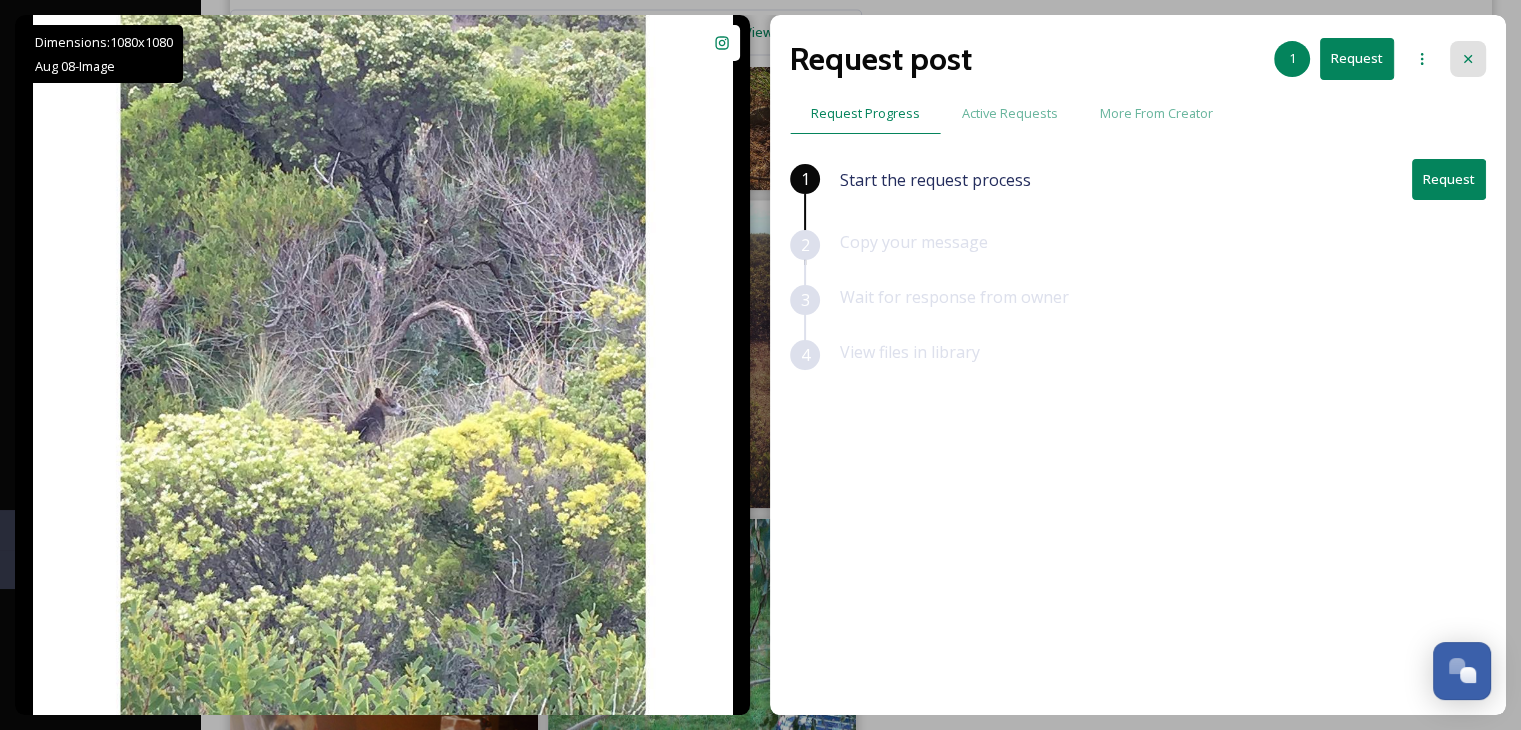 click 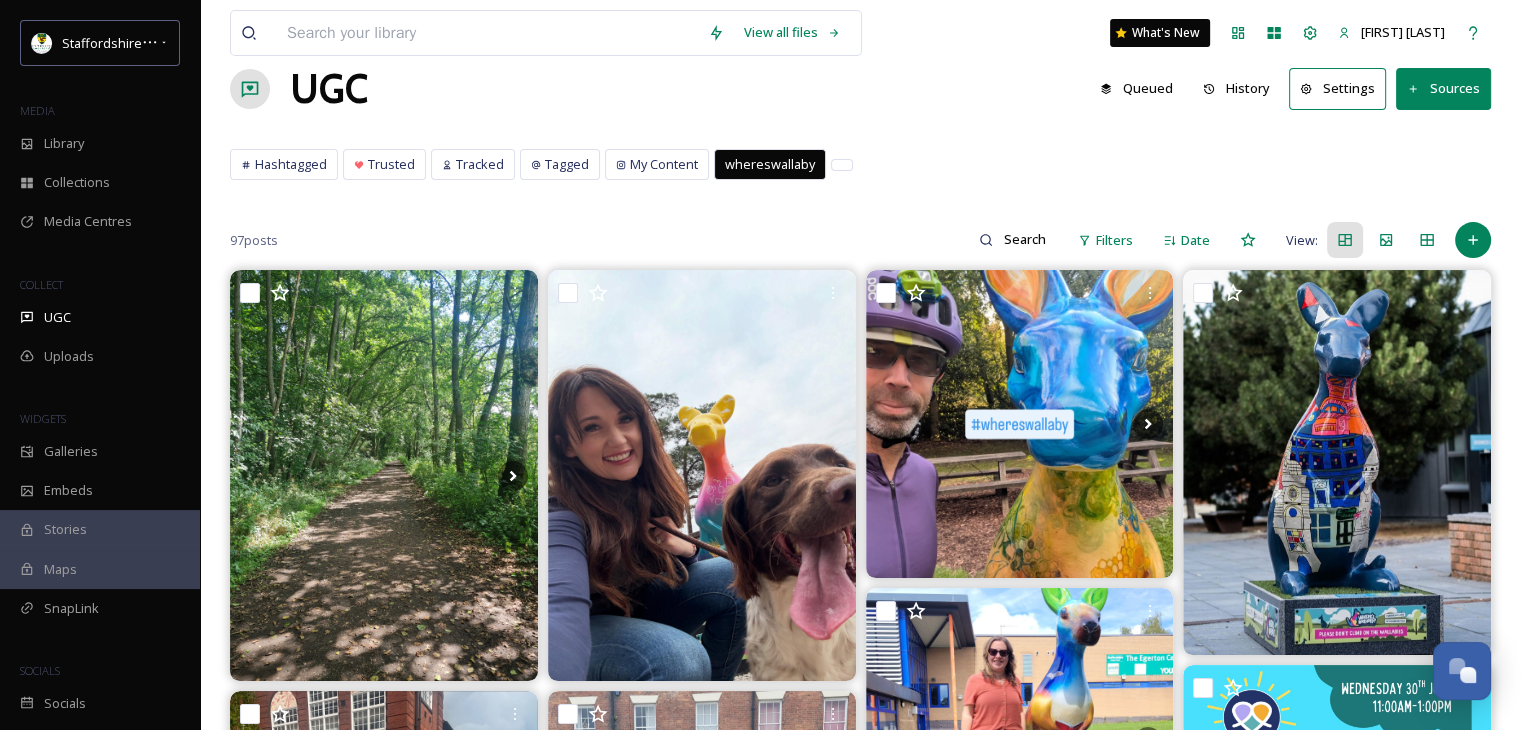 scroll, scrollTop: 0, scrollLeft: 0, axis: both 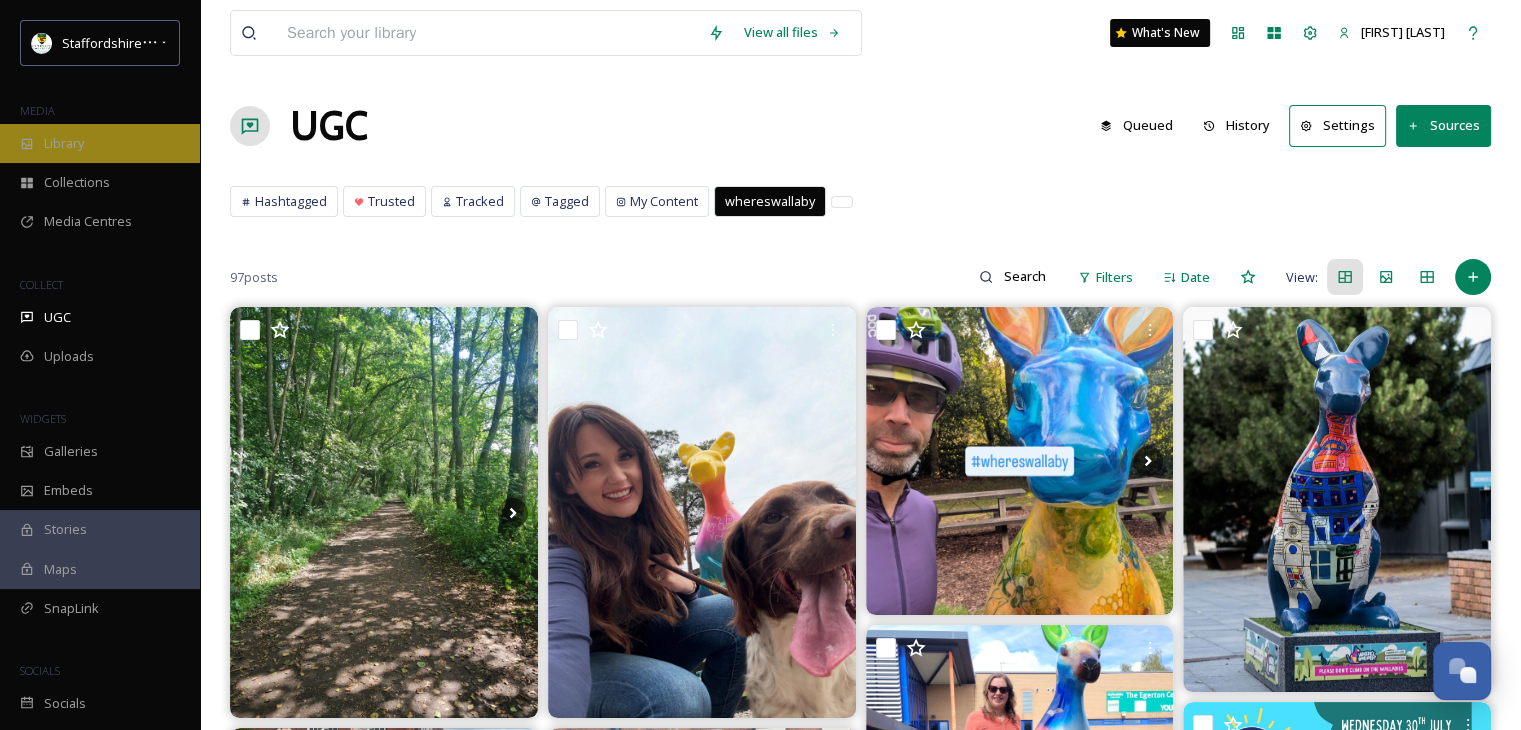 click on "Library" at bounding box center [64, 143] 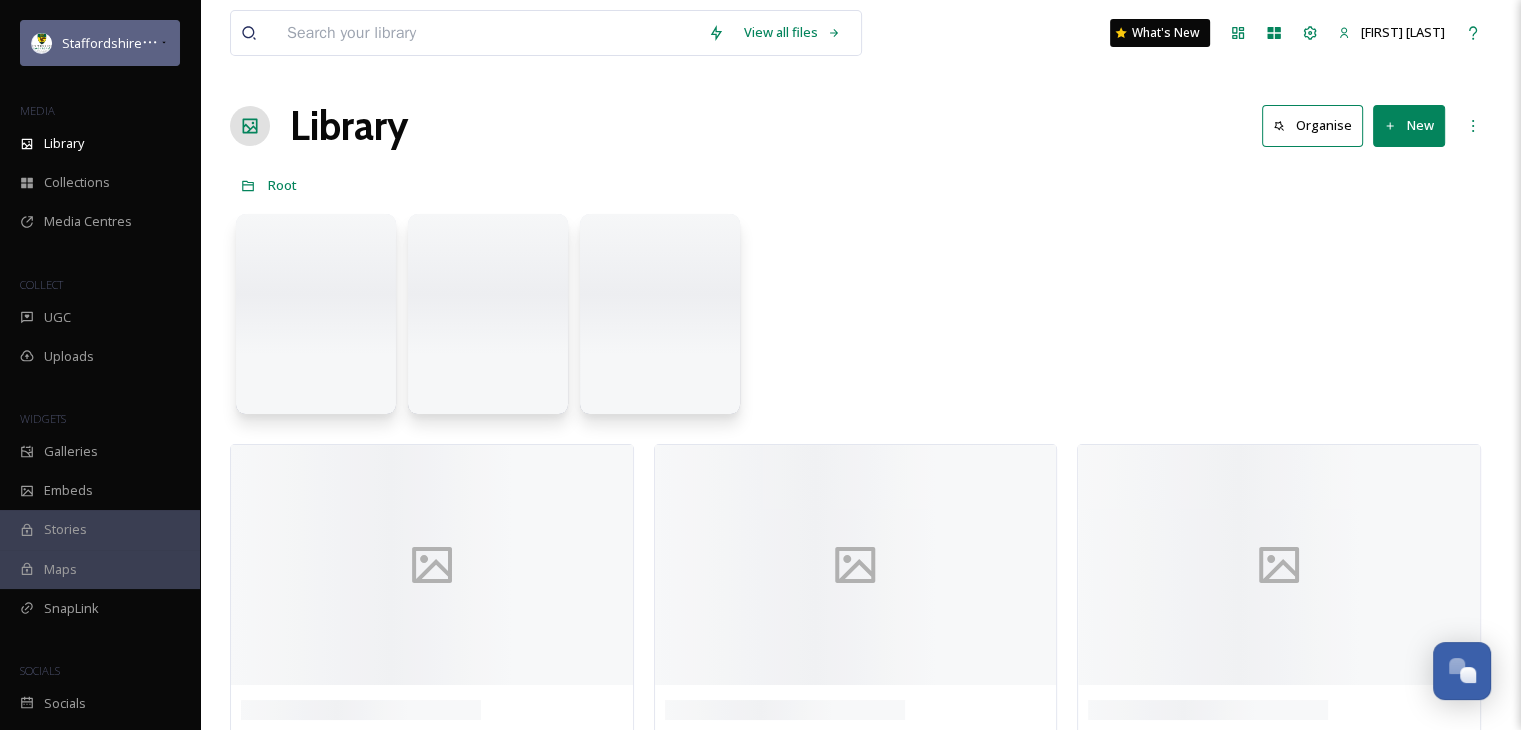 click on "Staffordshire Moorlands" at bounding box center [136, 43] 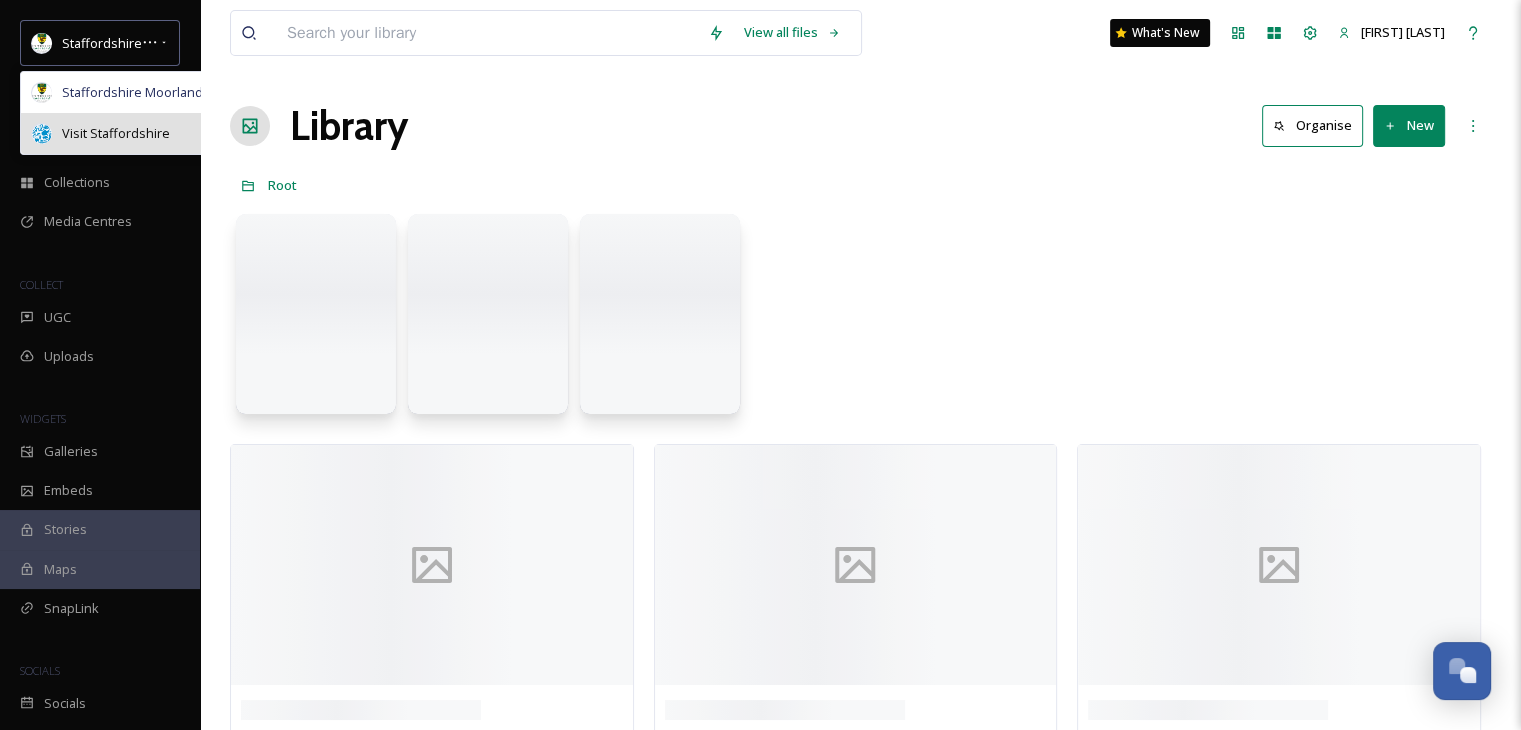 click on "Visit Staffordshire" at bounding box center [116, 133] 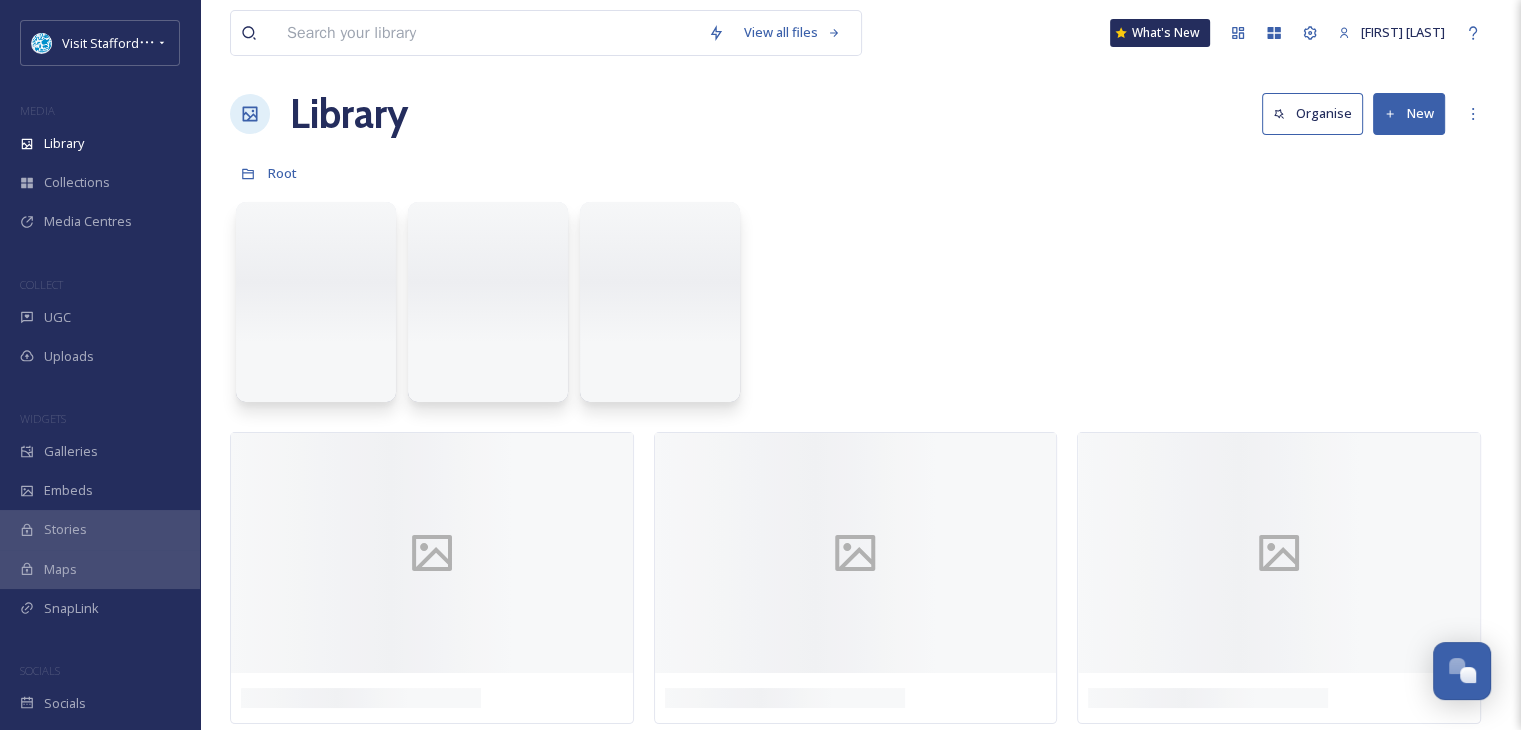 scroll, scrollTop: 16, scrollLeft: 0, axis: vertical 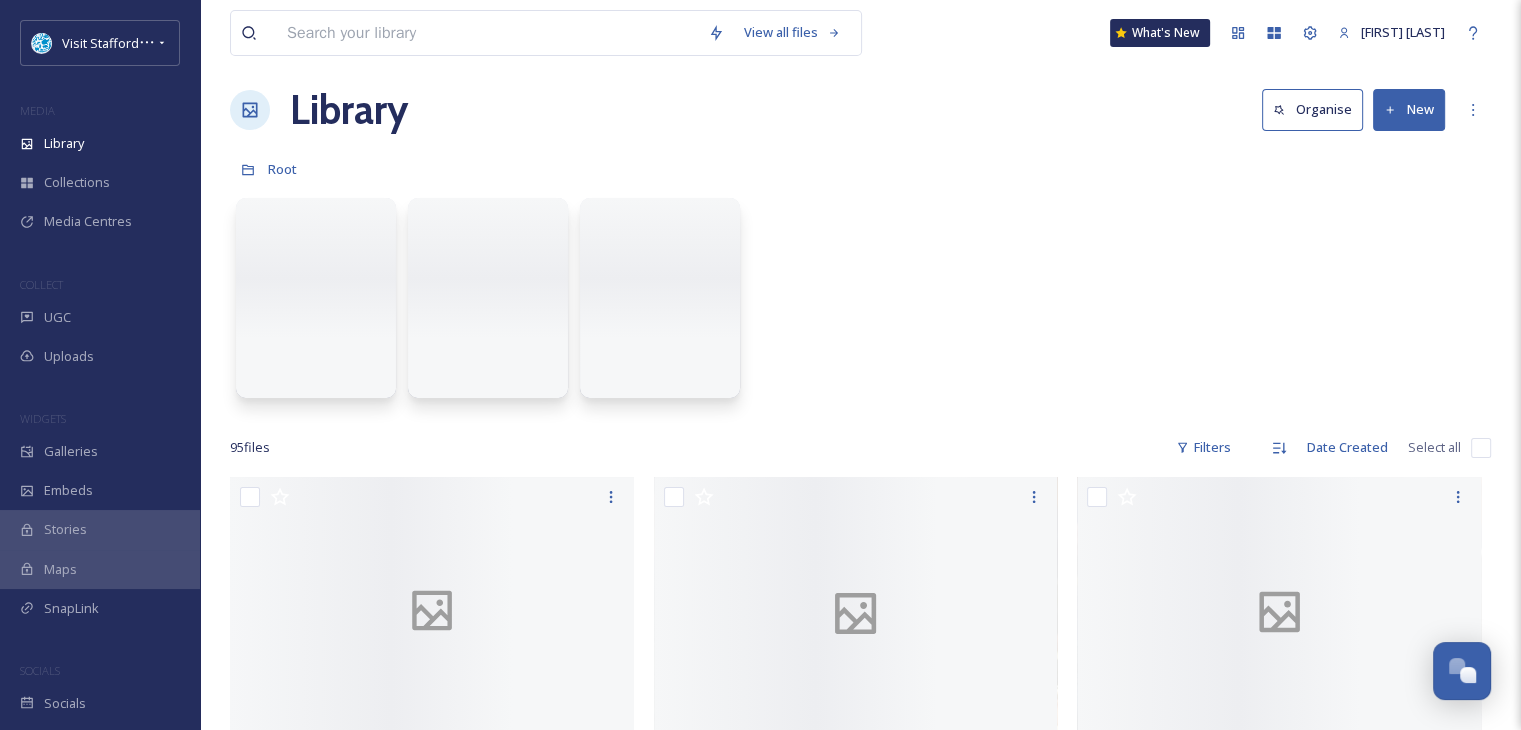 click at bounding box center [860, 303] 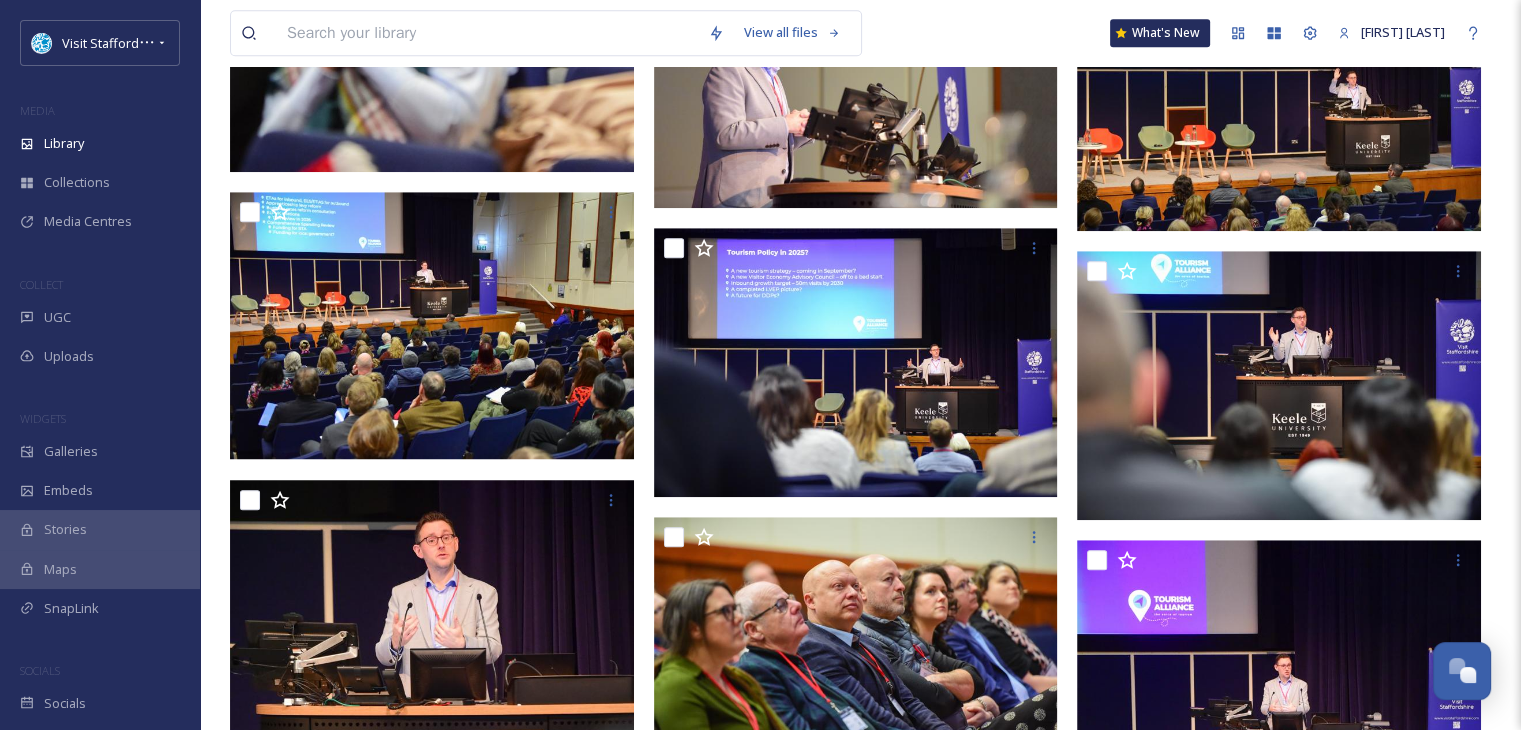 scroll, scrollTop: 1416, scrollLeft: 0, axis: vertical 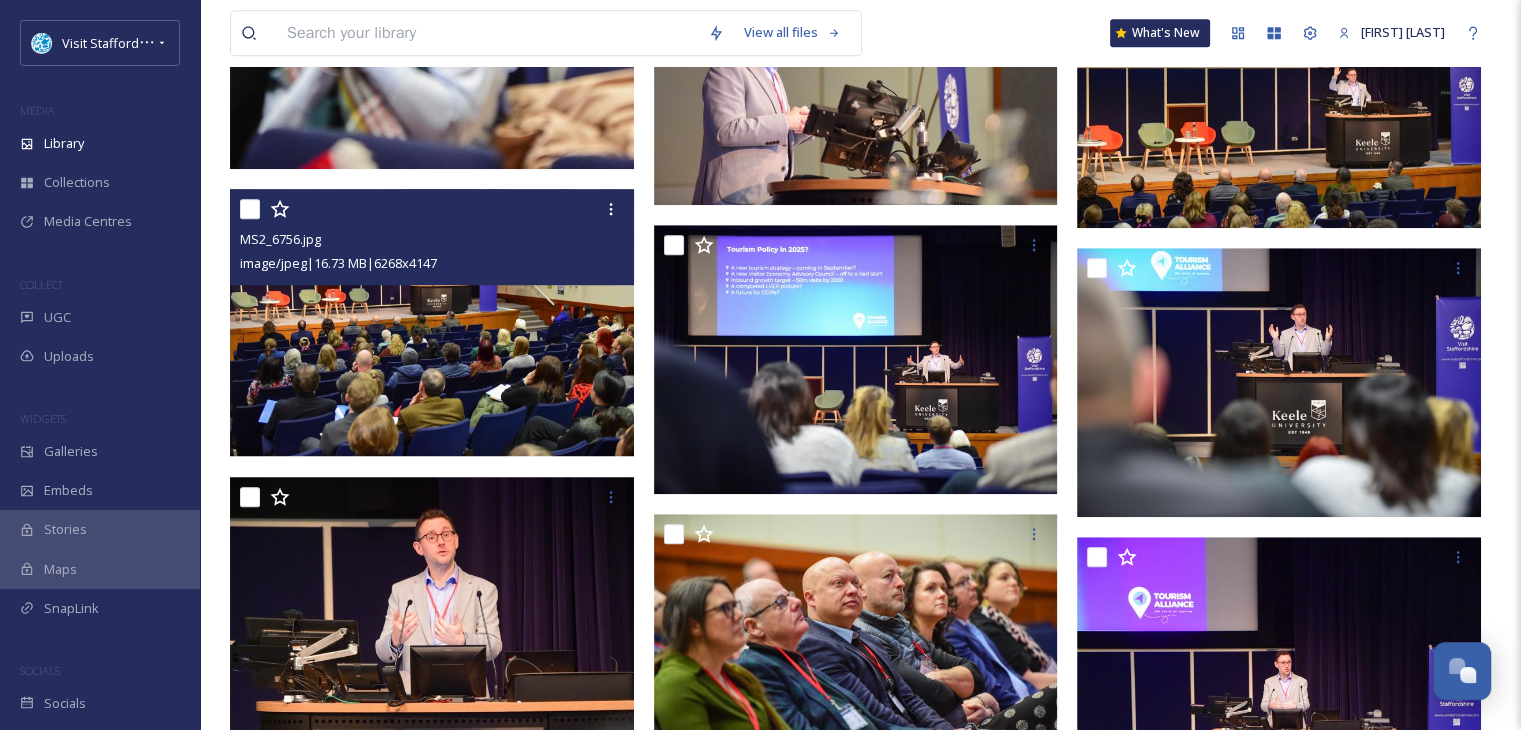 click at bounding box center [432, 322] 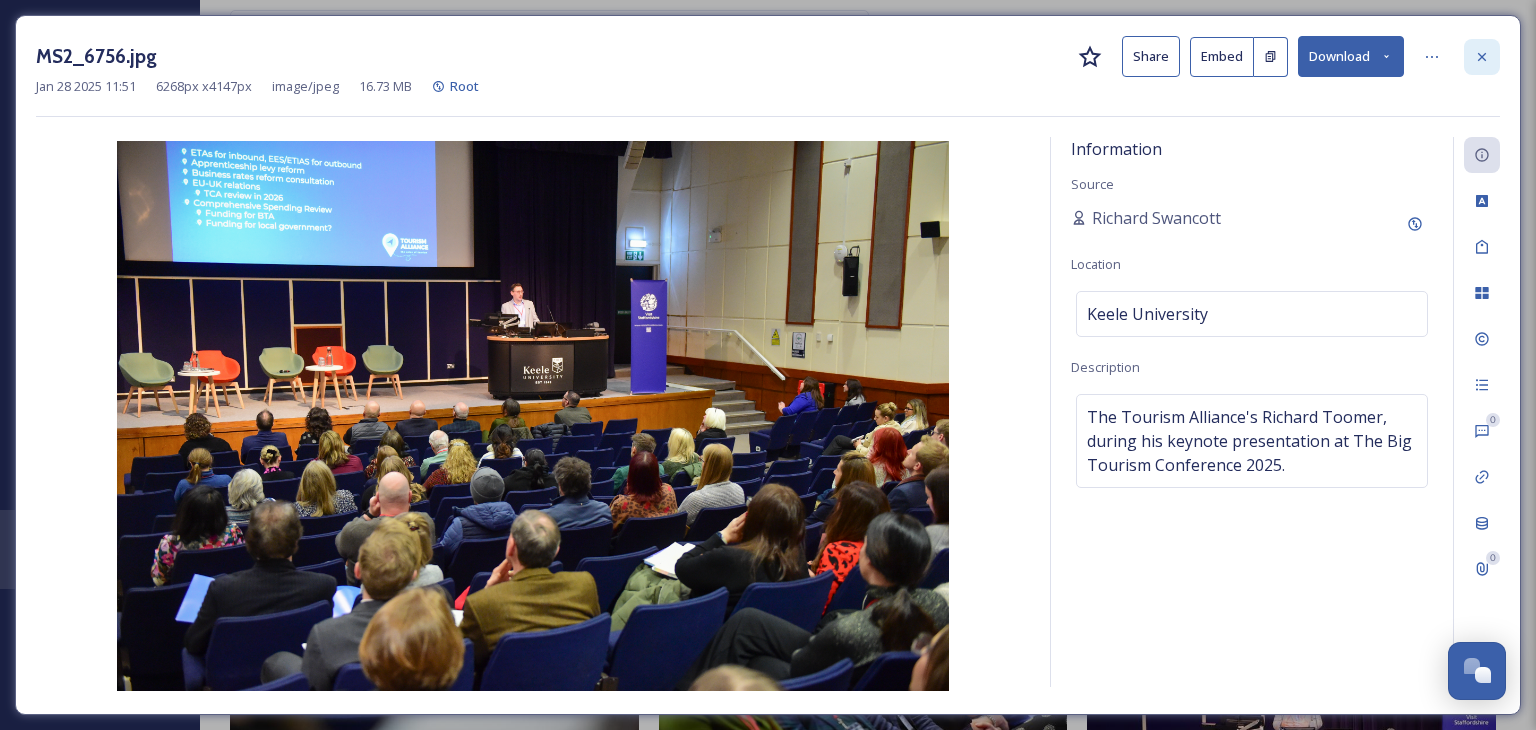 click 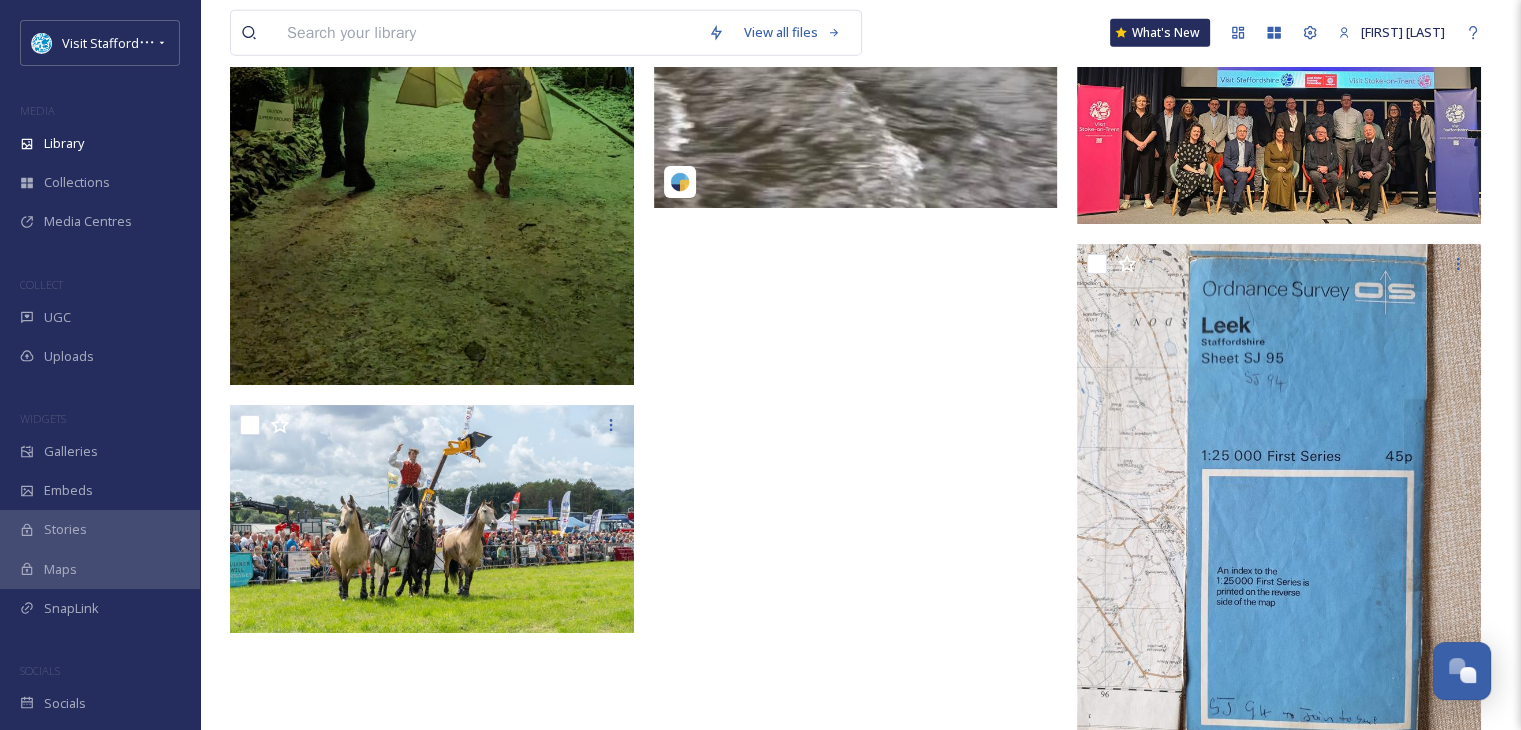 scroll, scrollTop: 12506, scrollLeft: 0, axis: vertical 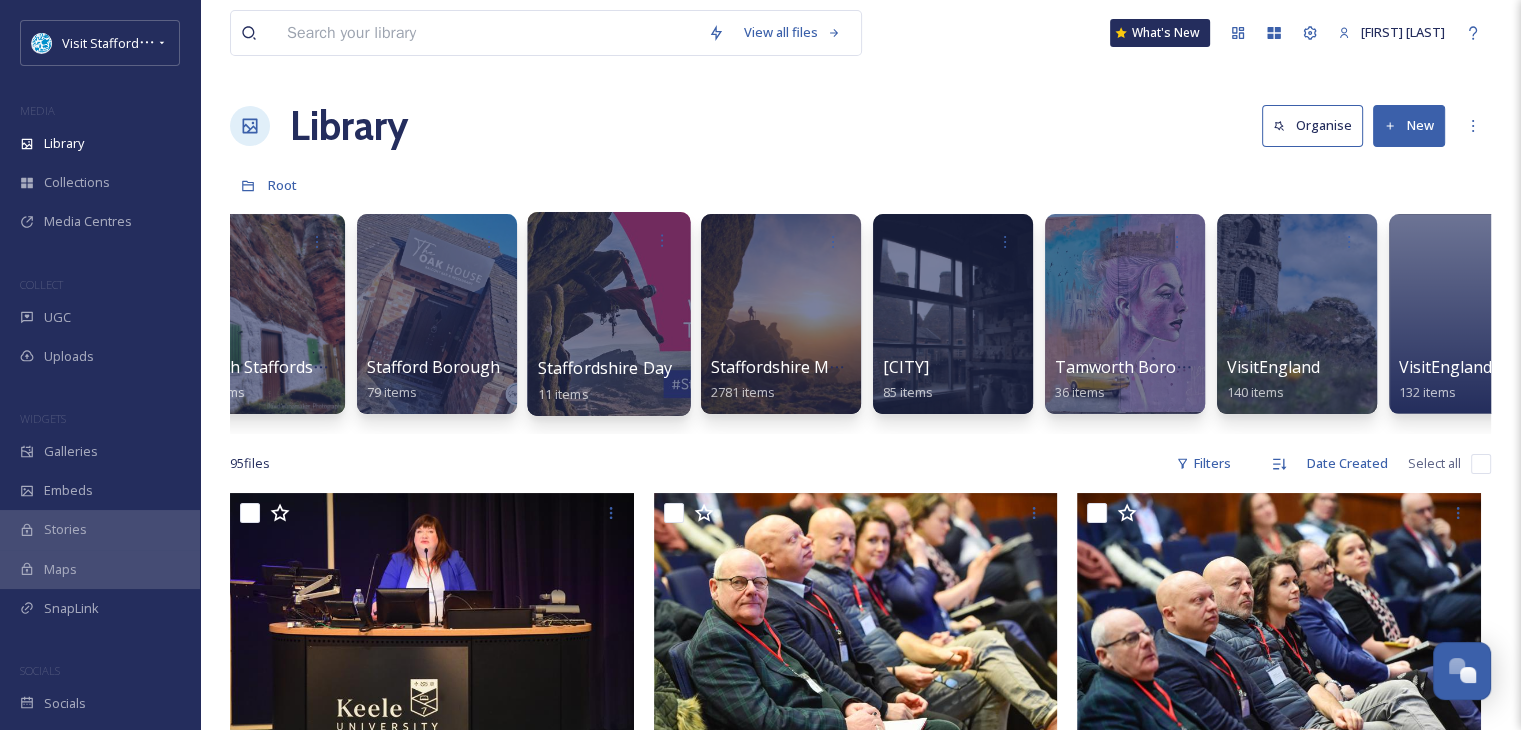 click at bounding box center [608, 314] 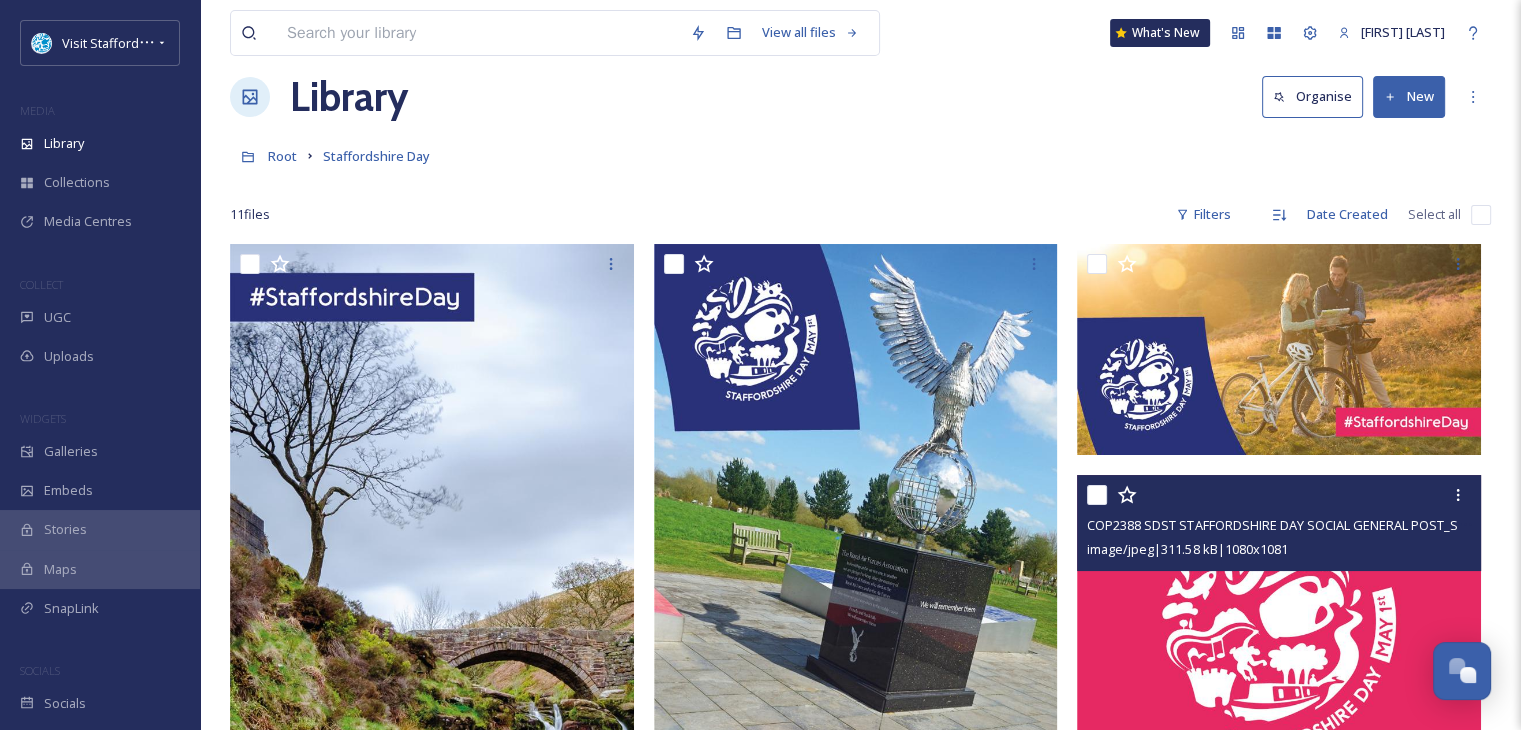 scroll, scrollTop: 0, scrollLeft: 0, axis: both 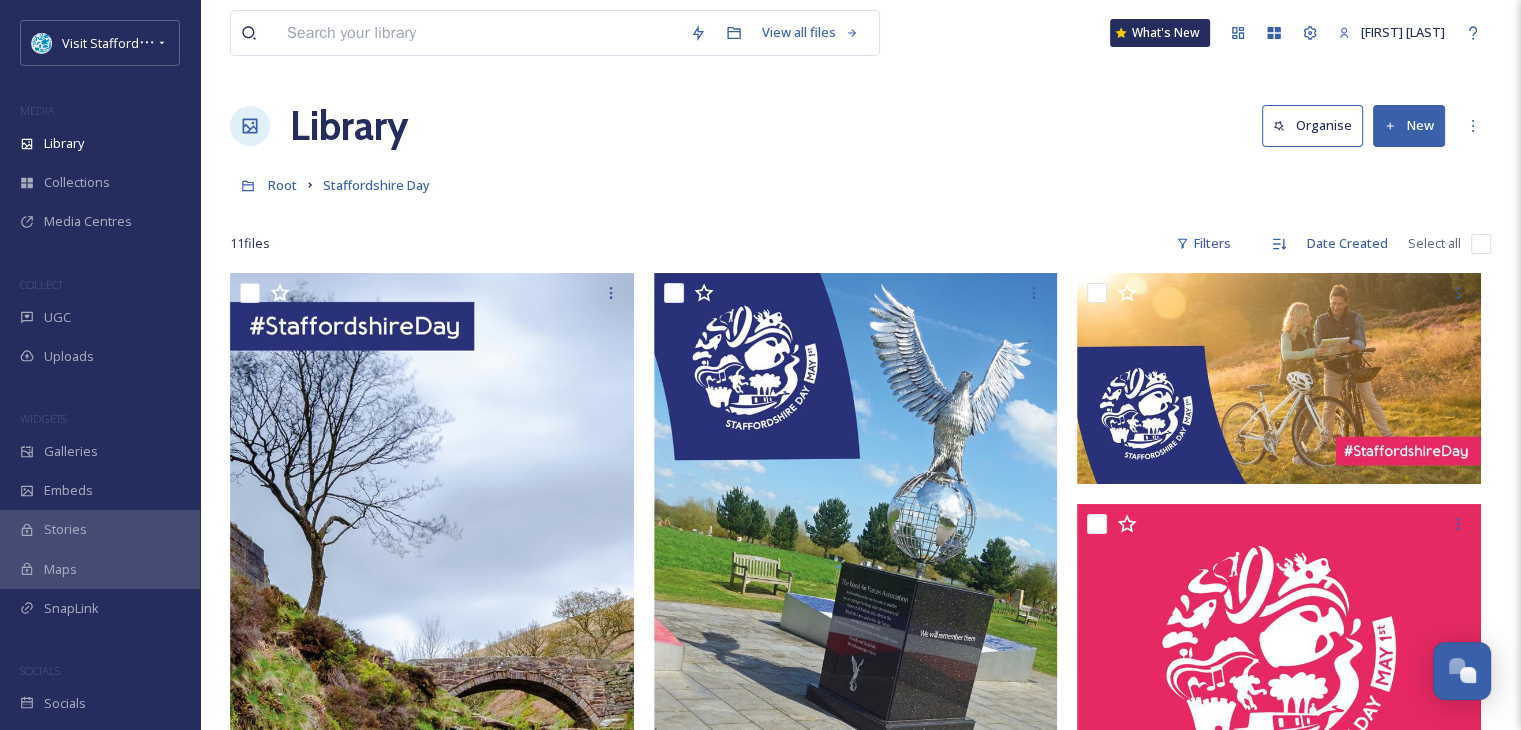 click on "Library" at bounding box center (349, 126) 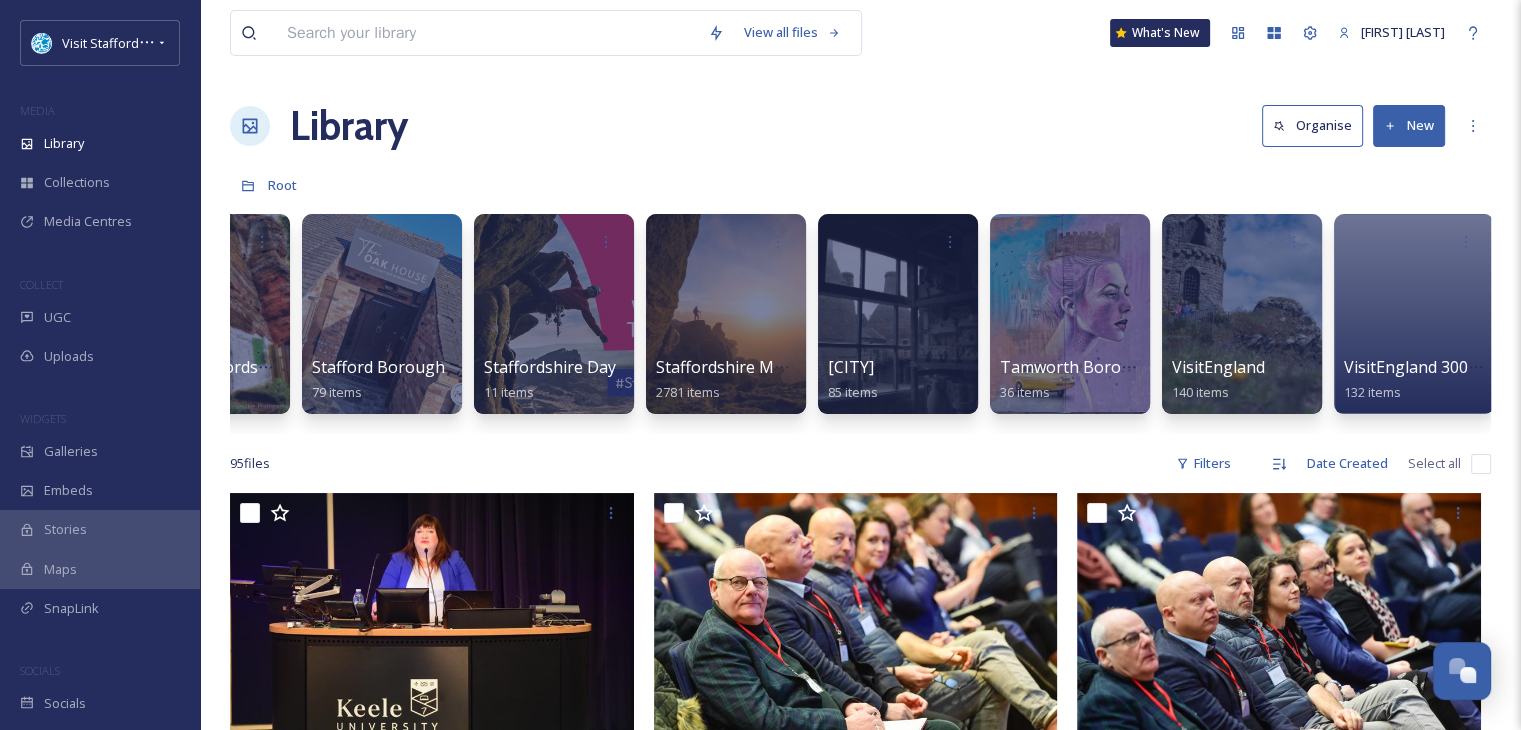 scroll, scrollTop: 0, scrollLeft: 975, axis: horizontal 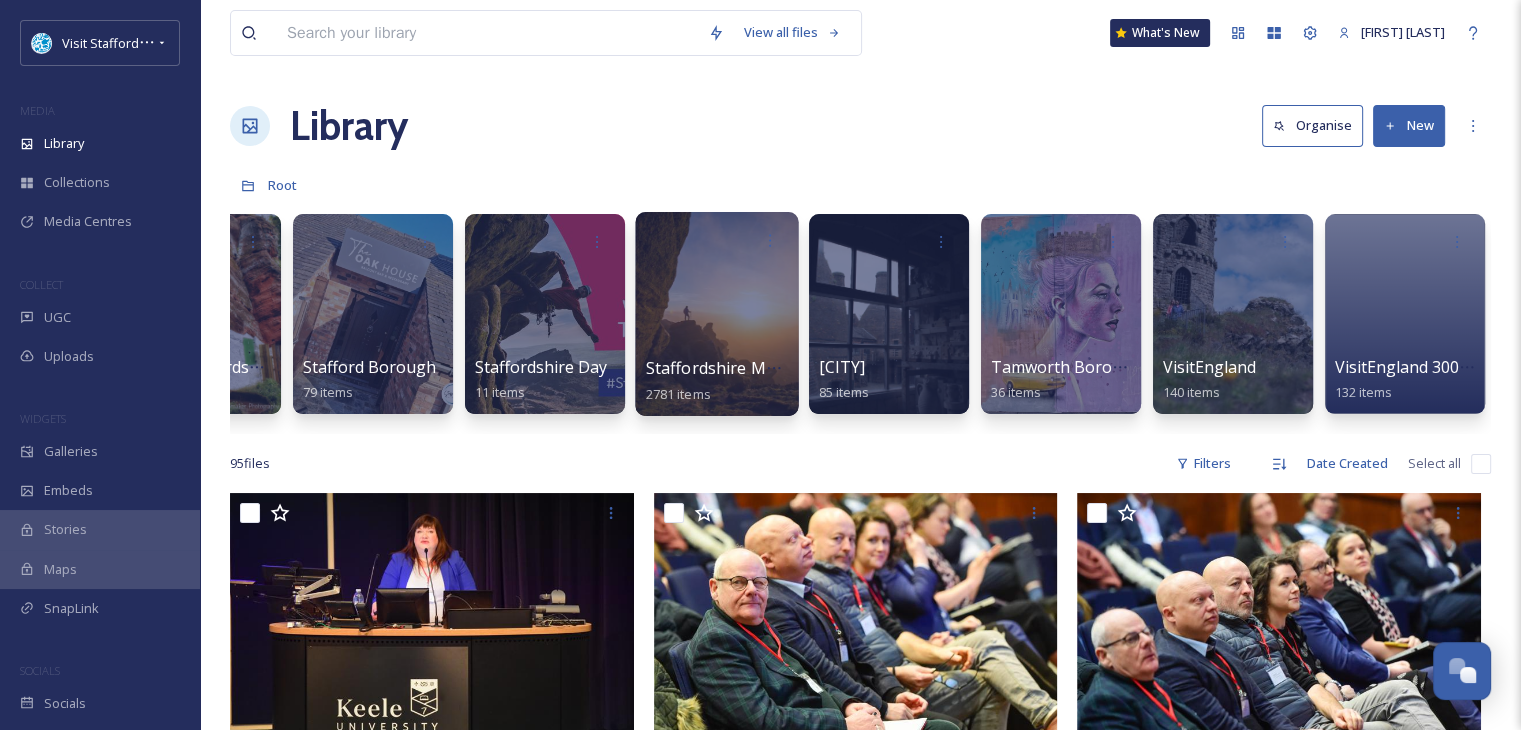 click at bounding box center (716, 314) 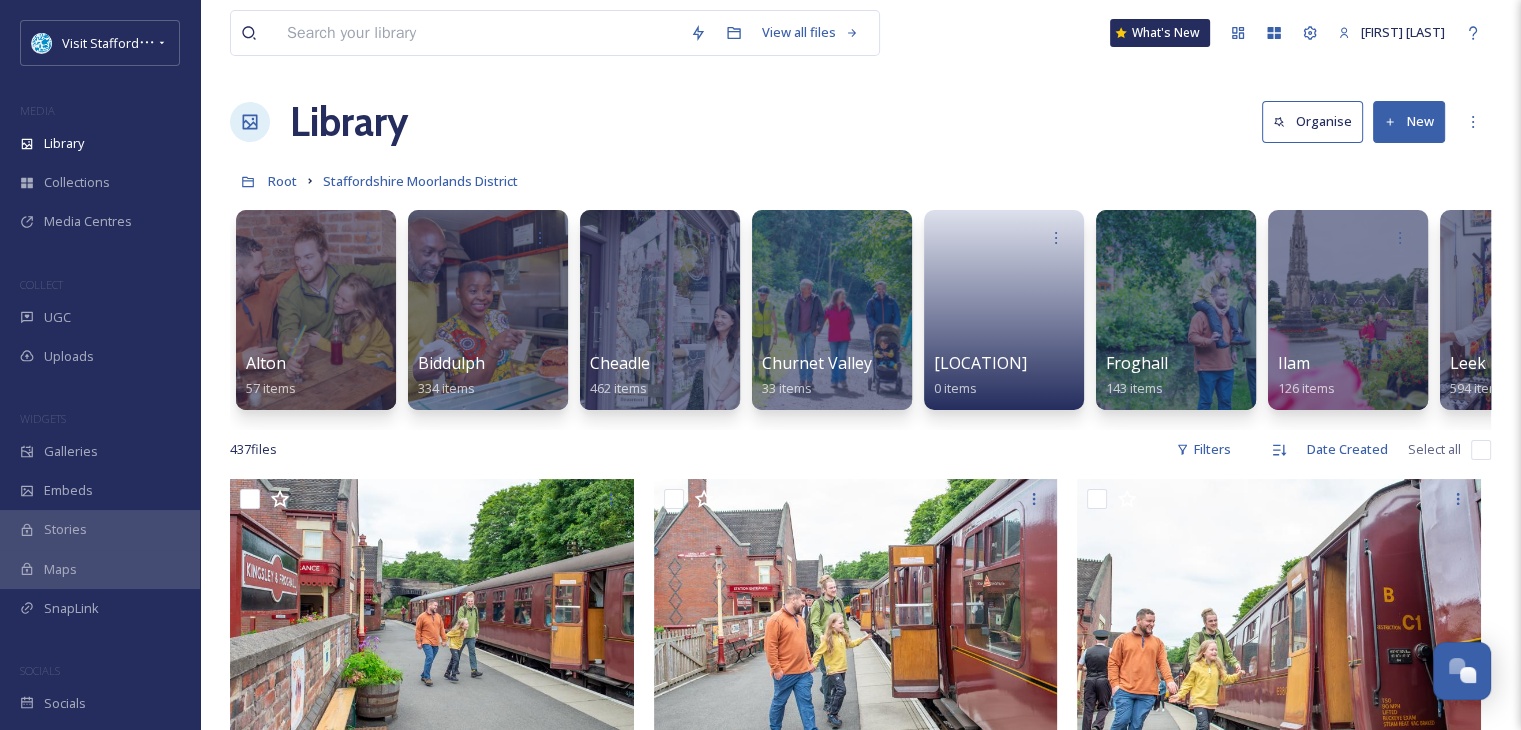 scroll, scrollTop: 0, scrollLeft: 0, axis: both 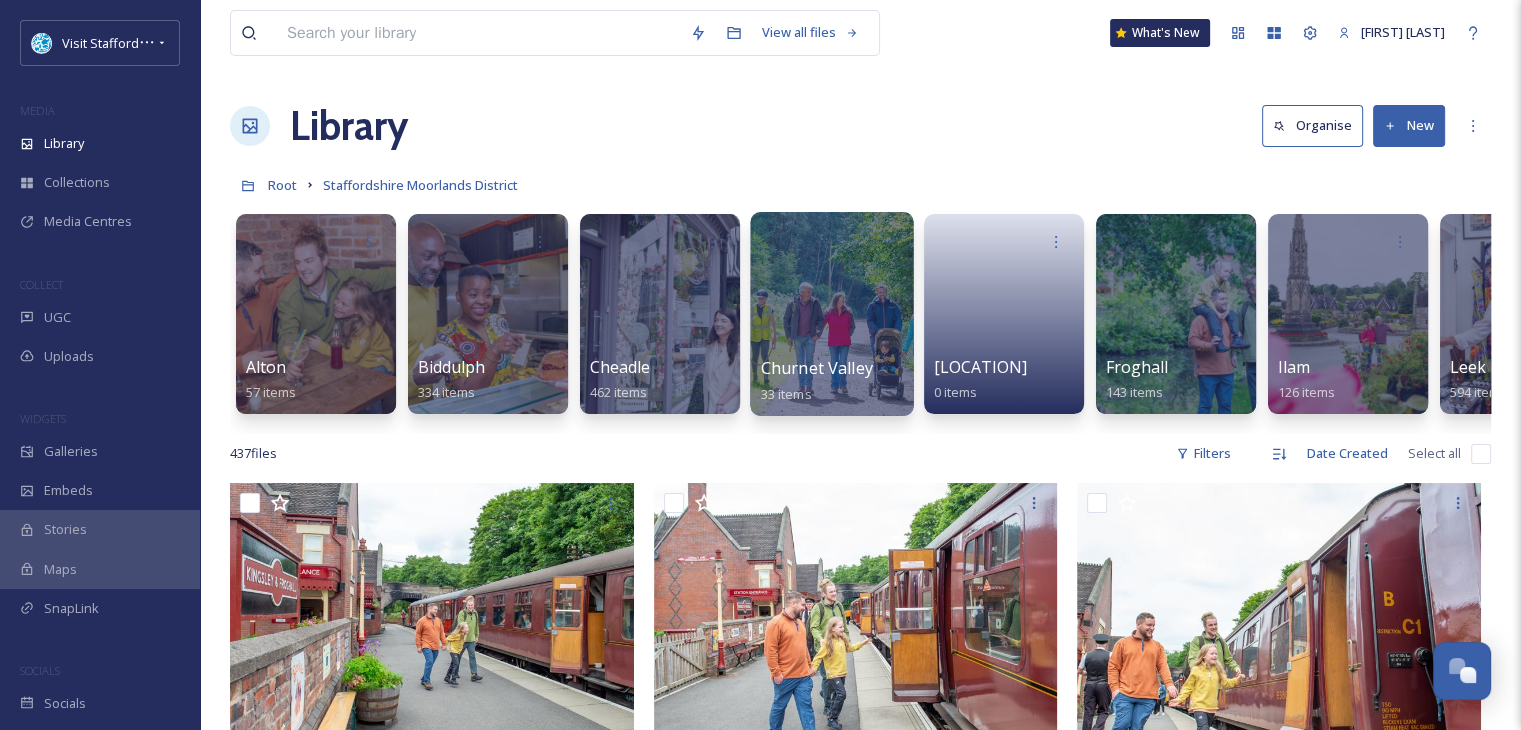click at bounding box center [831, 314] 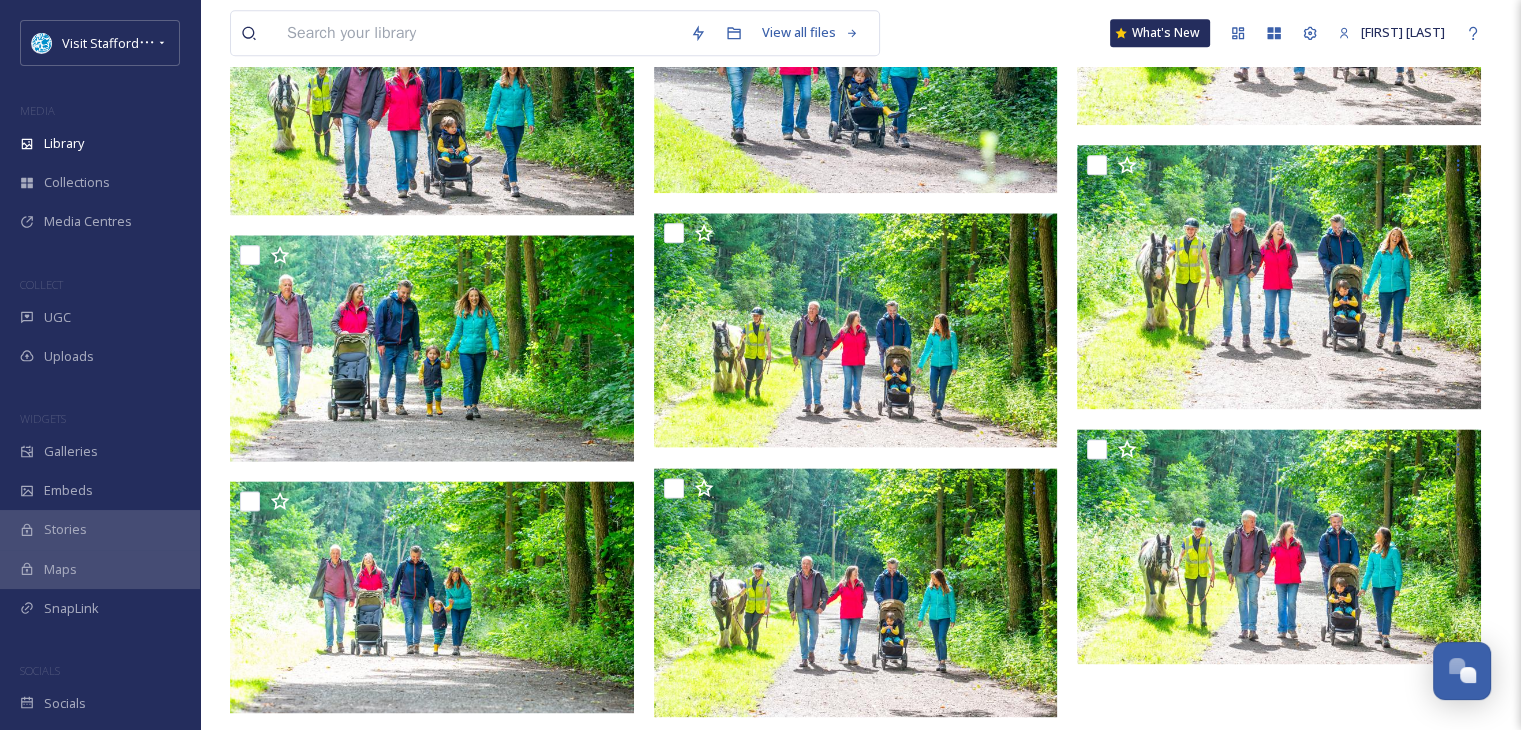 scroll, scrollTop: 2515, scrollLeft: 0, axis: vertical 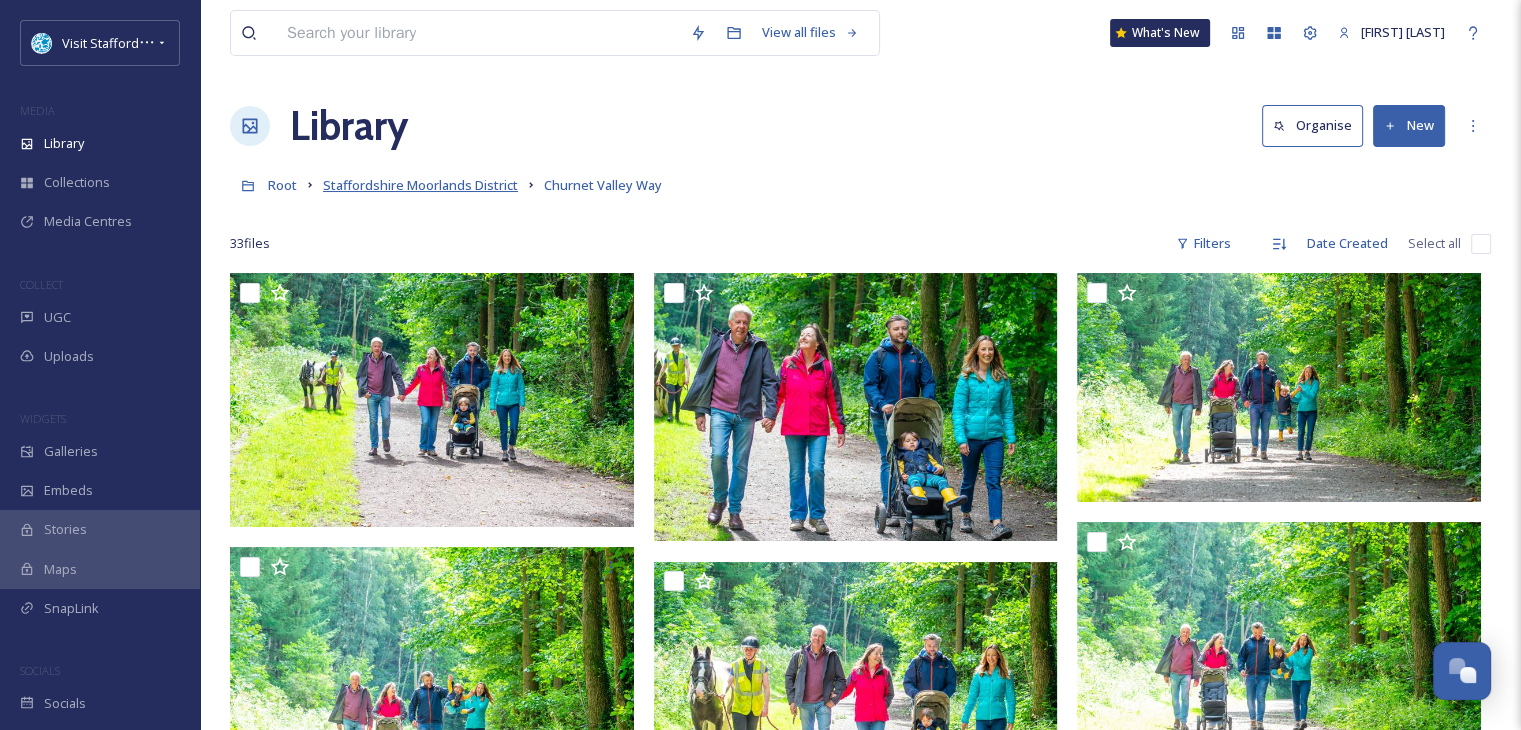click on "Staffordshire Moorlands District" at bounding box center [420, 185] 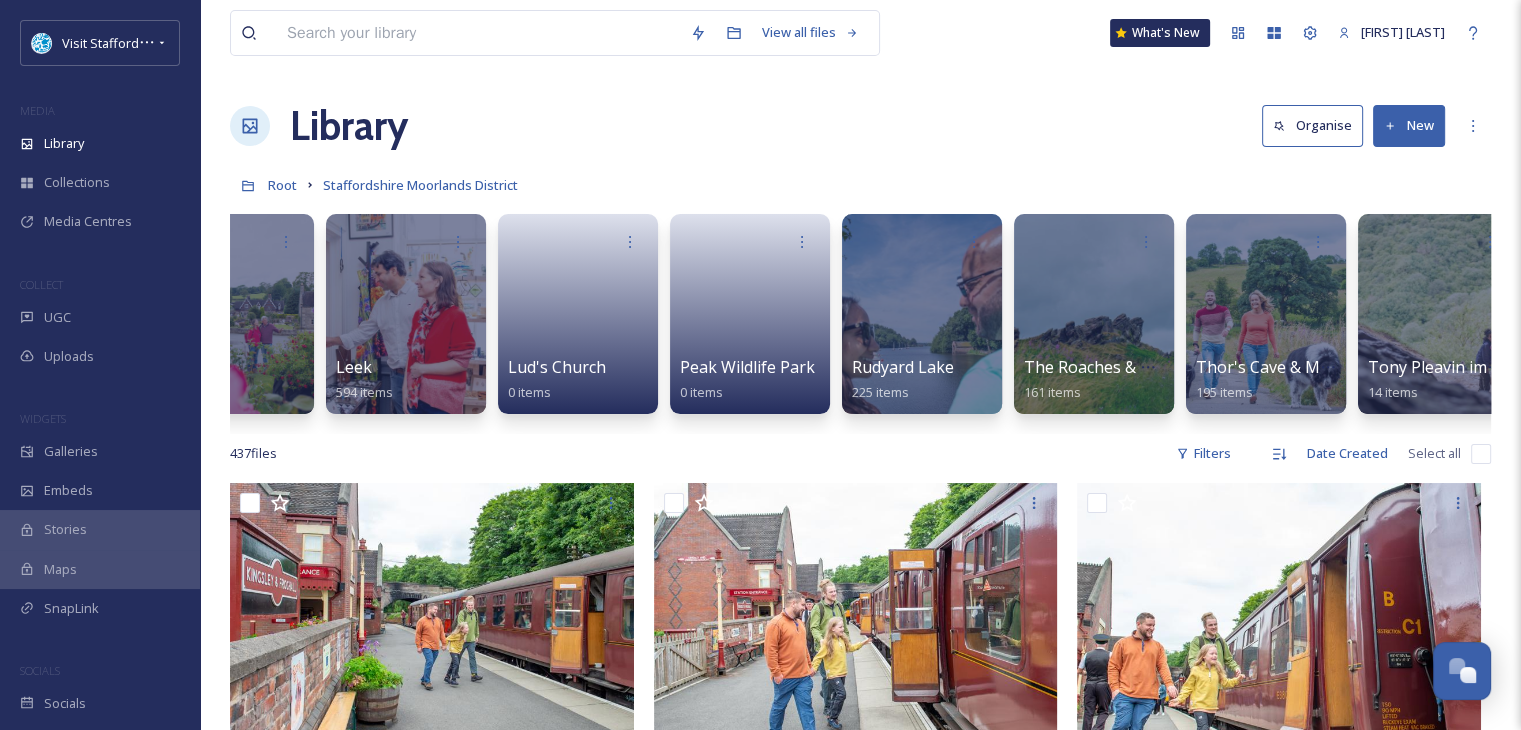 scroll, scrollTop: 0, scrollLeft: 1147, axis: horizontal 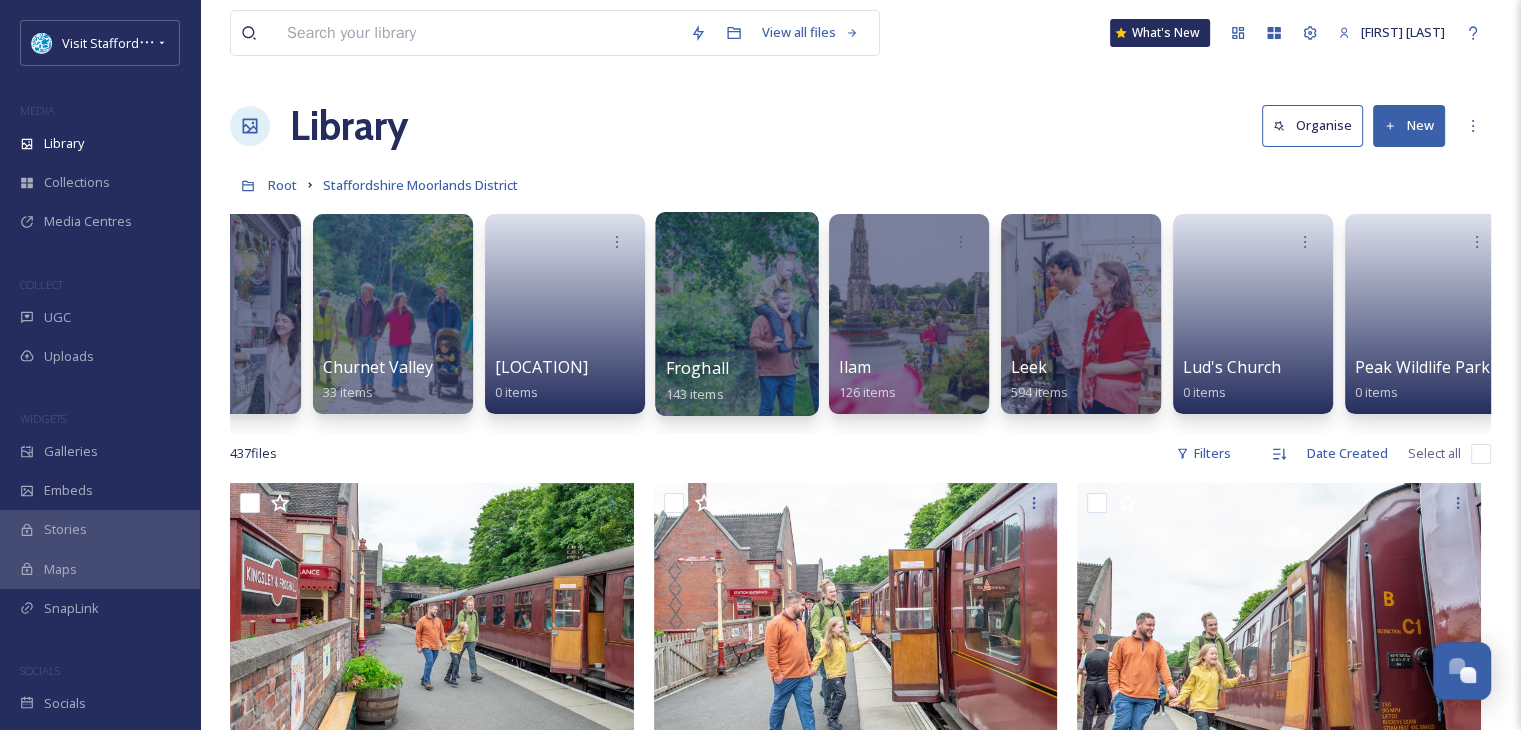 click on "Froghall 143   items" at bounding box center [737, 381] 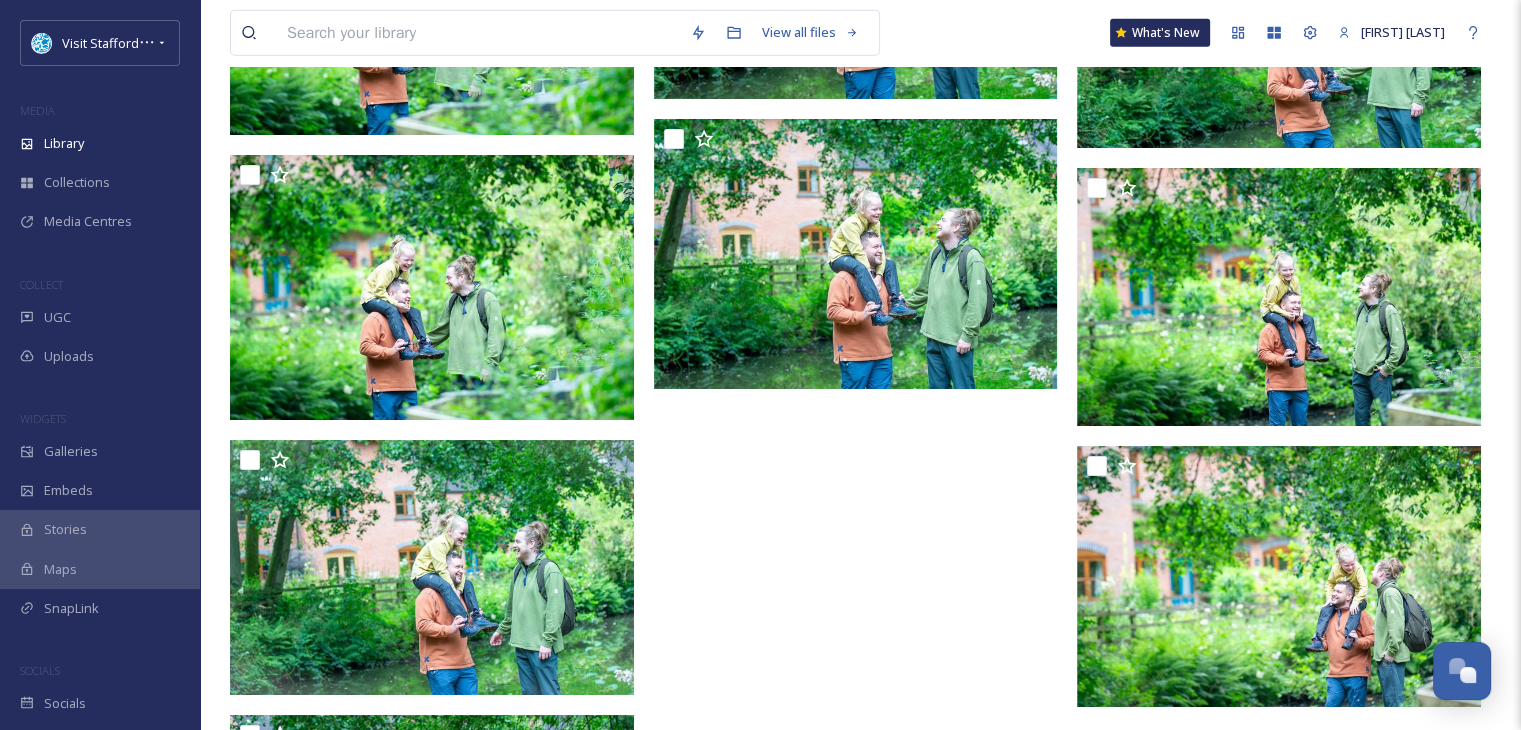 scroll, scrollTop: 5224, scrollLeft: 0, axis: vertical 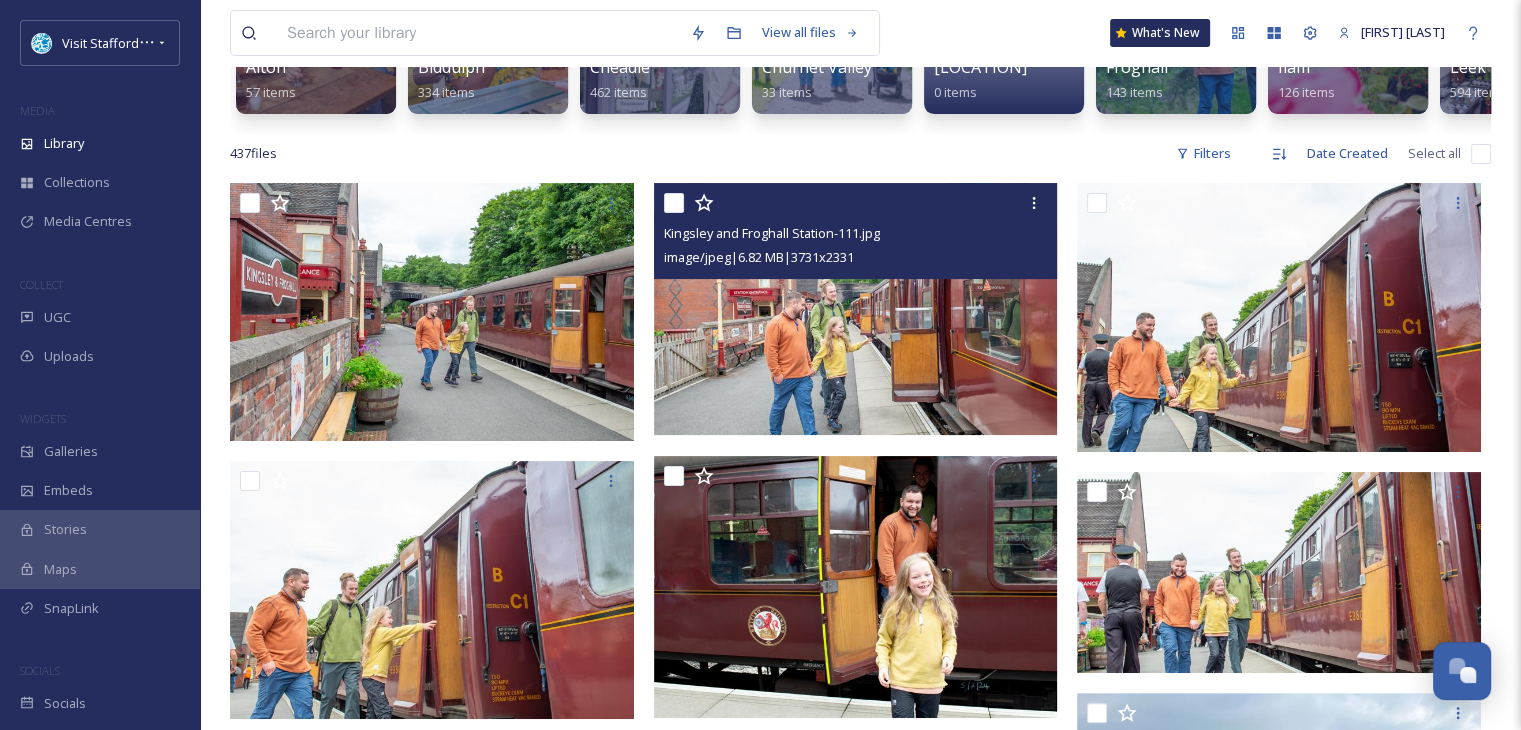 click at bounding box center (856, 309) 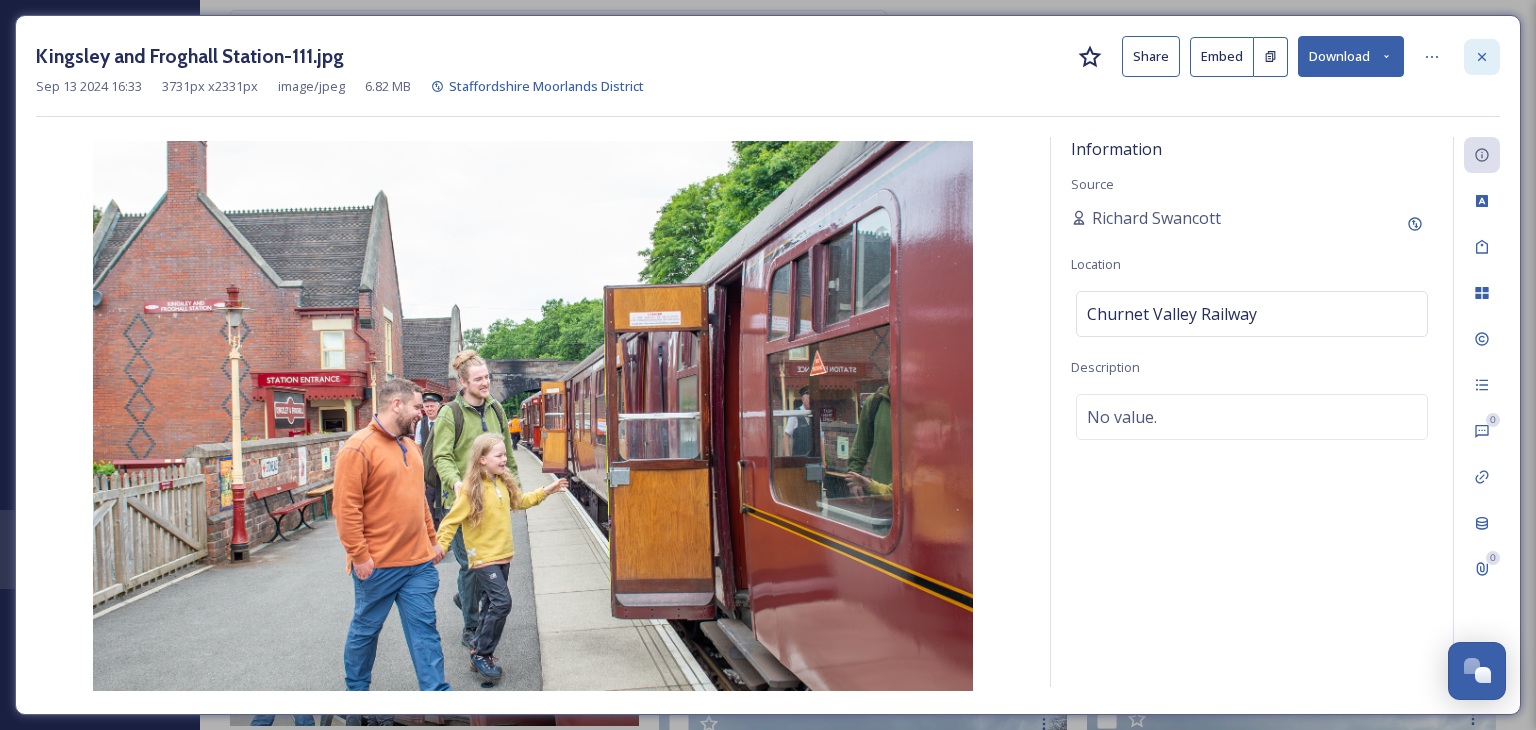 click at bounding box center (1482, 57) 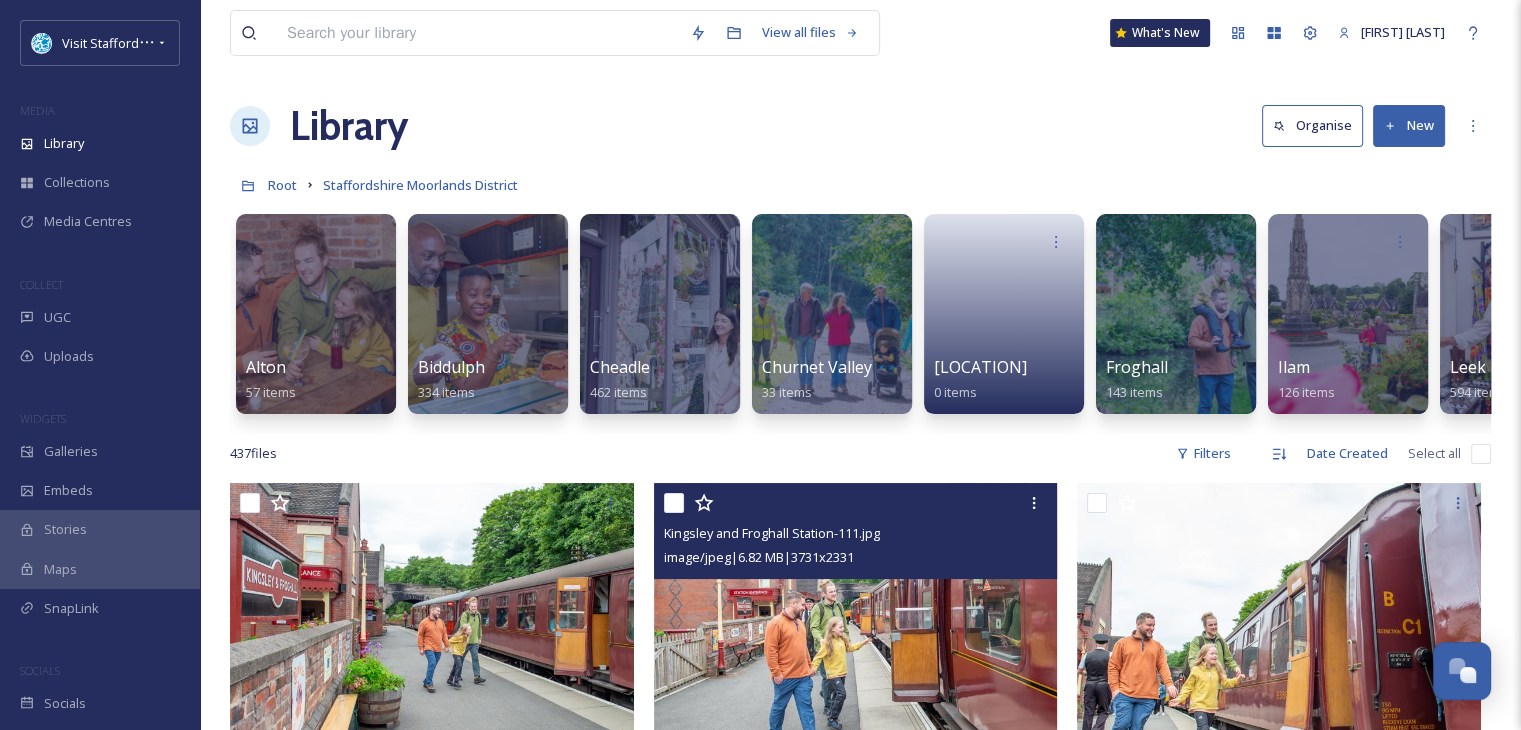 scroll, scrollTop: 0, scrollLeft: 0, axis: both 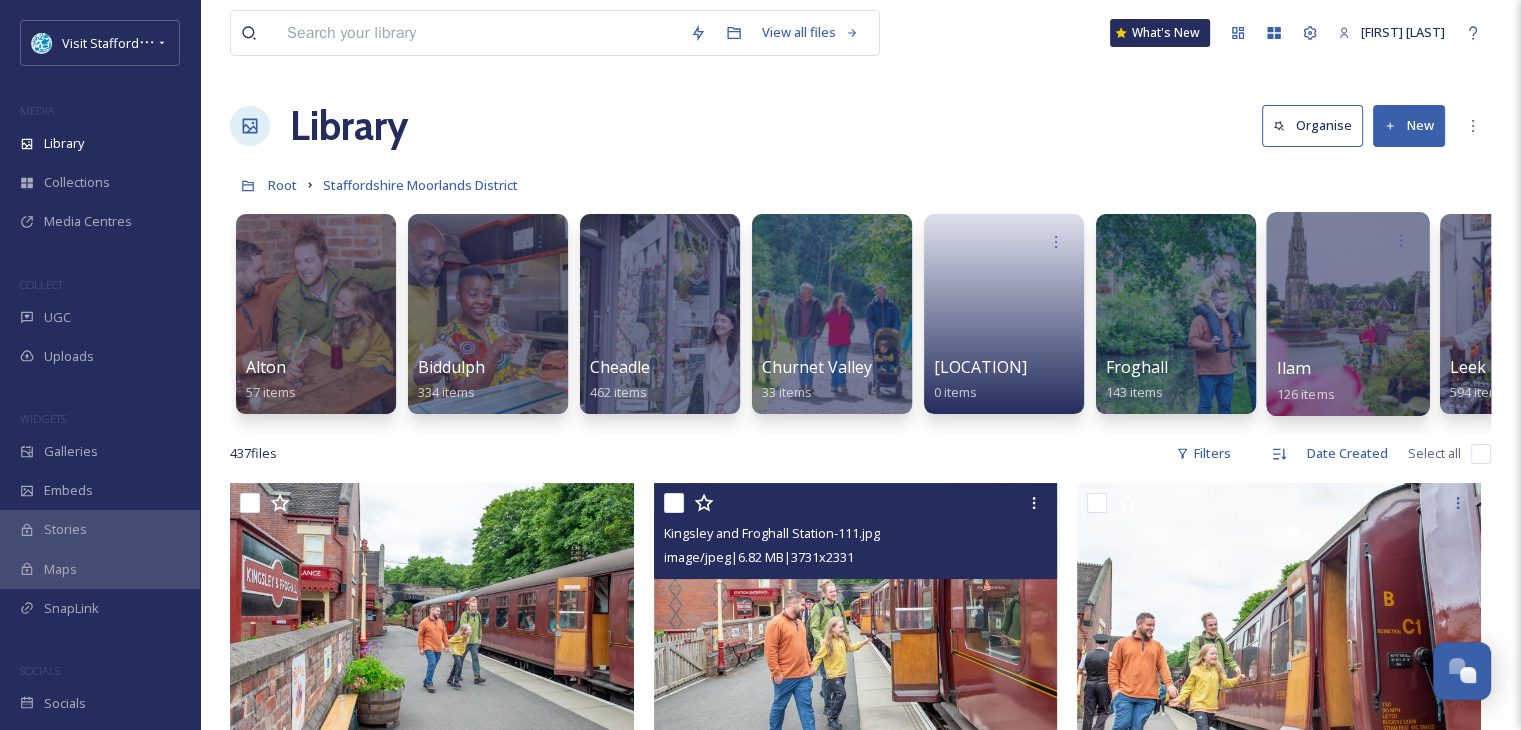 click at bounding box center [1347, 314] 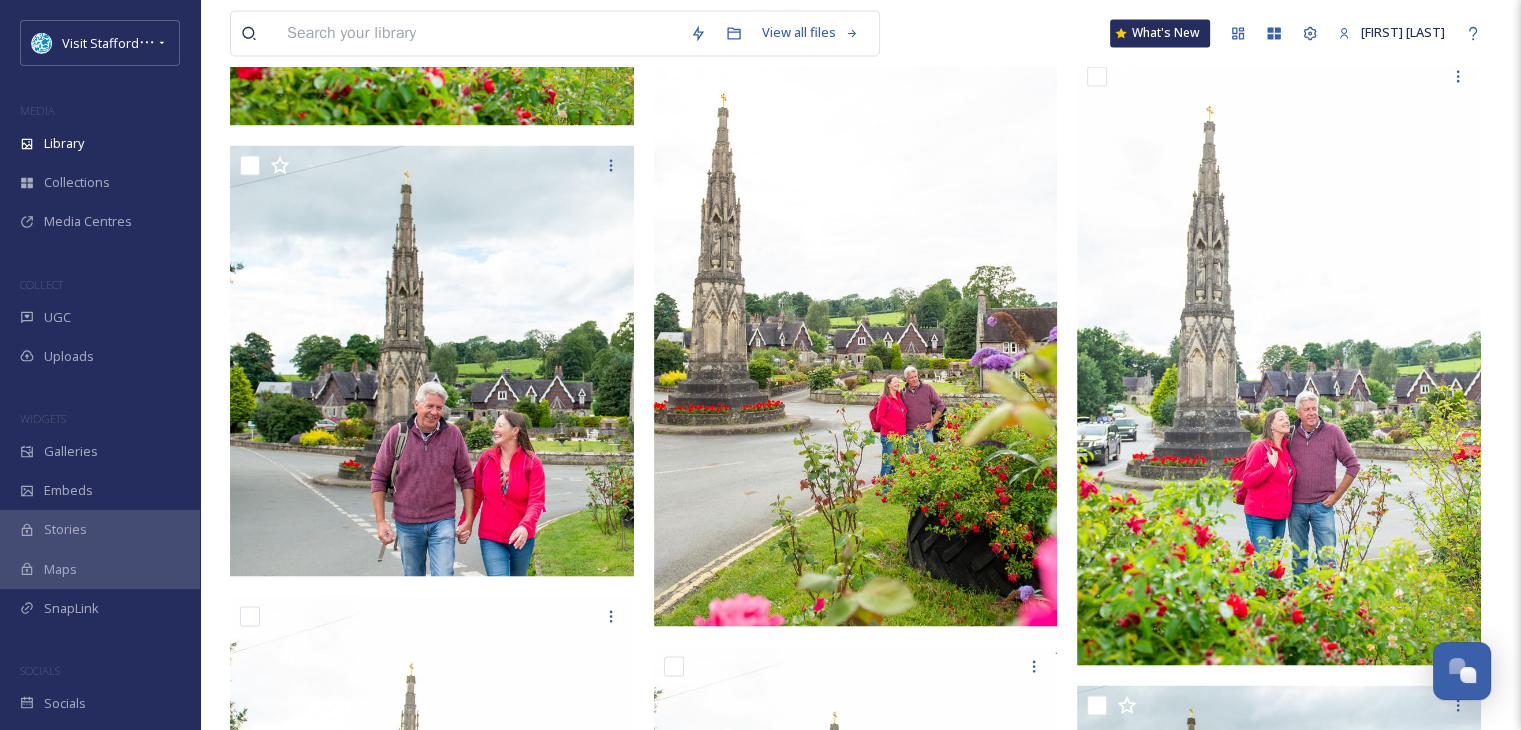 scroll, scrollTop: 3765, scrollLeft: 0, axis: vertical 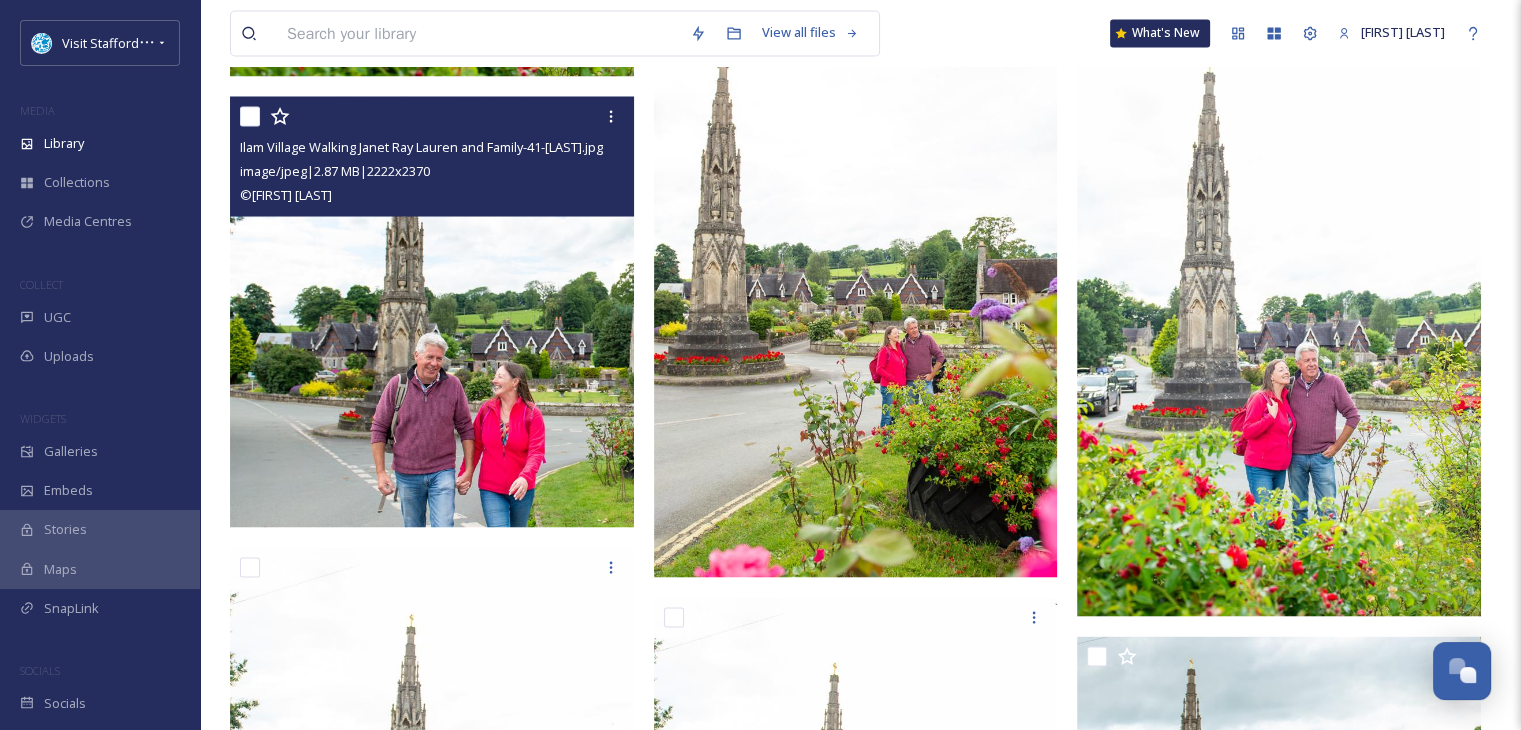 click at bounding box center [432, 311] 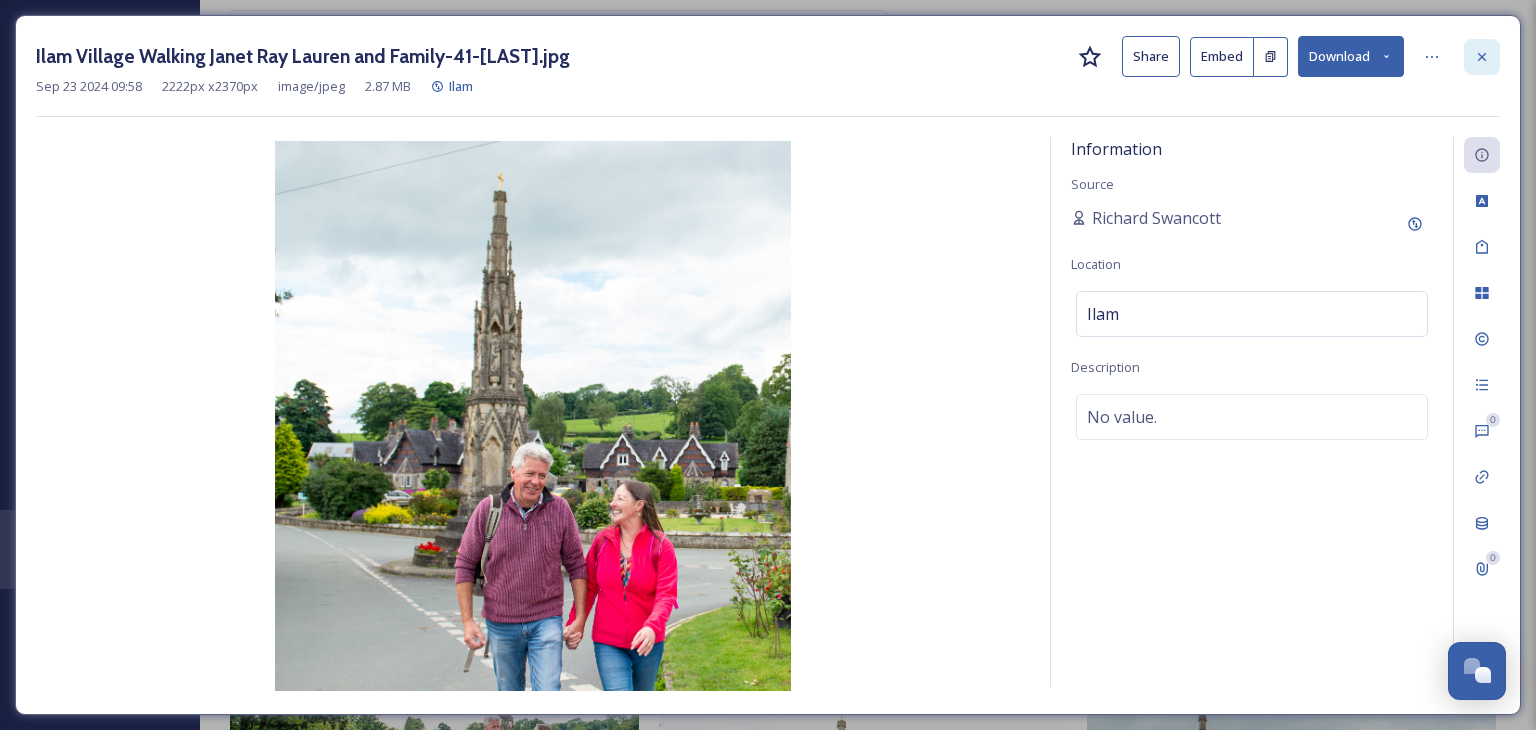 click at bounding box center [1482, 57] 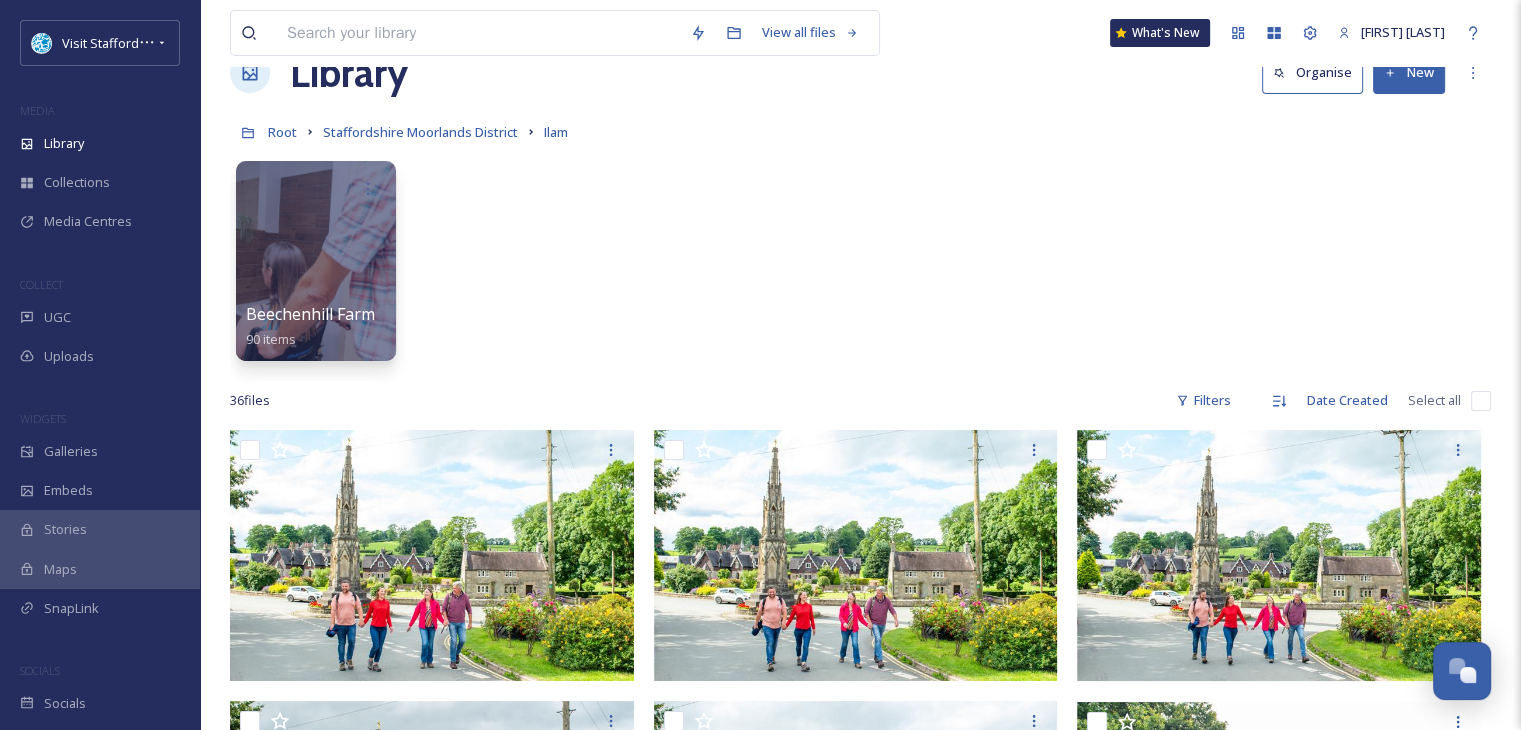 scroll, scrollTop: 0, scrollLeft: 0, axis: both 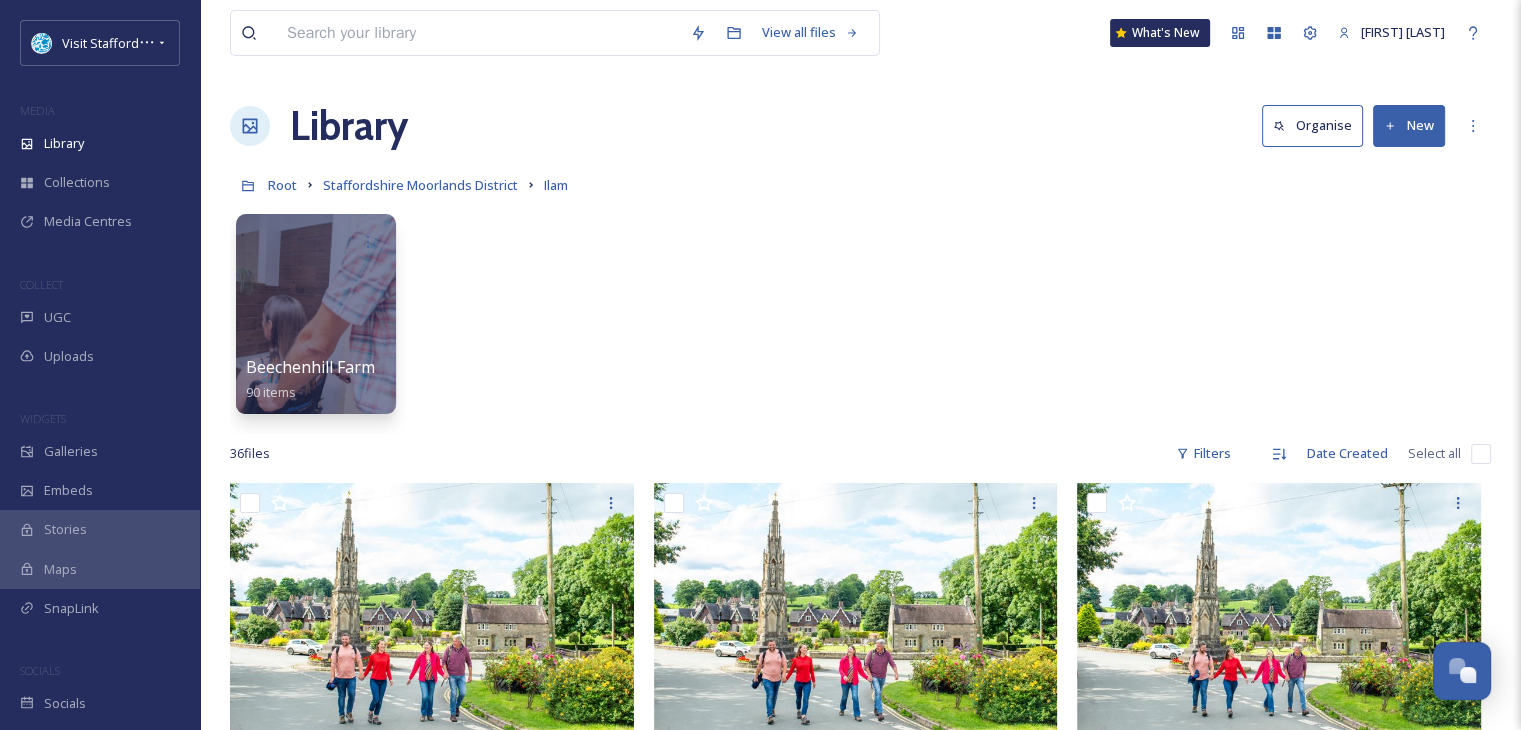 click on "Library" at bounding box center [349, 126] 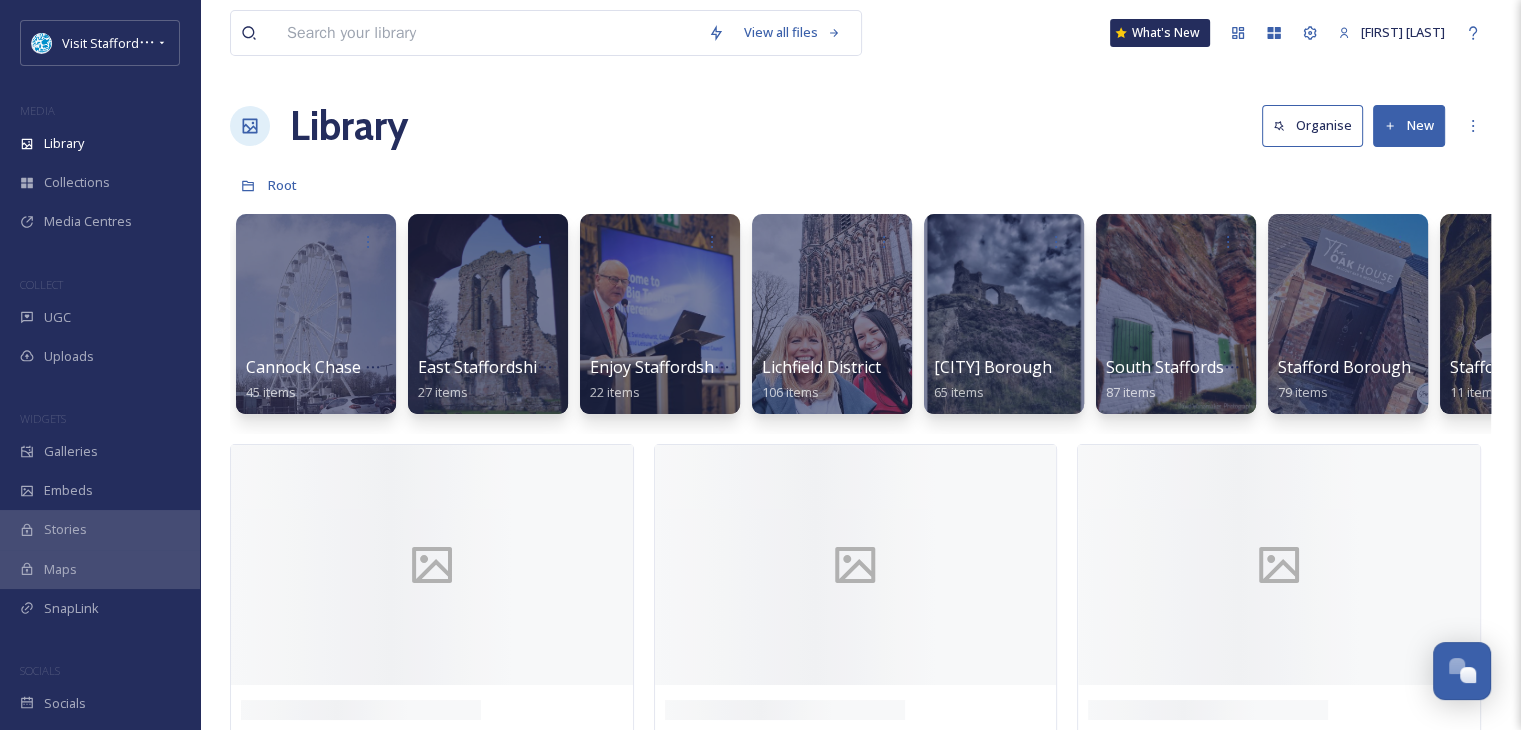 scroll, scrollTop: 0, scrollLeft: 975, axis: horizontal 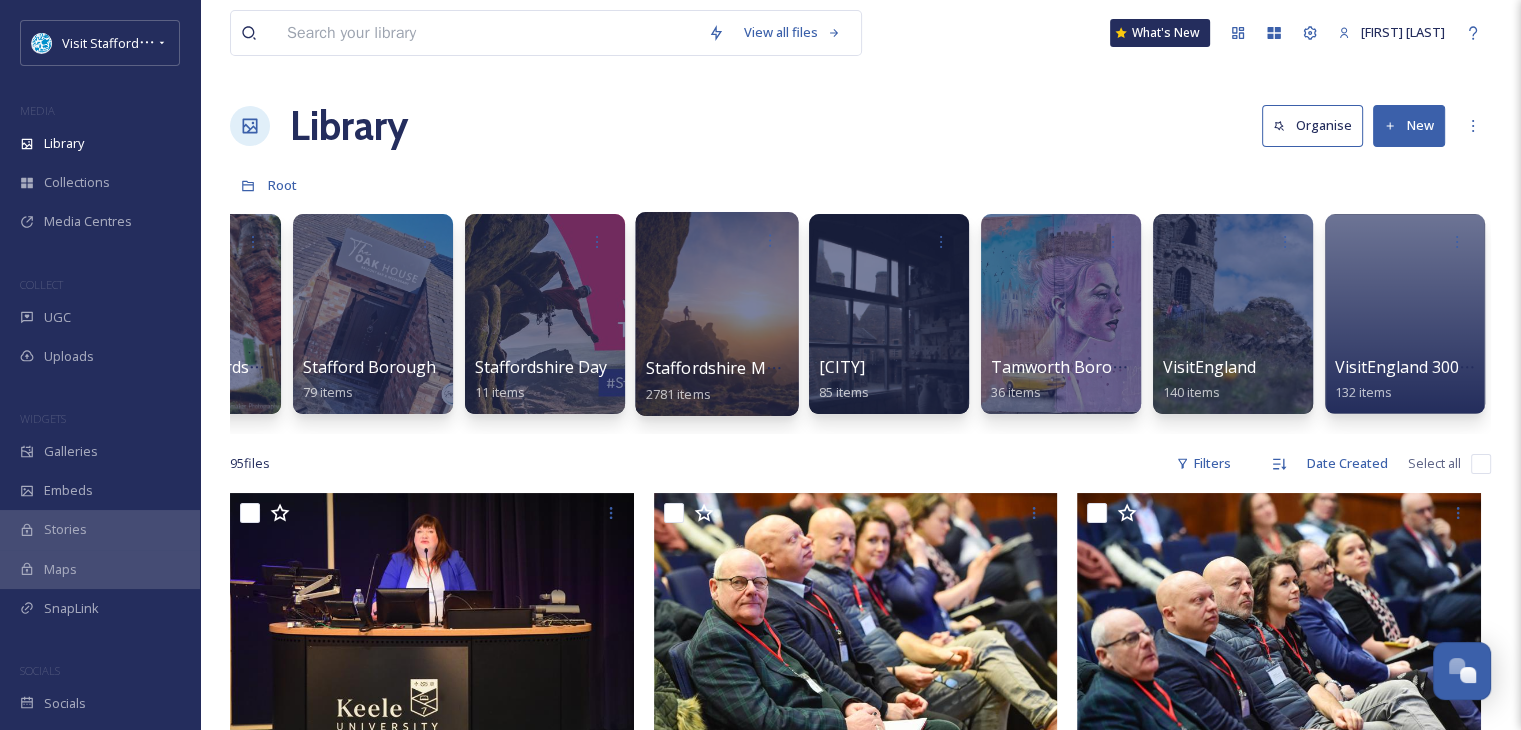 click at bounding box center [716, 314] 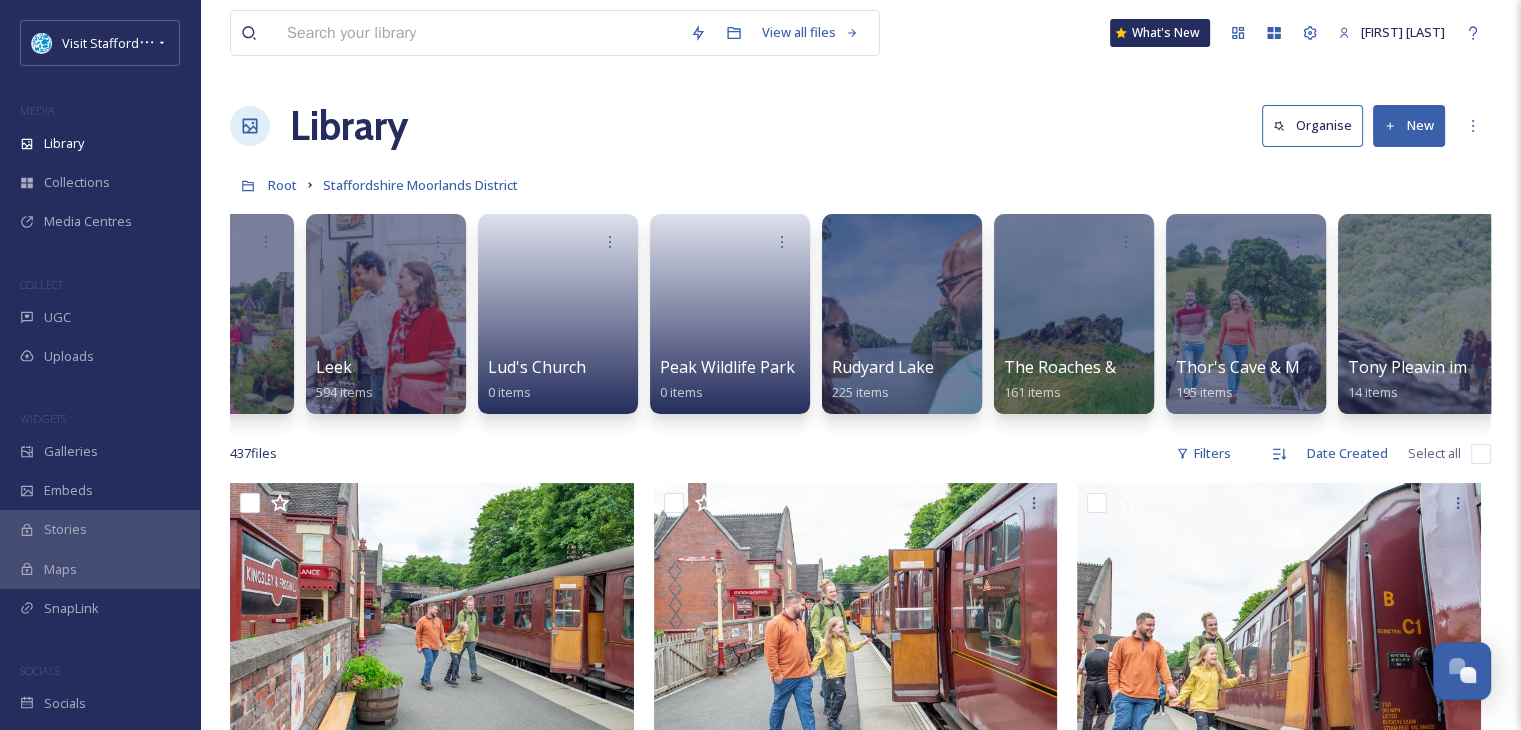 scroll, scrollTop: 0, scrollLeft: 1147, axis: horizontal 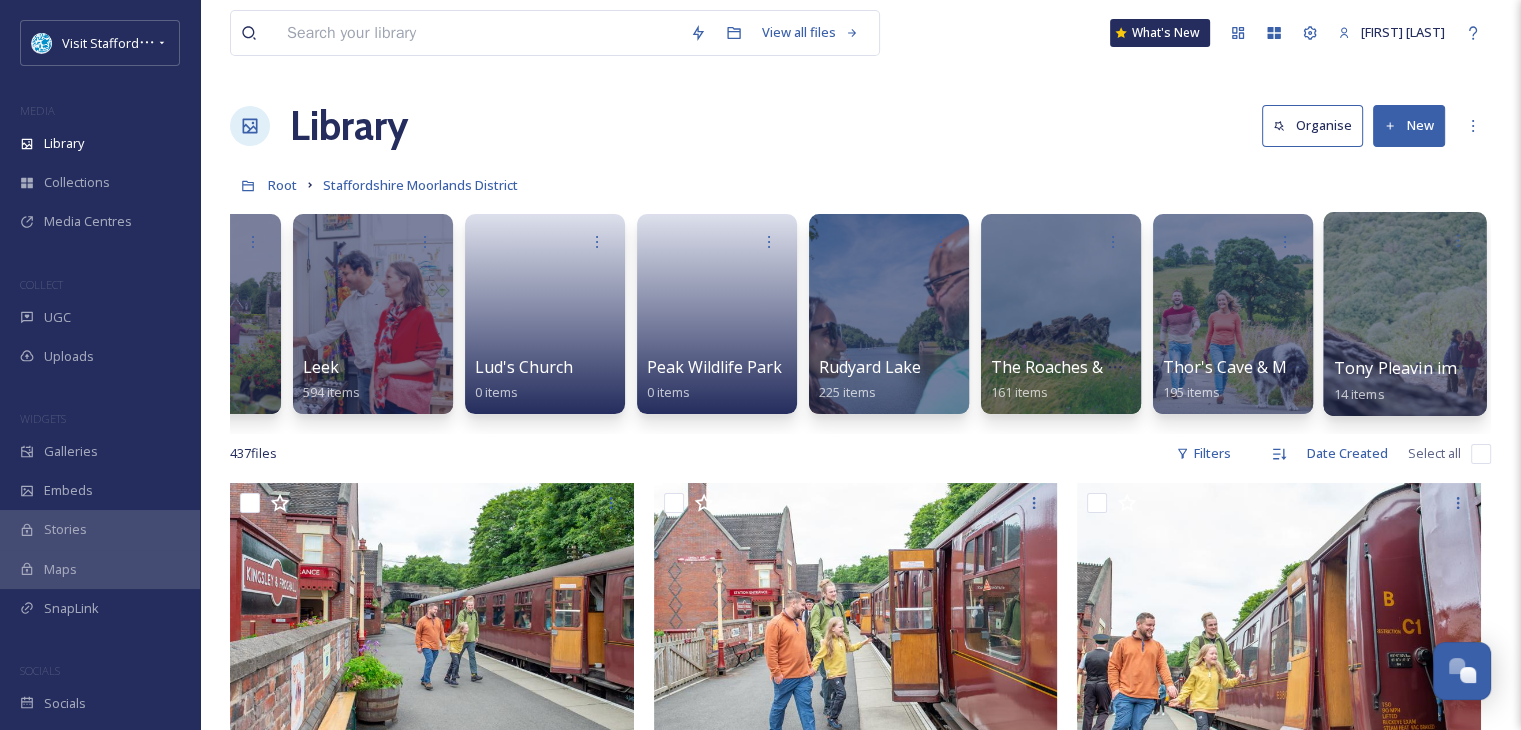click at bounding box center (1404, 314) 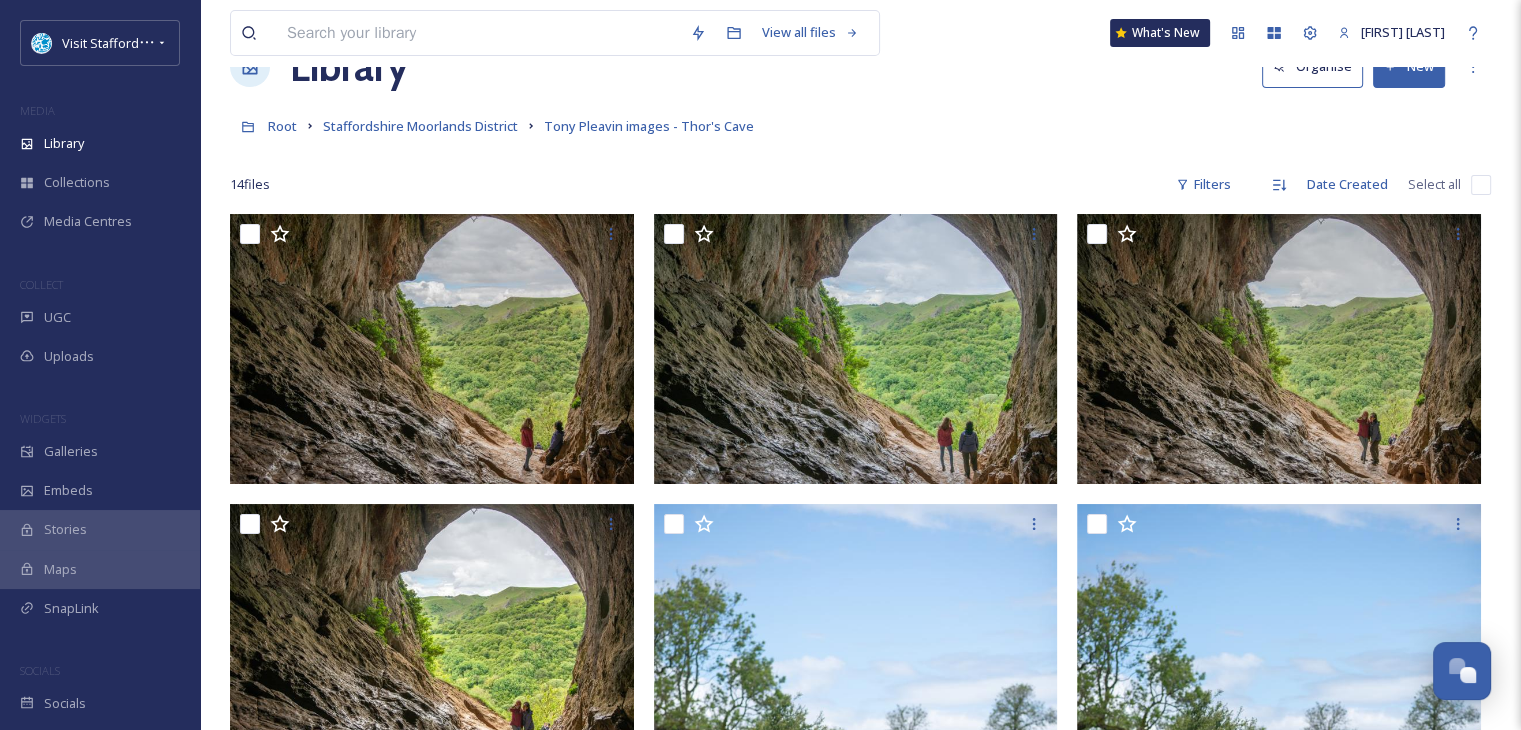 scroll, scrollTop: 0, scrollLeft: 0, axis: both 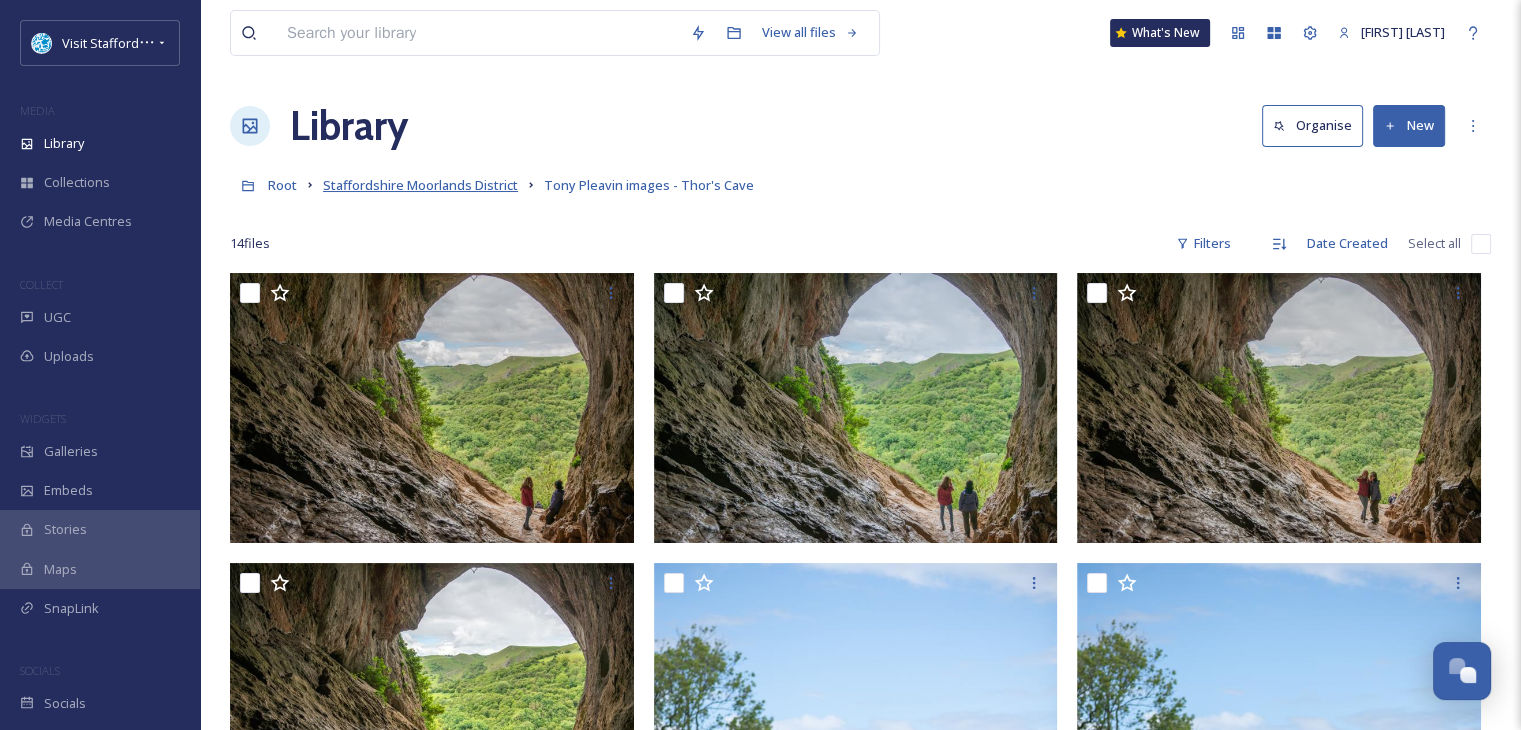 click on "Staffordshire Moorlands District" at bounding box center (420, 185) 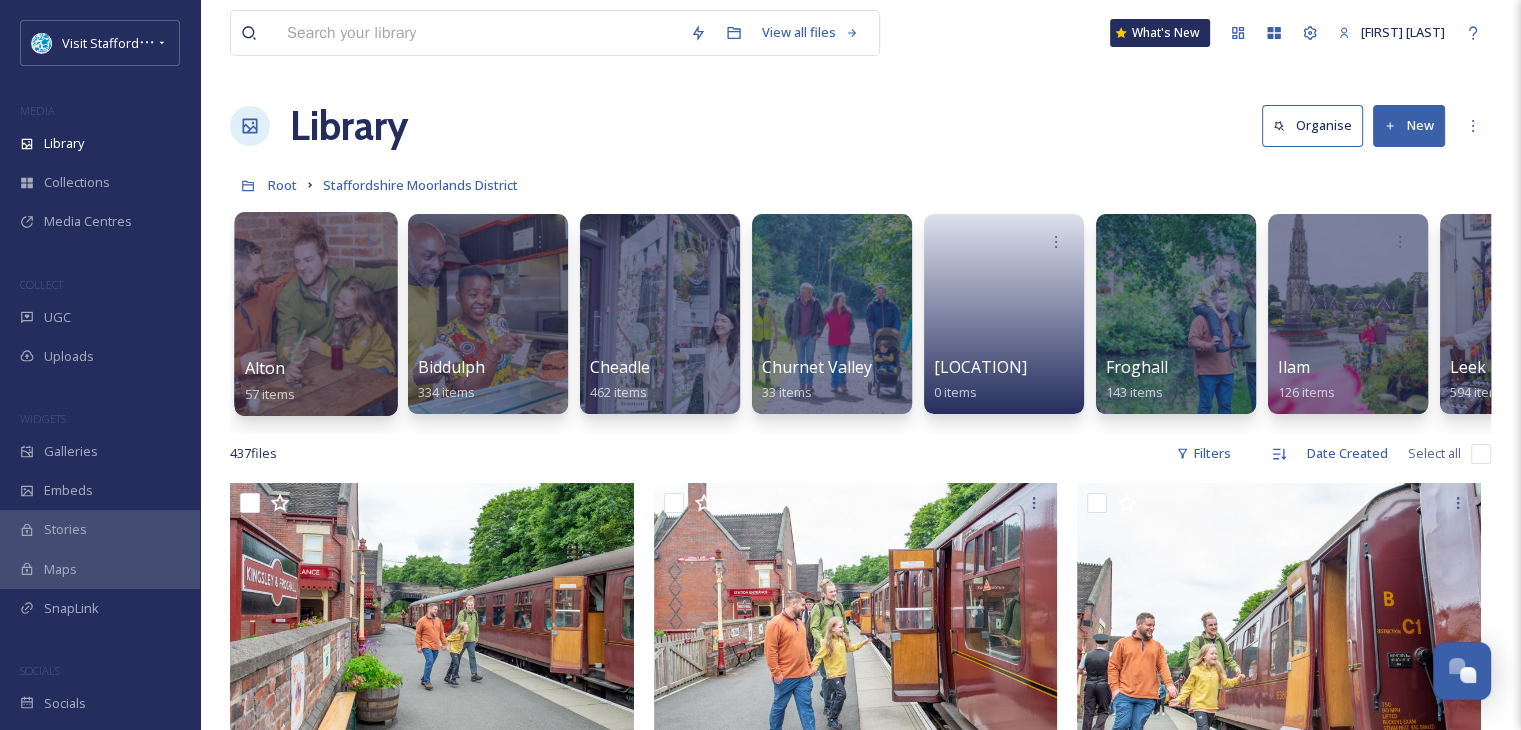 click at bounding box center [315, 314] 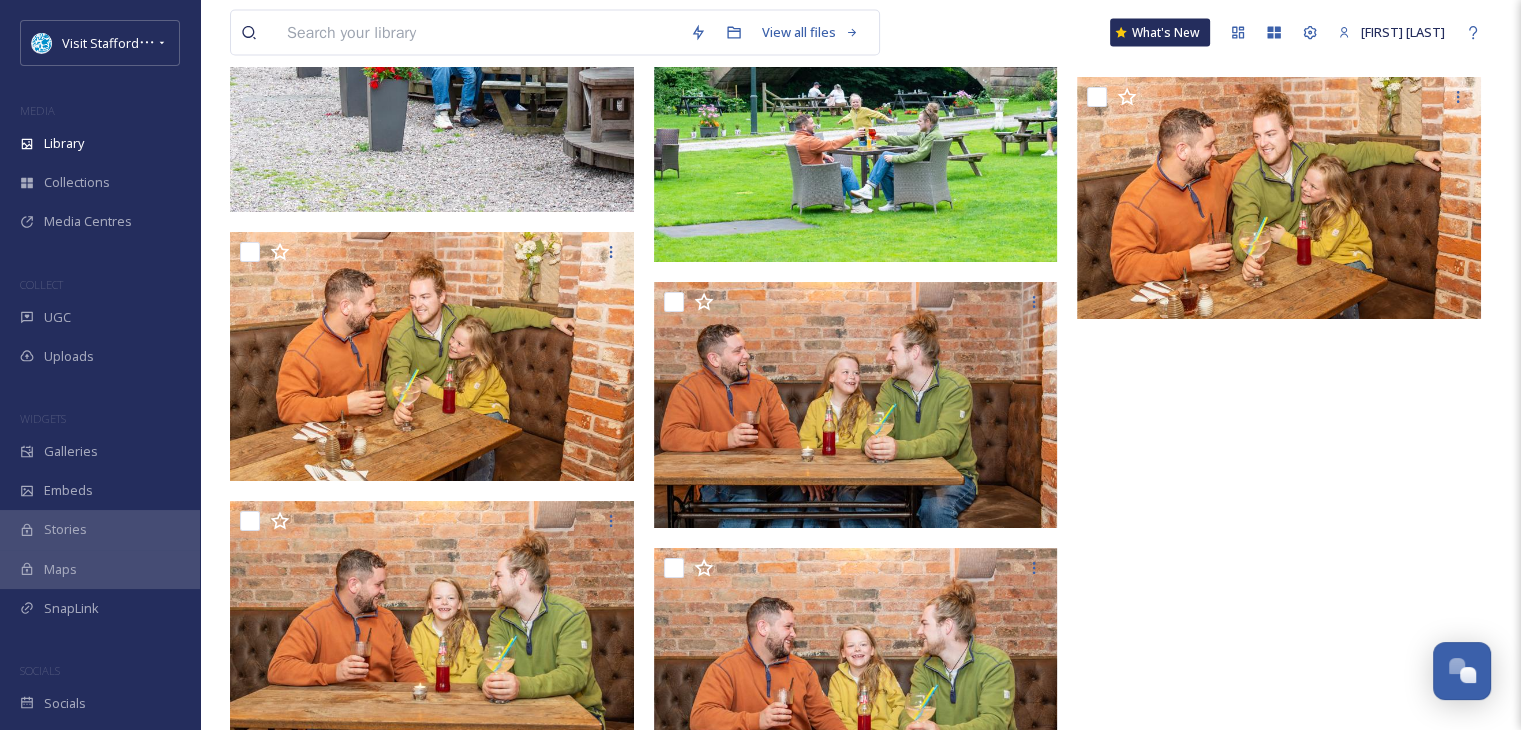 scroll, scrollTop: 4475, scrollLeft: 0, axis: vertical 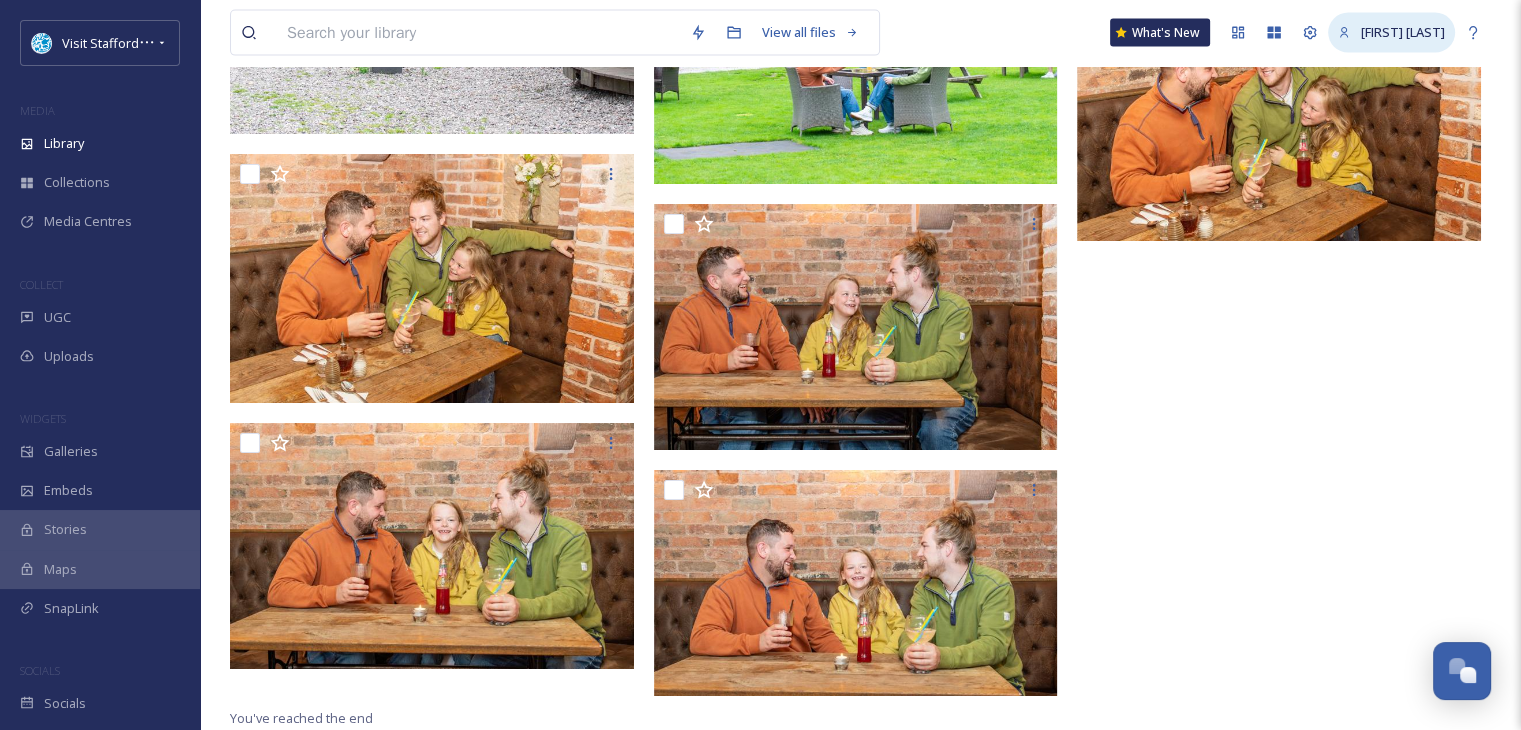 click on "Jennifer Brassington" at bounding box center [1403, 32] 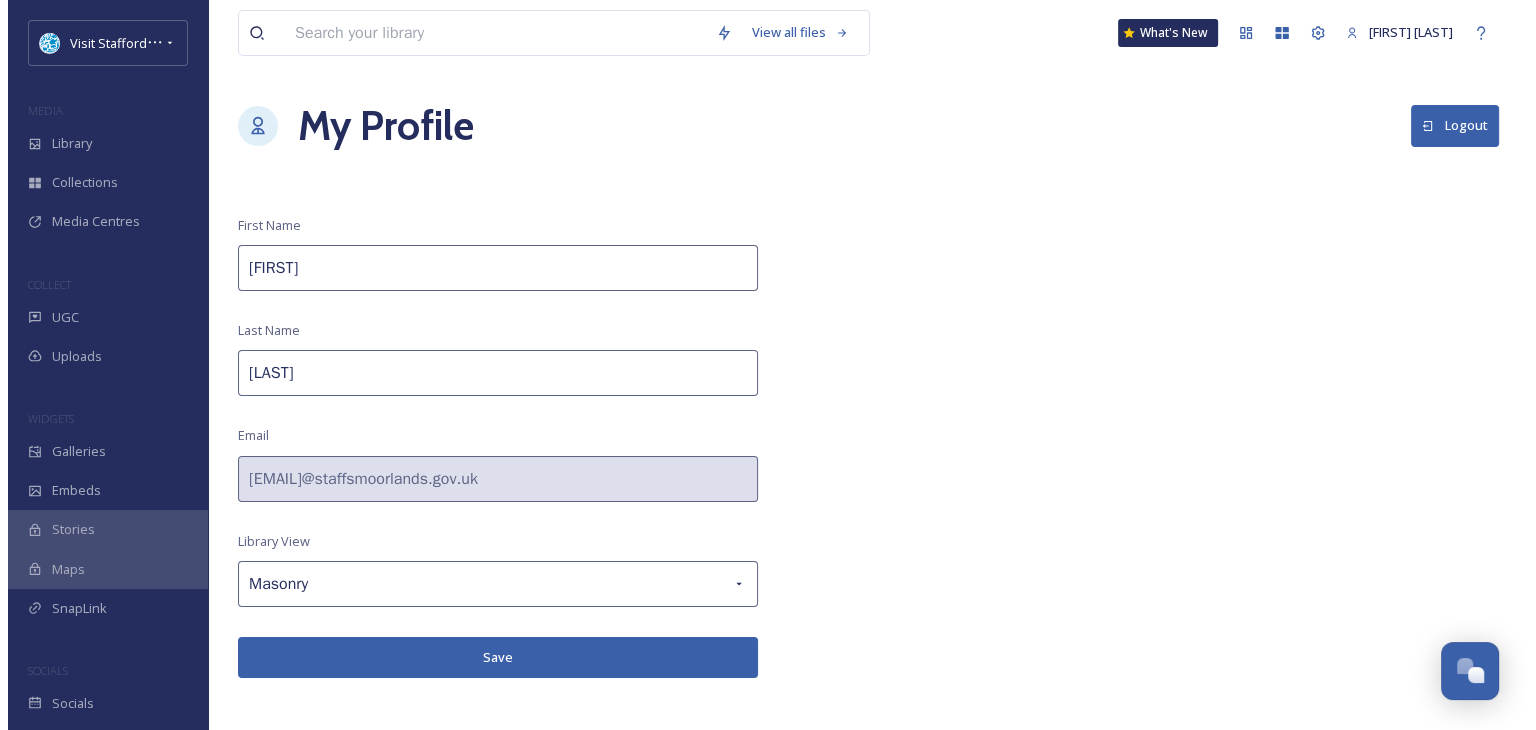 scroll, scrollTop: 0, scrollLeft: 0, axis: both 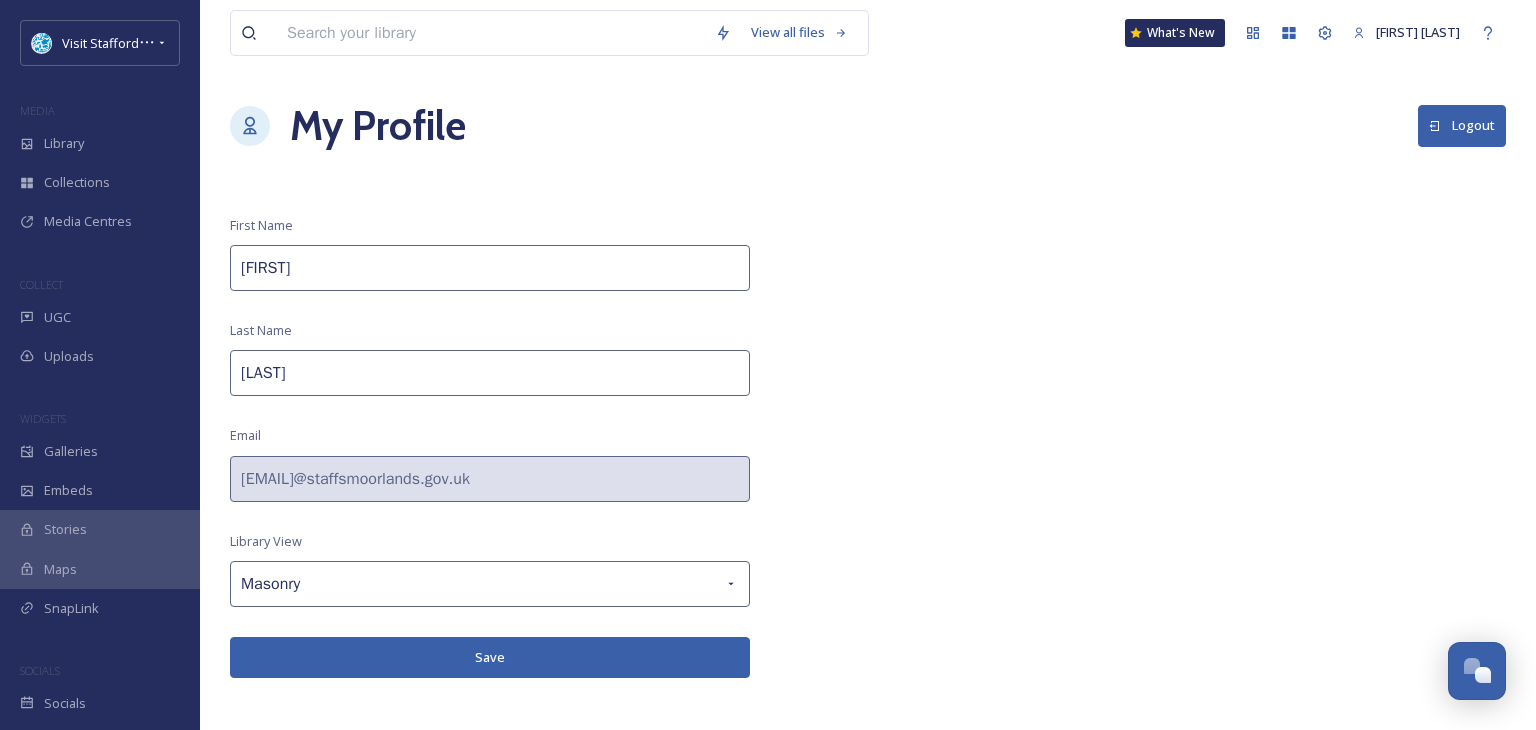 click on "Logout" at bounding box center (1462, 125) 